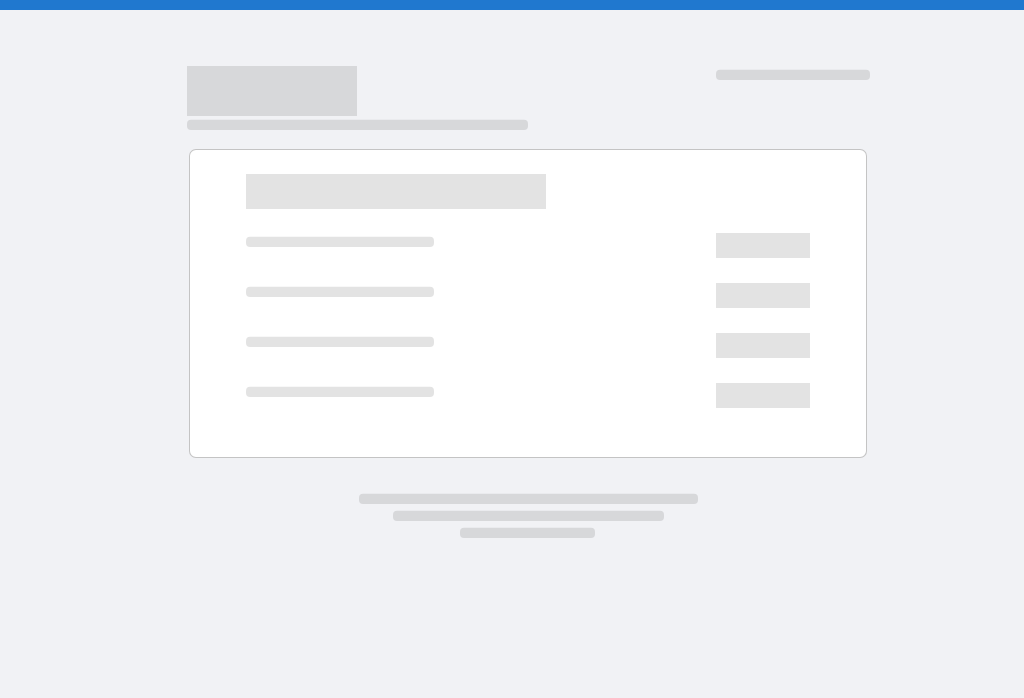 scroll, scrollTop: 0, scrollLeft: 0, axis: both 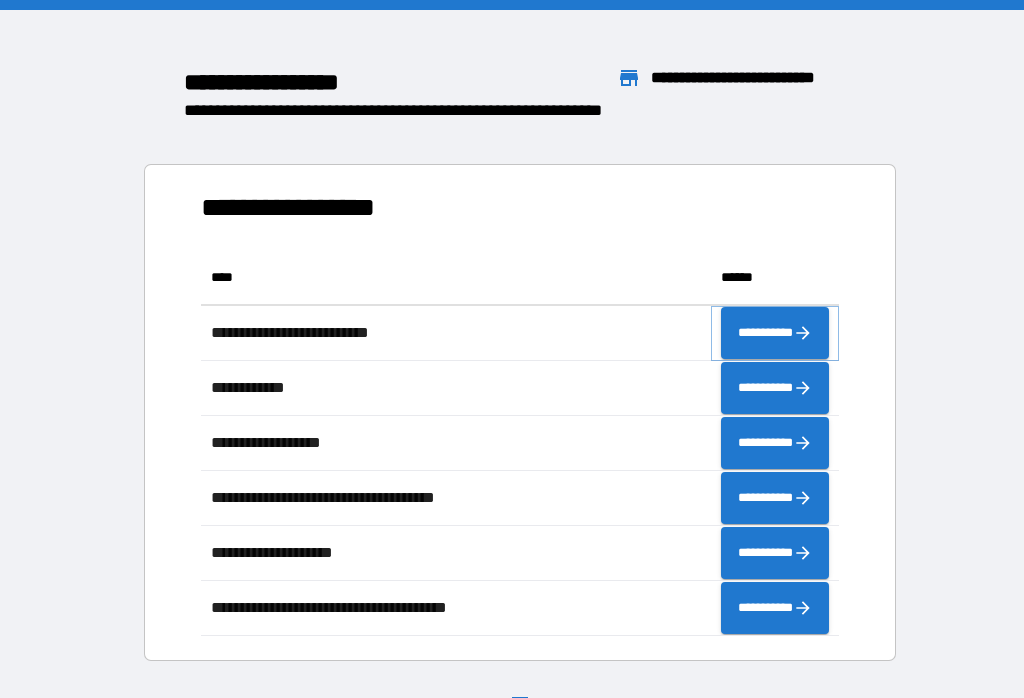 click on "**********" at bounding box center [775, 333] 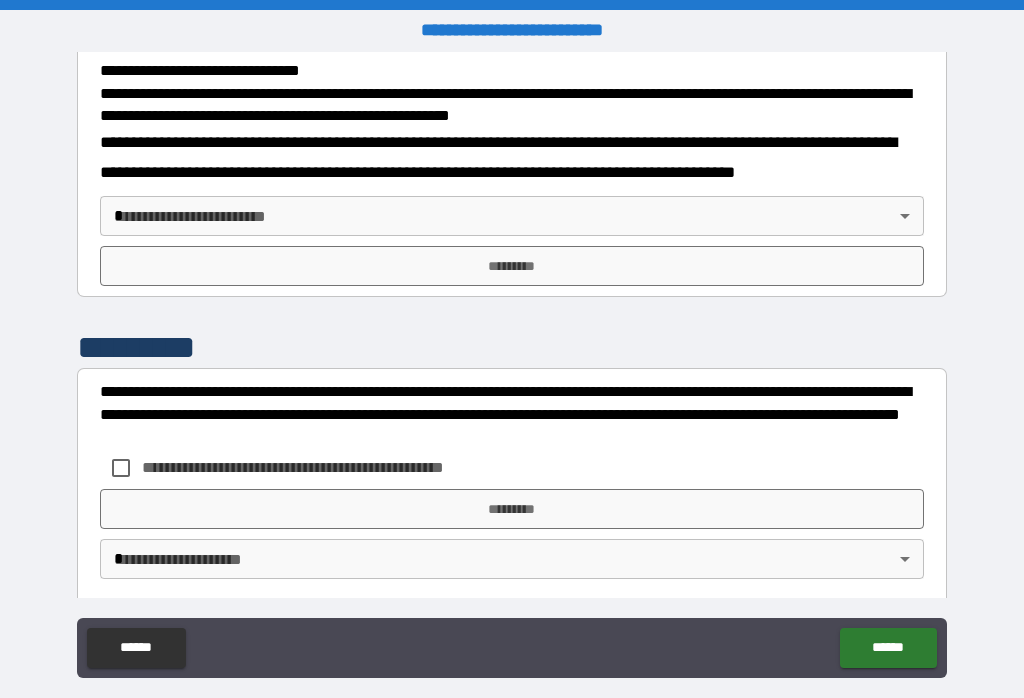 scroll, scrollTop: 717, scrollLeft: 0, axis: vertical 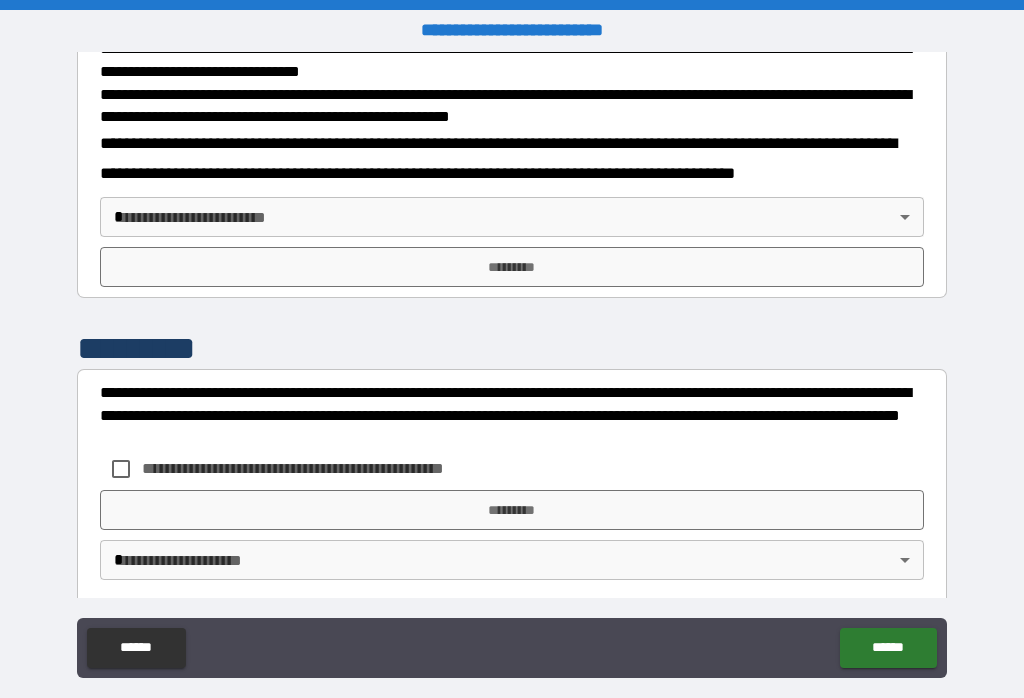 click on "**********" at bounding box center (512, 364) 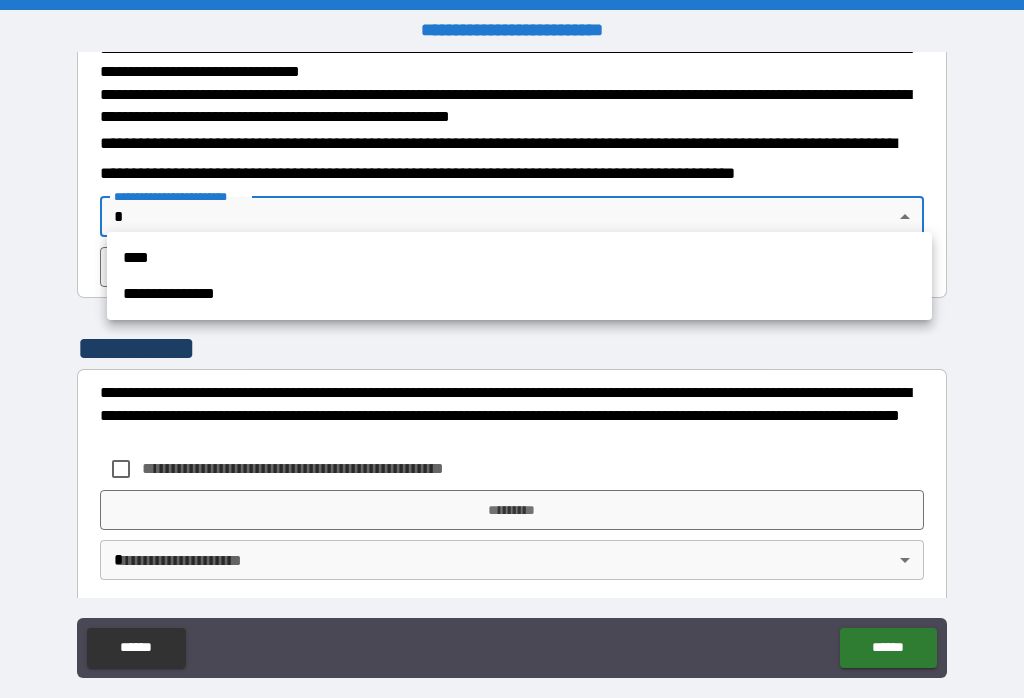 click on "****" at bounding box center (519, 258) 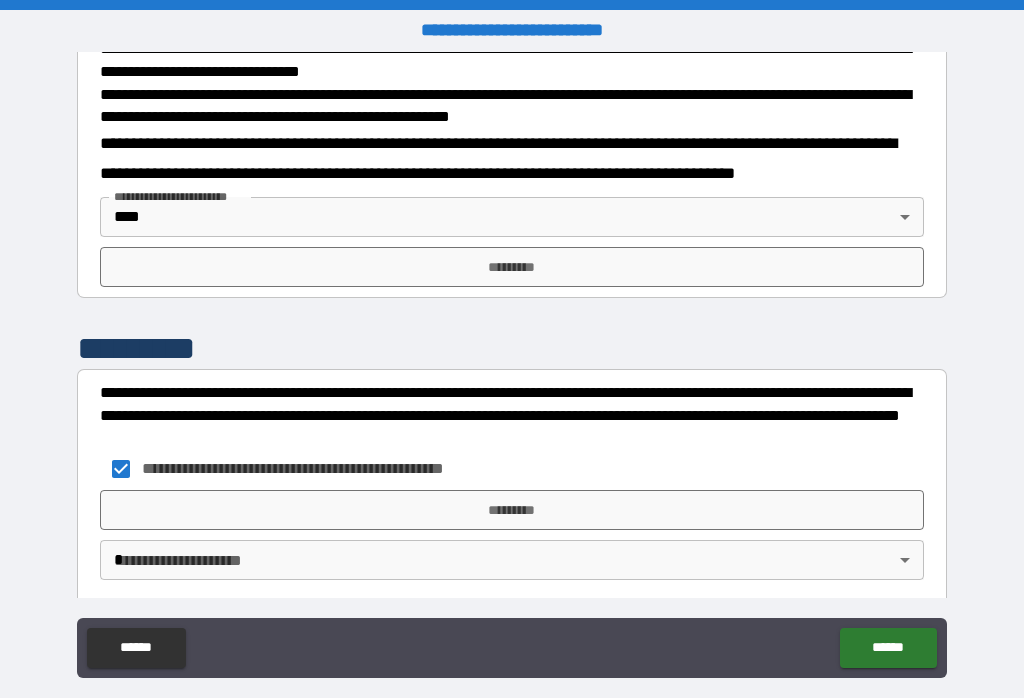 click on "*********" at bounding box center [512, 510] 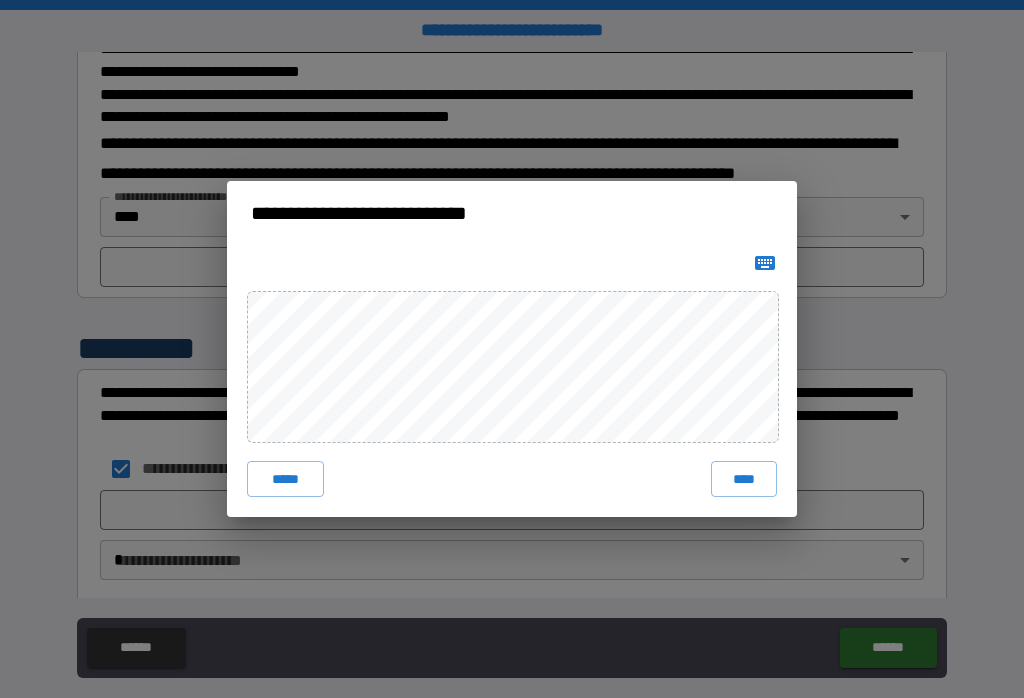 click on "****" at bounding box center [744, 479] 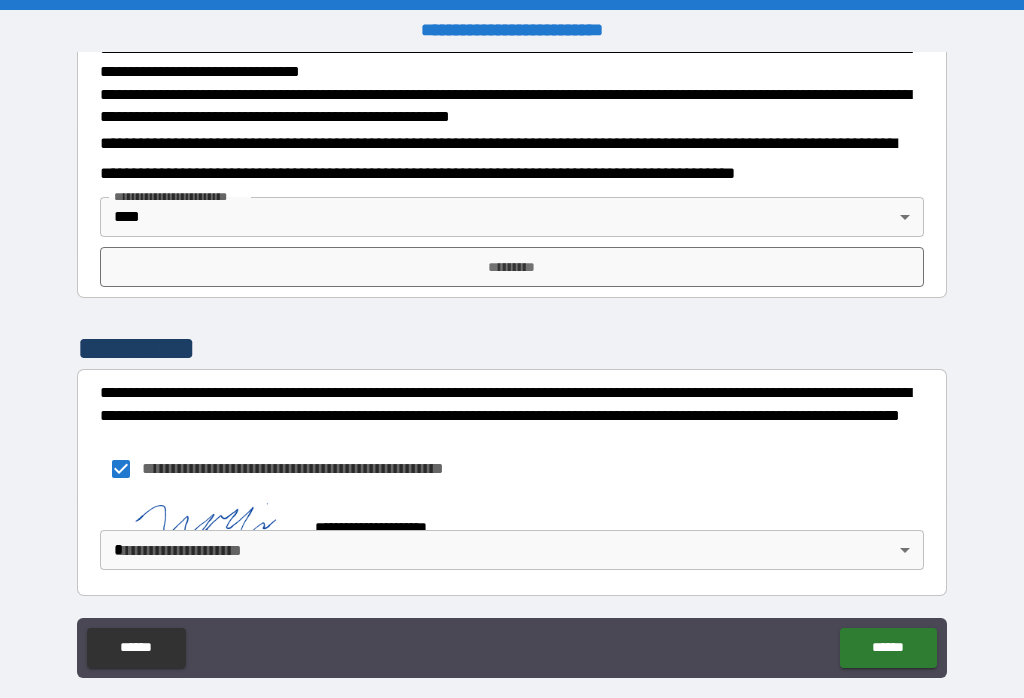 scroll, scrollTop: 707, scrollLeft: 0, axis: vertical 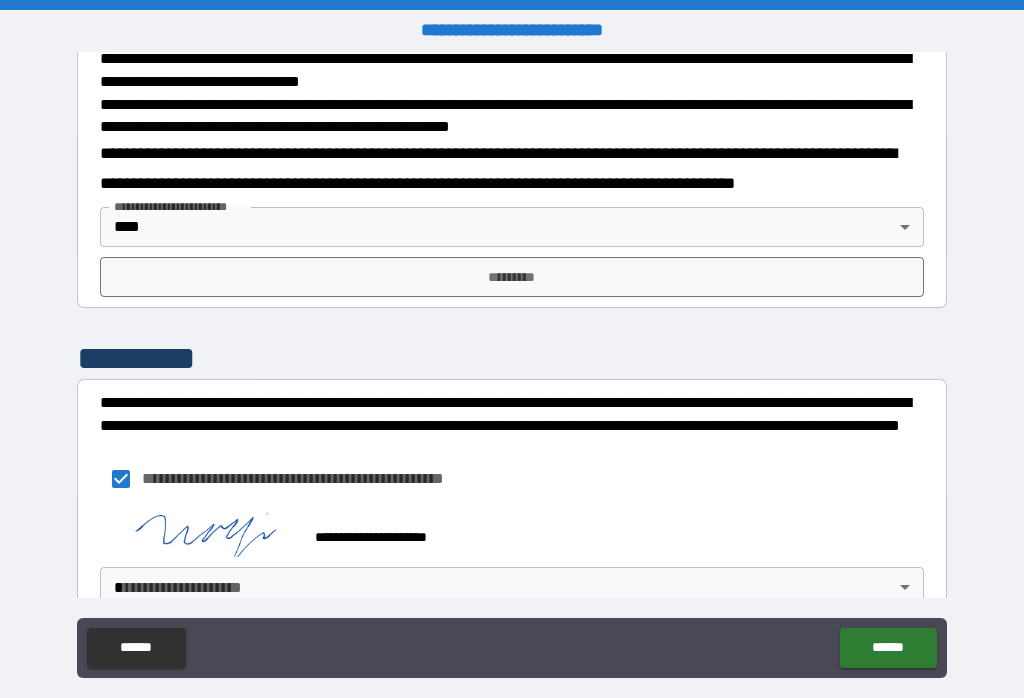 click on "******" at bounding box center (888, 648) 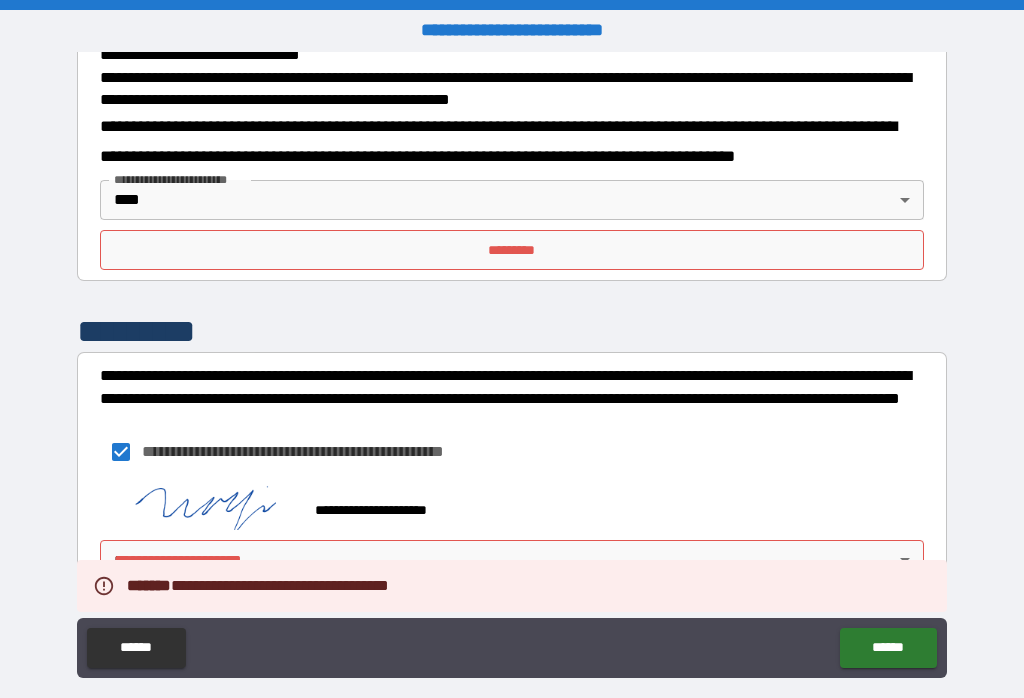 scroll, scrollTop: 734, scrollLeft: 0, axis: vertical 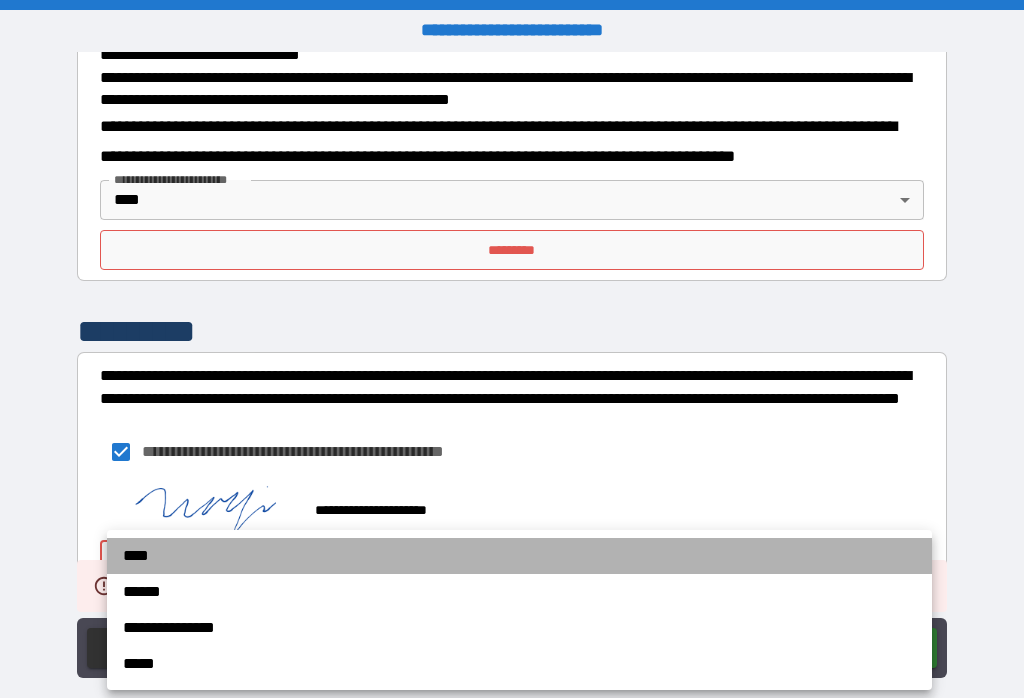 click on "****" at bounding box center (519, 556) 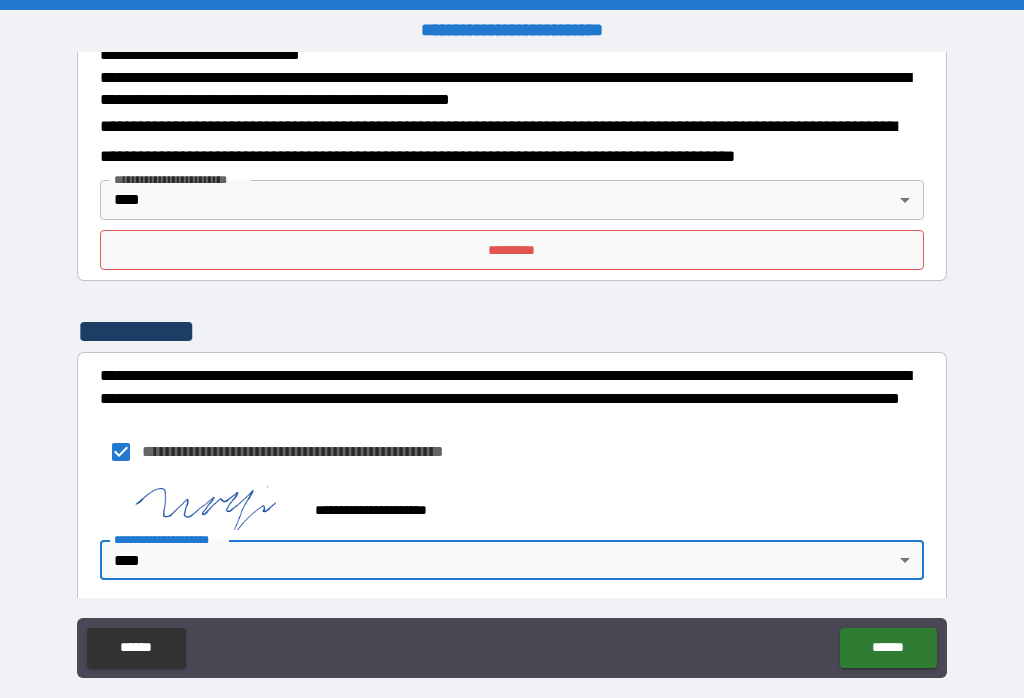 click on "******" at bounding box center [888, 648] 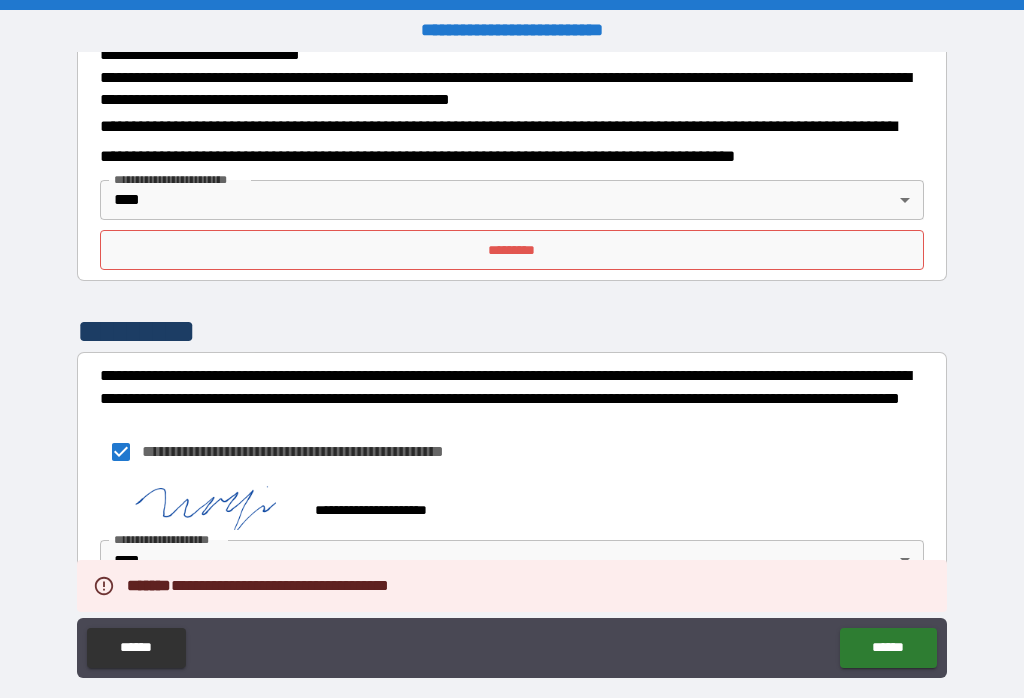 click on "*********" at bounding box center (512, 250) 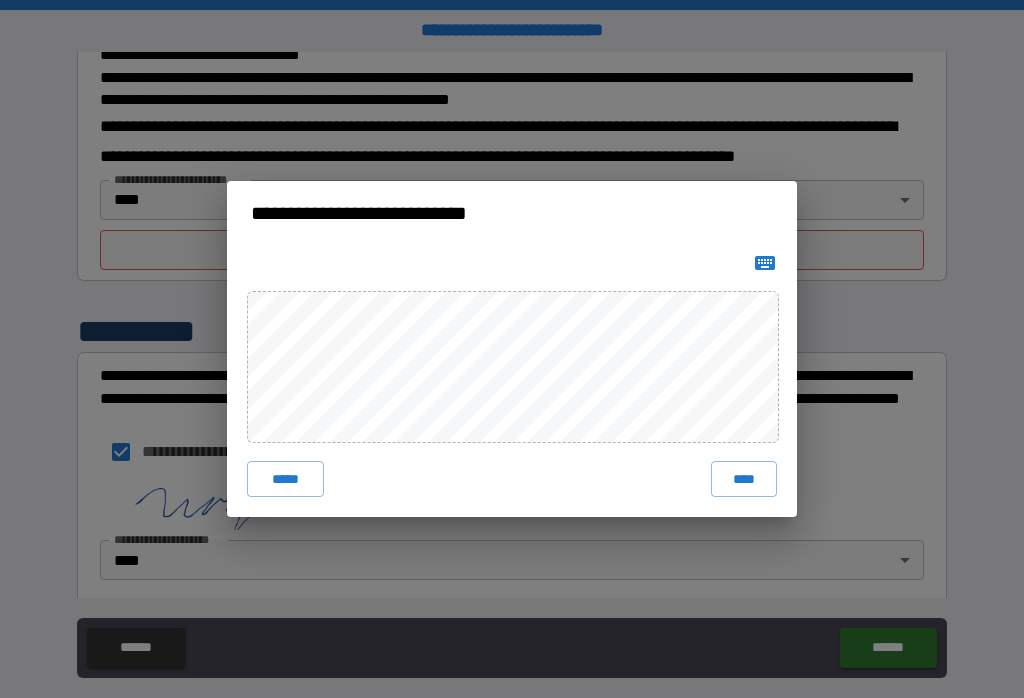 click on "****" at bounding box center [744, 479] 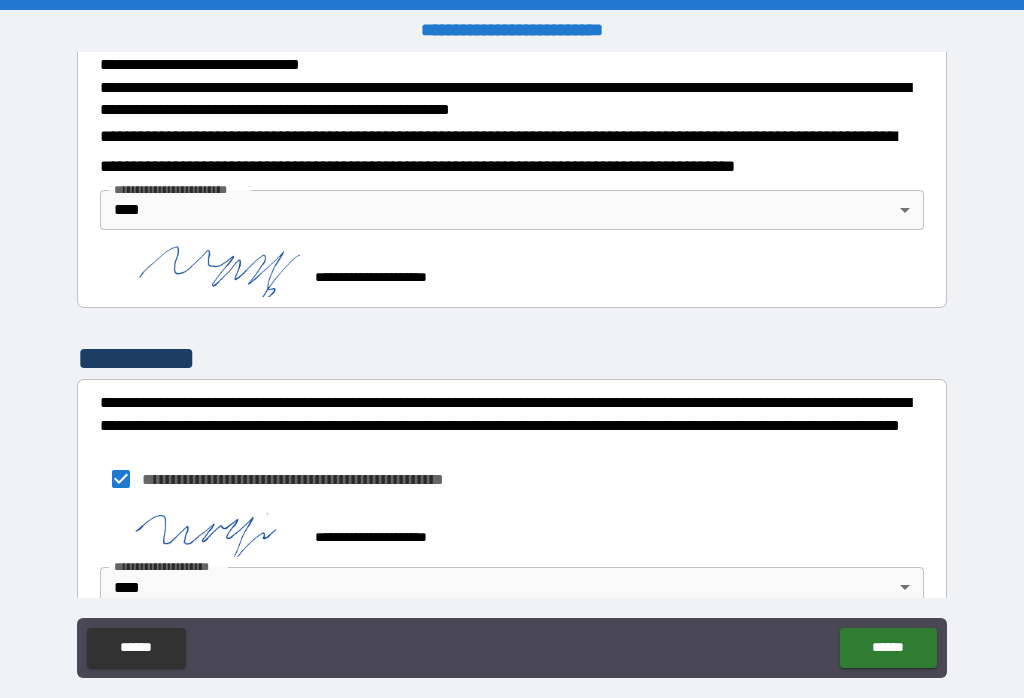 click on "******" at bounding box center [888, 648] 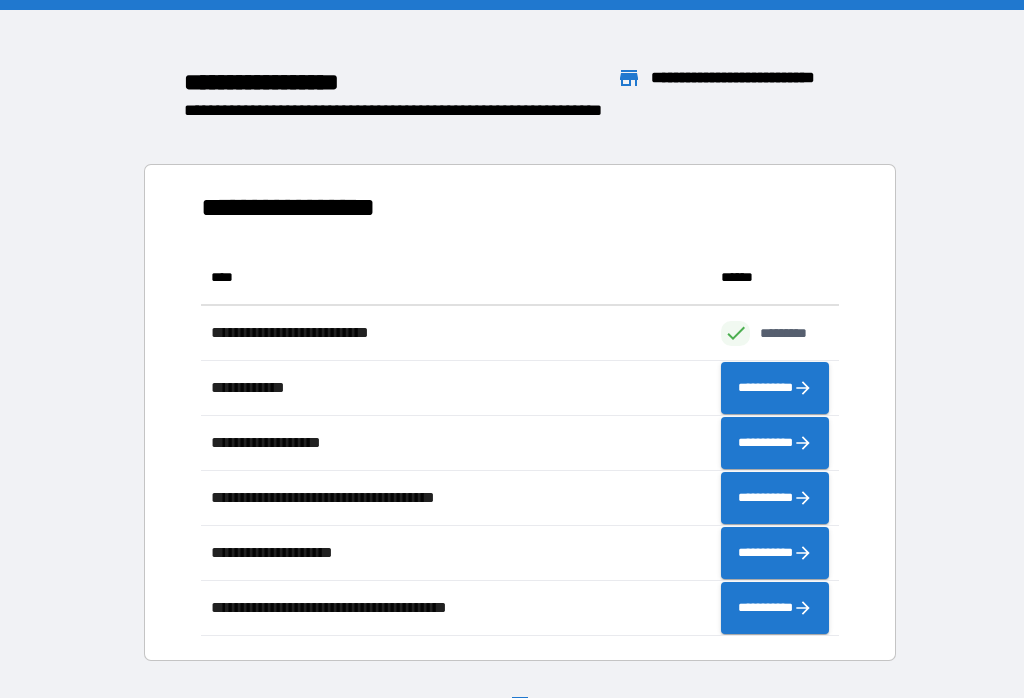 scroll, scrollTop: 386, scrollLeft: 638, axis: both 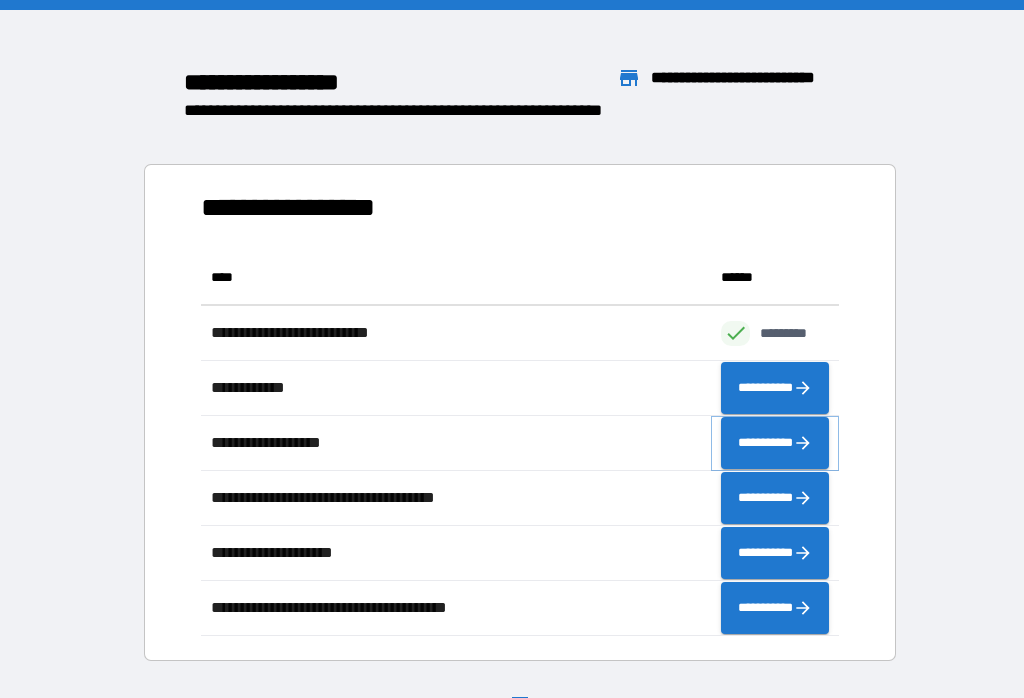 click on "**********" at bounding box center [775, 443] 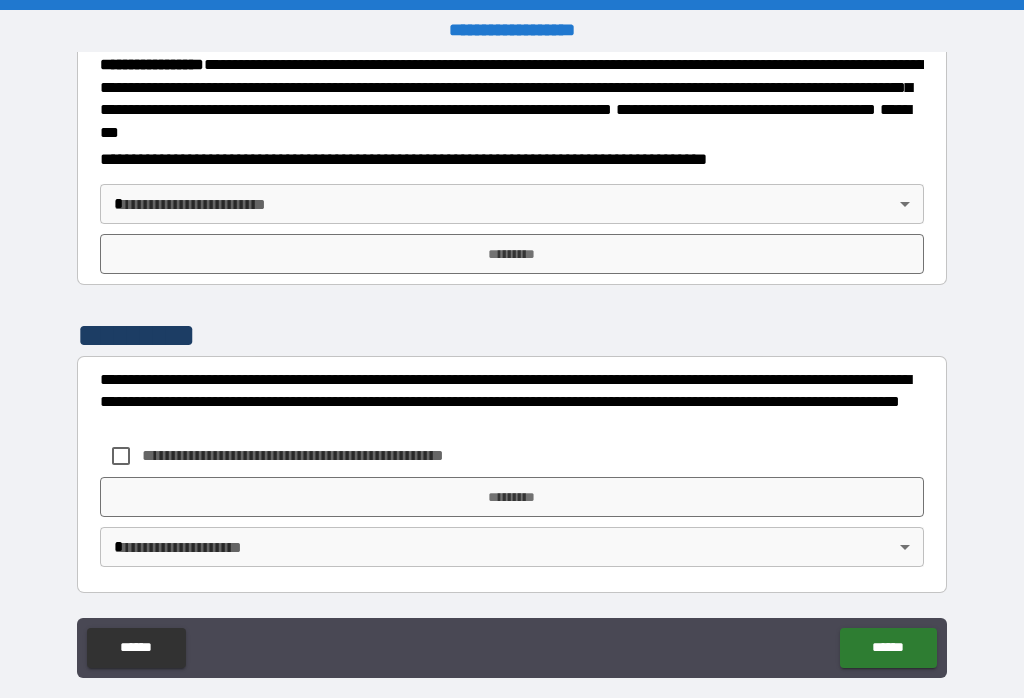 scroll, scrollTop: 2299, scrollLeft: 0, axis: vertical 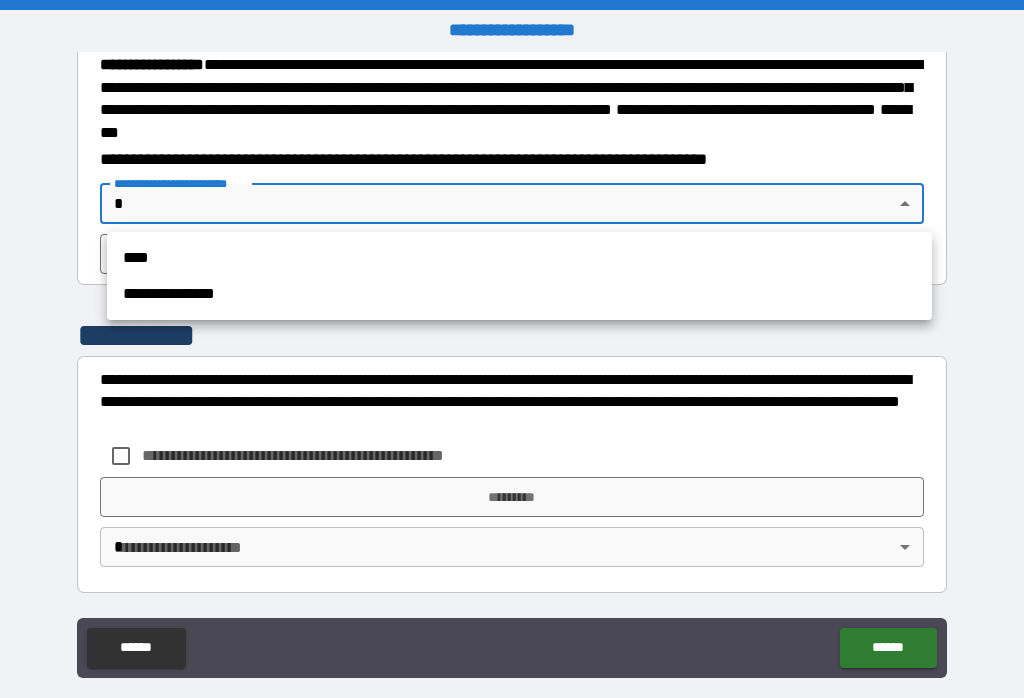 click on "****" at bounding box center [519, 258] 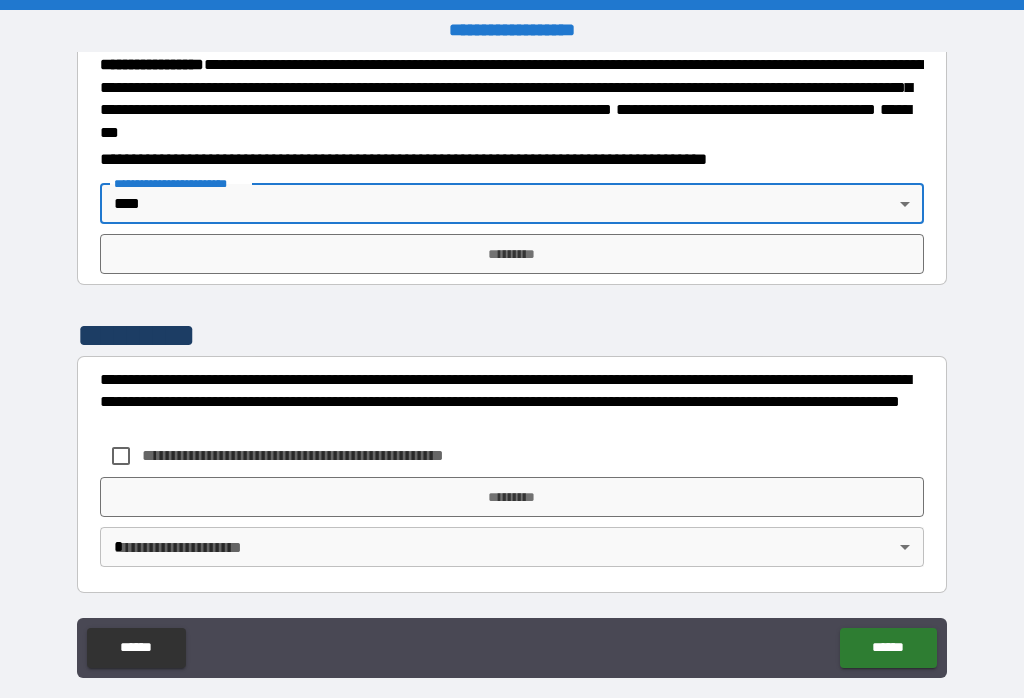 click on "*********" at bounding box center (512, 254) 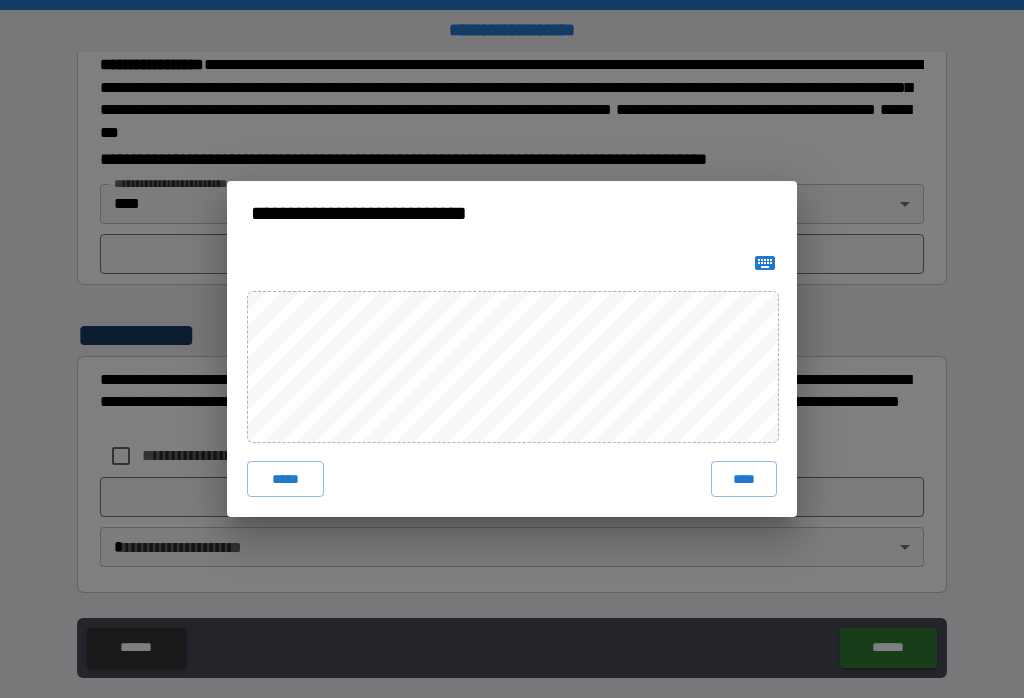 click on "****" at bounding box center (744, 479) 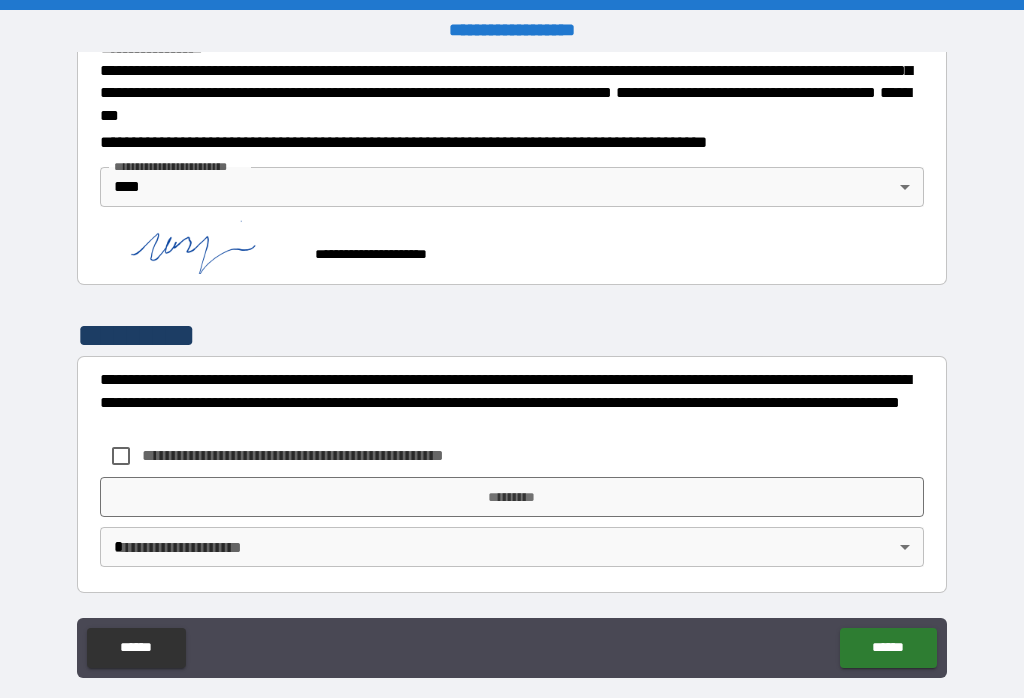 scroll, scrollTop: 2314, scrollLeft: 0, axis: vertical 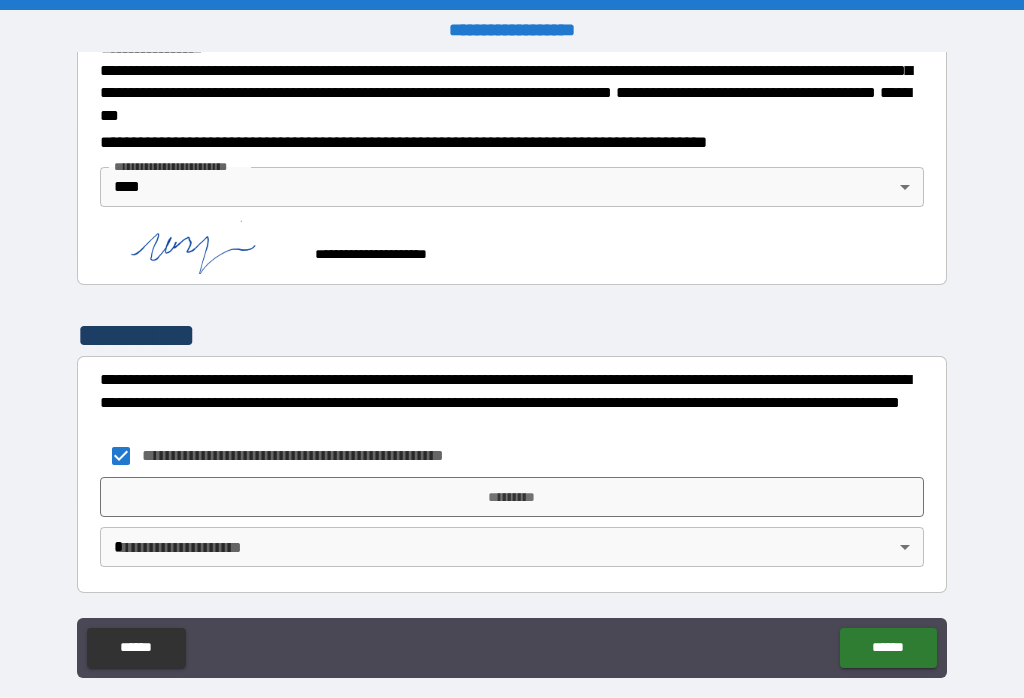 click on "*********" at bounding box center [512, 497] 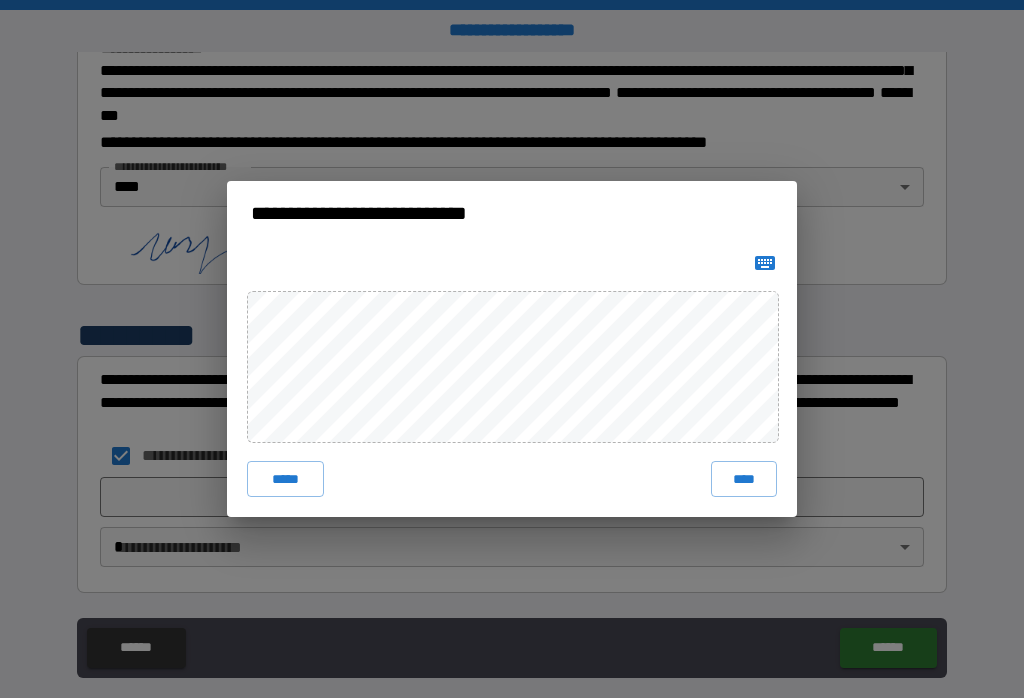 click on "****" at bounding box center (744, 479) 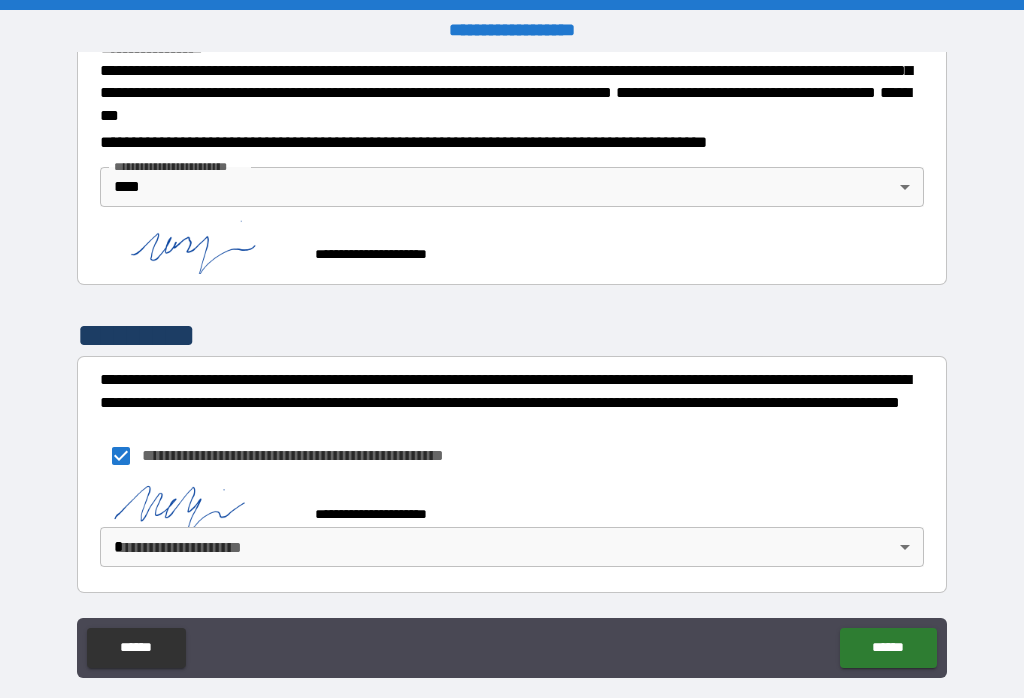 scroll, scrollTop: 2306, scrollLeft: 0, axis: vertical 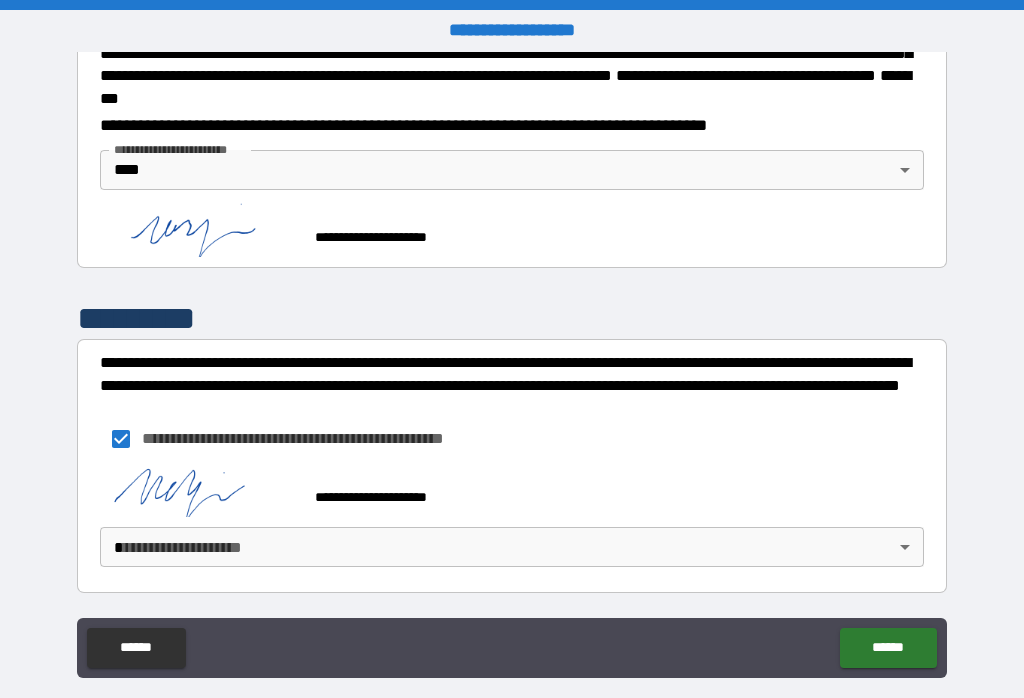 click on "**********" at bounding box center (512, 364) 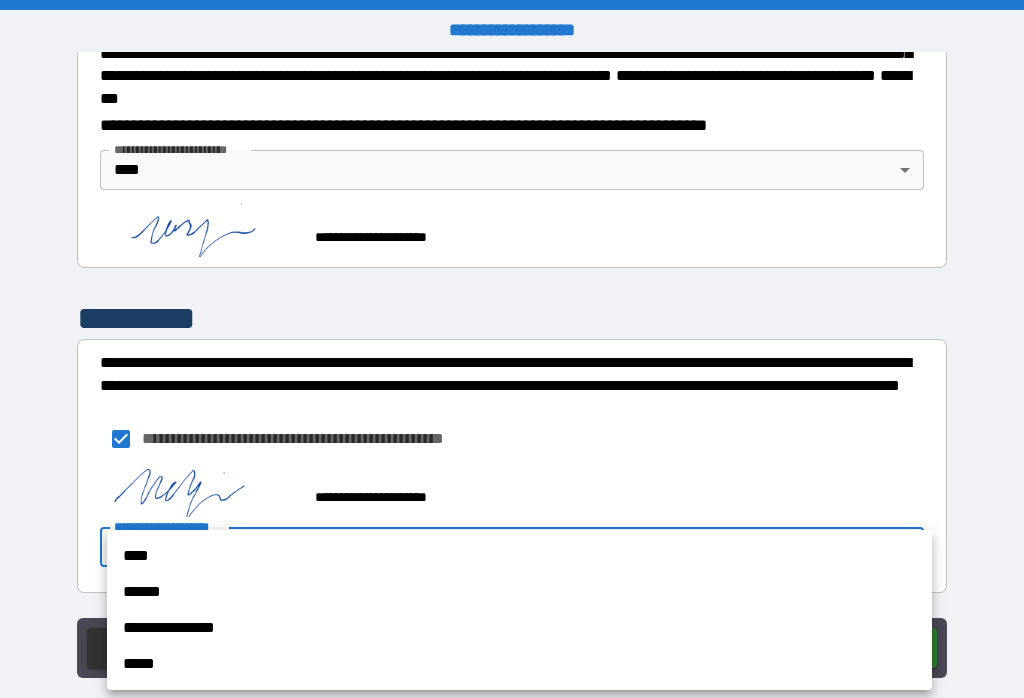 click on "****" at bounding box center [519, 556] 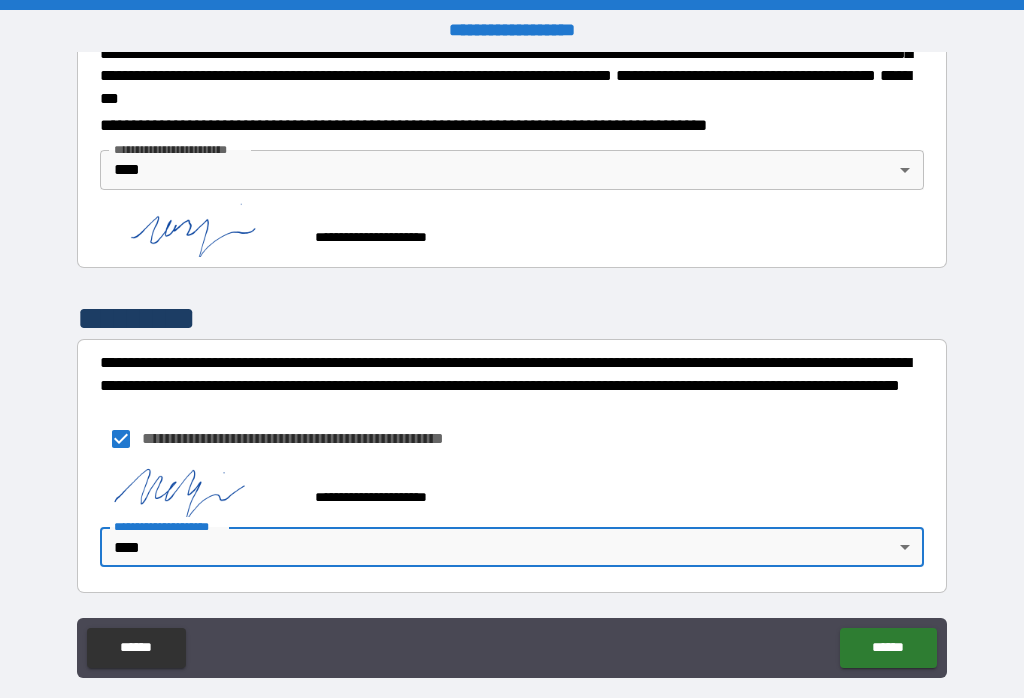 click on "******" at bounding box center (888, 648) 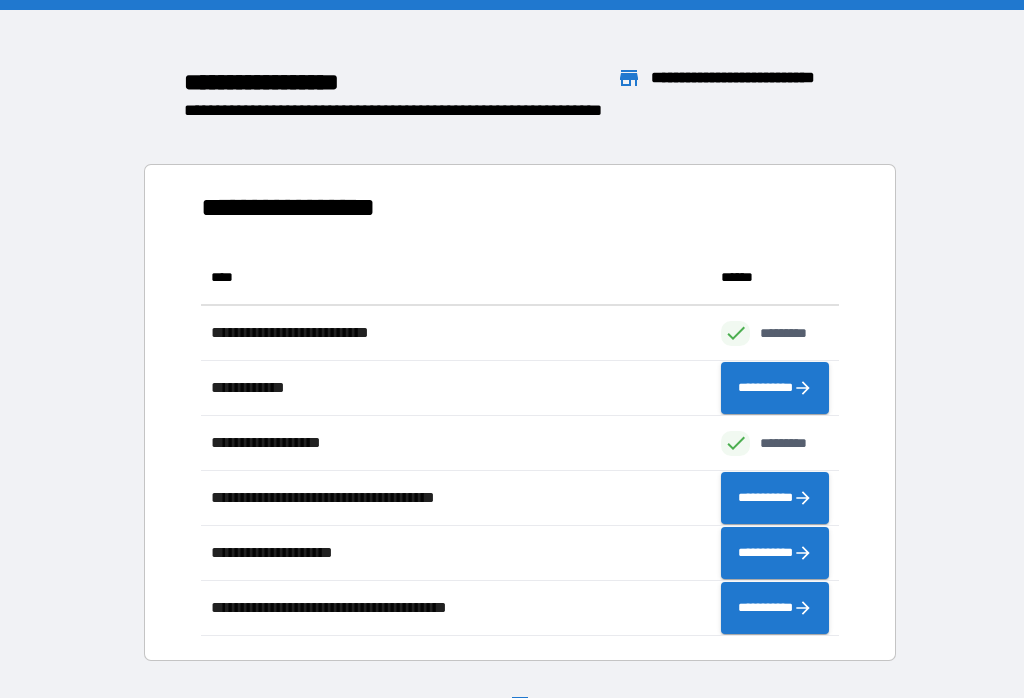 scroll, scrollTop: 1, scrollLeft: 1, axis: both 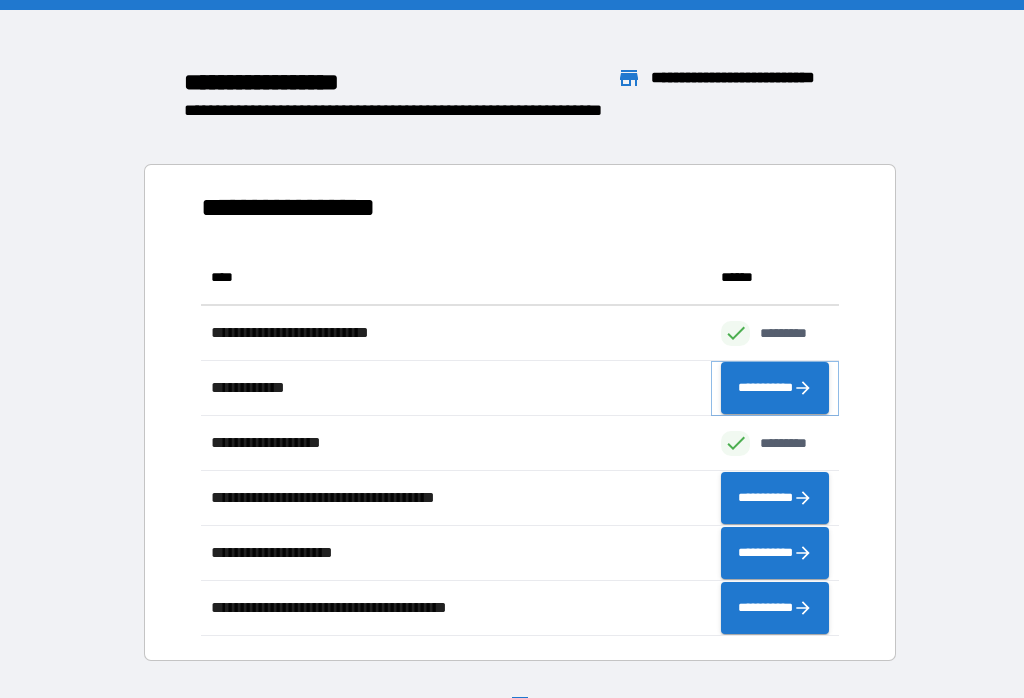 click 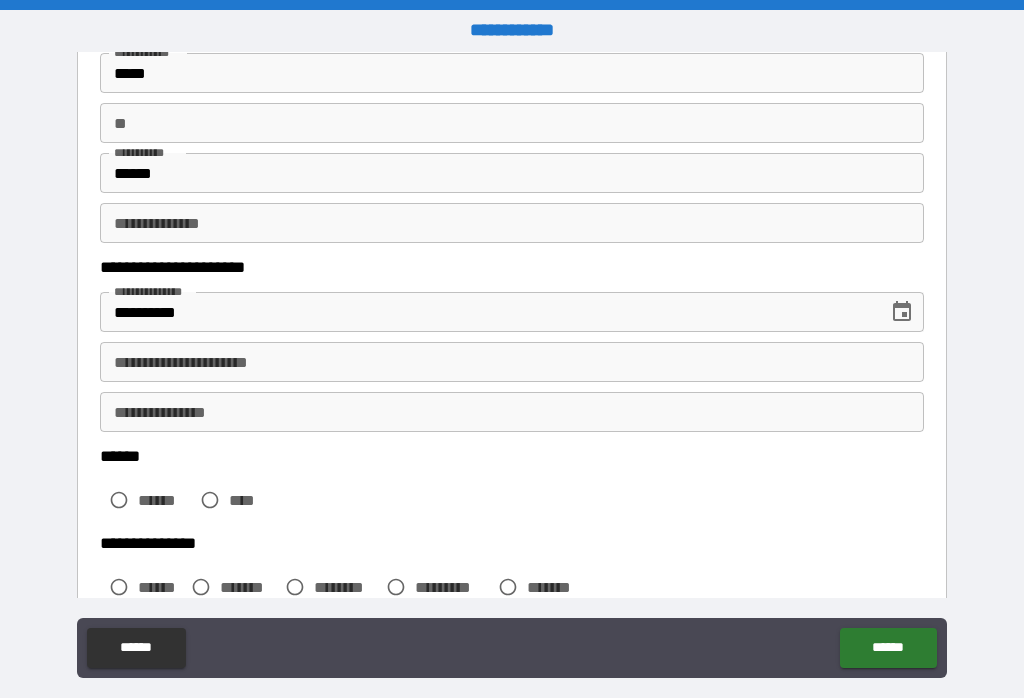 scroll, scrollTop: 150, scrollLeft: 0, axis: vertical 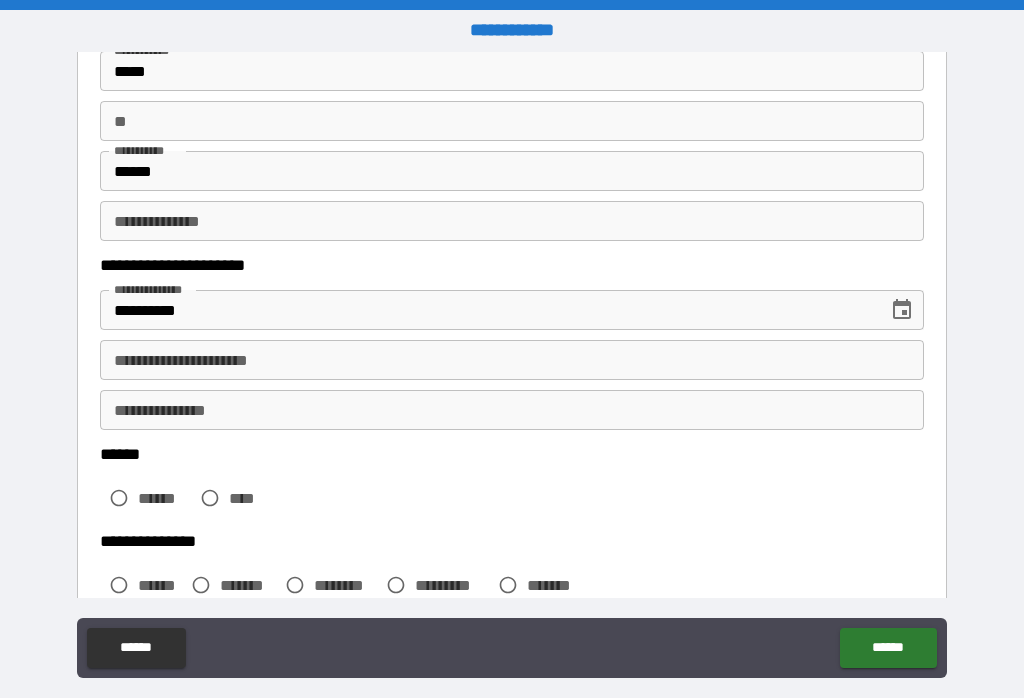 click on "**********" at bounding box center (512, 360) 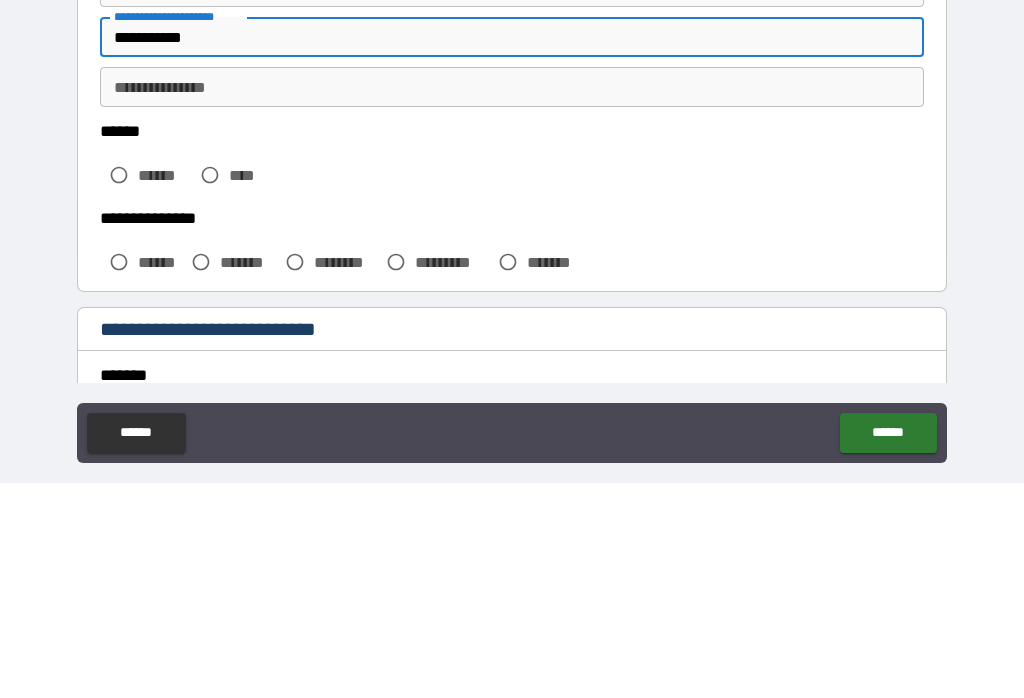 scroll, scrollTop: 269, scrollLeft: 0, axis: vertical 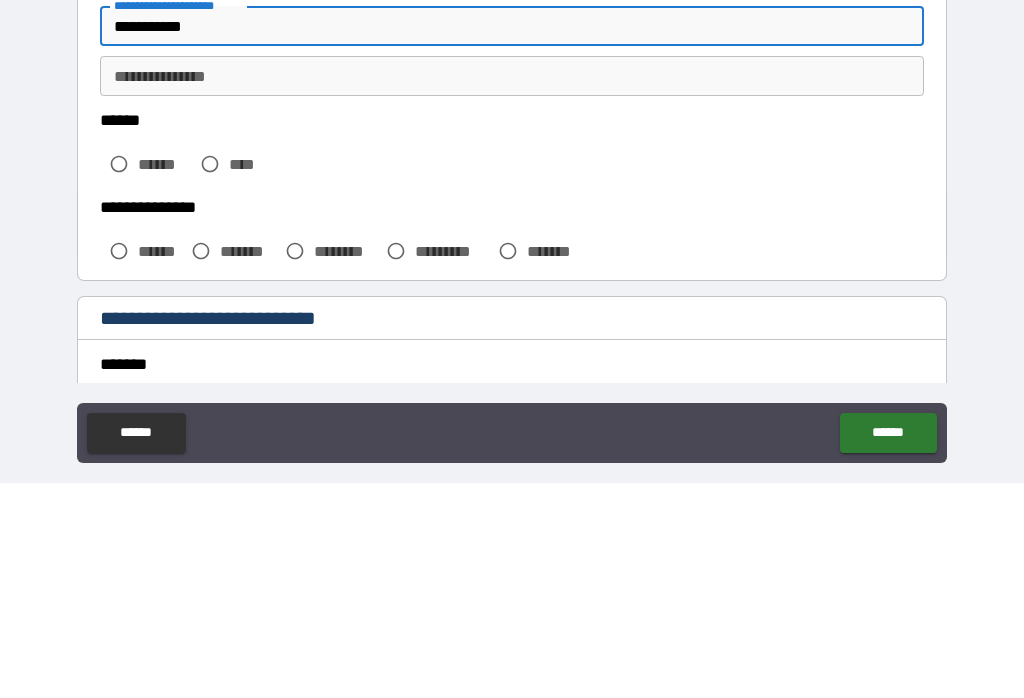 type on "**********" 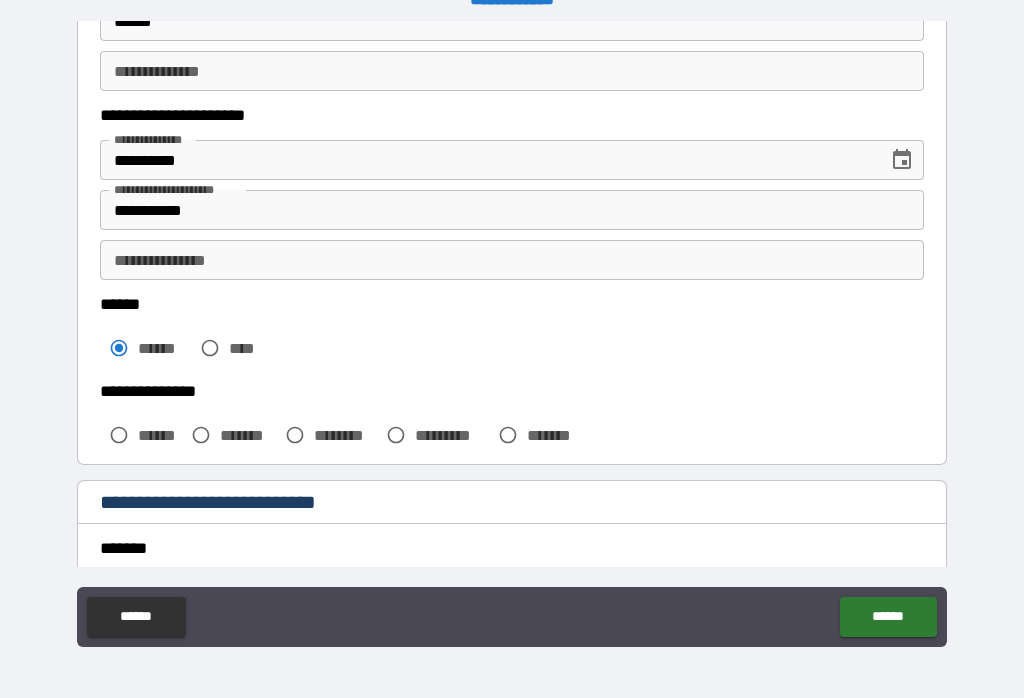 click on "*******" at bounding box center (248, 435) 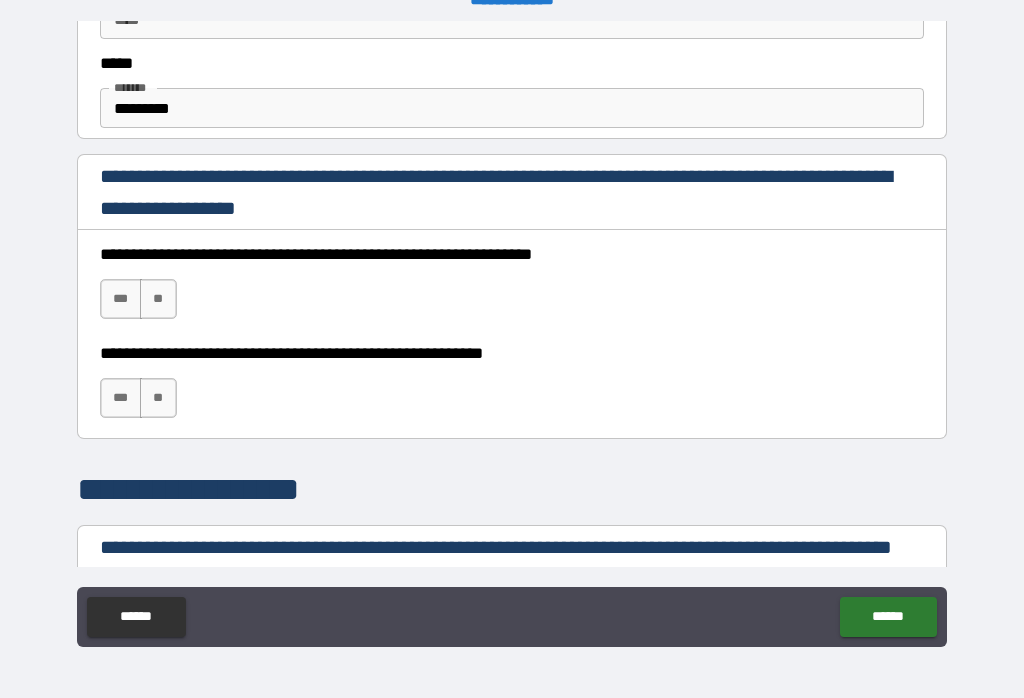 scroll, scrollTop: 1220, scrollLeft: 0, axis: vertical 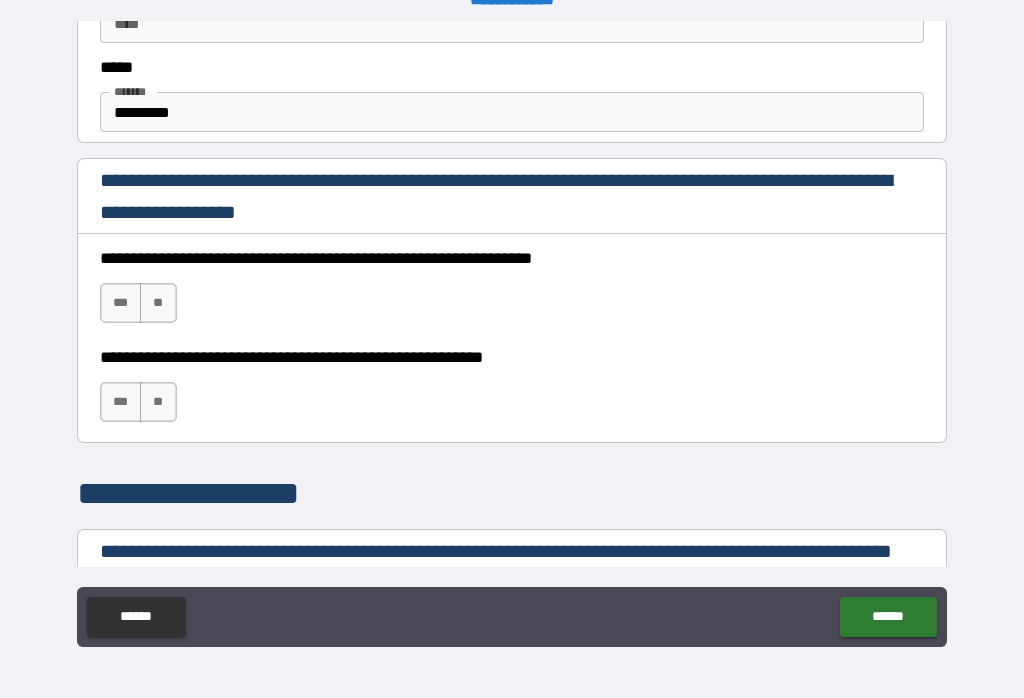 click on "***" at bounding box center [121, 303] 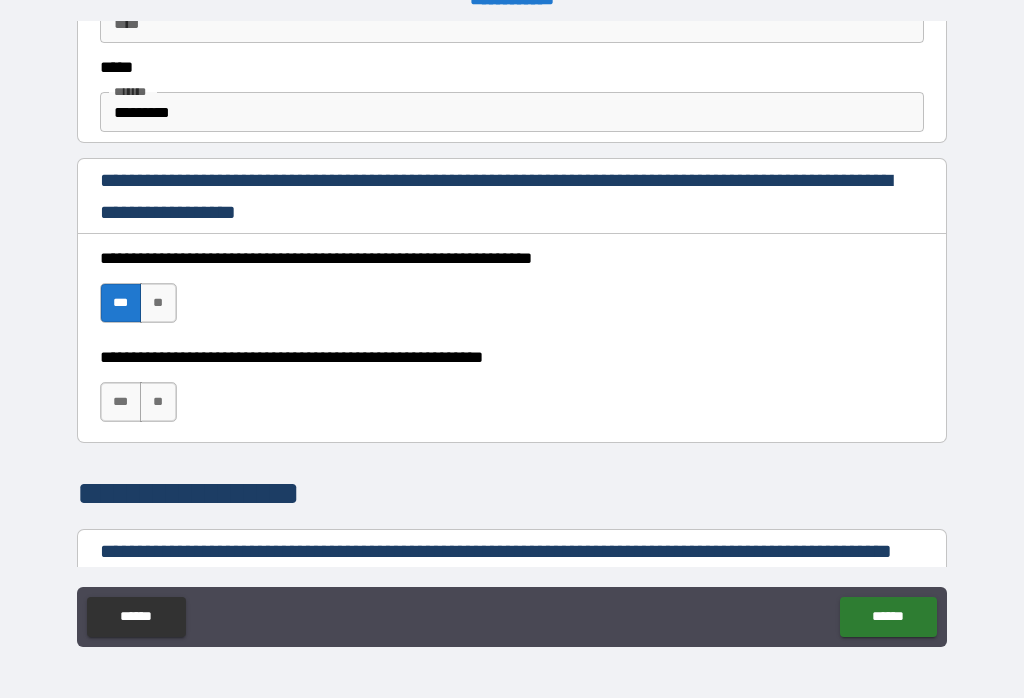 click on "***" at bounding box center [121, 402] 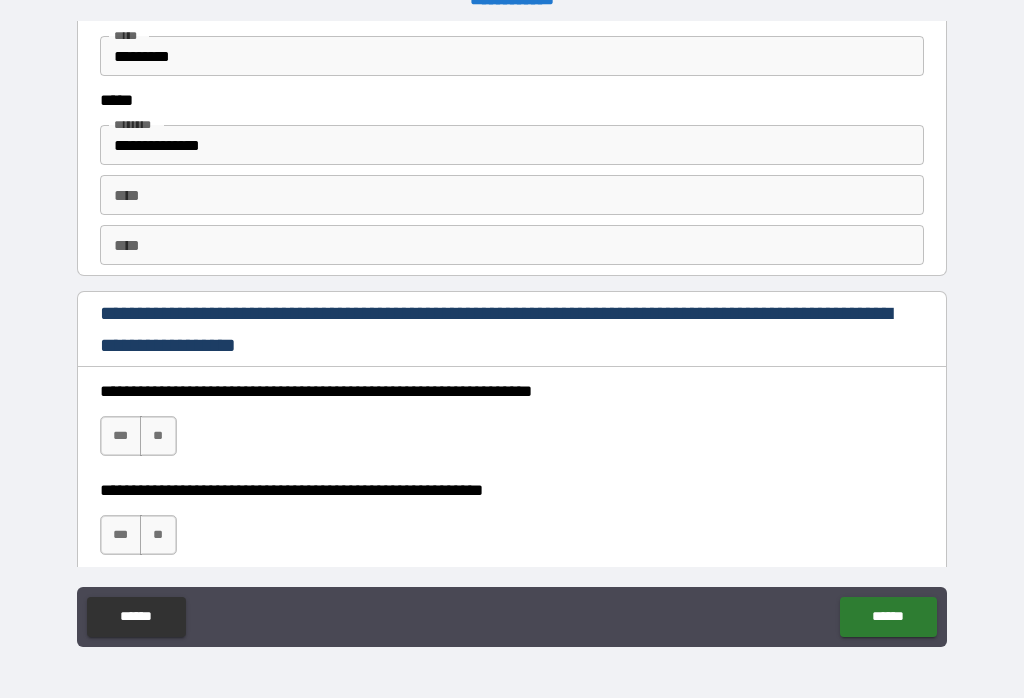 scroll, scrollTop: 2824, scrollLeft: 0, axis: vertical 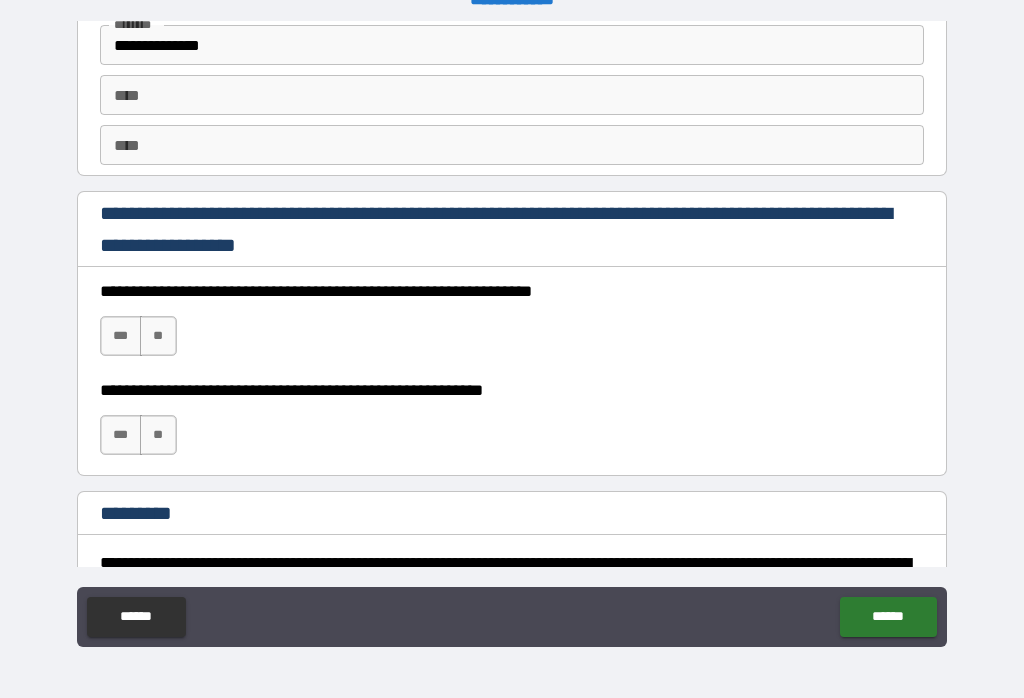 click on "***" at bounding box center (121, 336) 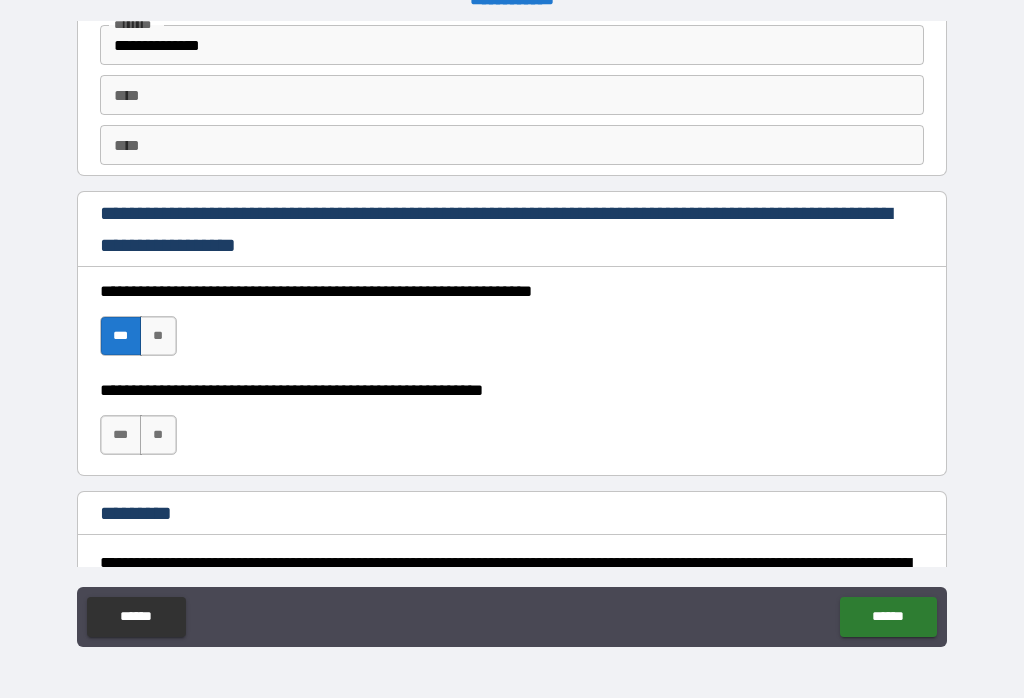 click on "***" at bounding box center (121, 435) 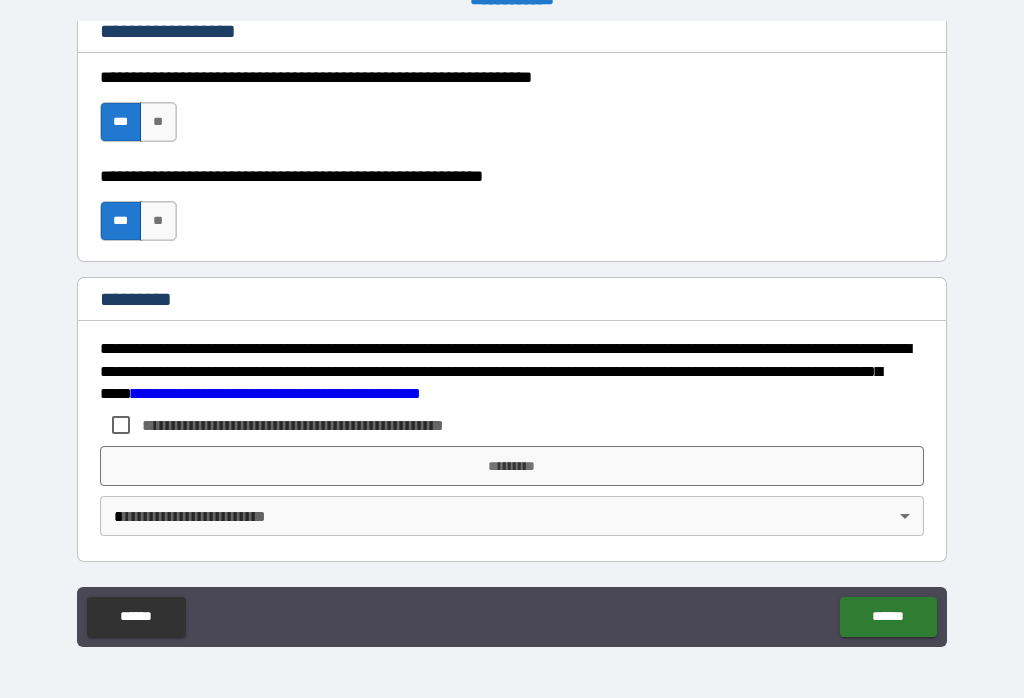 scroll, scrollTop: 3038, scrollLeft: 0, axis: vertical 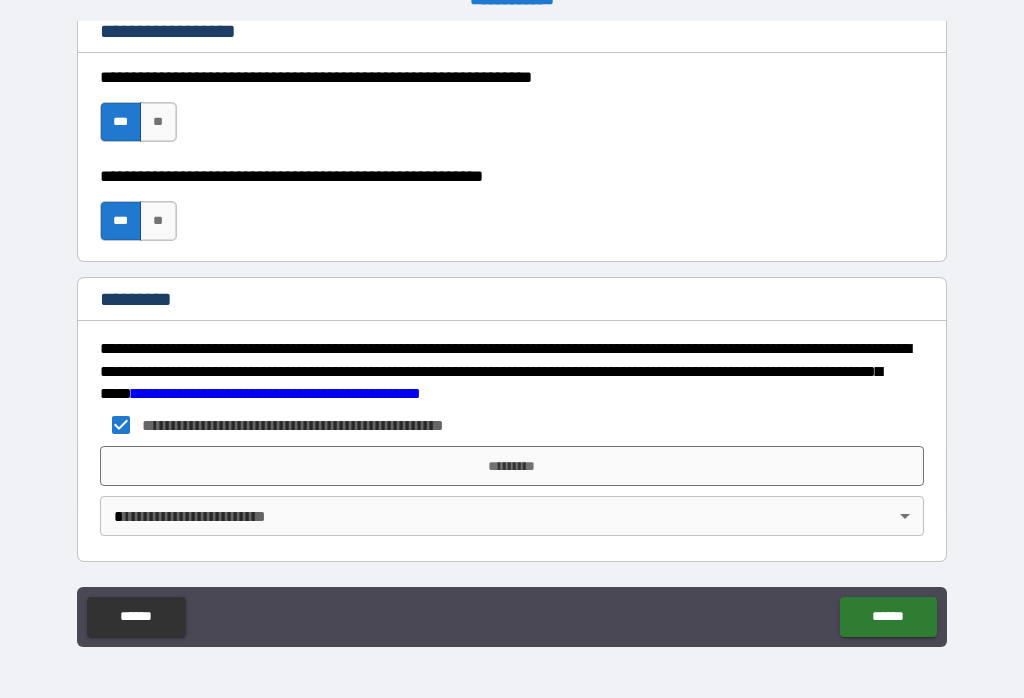 click on "*********" at bounding box center (512, 466) 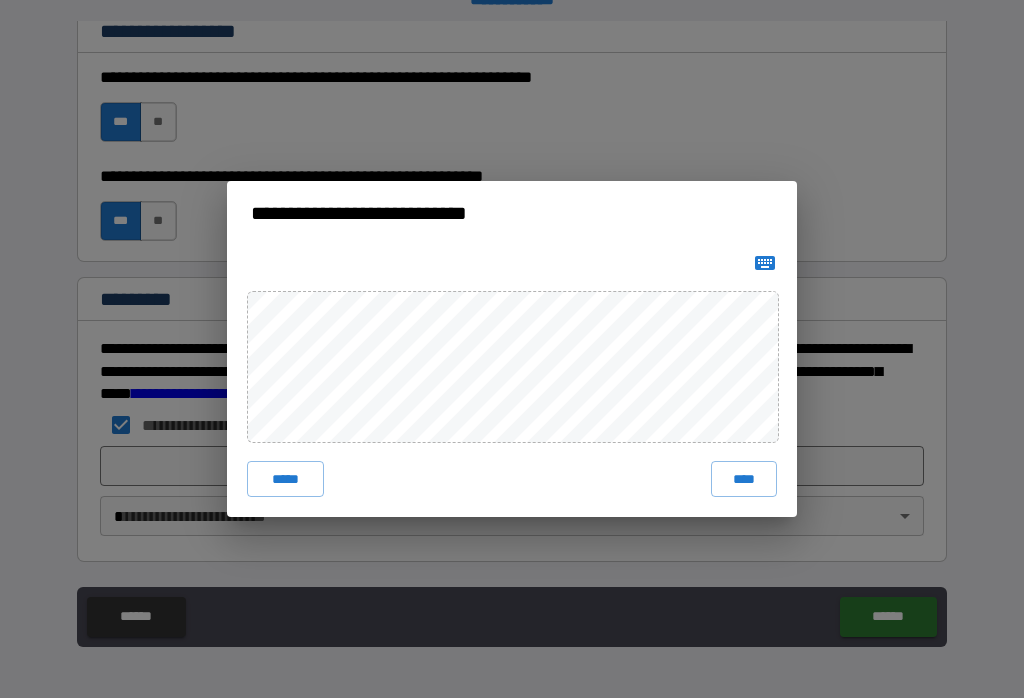 click on "****" at bounding box center (744, 479) 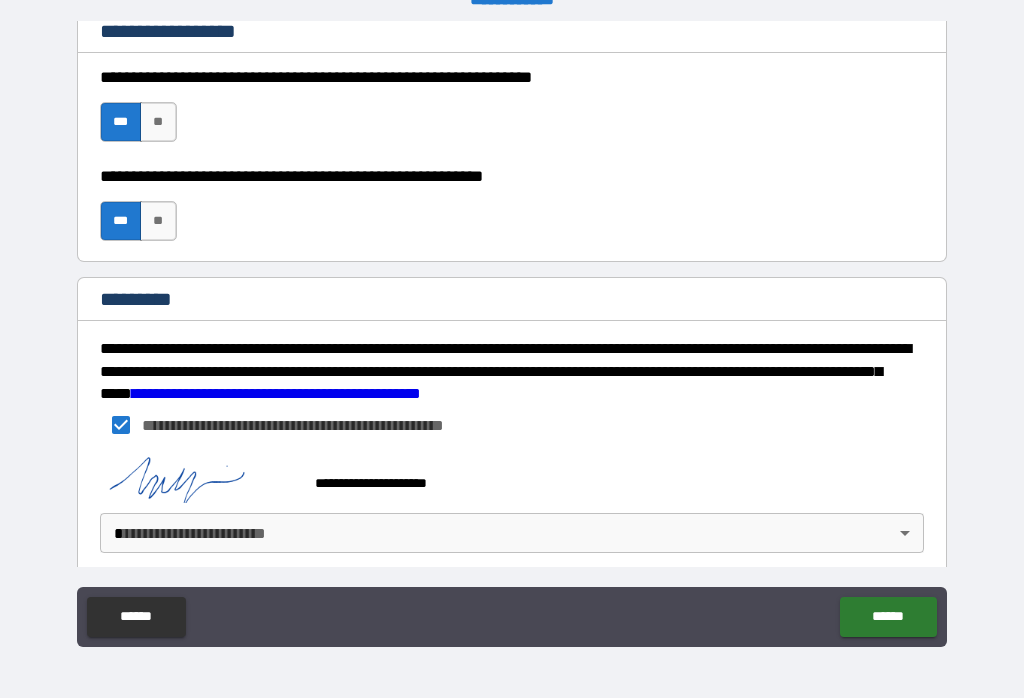 click on "**********" at bounding box center (512, 333) 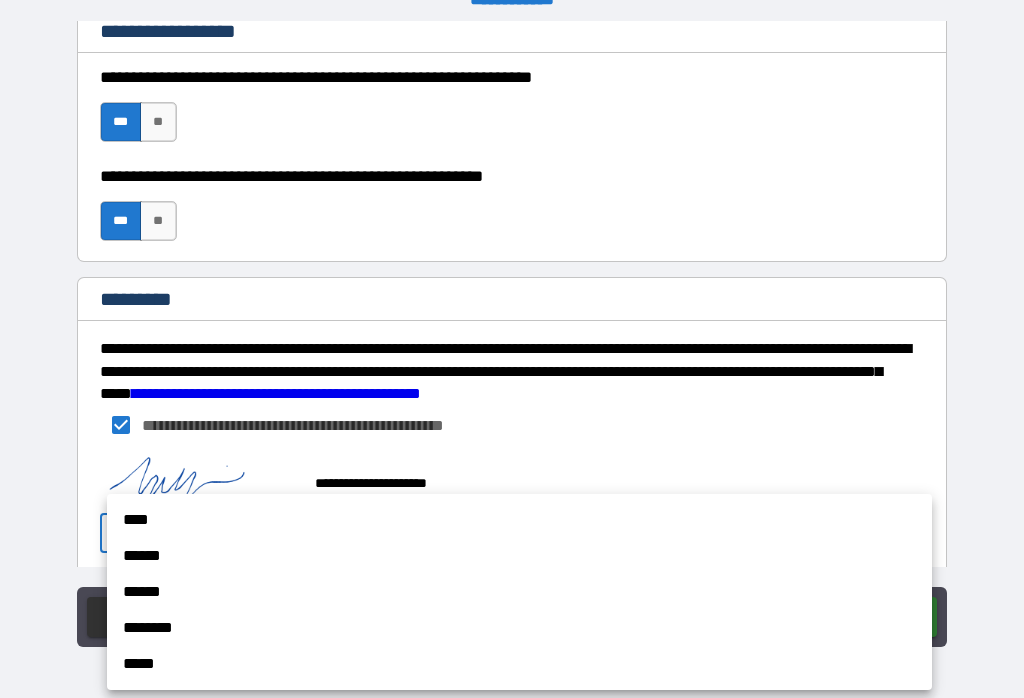 click on "****" at bounding box center [519, 520] 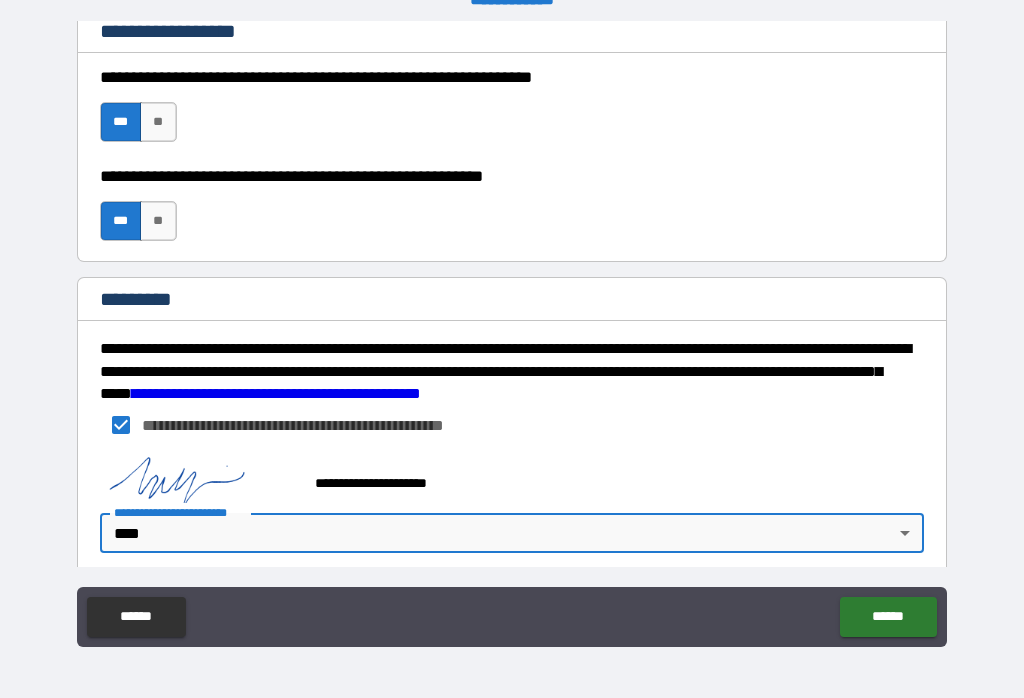 type on "*" 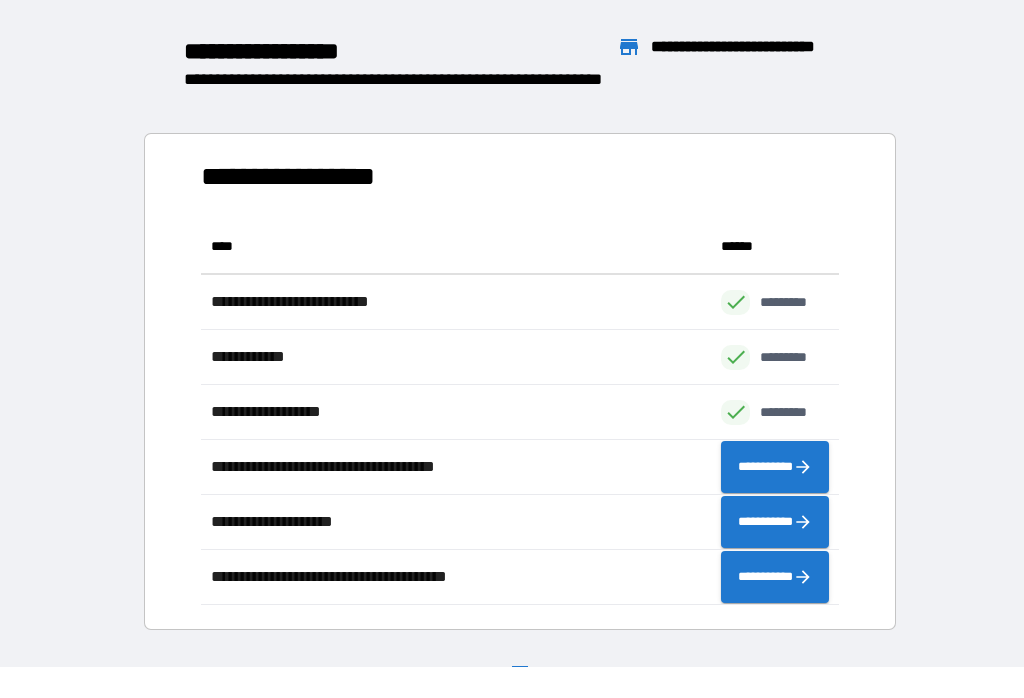 scroll, scrollTop: 386, scrollLeft: 638, axis: both 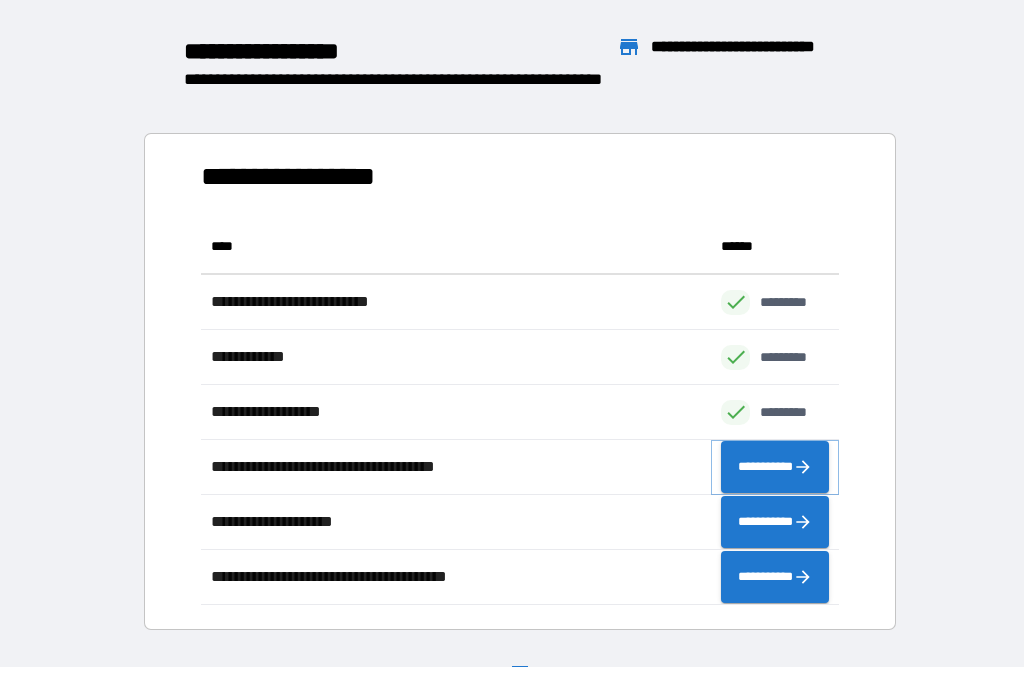 click on "**********" at bounding box center (775, 467) 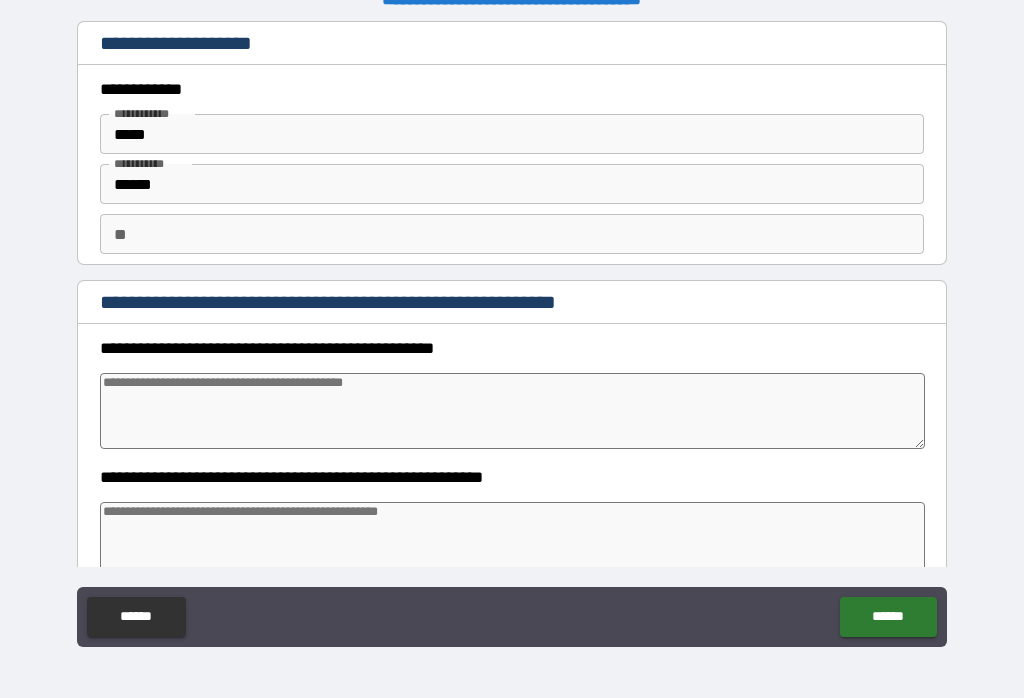 type on "*" 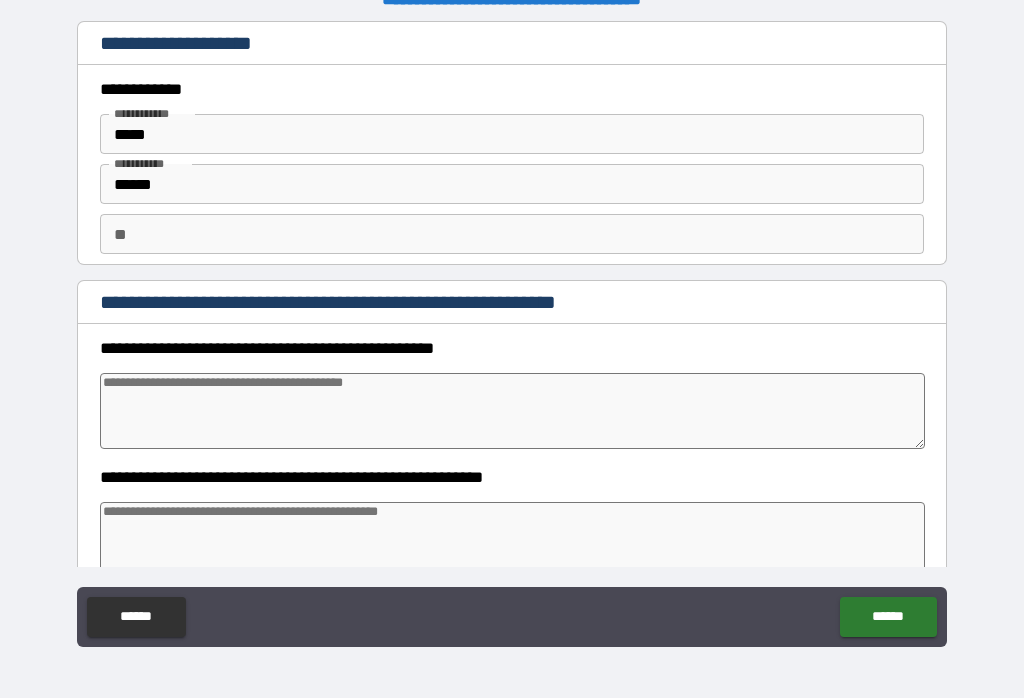 type on "*" 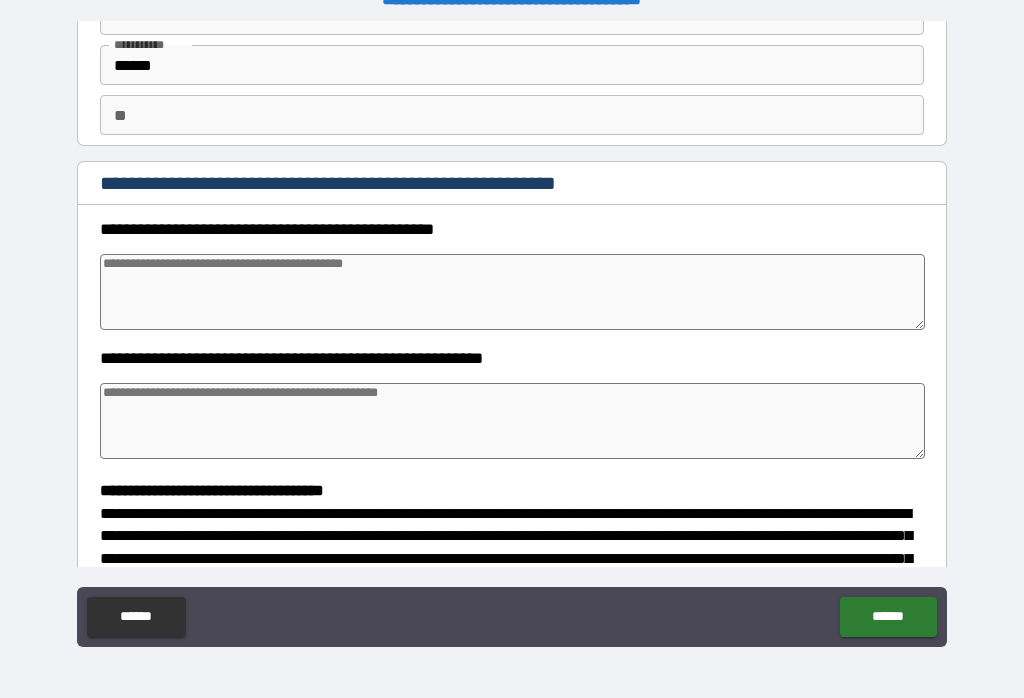 scroll, scrollTop: 118, scrollLeft: 0, axis: vertical 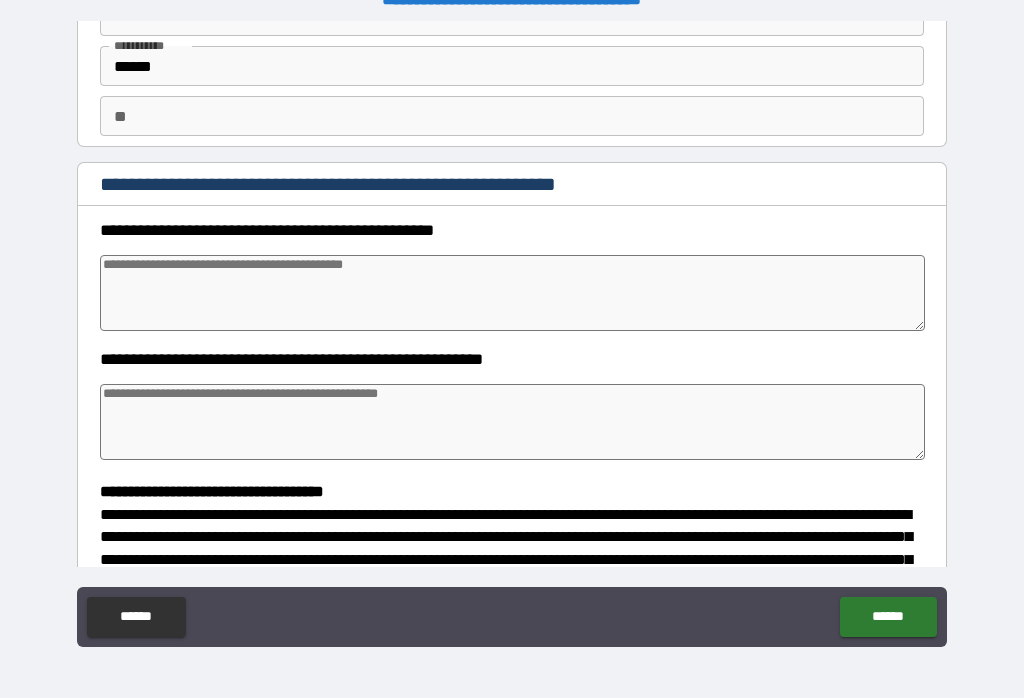 click at bounding box center [513, 293] 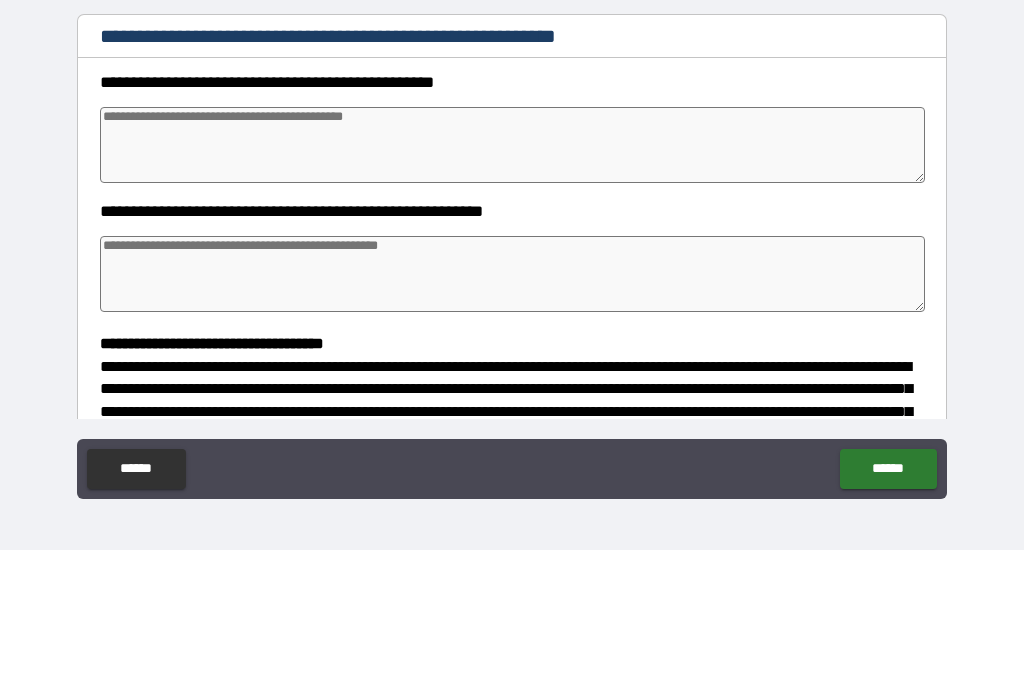 type on "*" 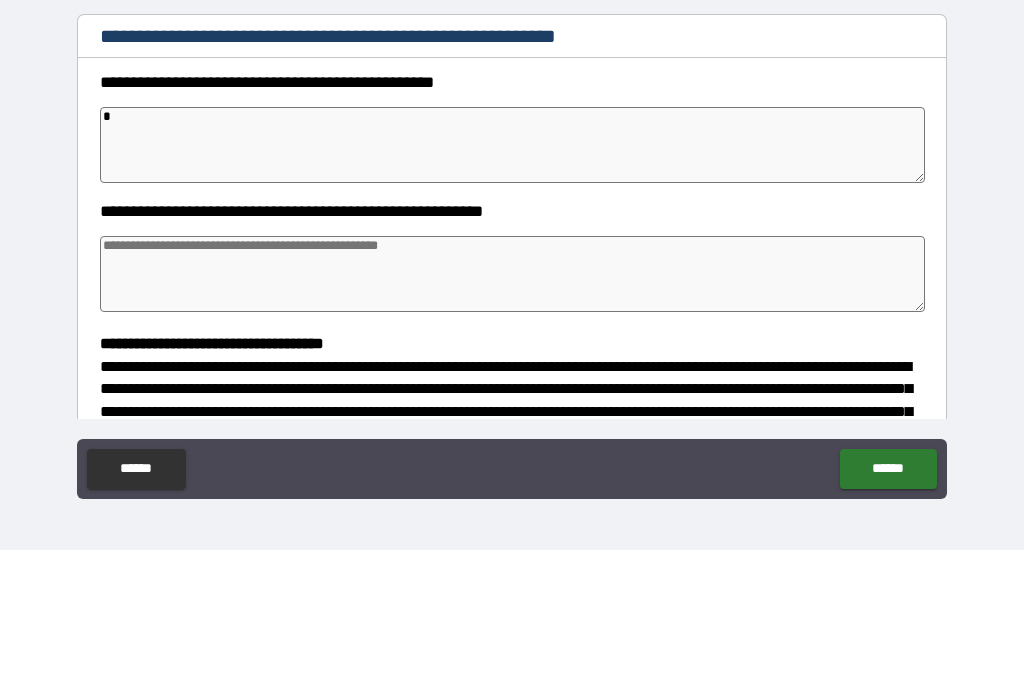 type on "*" 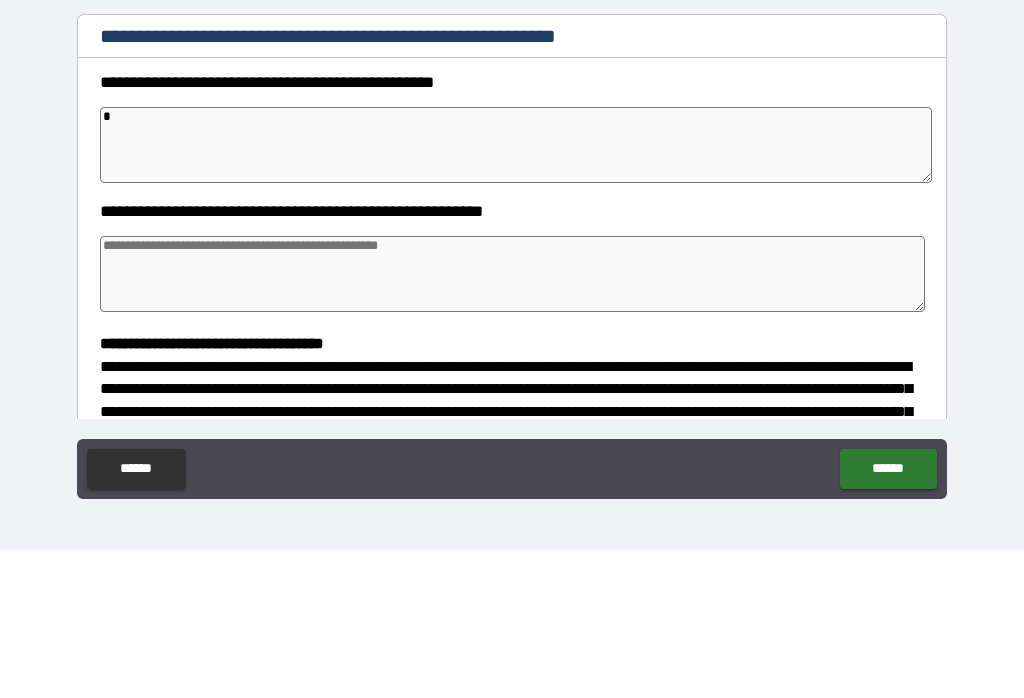 type on "*" 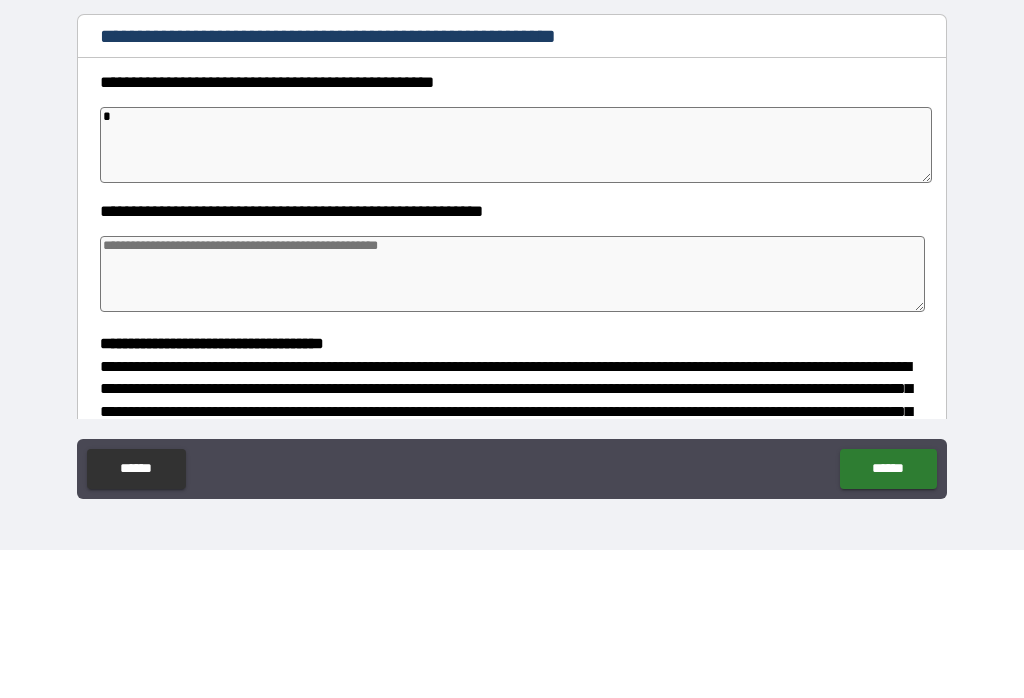 type on "*" 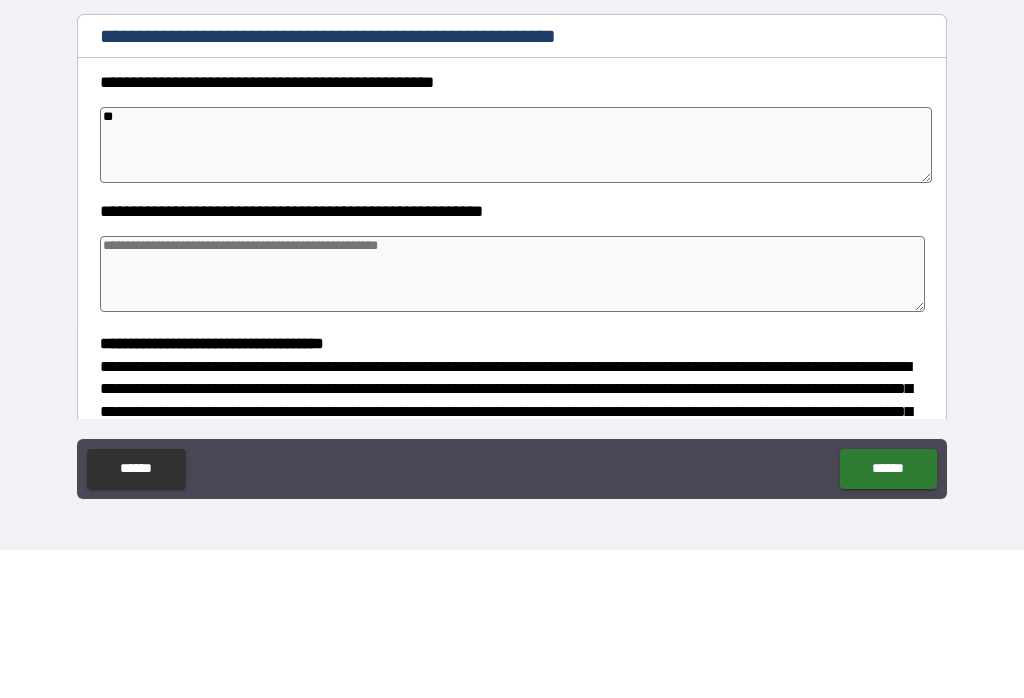 type on "*" 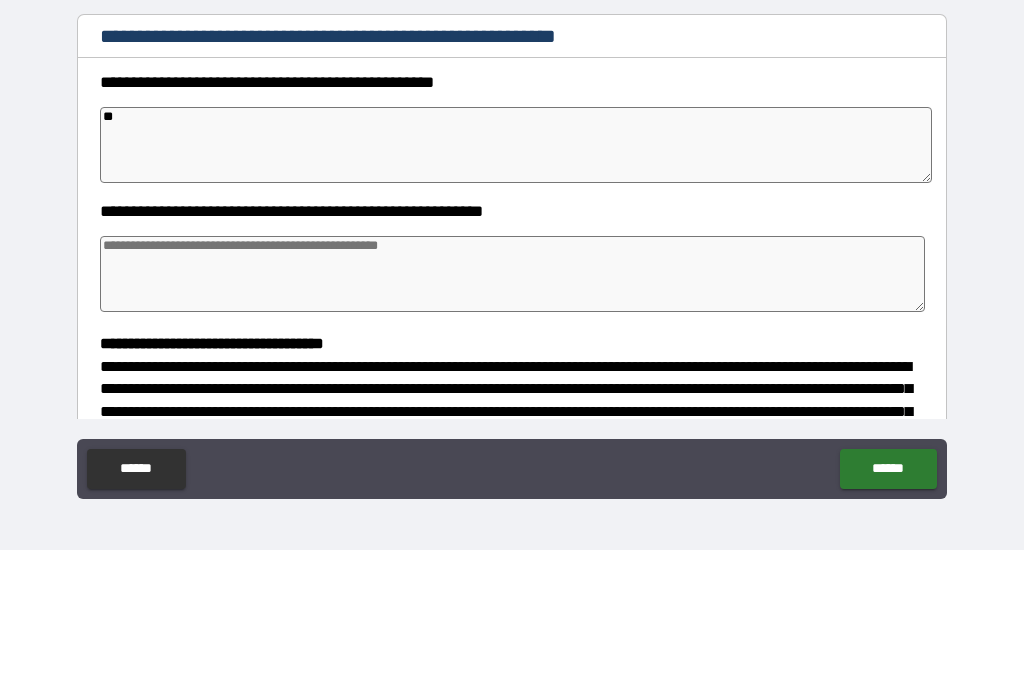 type on "*" 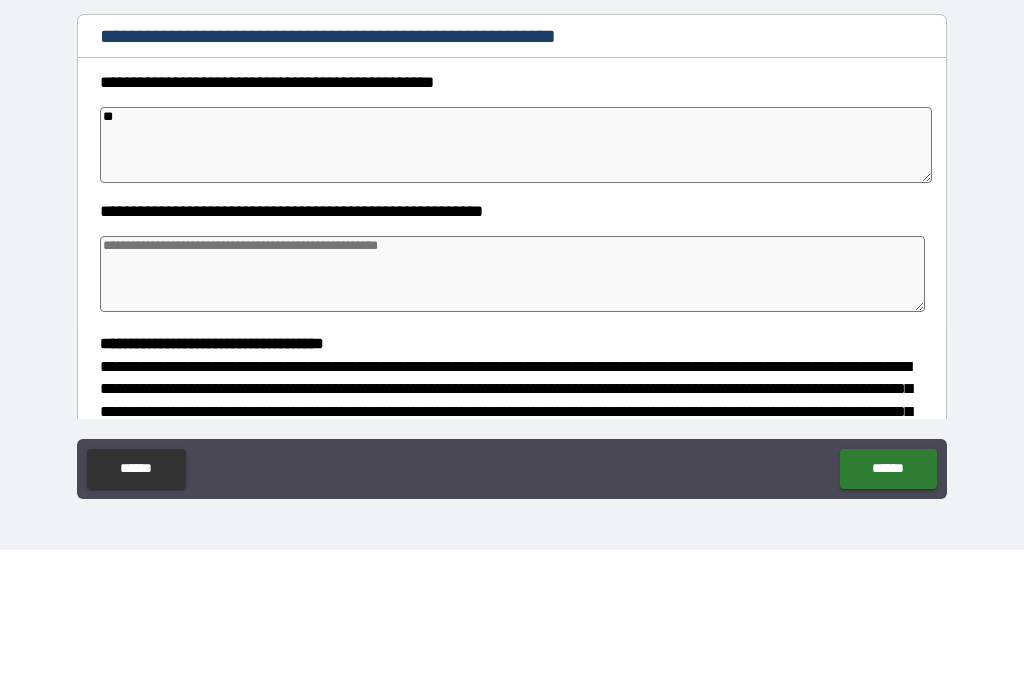 type on "*" 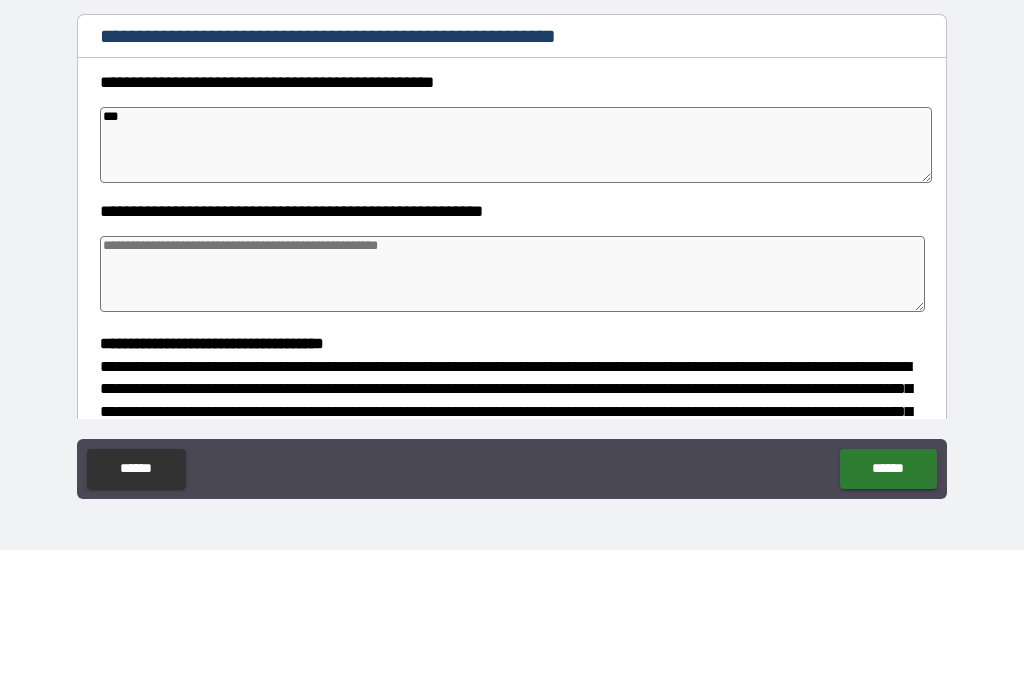 type on "*" 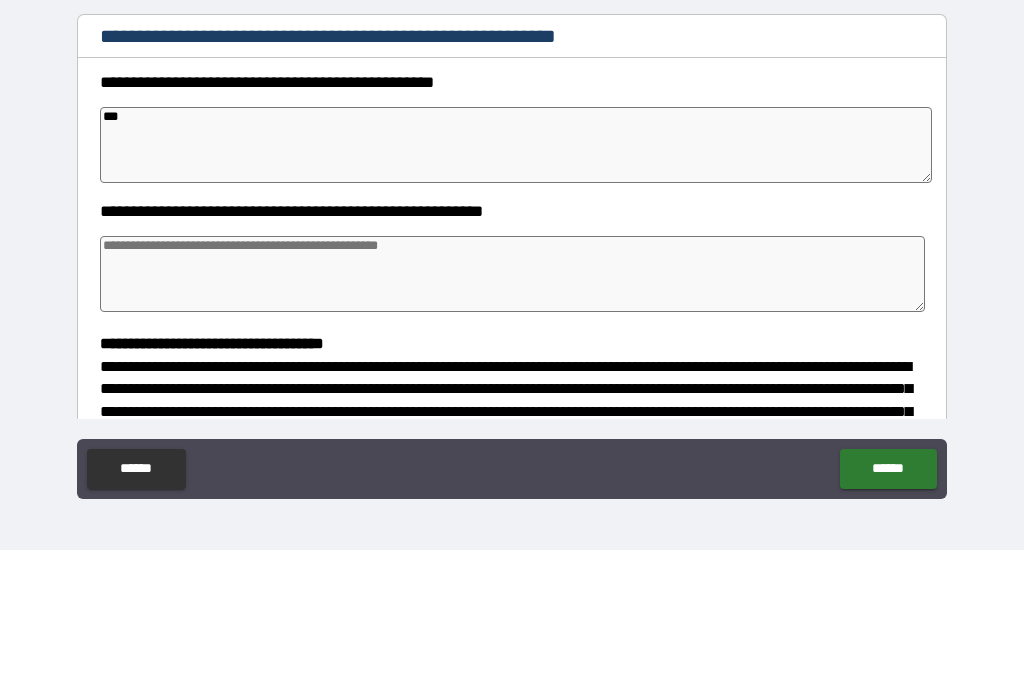 type on "****" 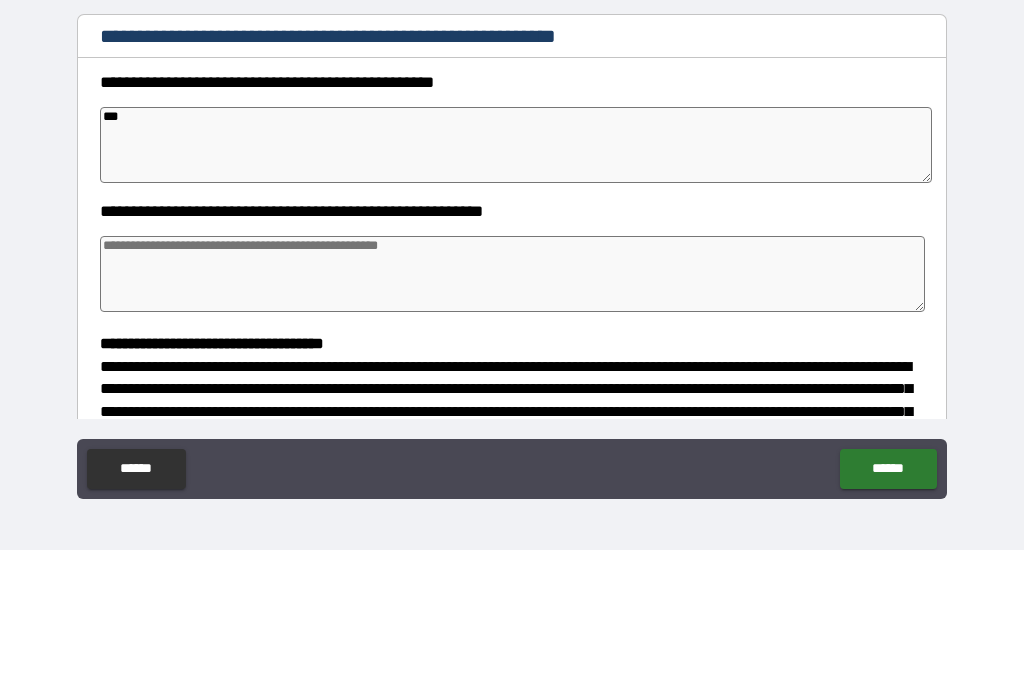 type on "*" 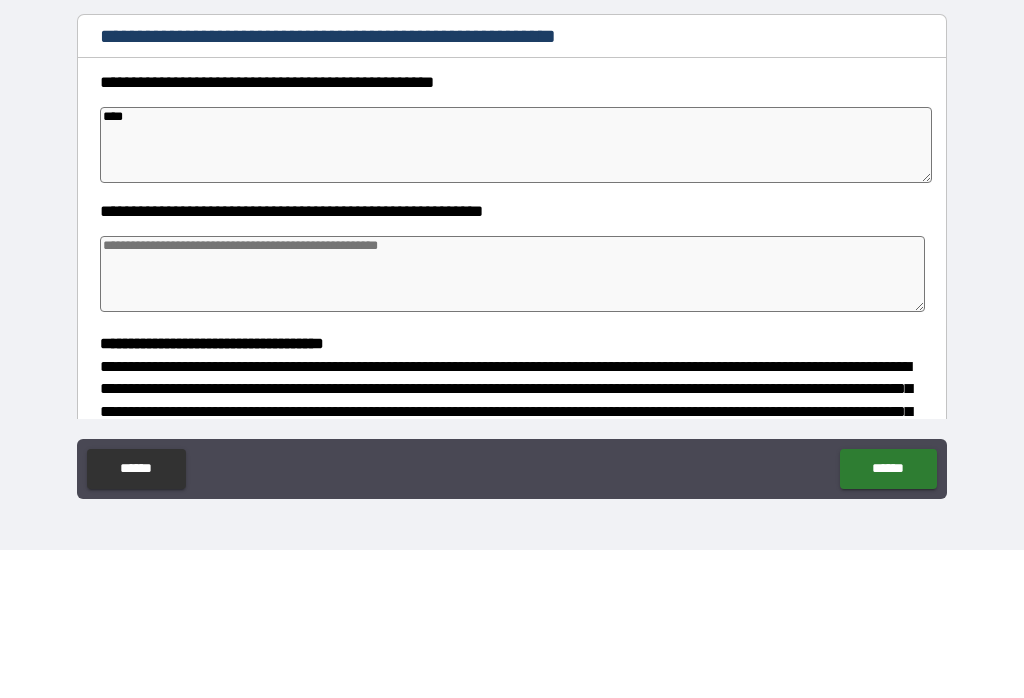 type on "*" 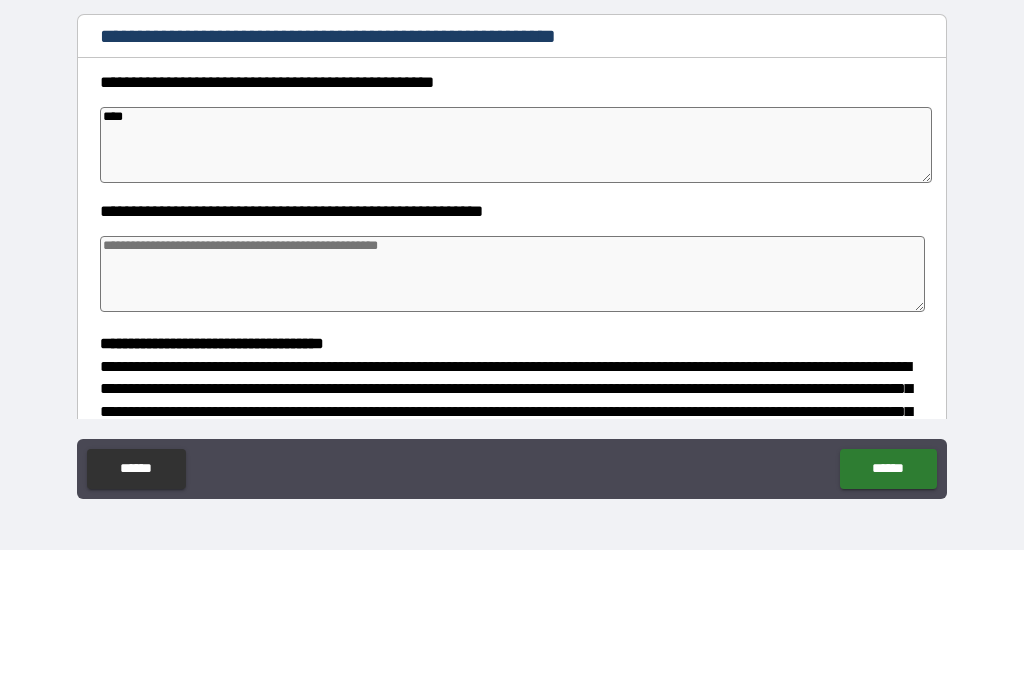 type on "*" 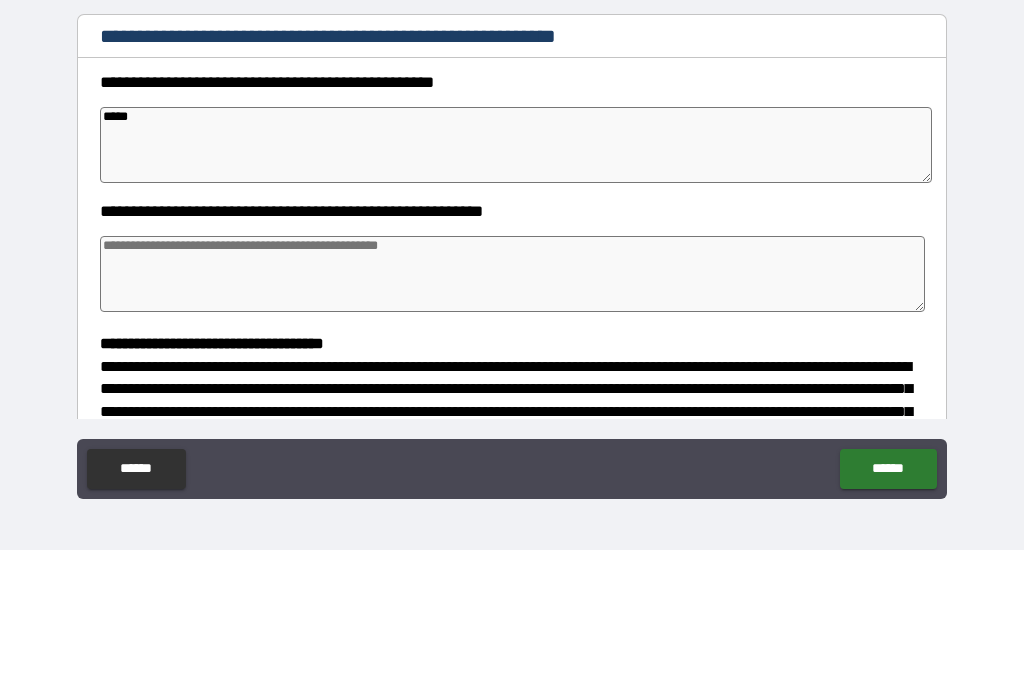 type on "*" 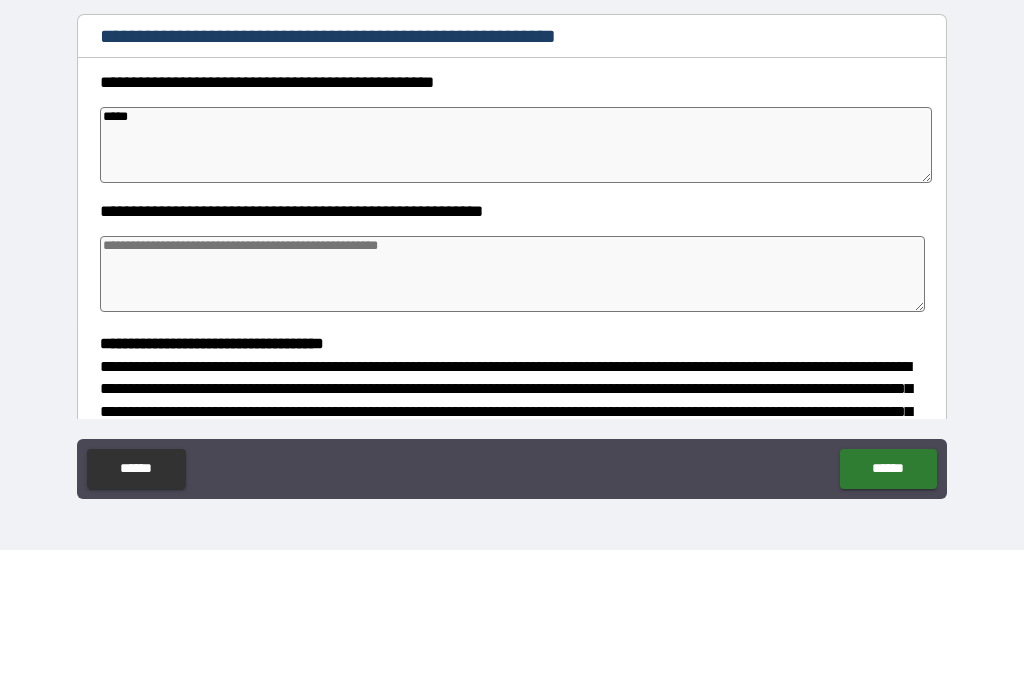 type on "*" 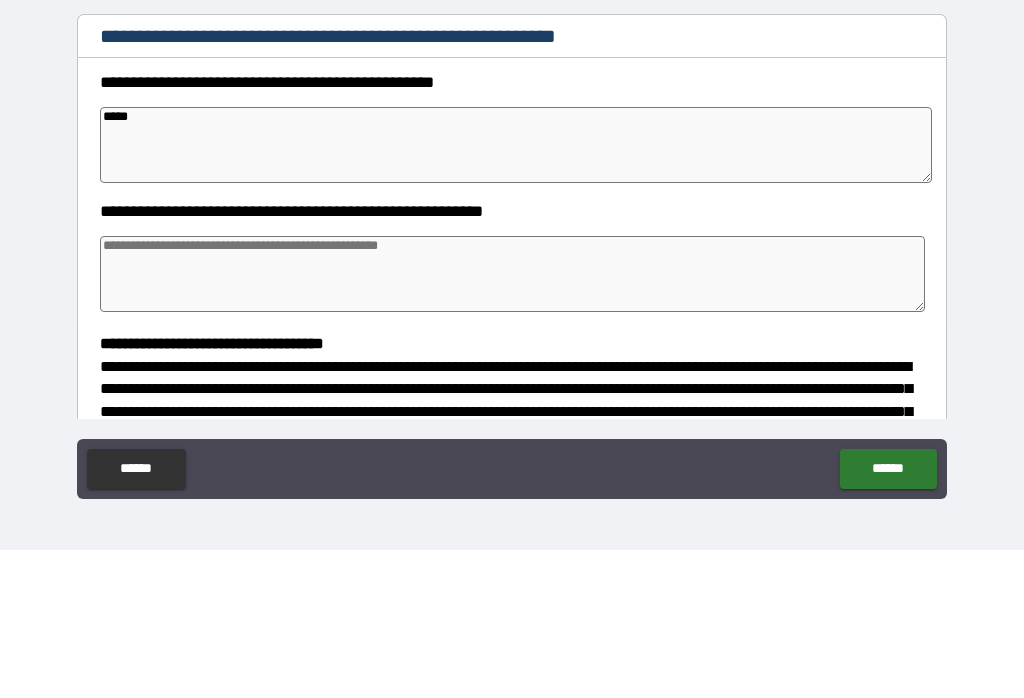 type on "*" 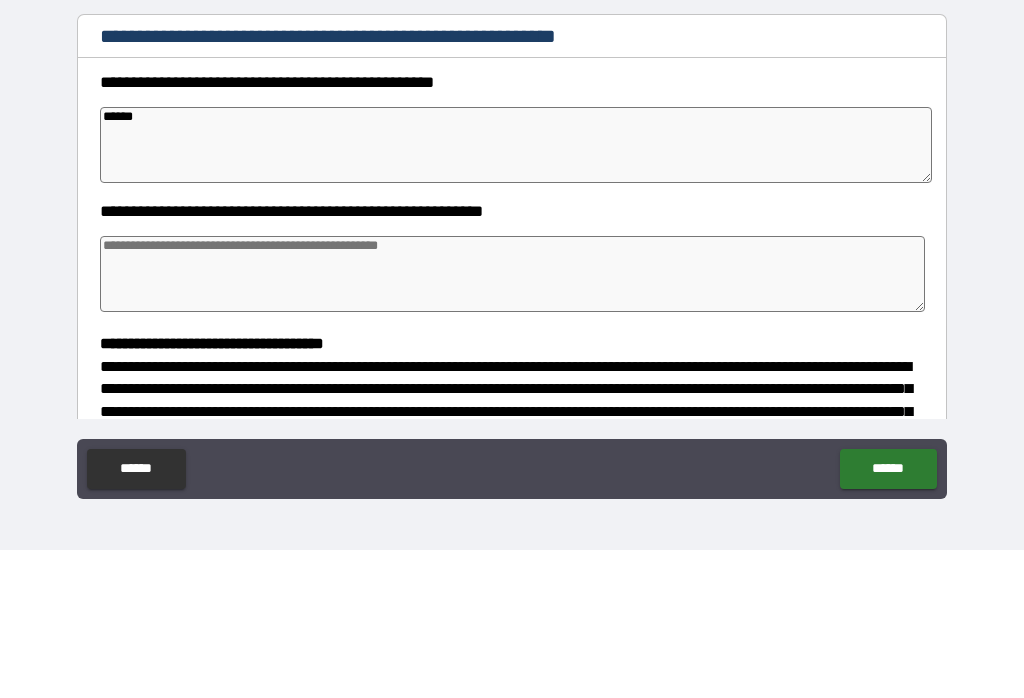 type on "*" 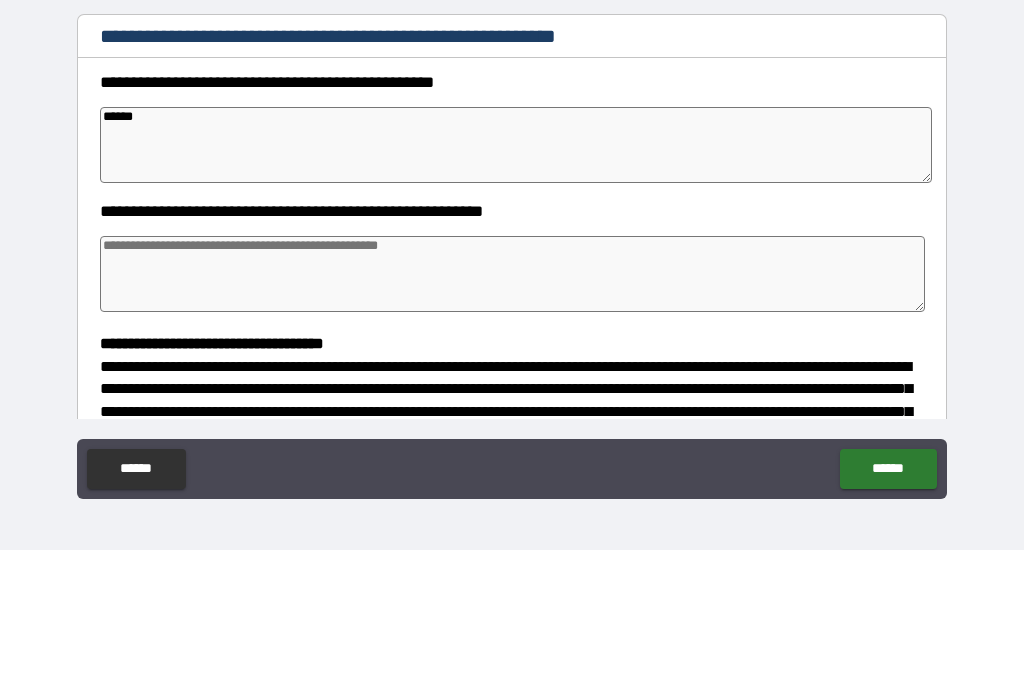 type on "*" 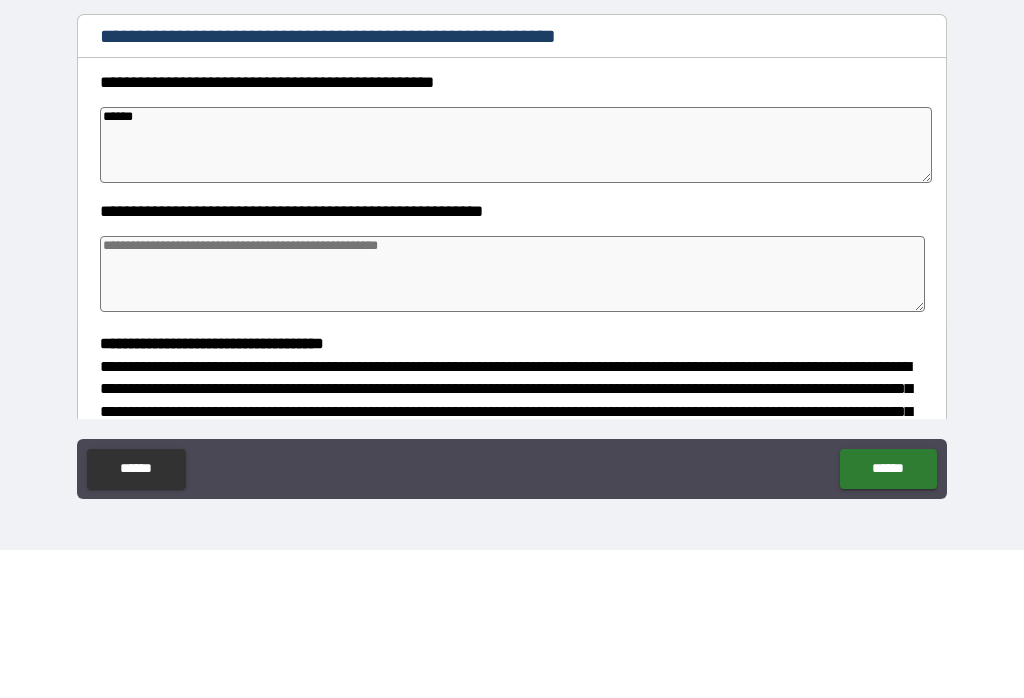 type on "*" 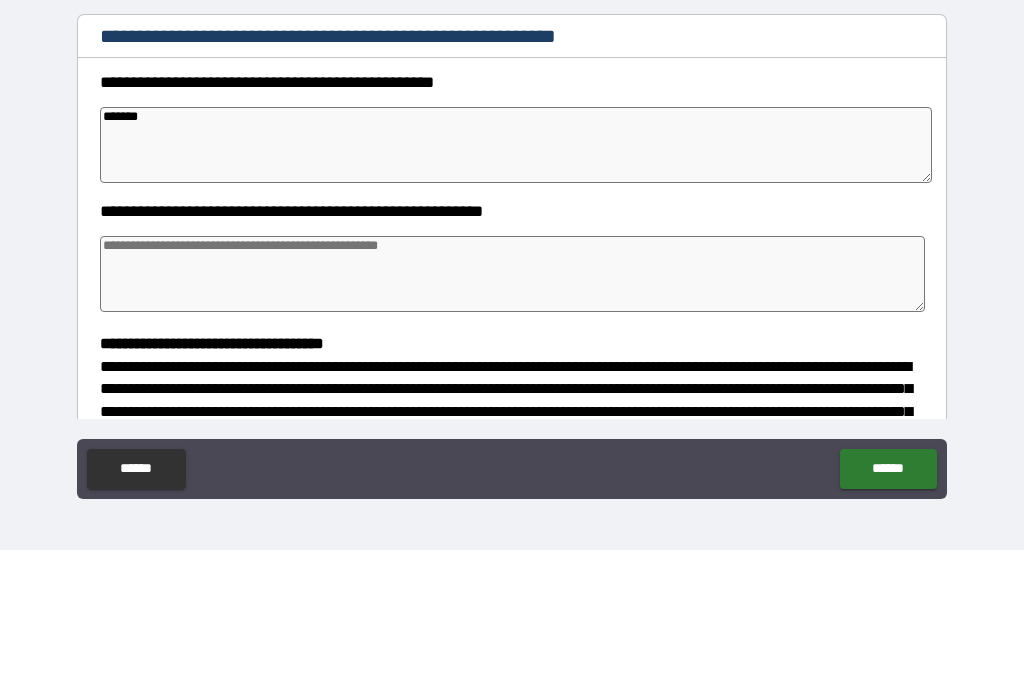 type on "*" 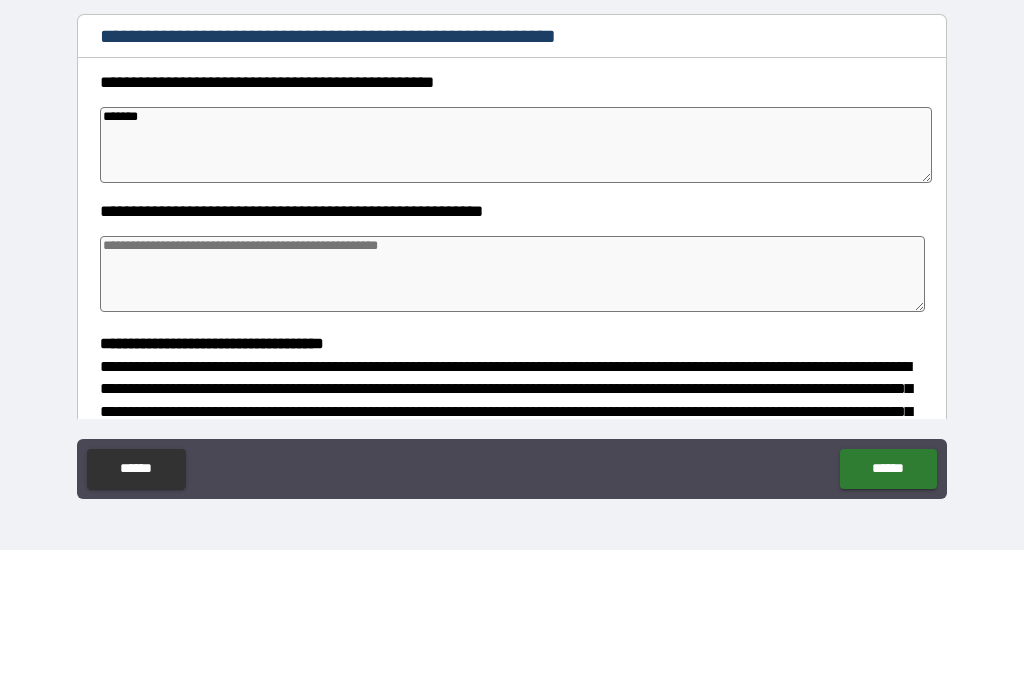 type on "*" 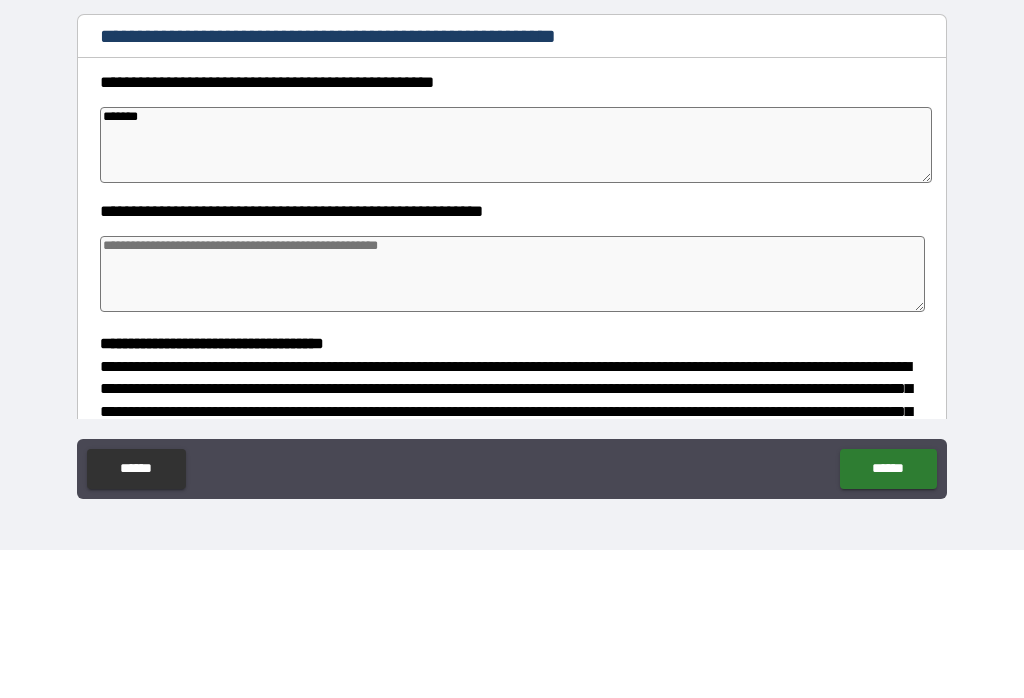type on "*" 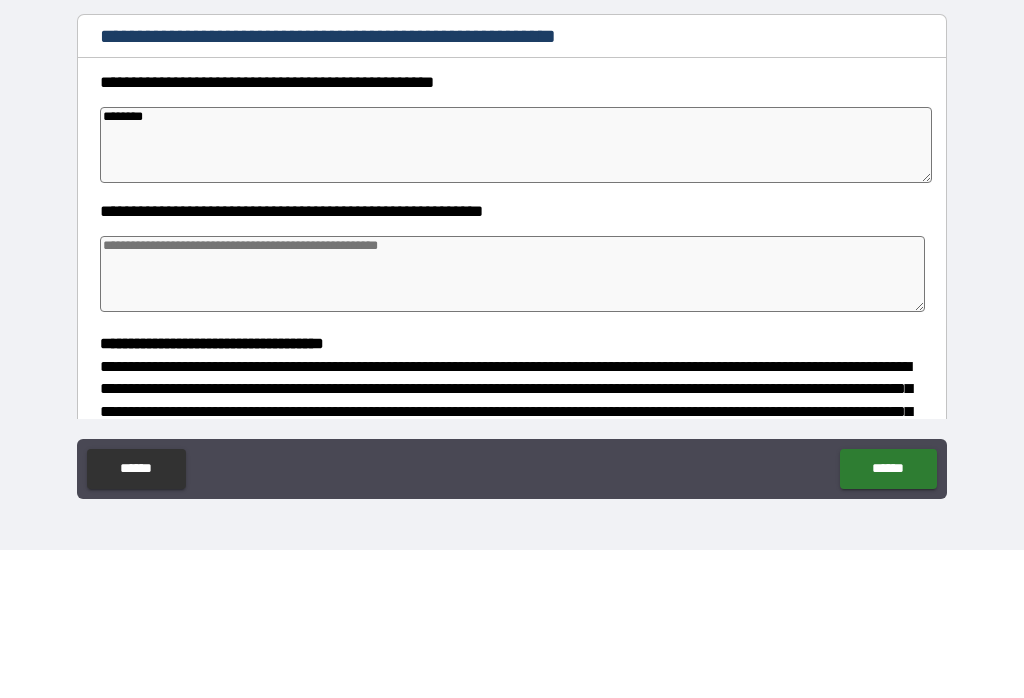 type on "*" 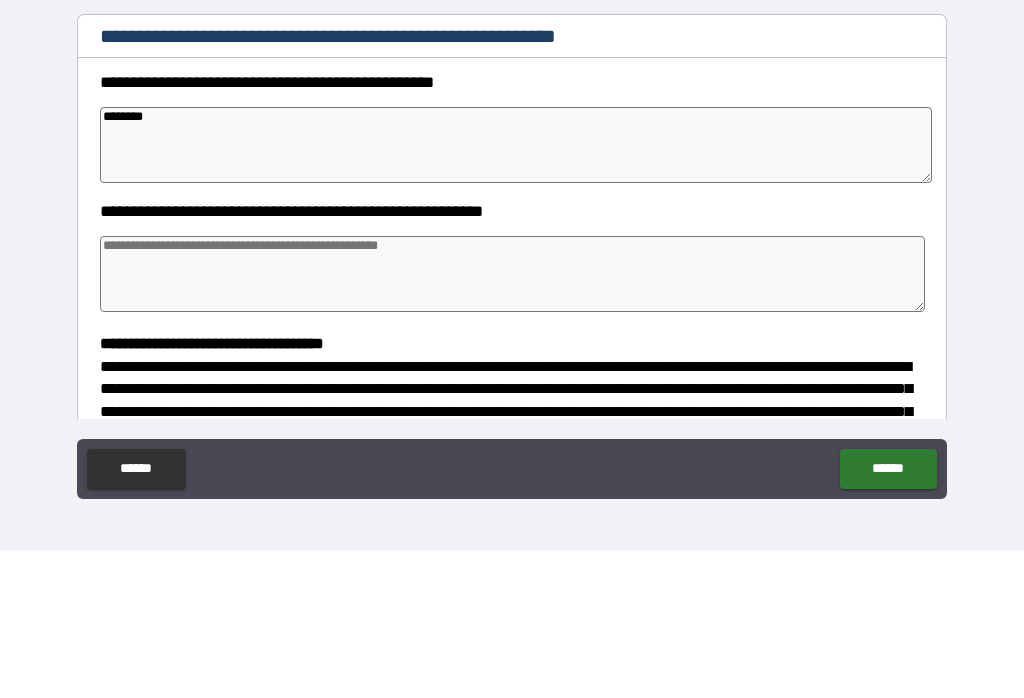 type on "*********" 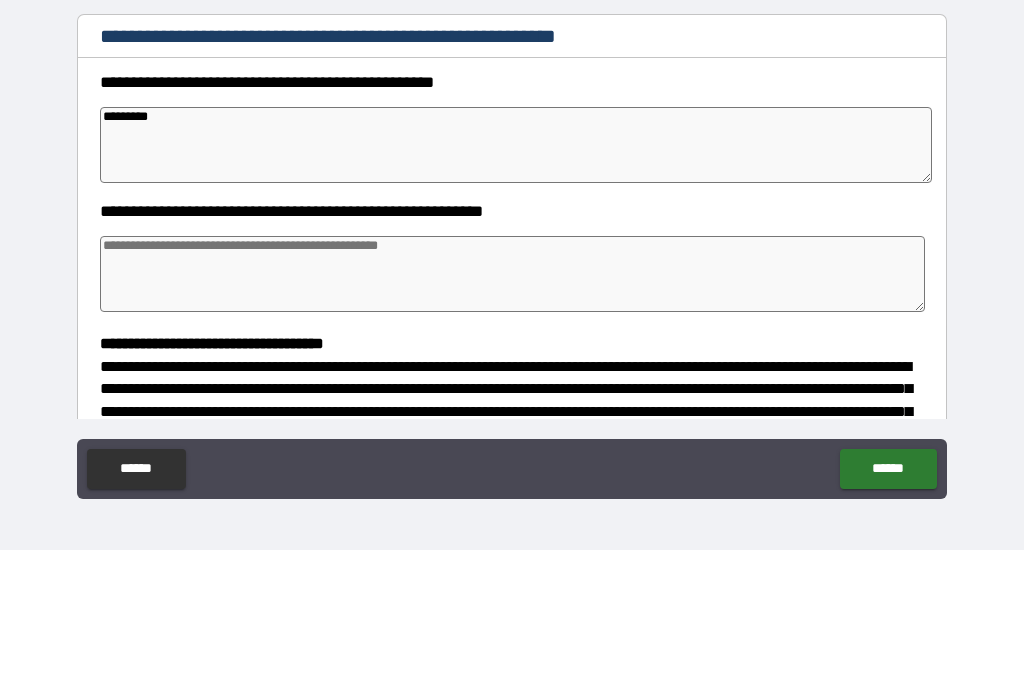 type on "*" 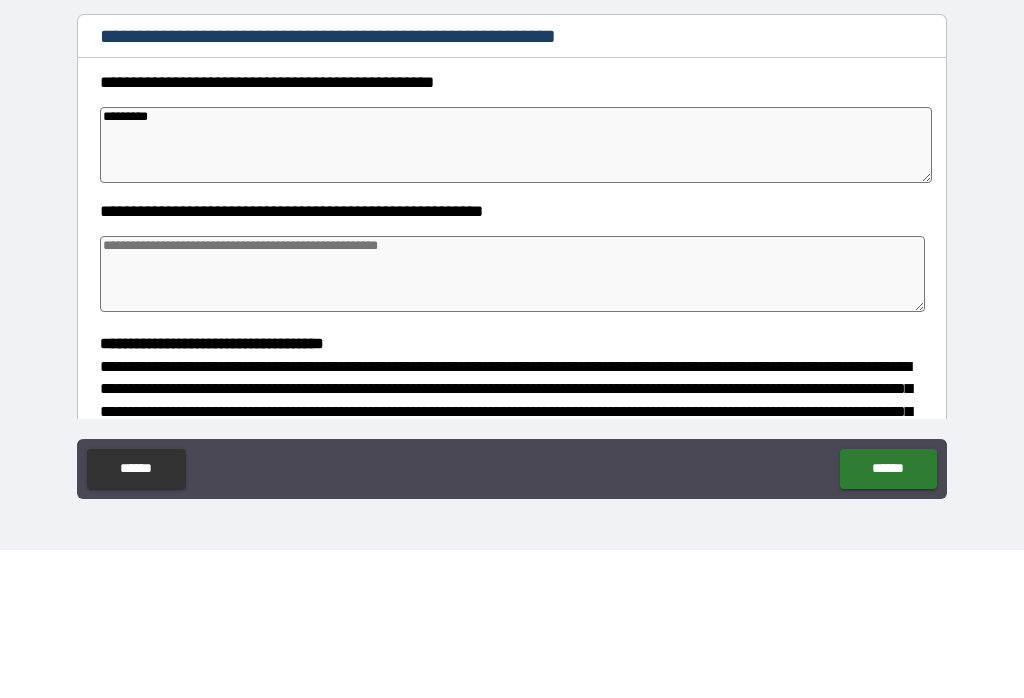 type on "*" 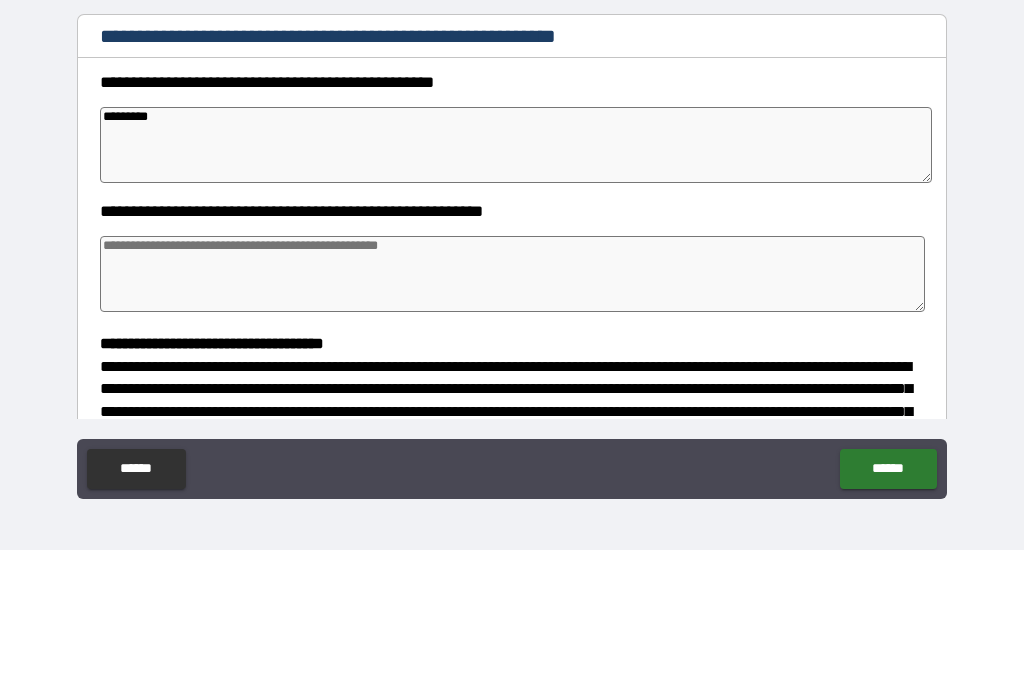 type on "*" 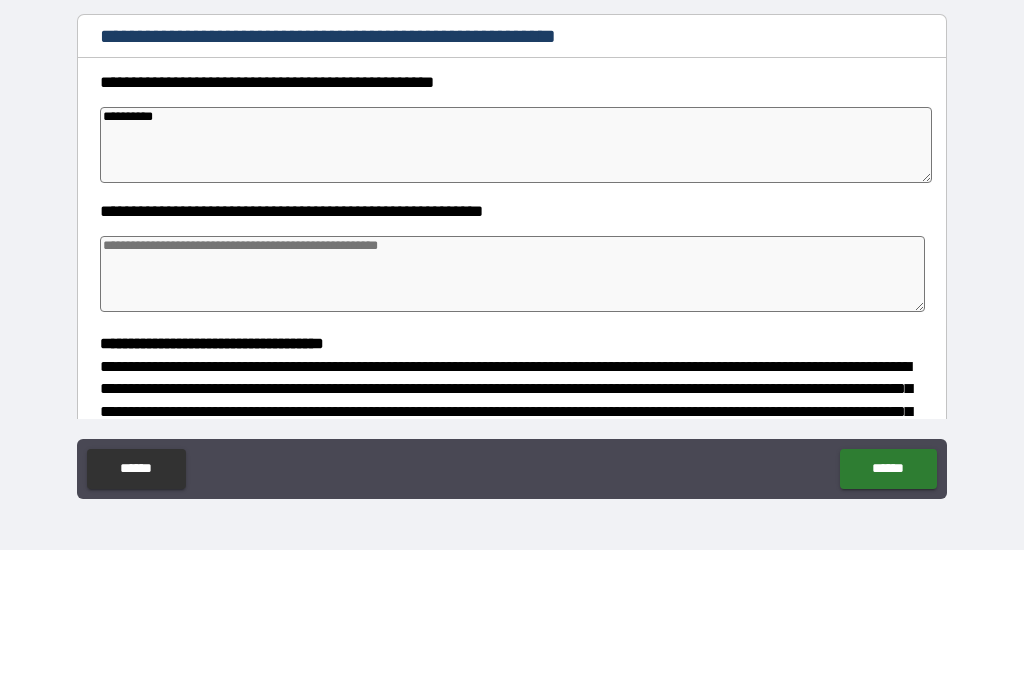 type on "*" 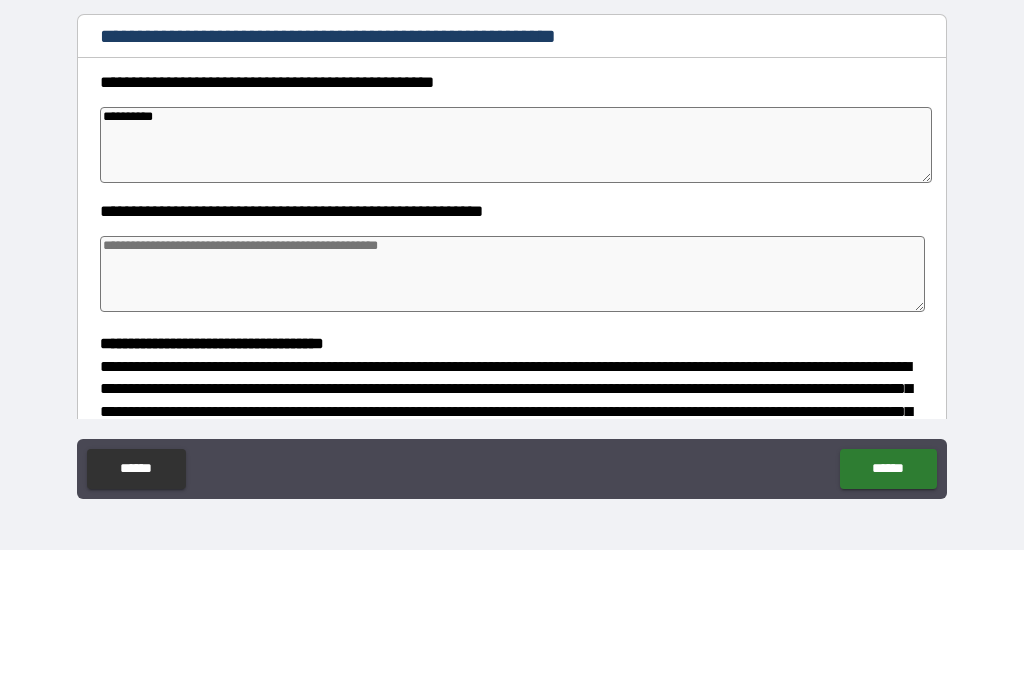 type on "**********" 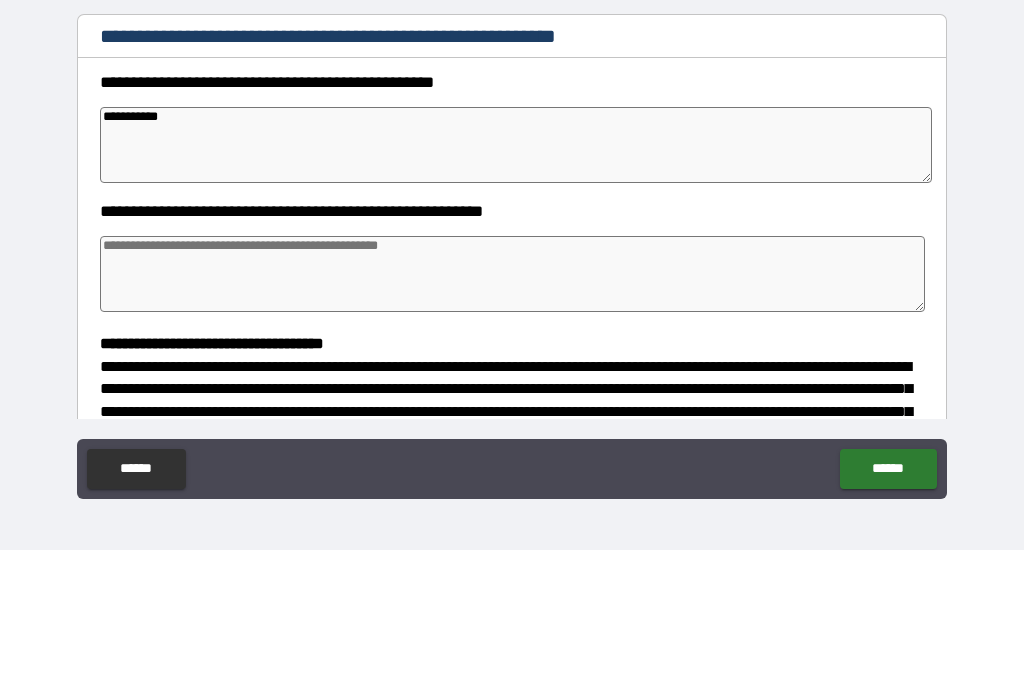 type on "*" 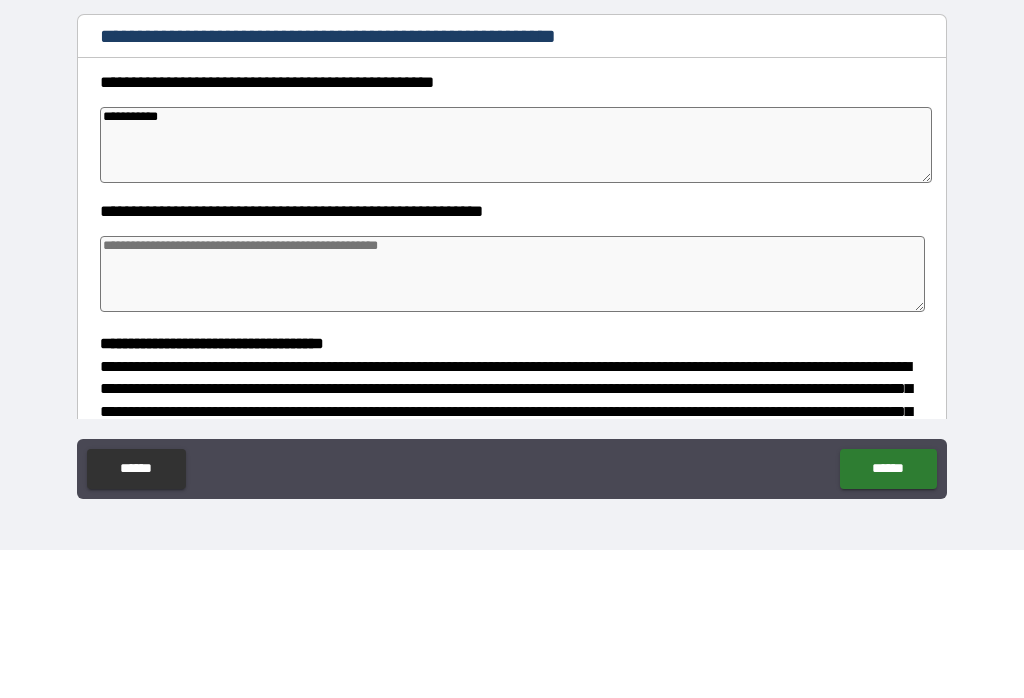 type on "*" 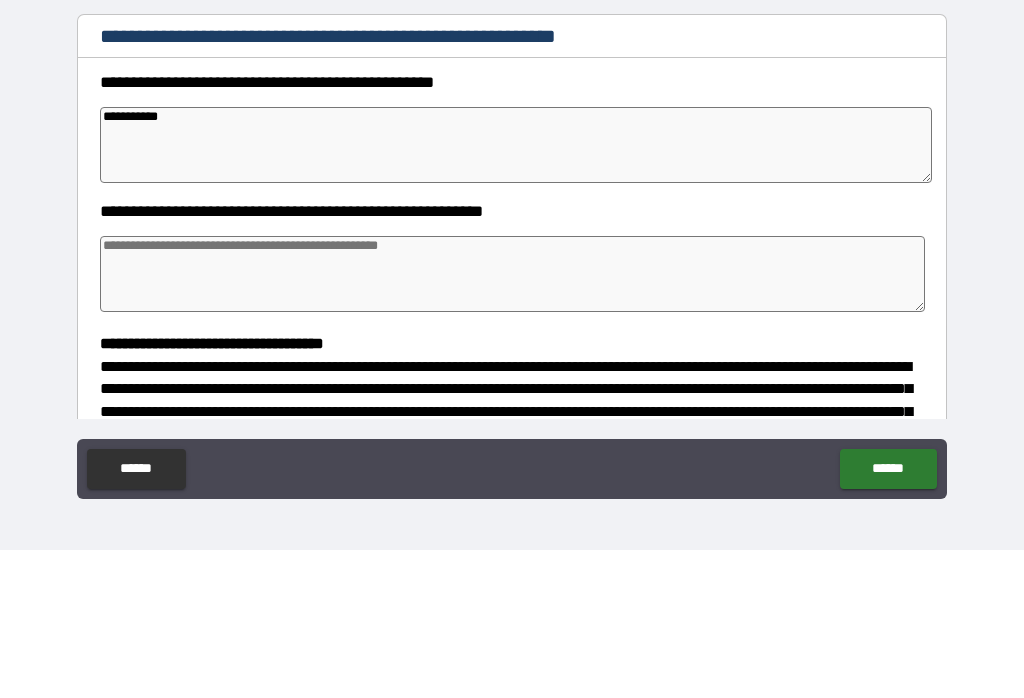 type on "*" 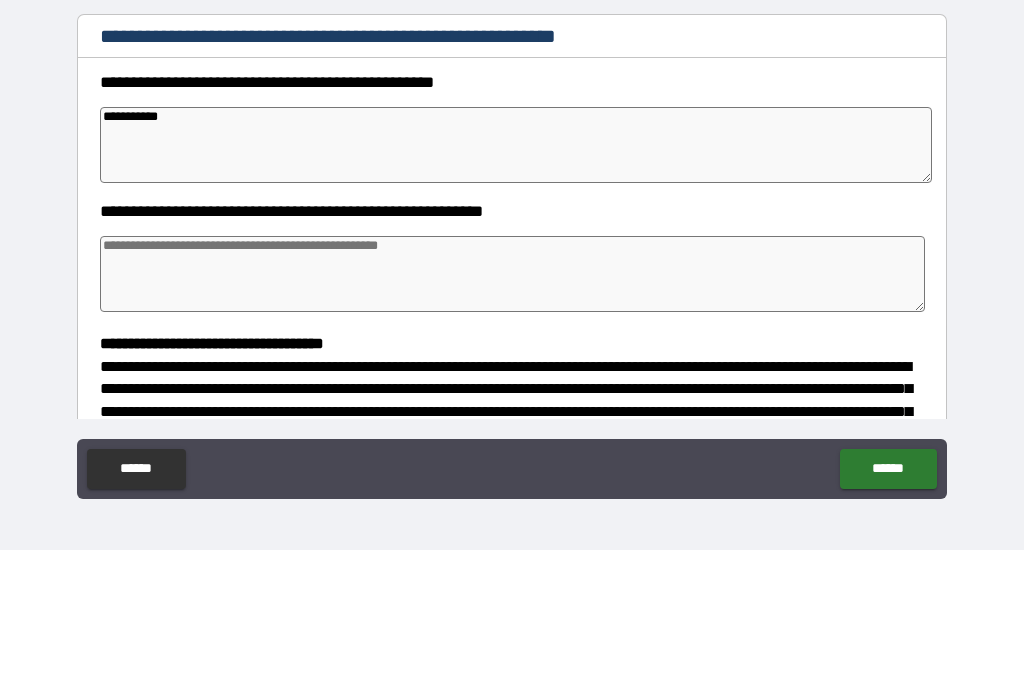 type on "**********" 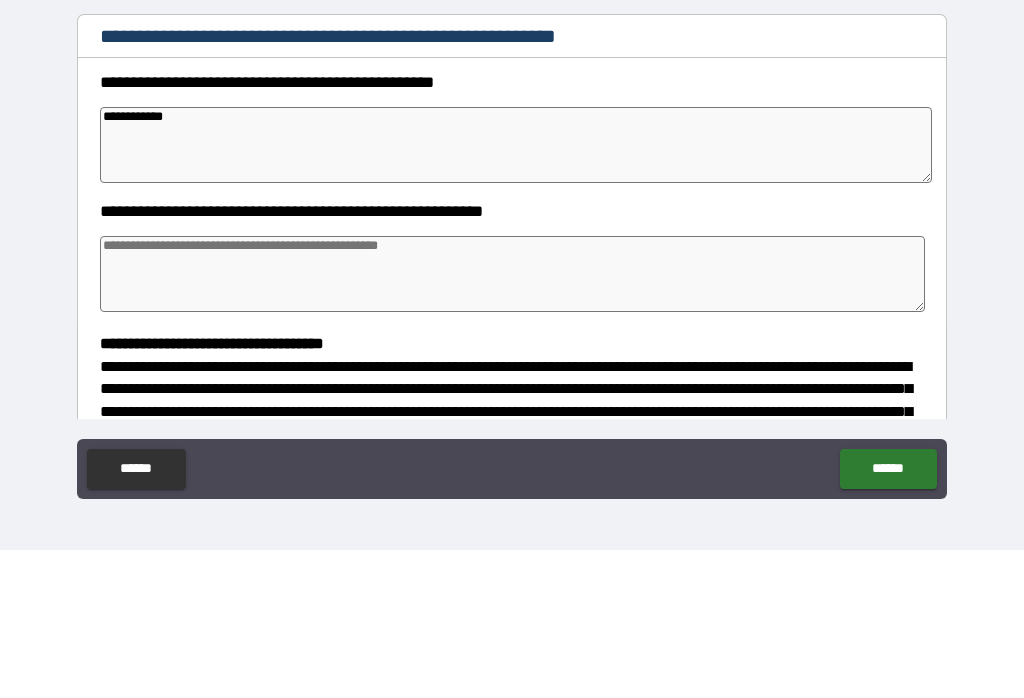 type on "*" 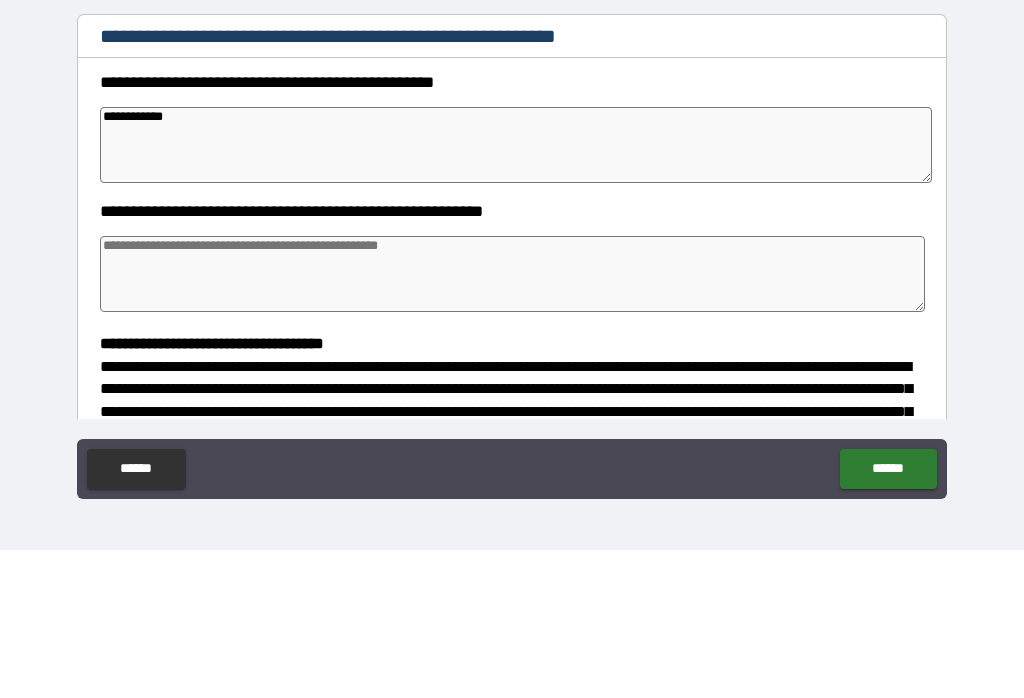 type on "*" 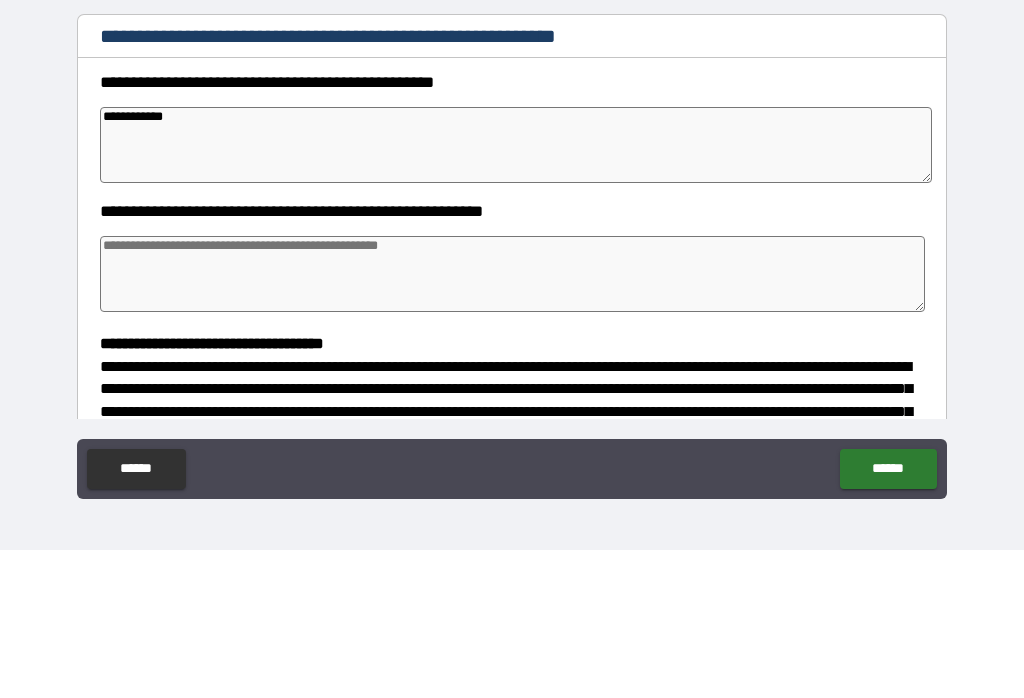 type on "*" 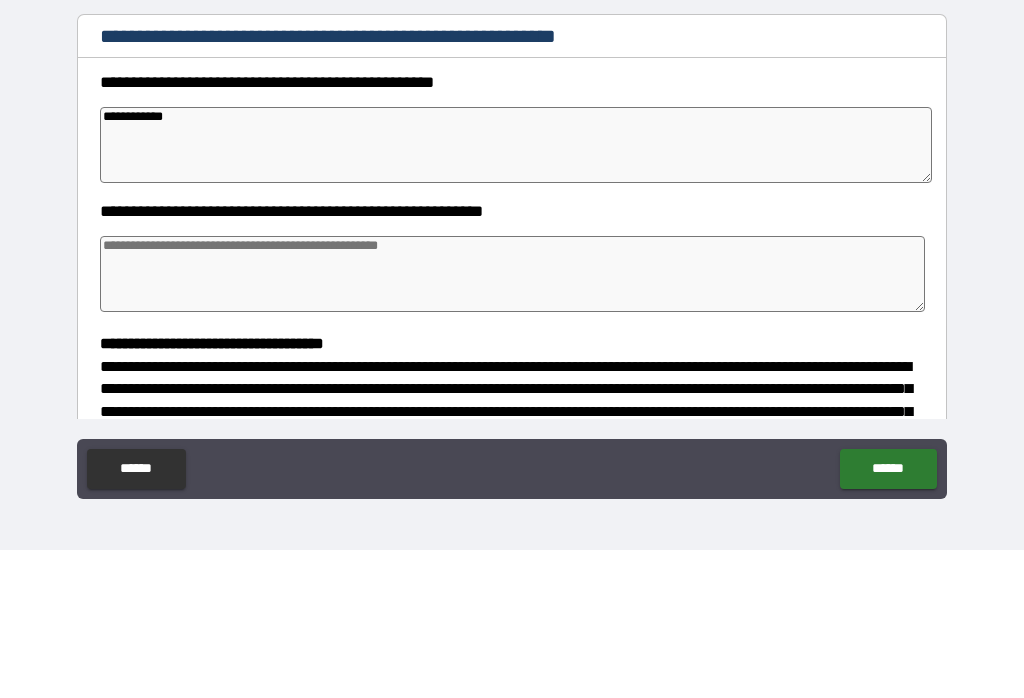 type on "*" 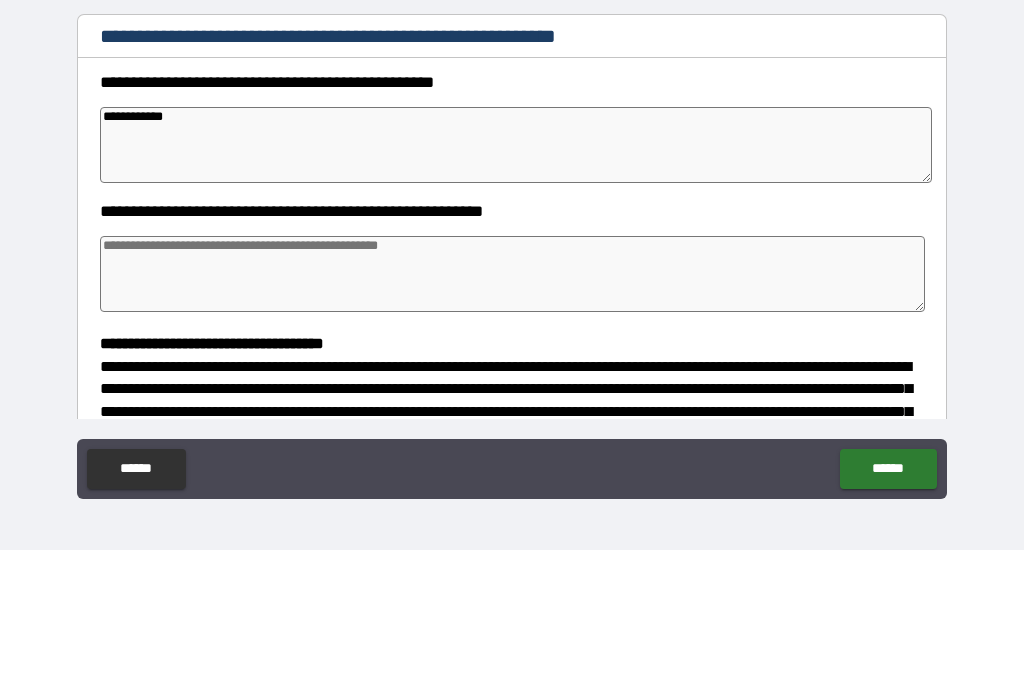 type on "**********" 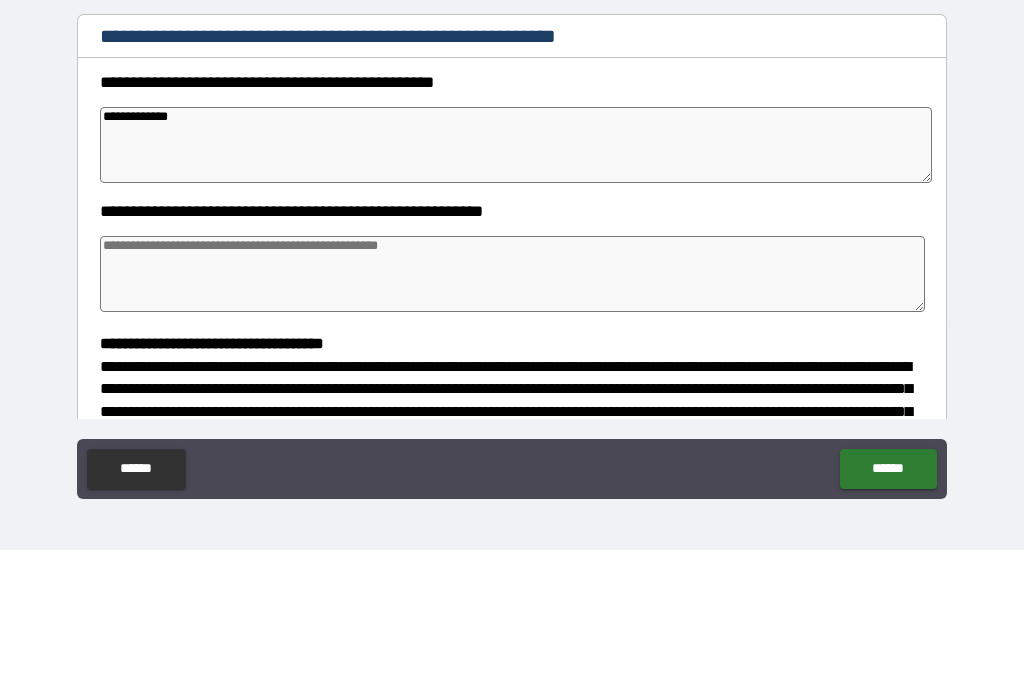 type on "*" 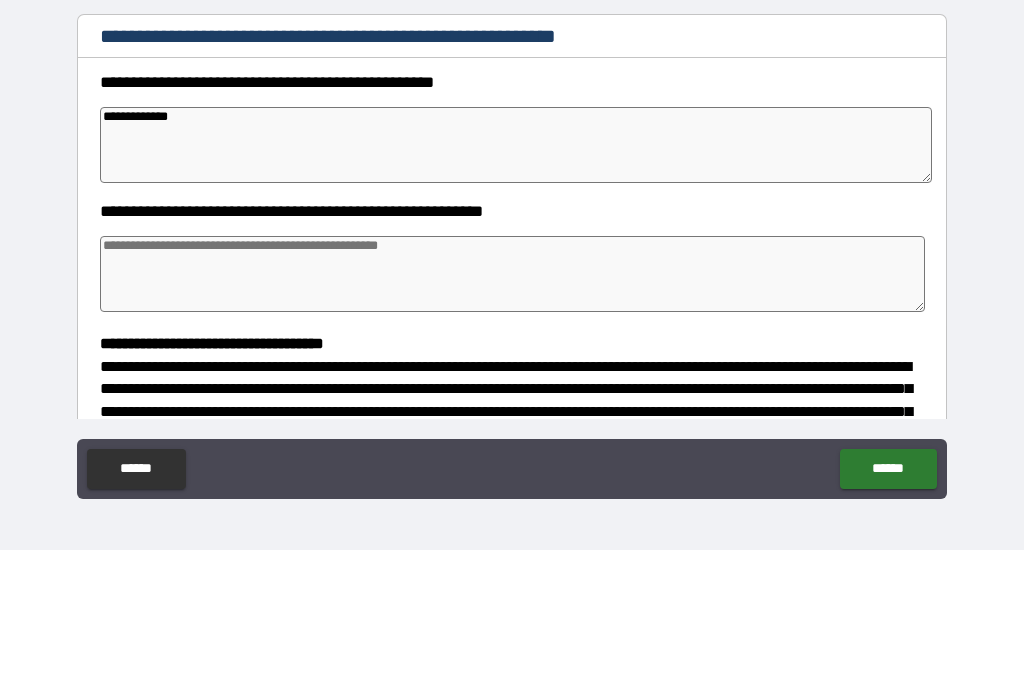 type on "*" 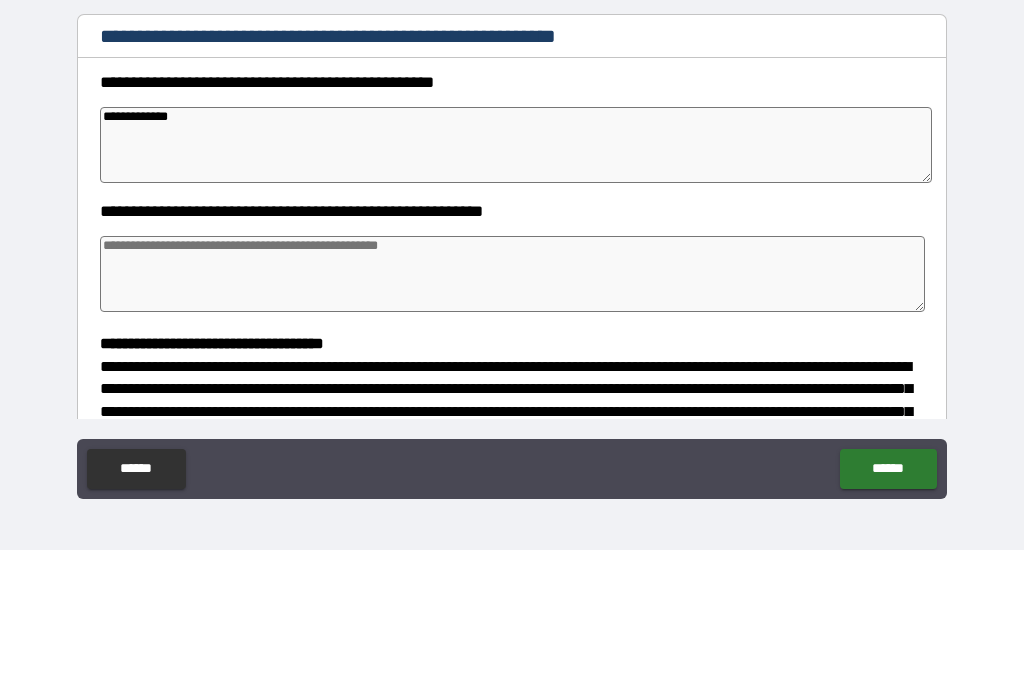 type on "*" 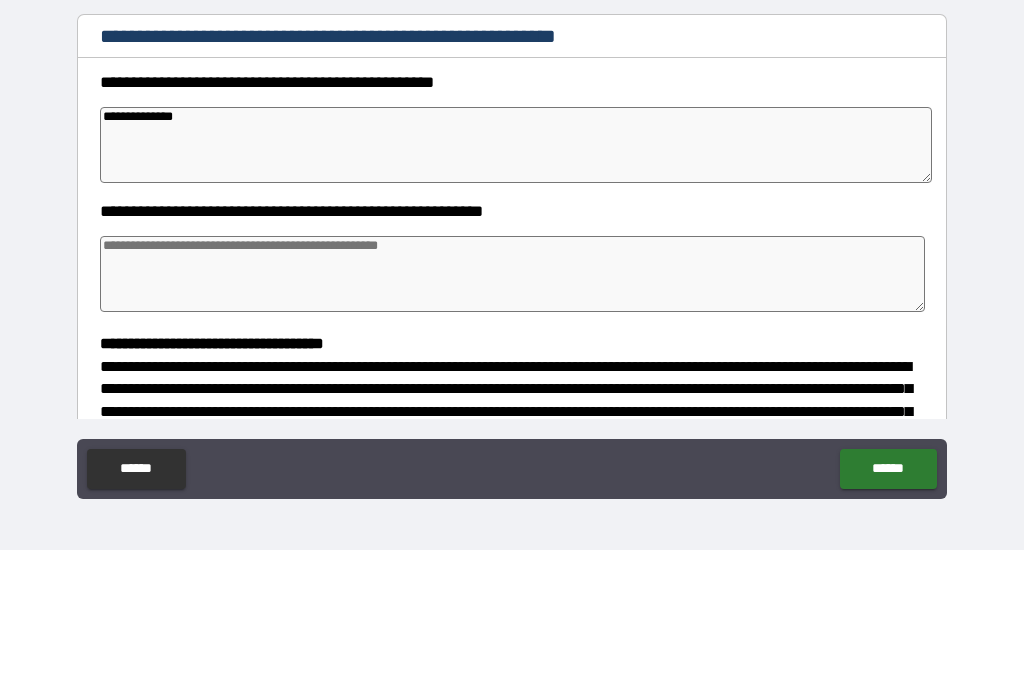 type on "*" 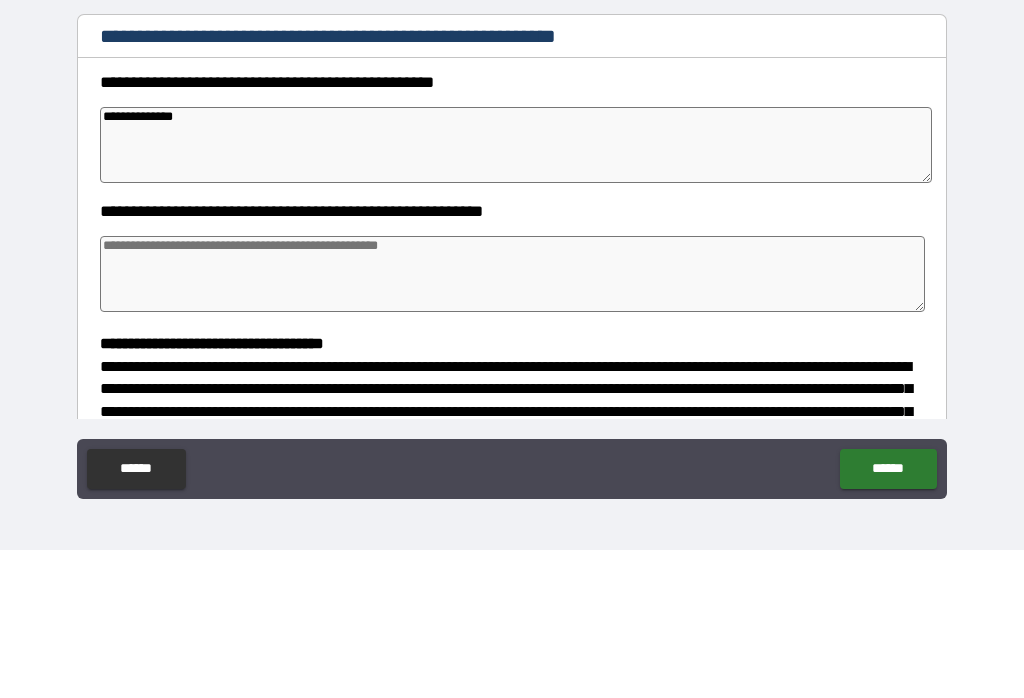 type on "*" 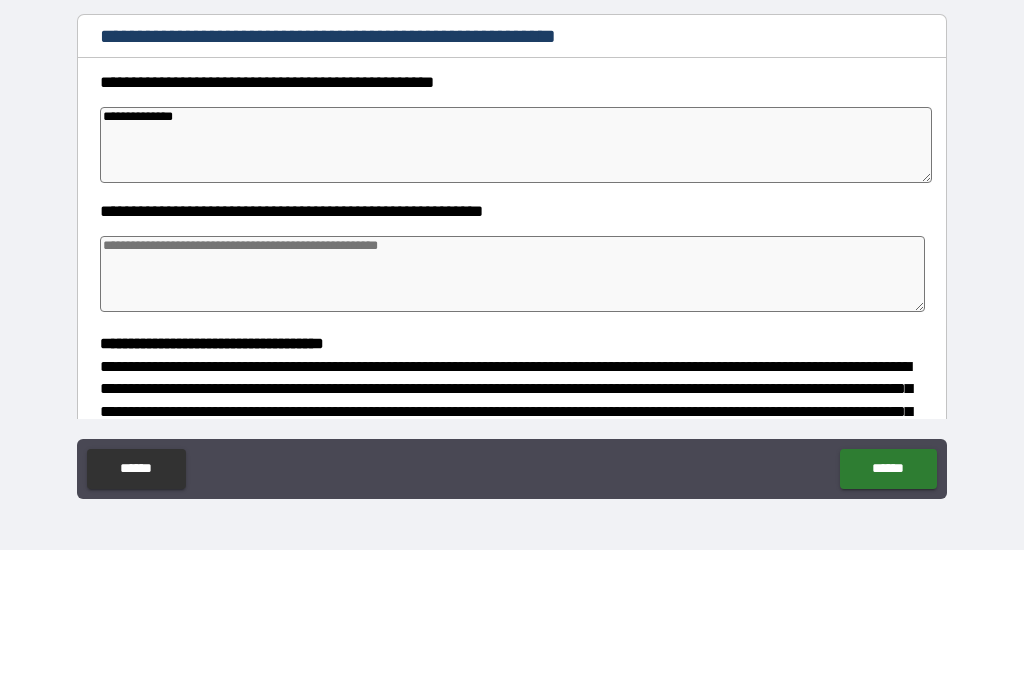 type on "*" 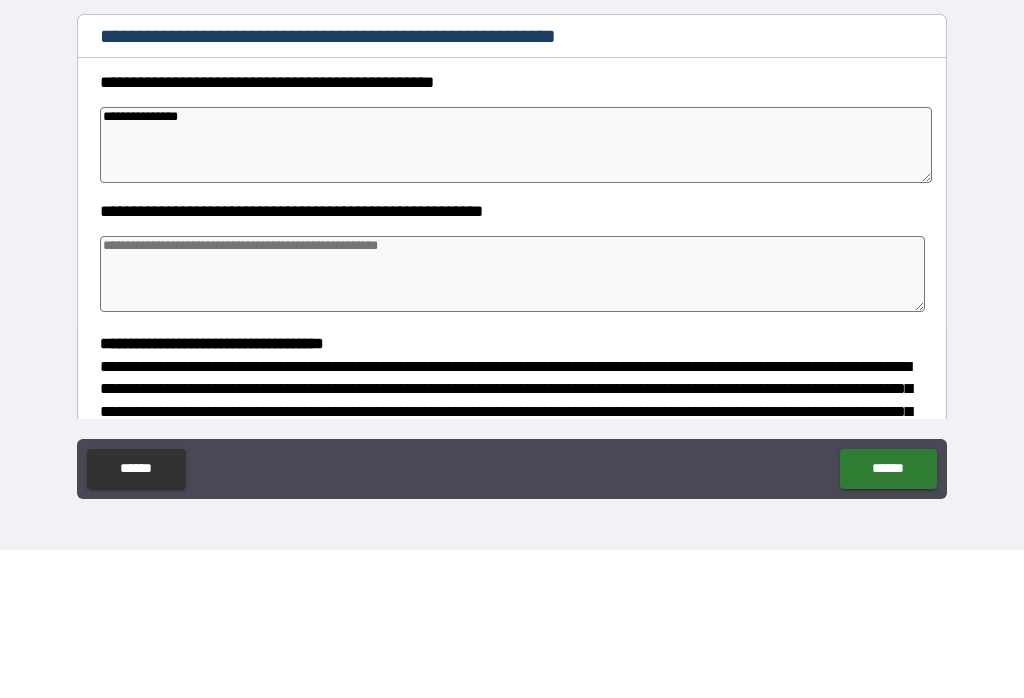 type on "*" 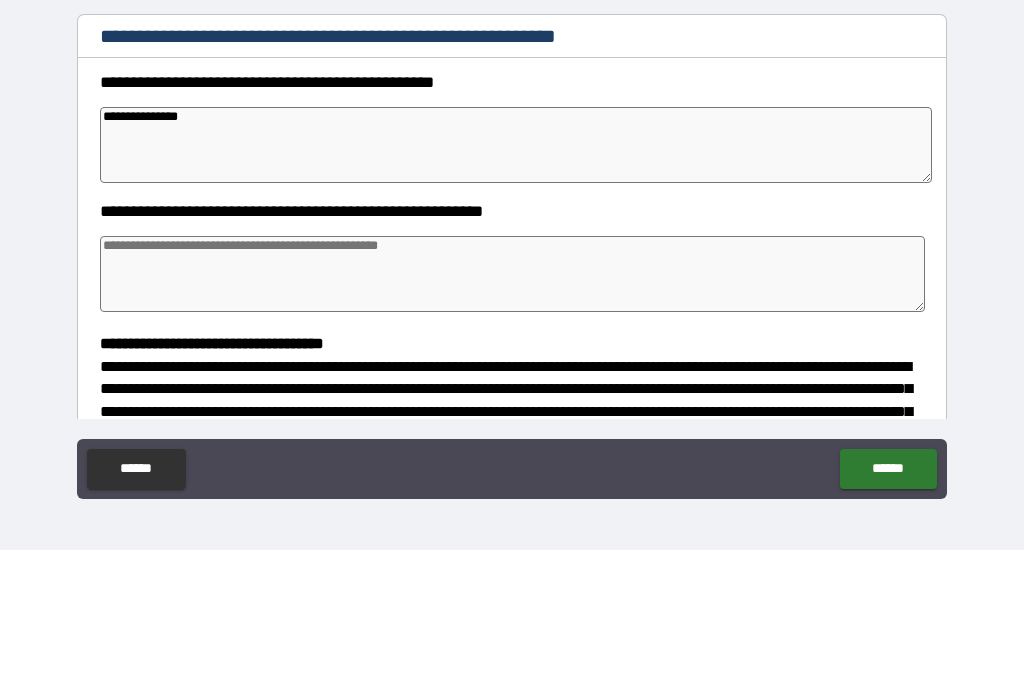 type on "*" 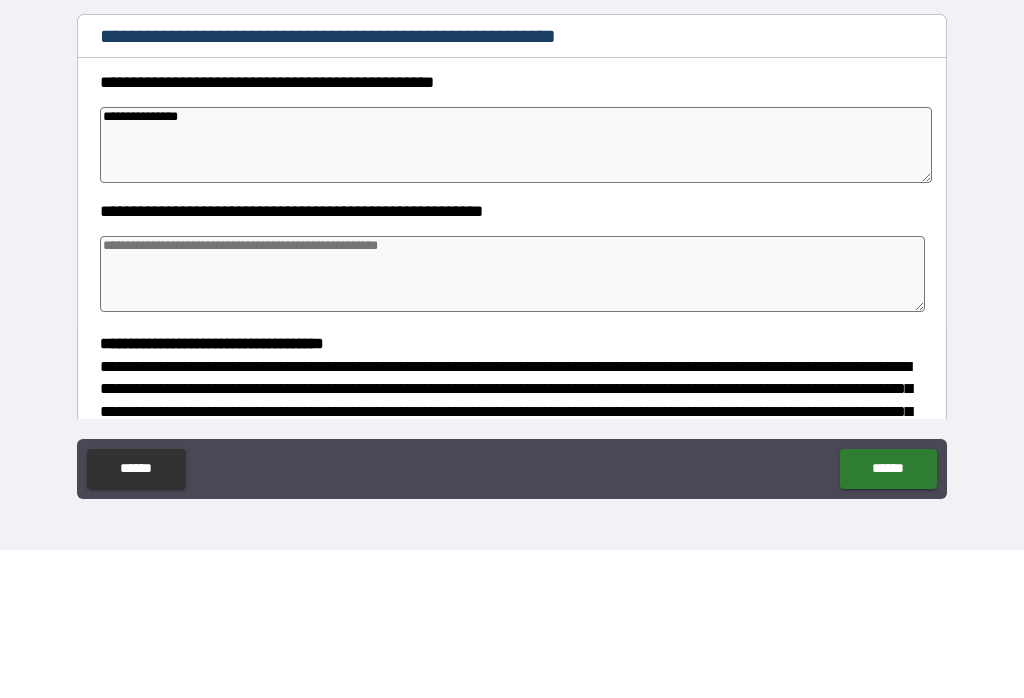 type on "*" 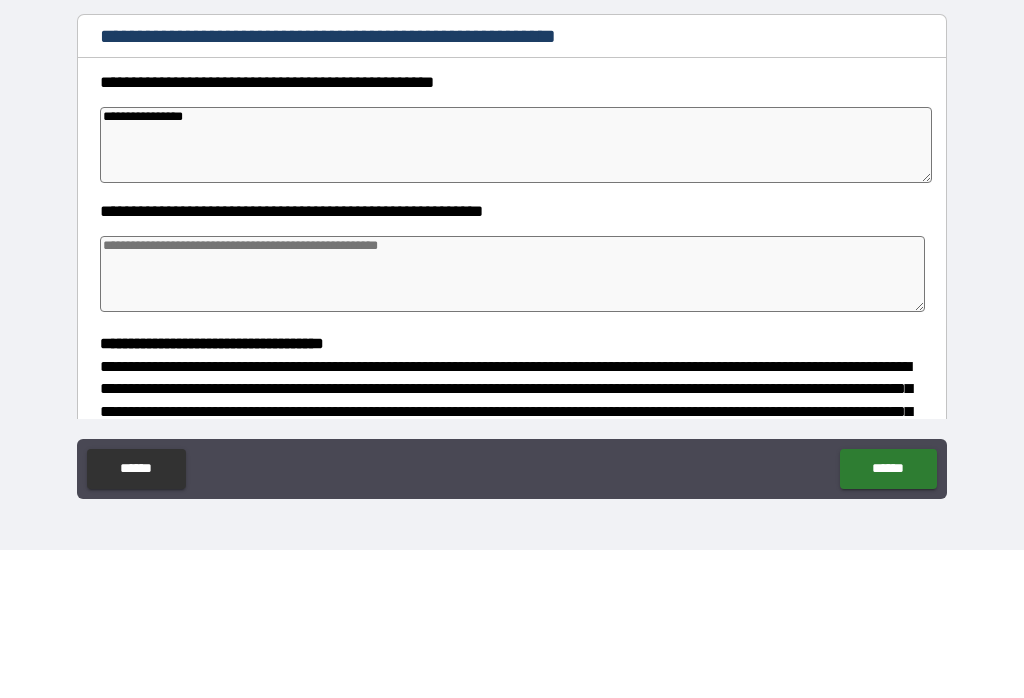 type on "*" 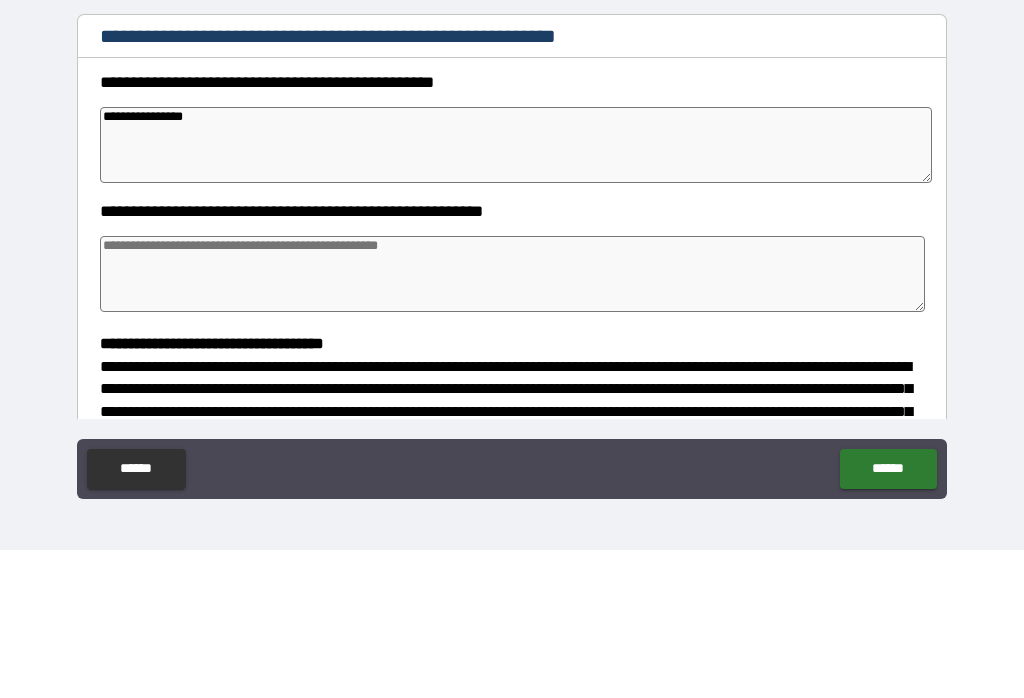 type on "*" 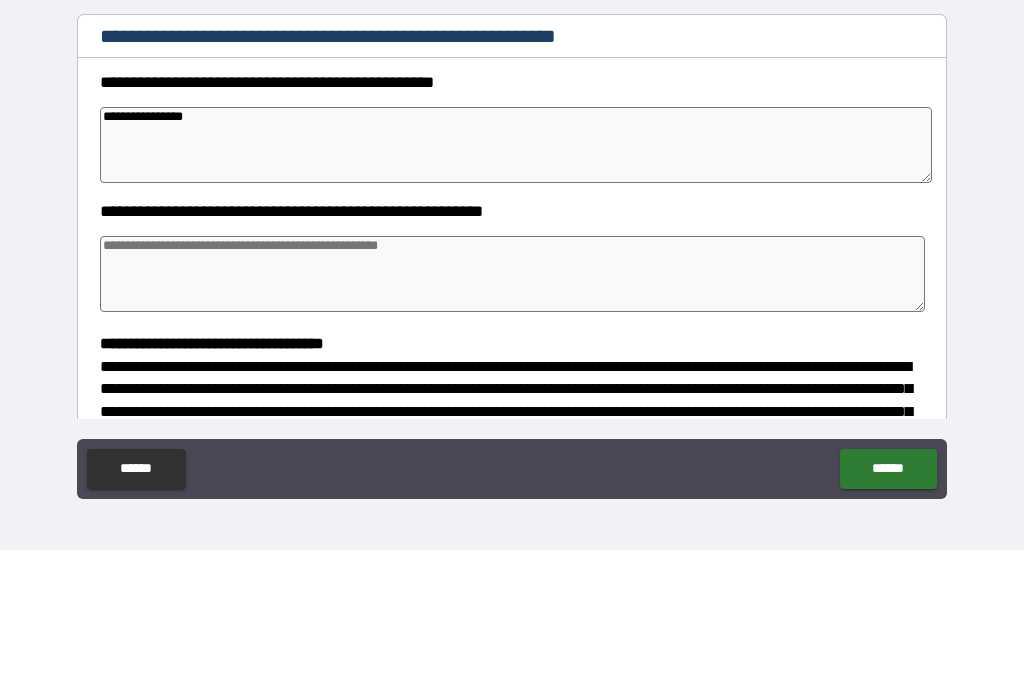 type on "*" 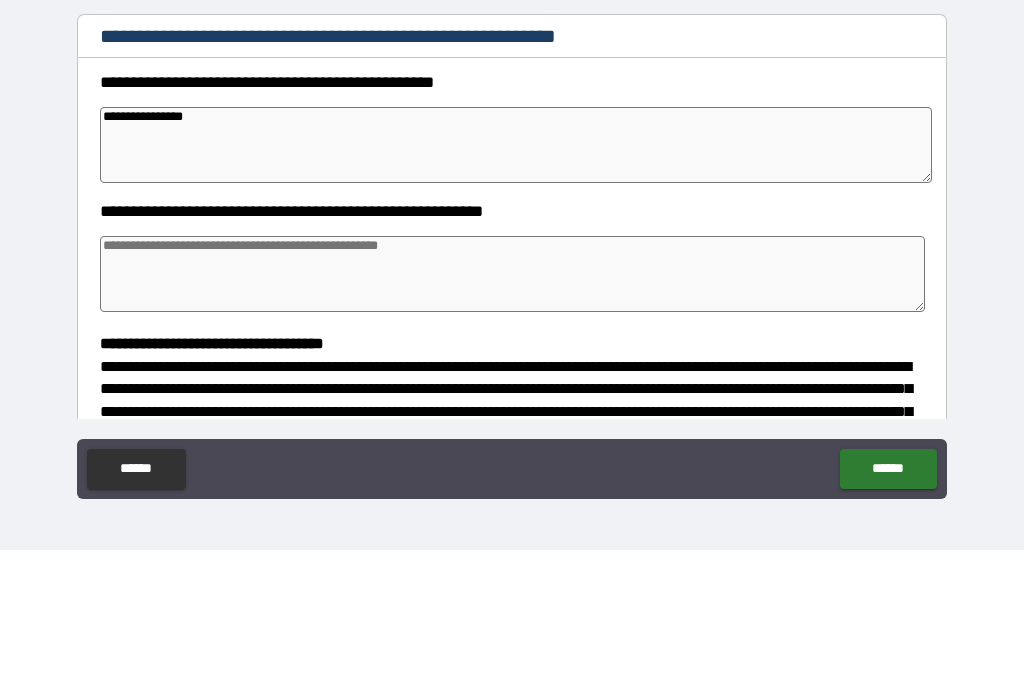 type on "**********" 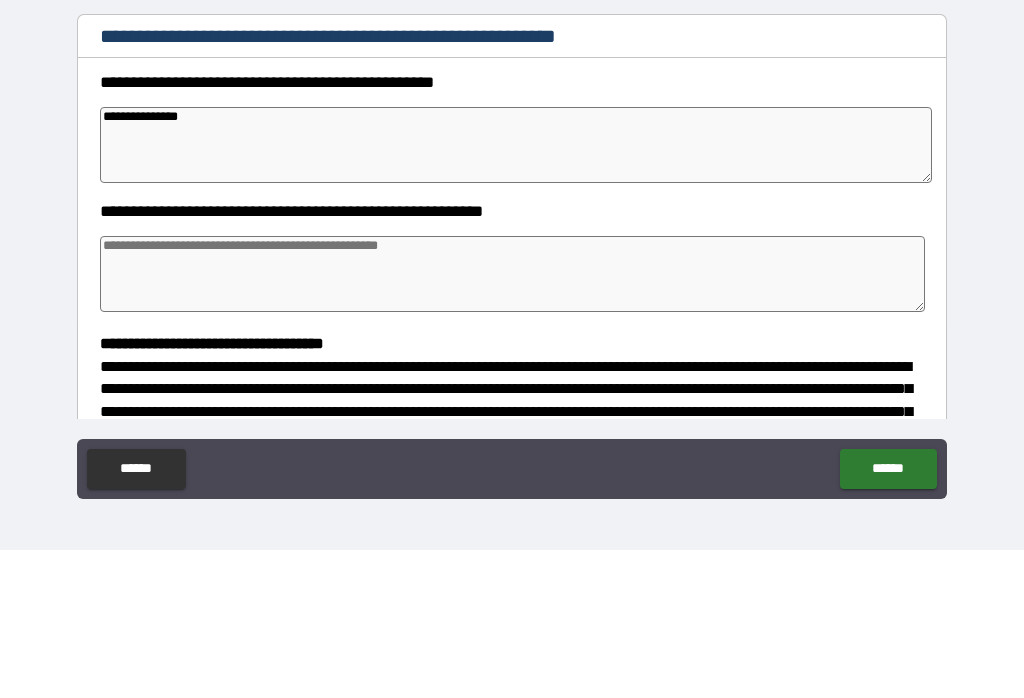 type on "*" 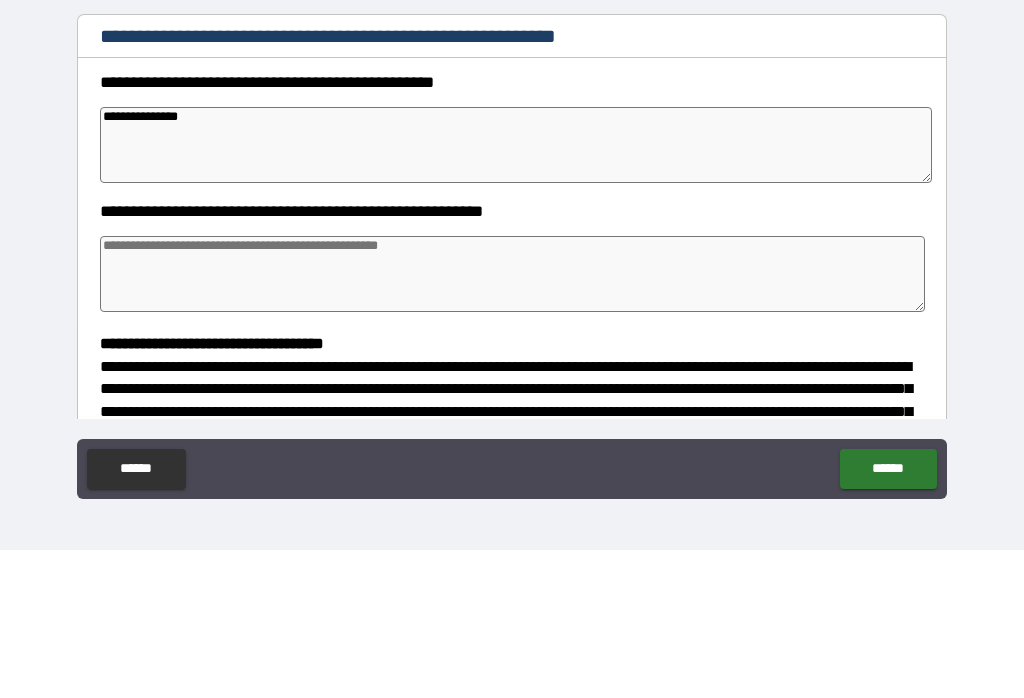type on "*" 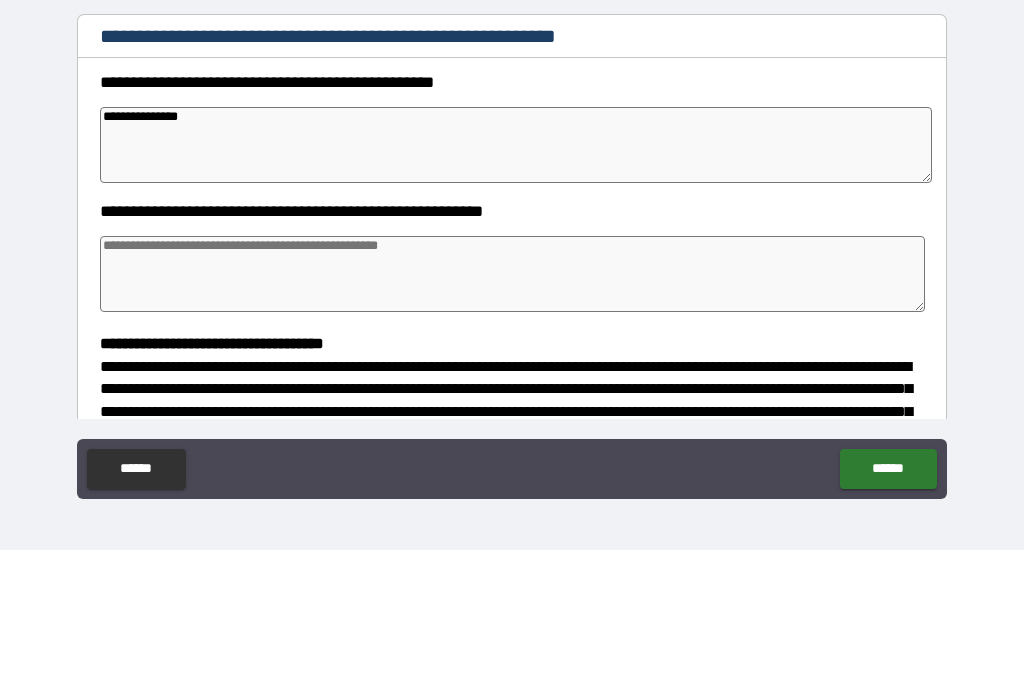 type on "*" 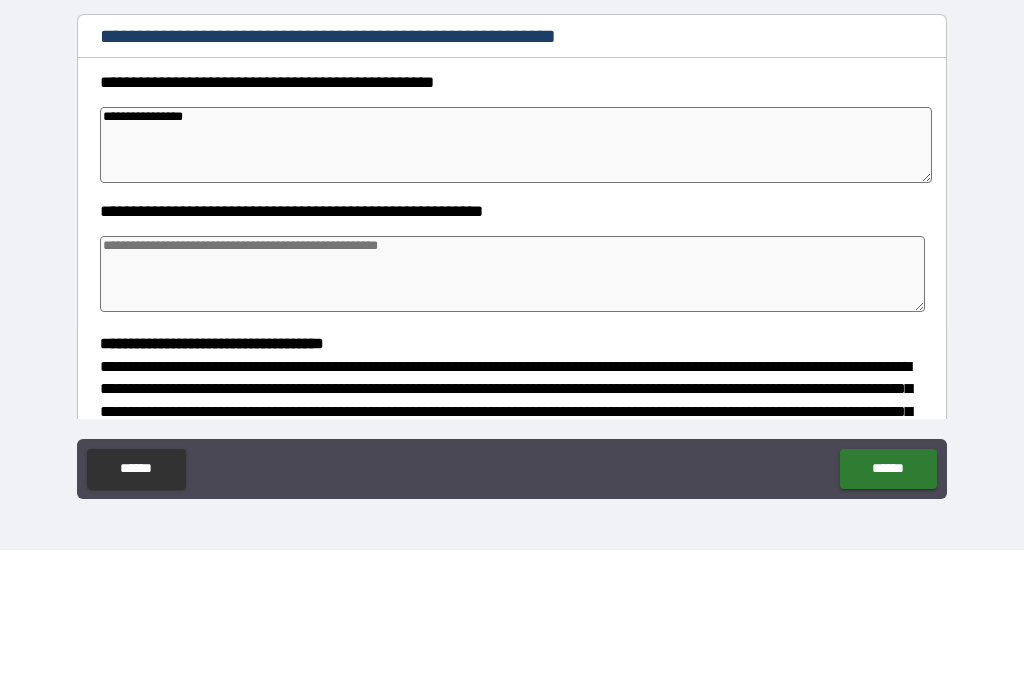 type on "*" 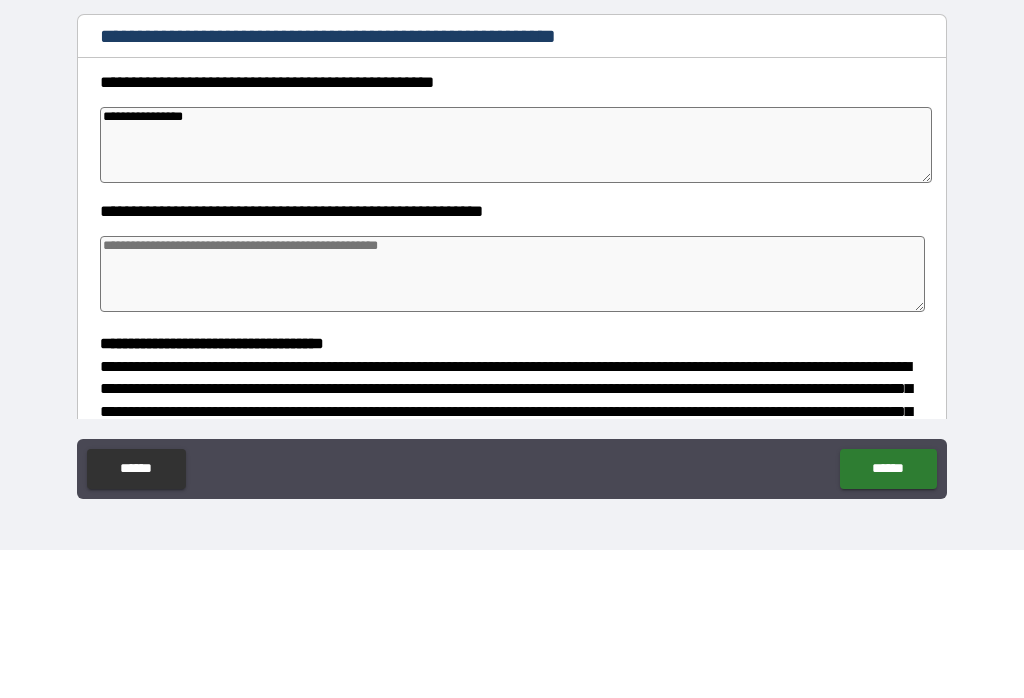 type on "**********" 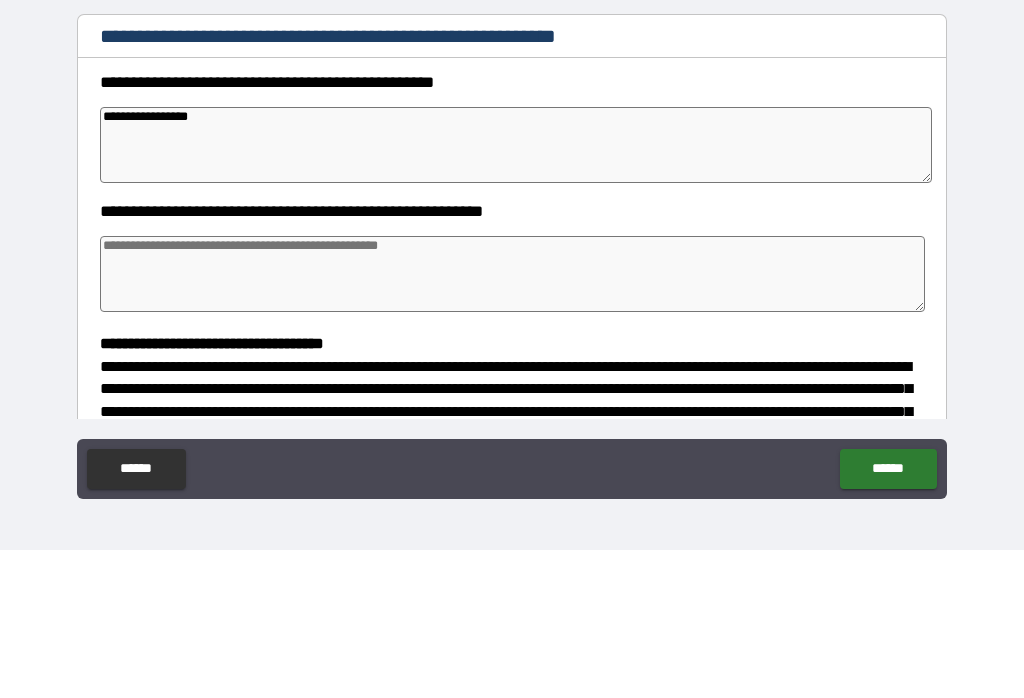 type on "*" 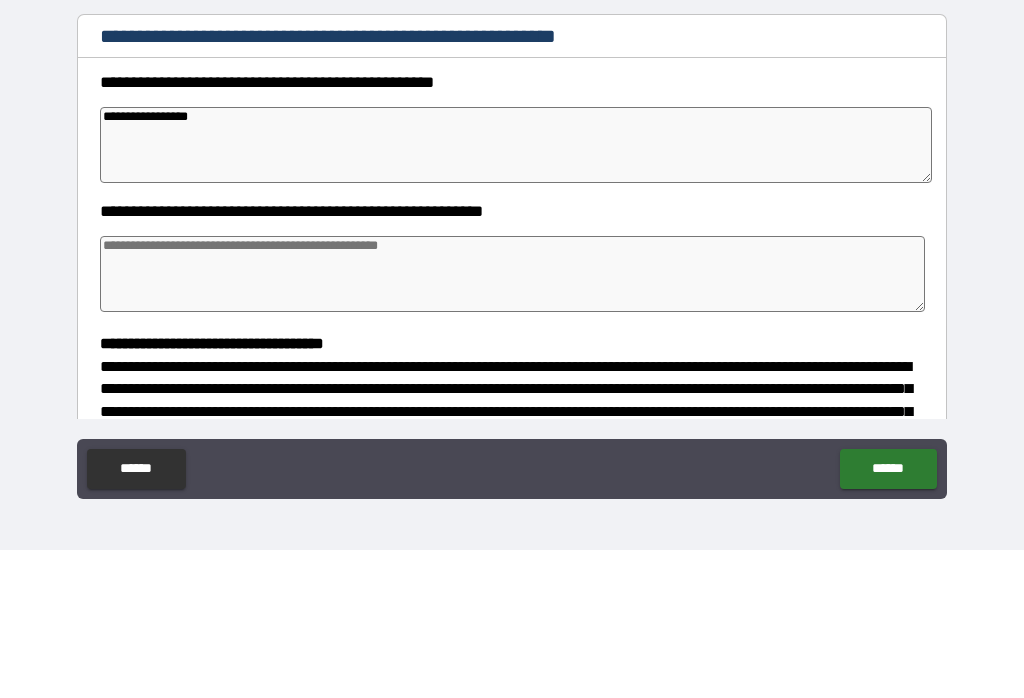type on "*" 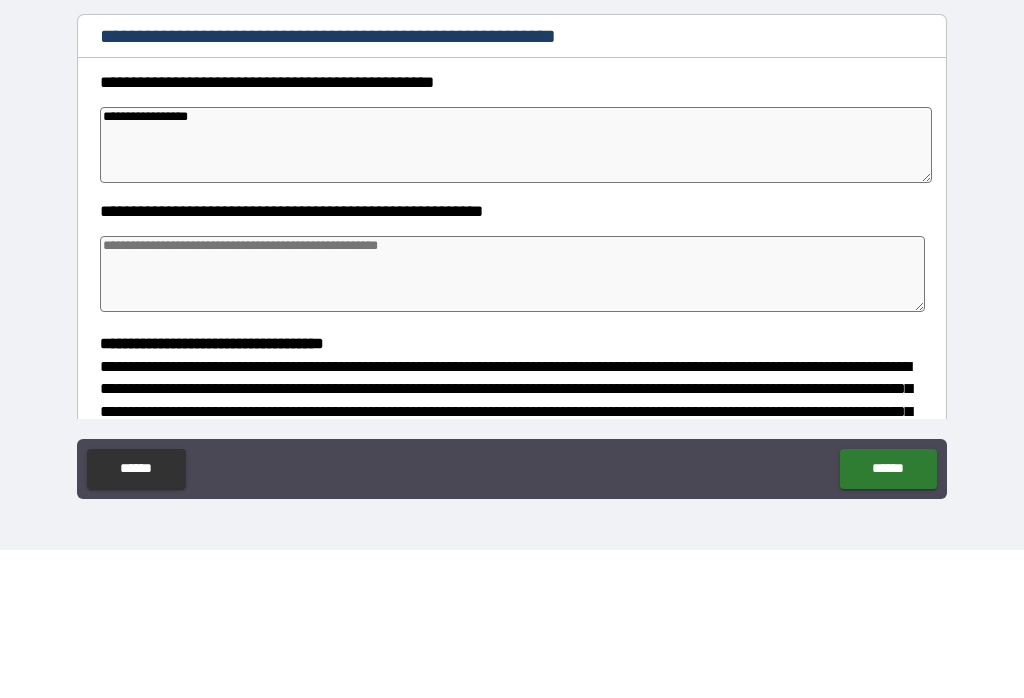 type on "*" 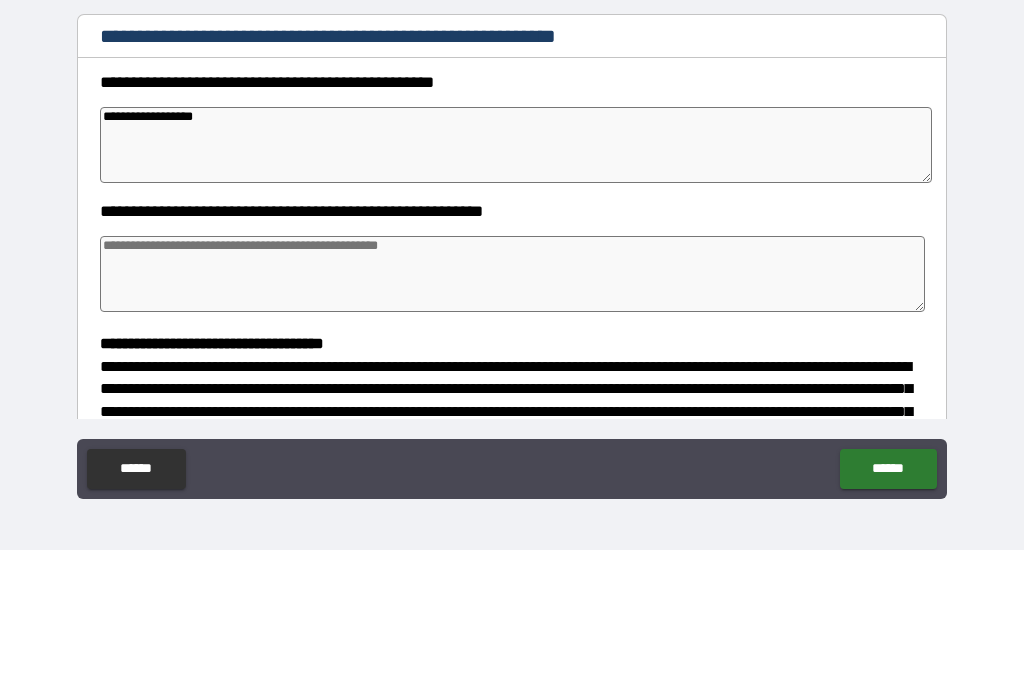 type on "*" 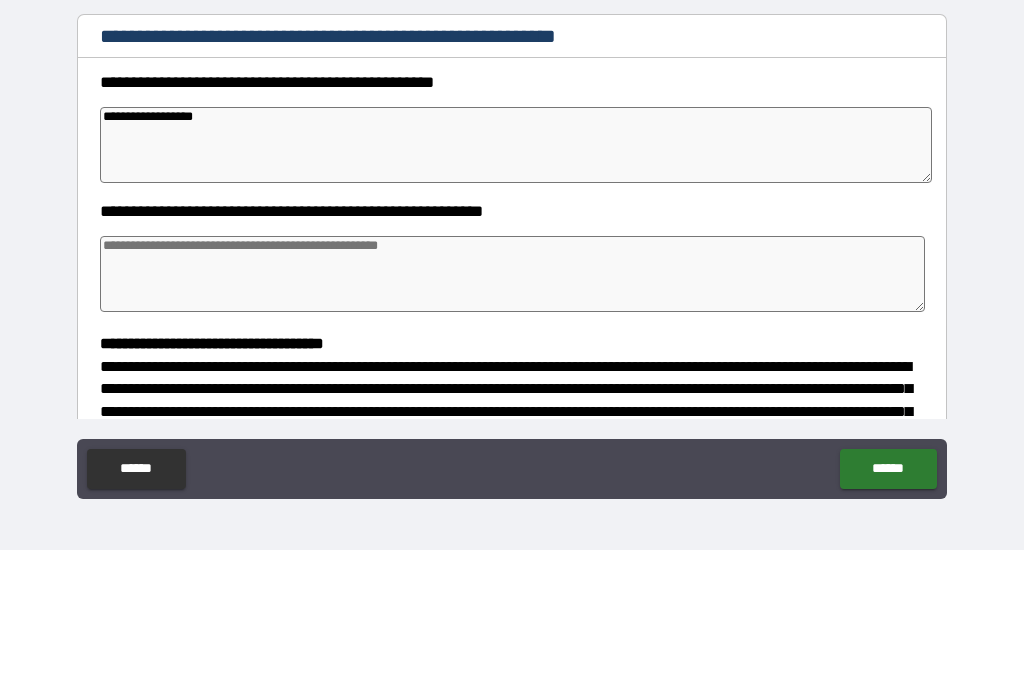 type on "*" 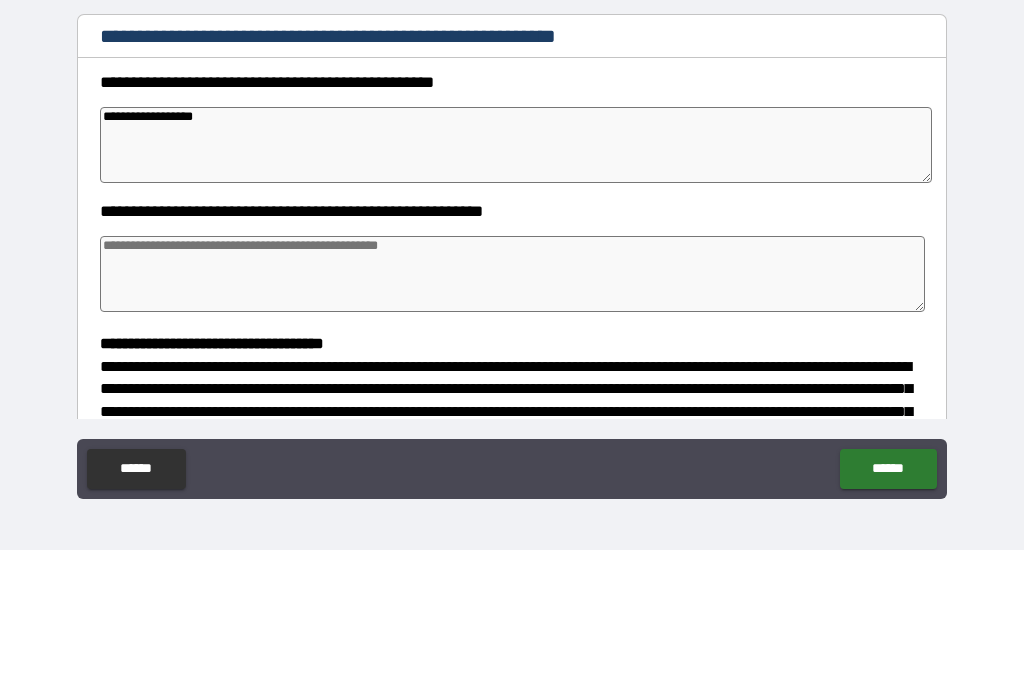 type on "*" 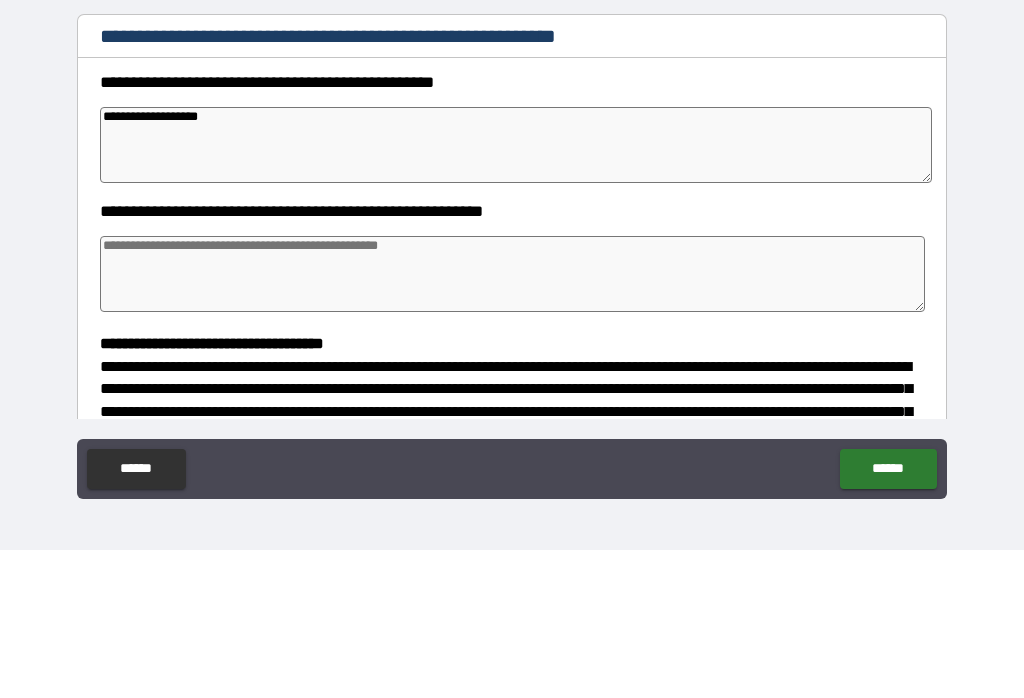 type on "*" 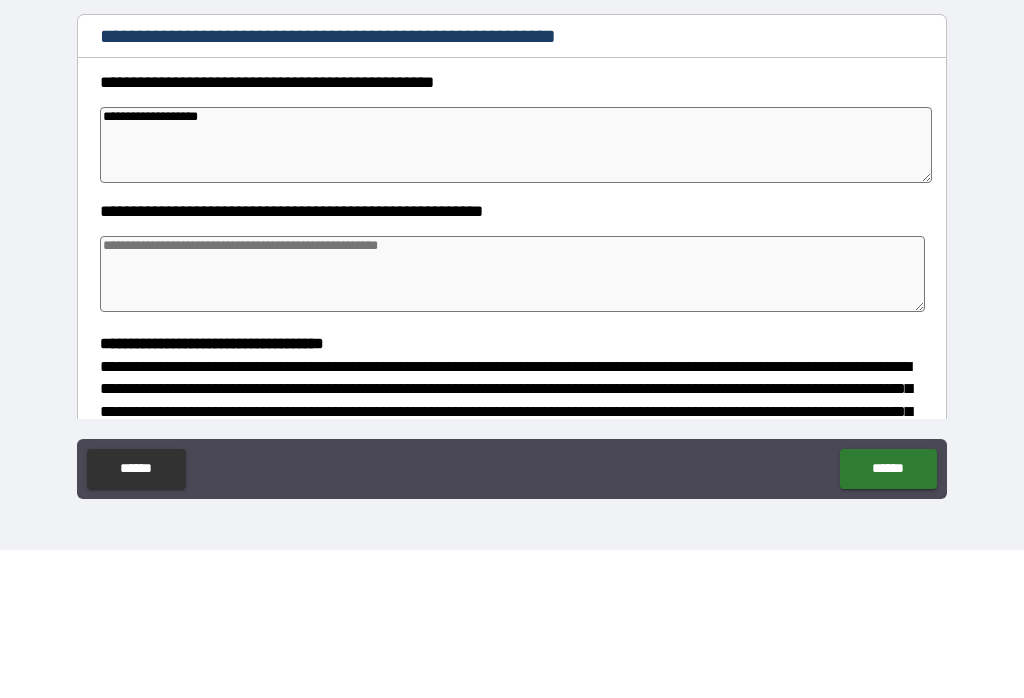 type on "**********" 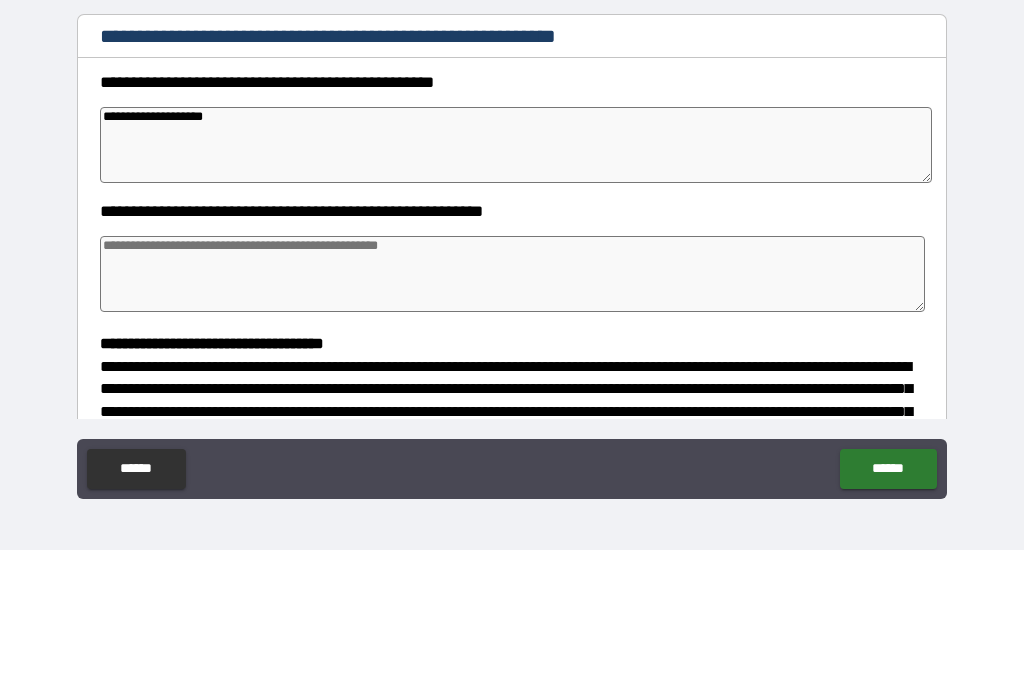 type on "*" 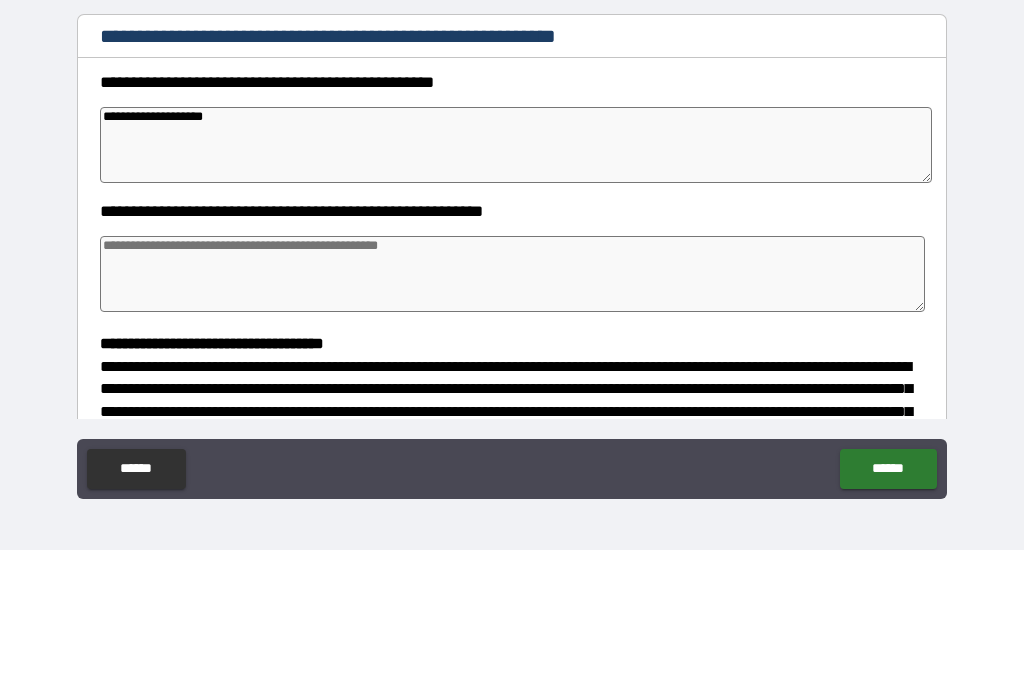 type on "**********" 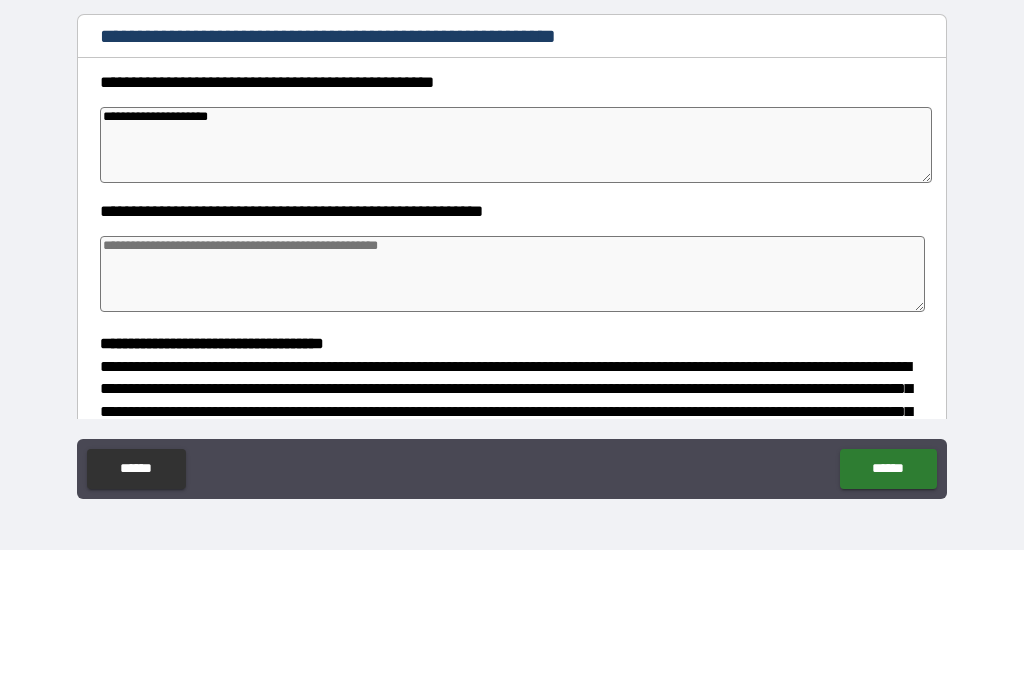 type on "*" 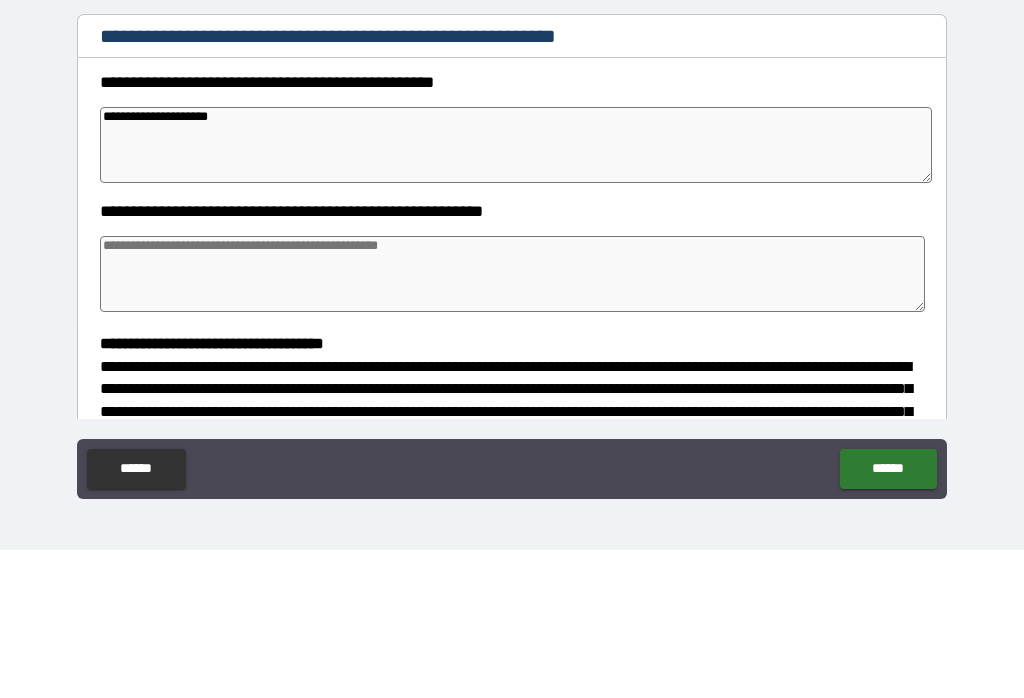 type on "*" 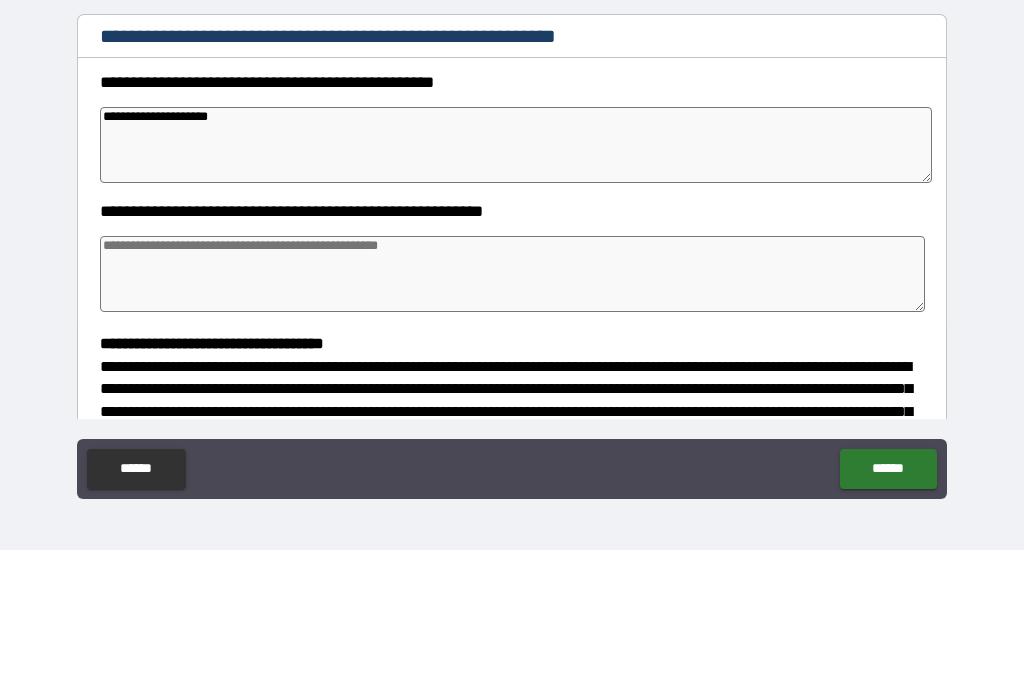 type on "*" 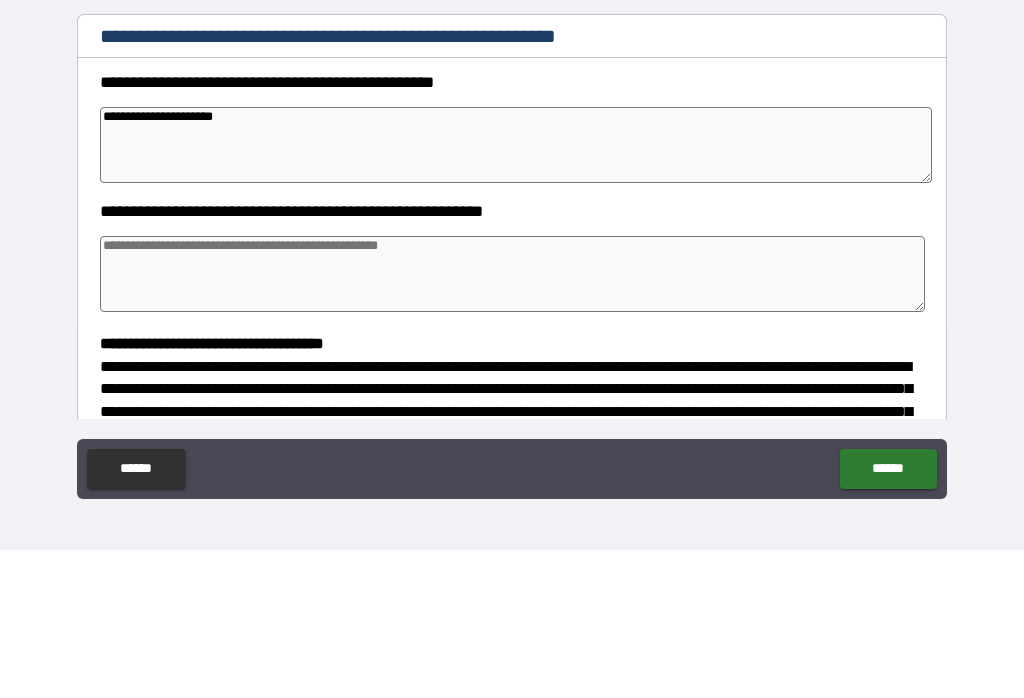 type on "*" 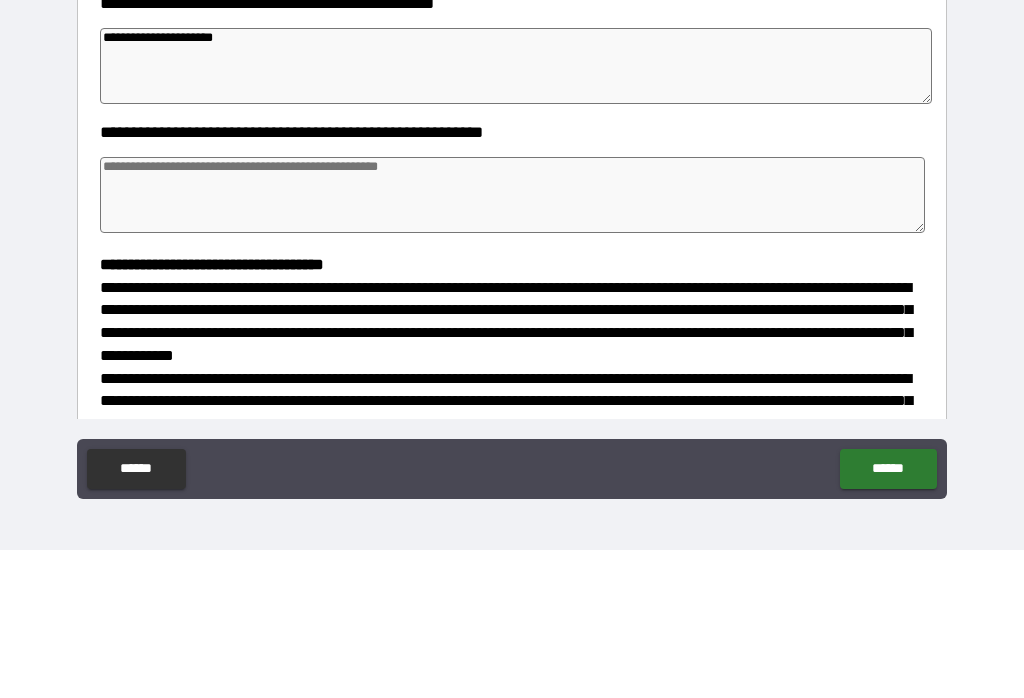 scroll, scrollTop: 237, scrollLeft: 0, axis: vertical 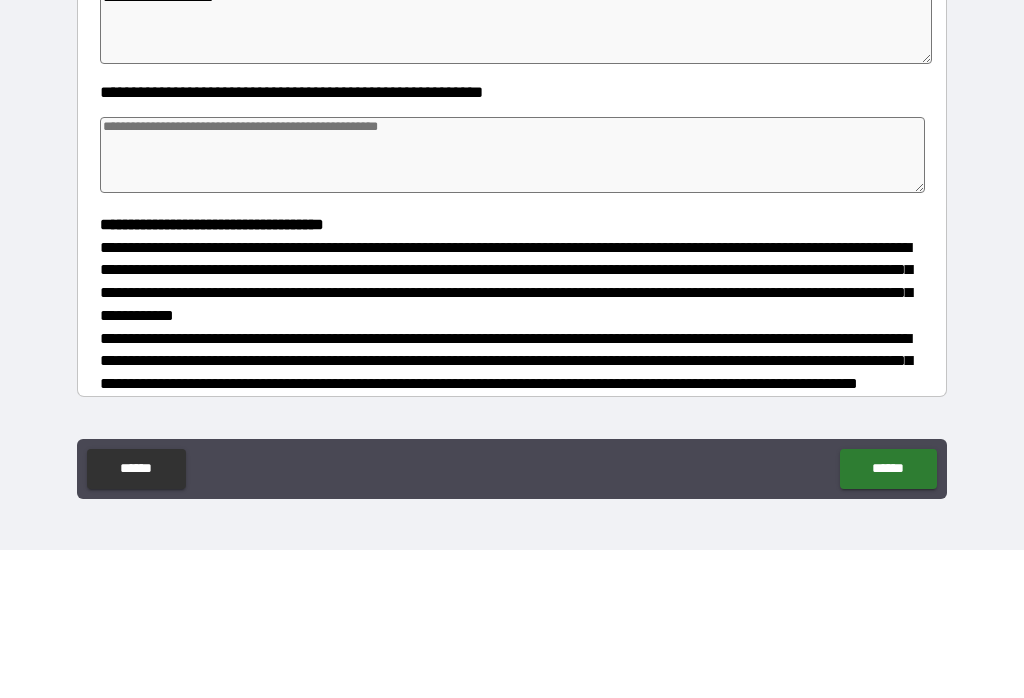 type on "**********" 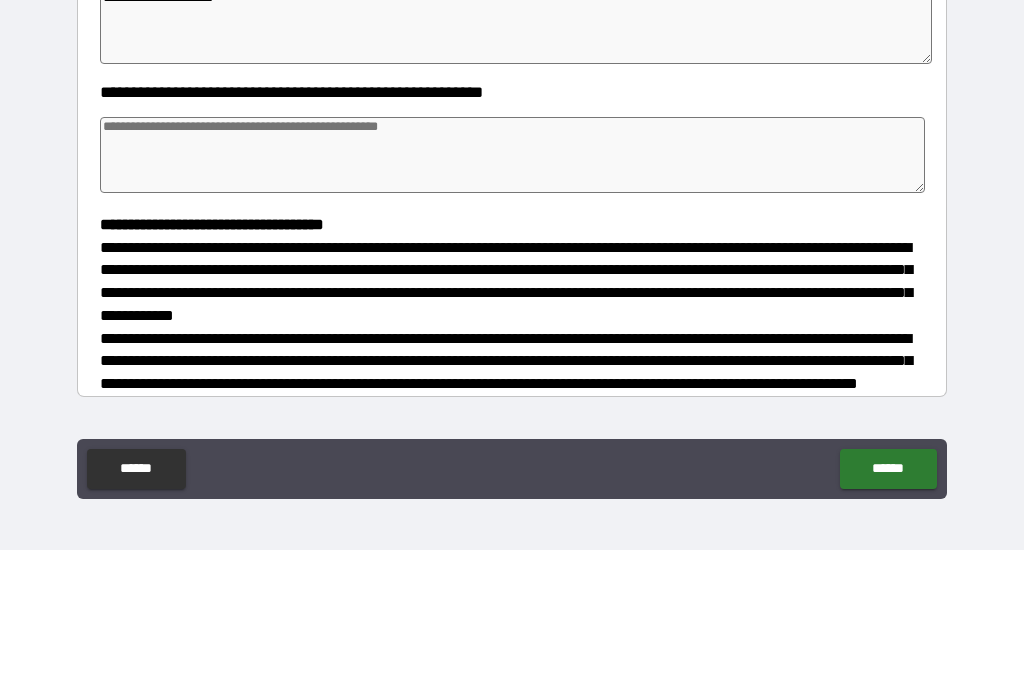 type on "*" 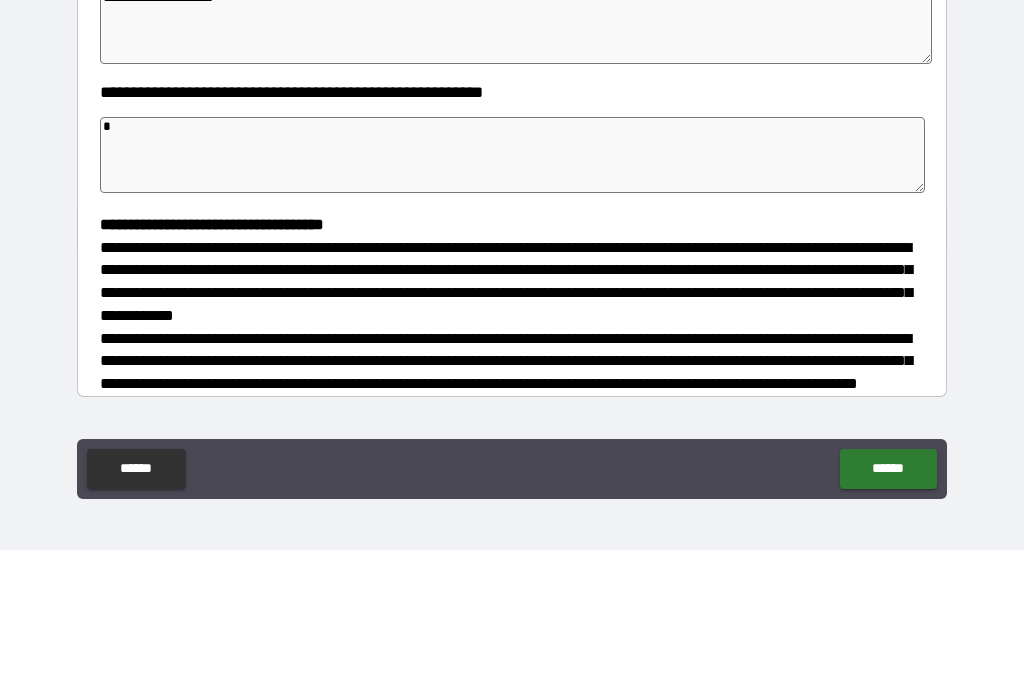type on "*" 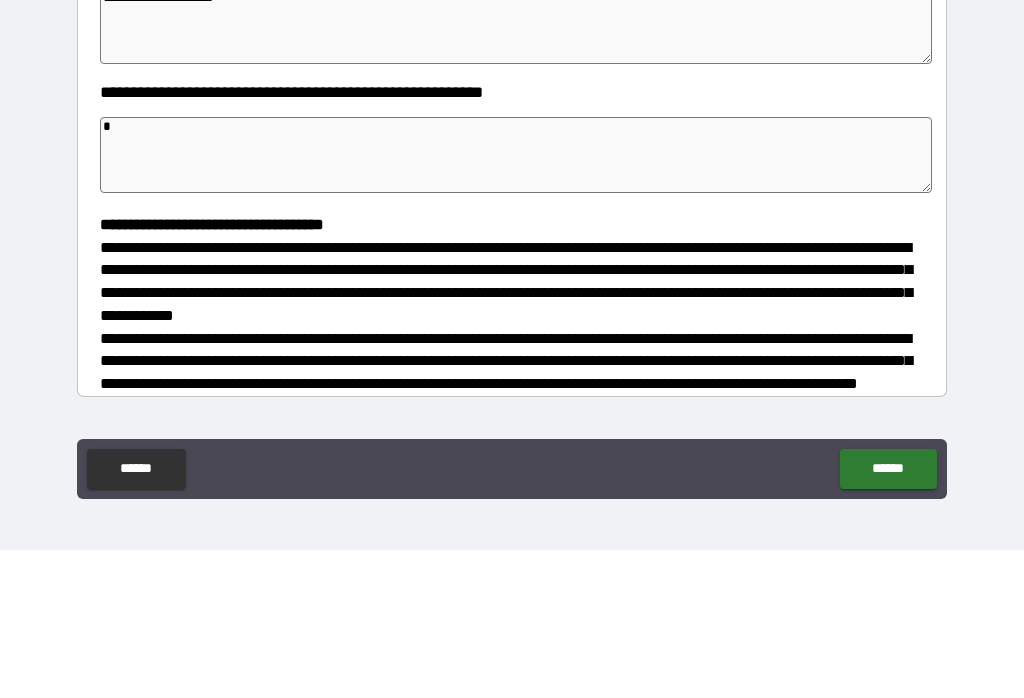 type on "*" 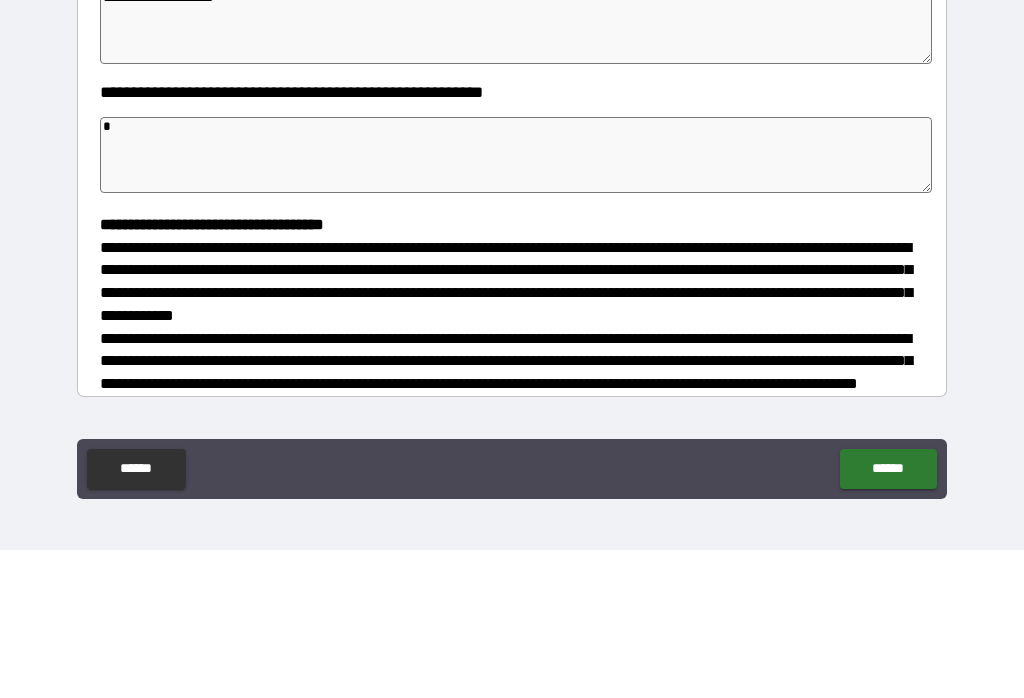 type on "*" 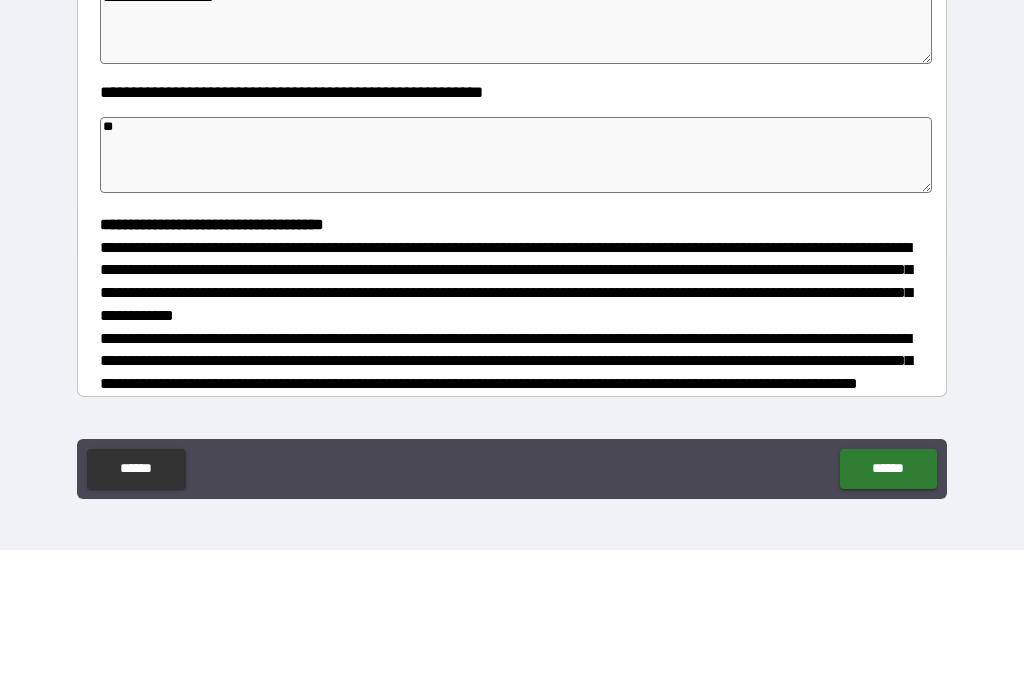 type on "*" 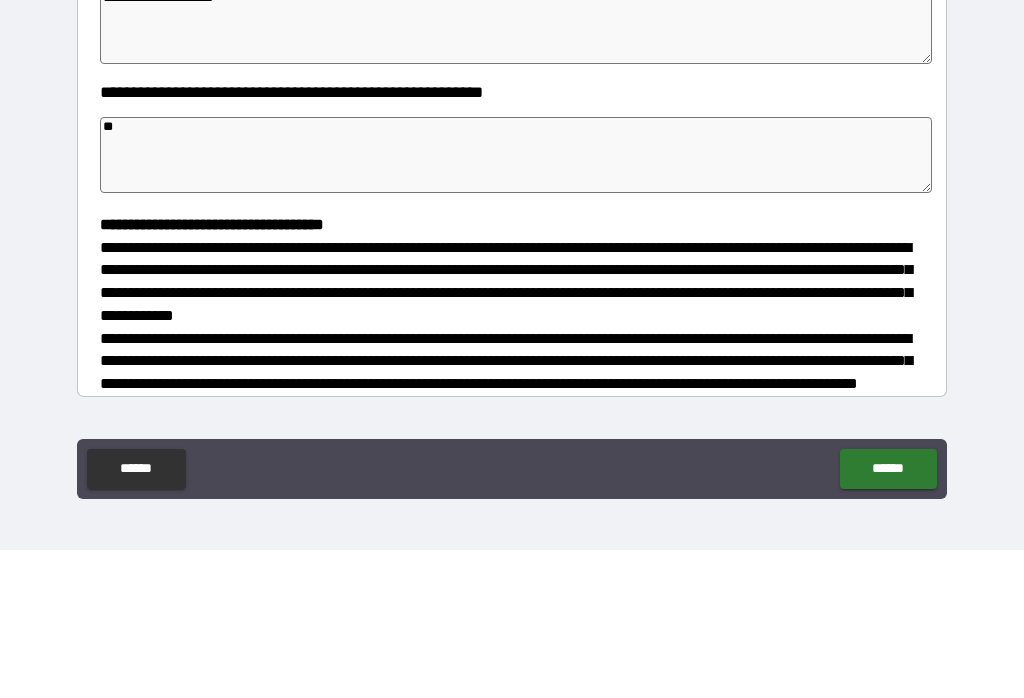 type on "*" 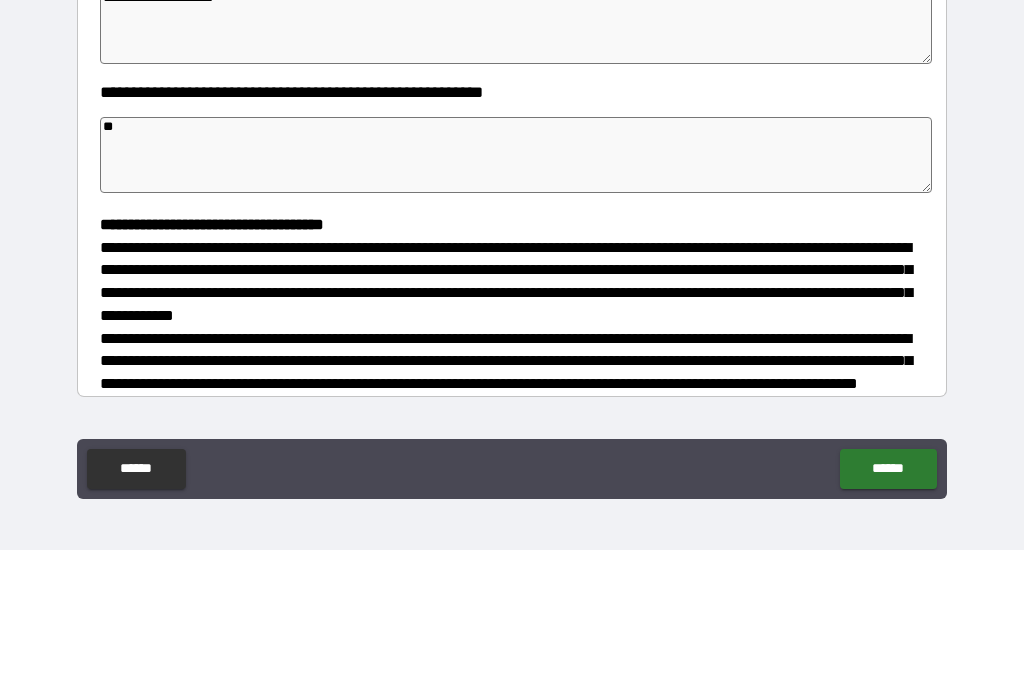 type on "*" 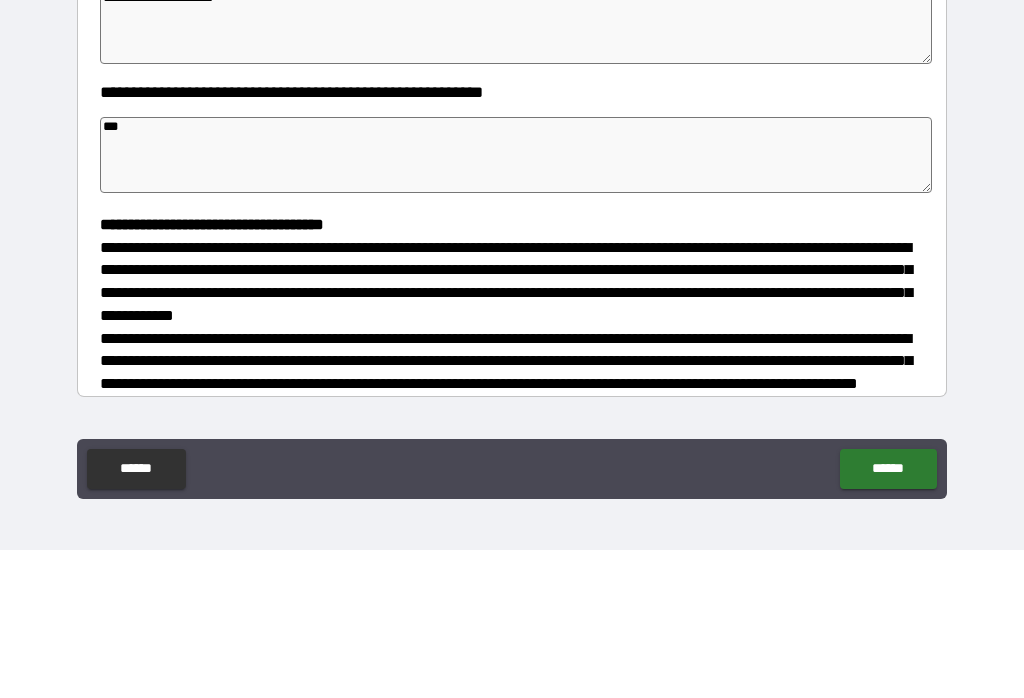 type on "*" 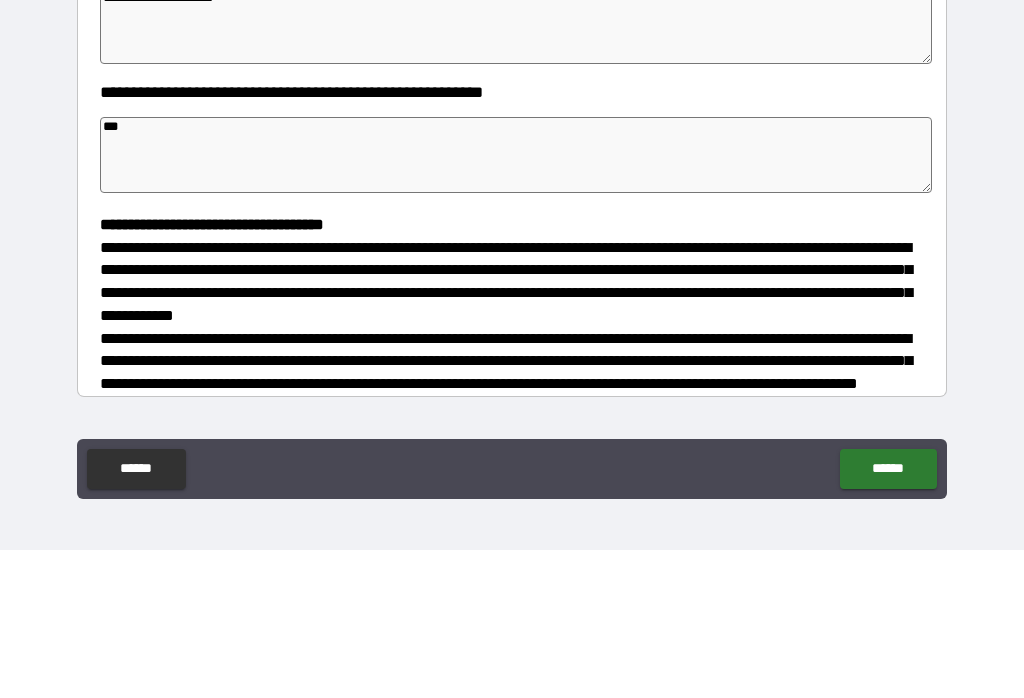 type on "*" 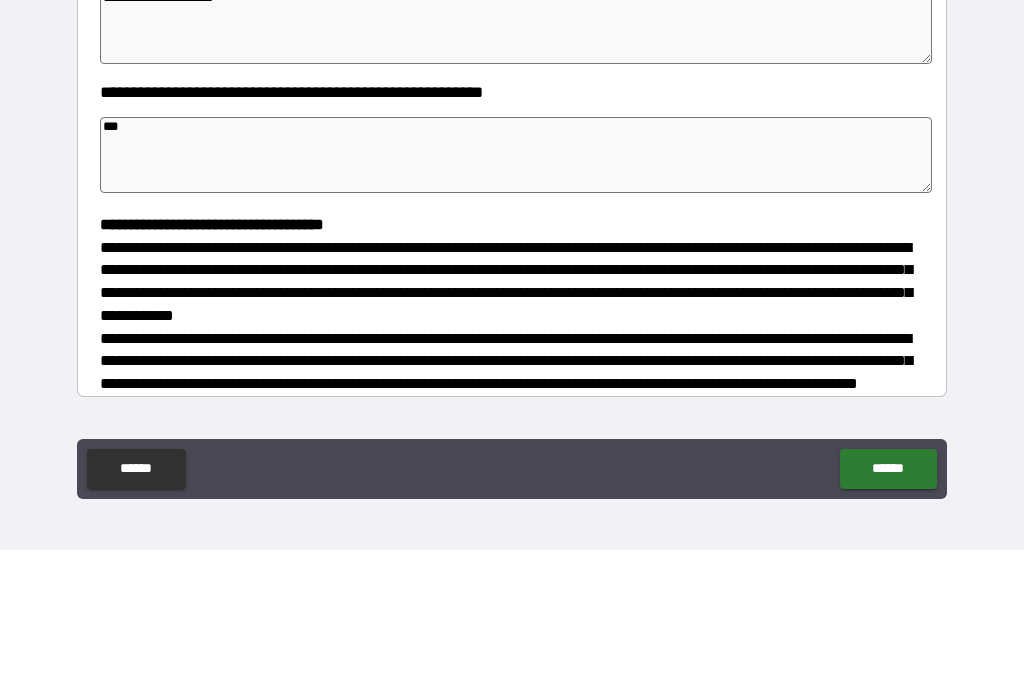 type on "*" 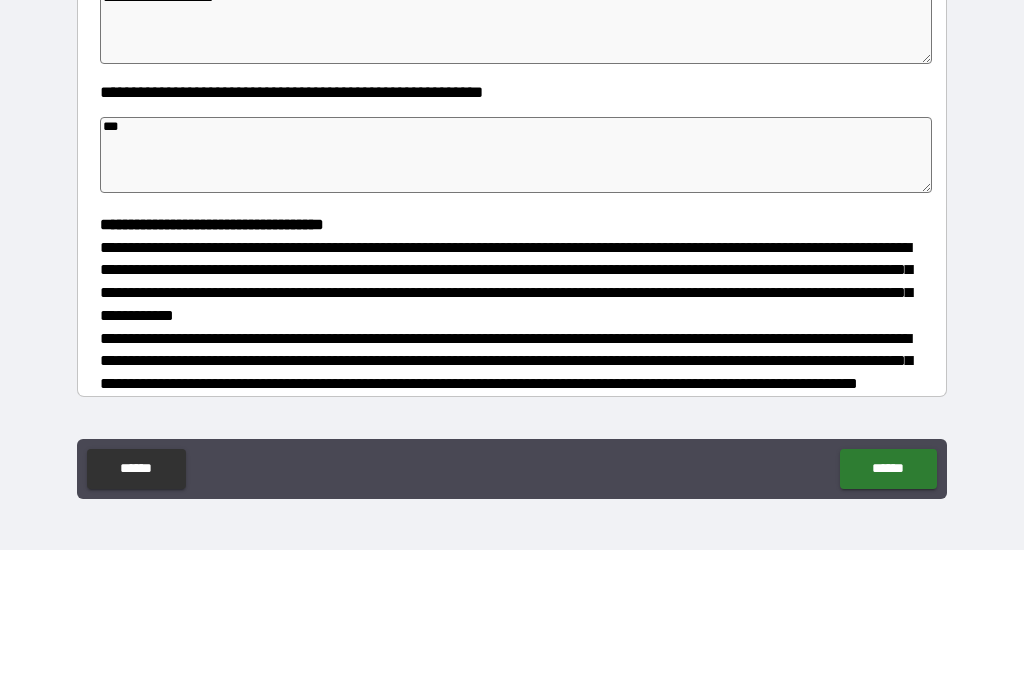 type on "*" 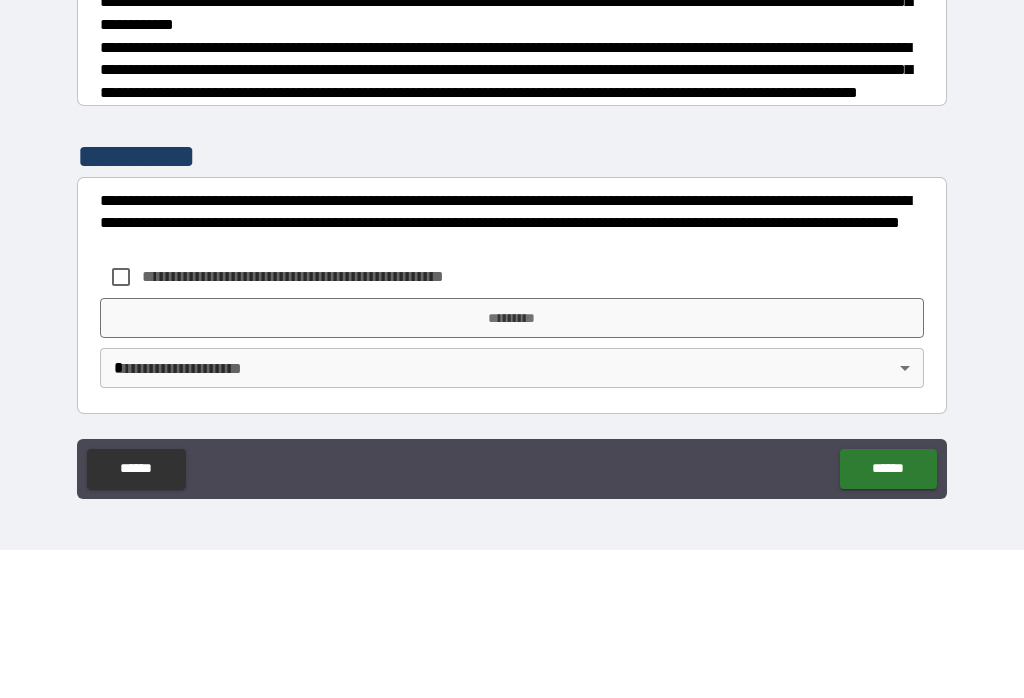 scroll, scrollTop: 544, scrollLeft: 0, axis: vertical 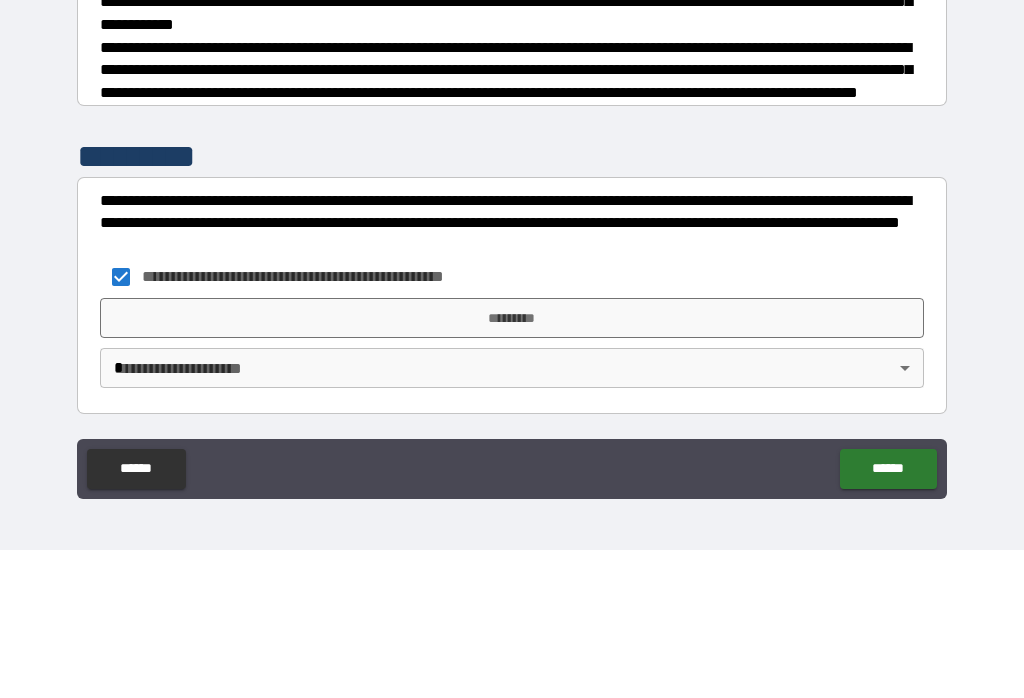 type on "*" 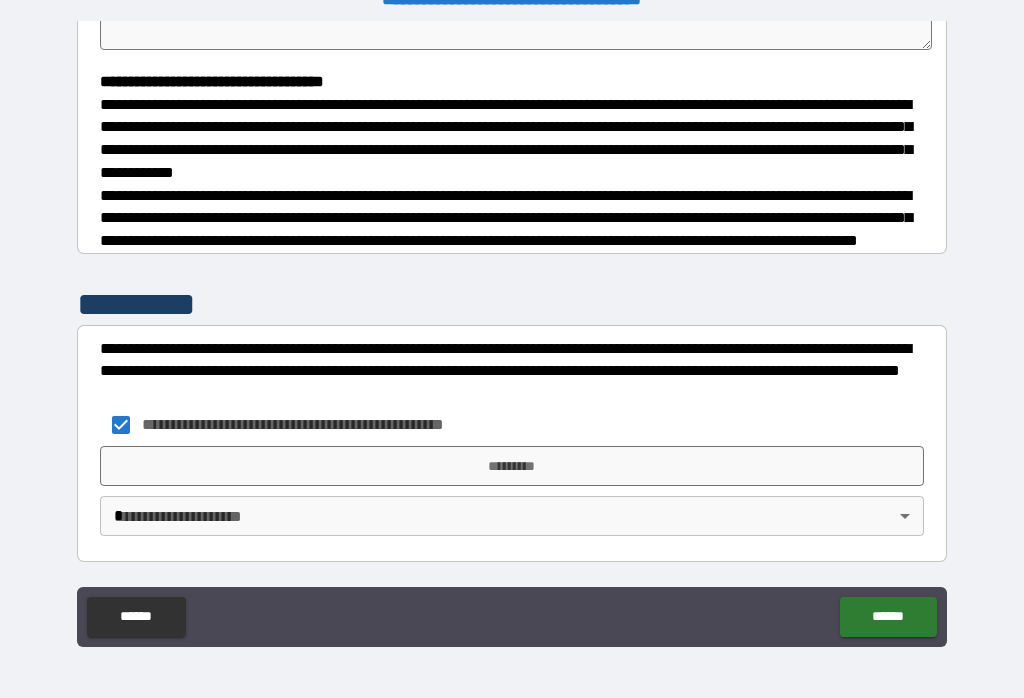 type on "*" 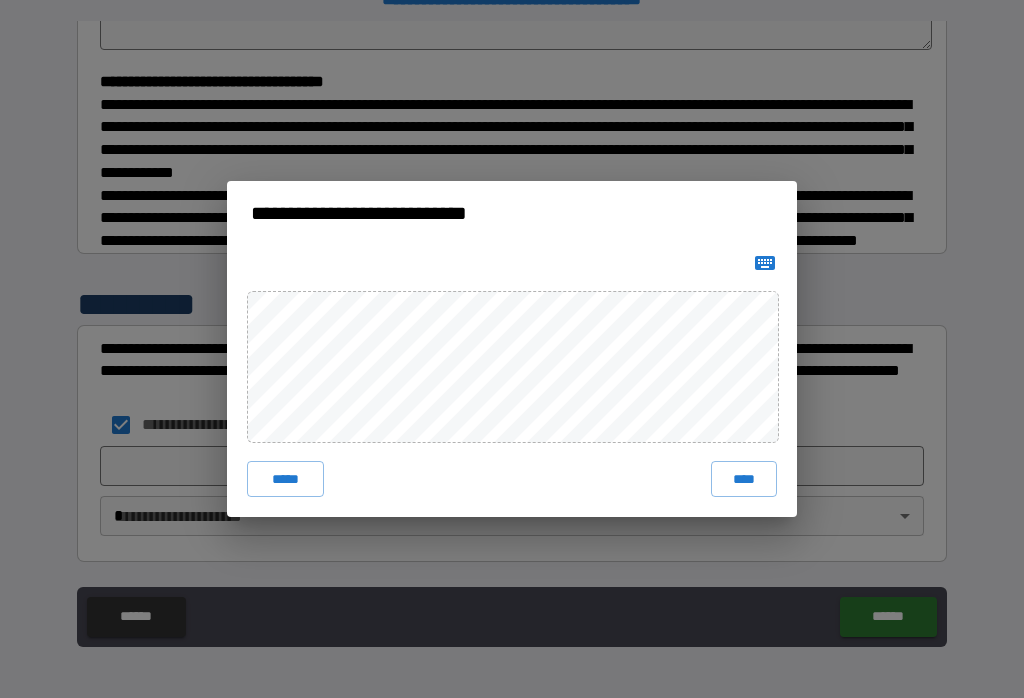 click on "****" at bounding box center [744, 479] 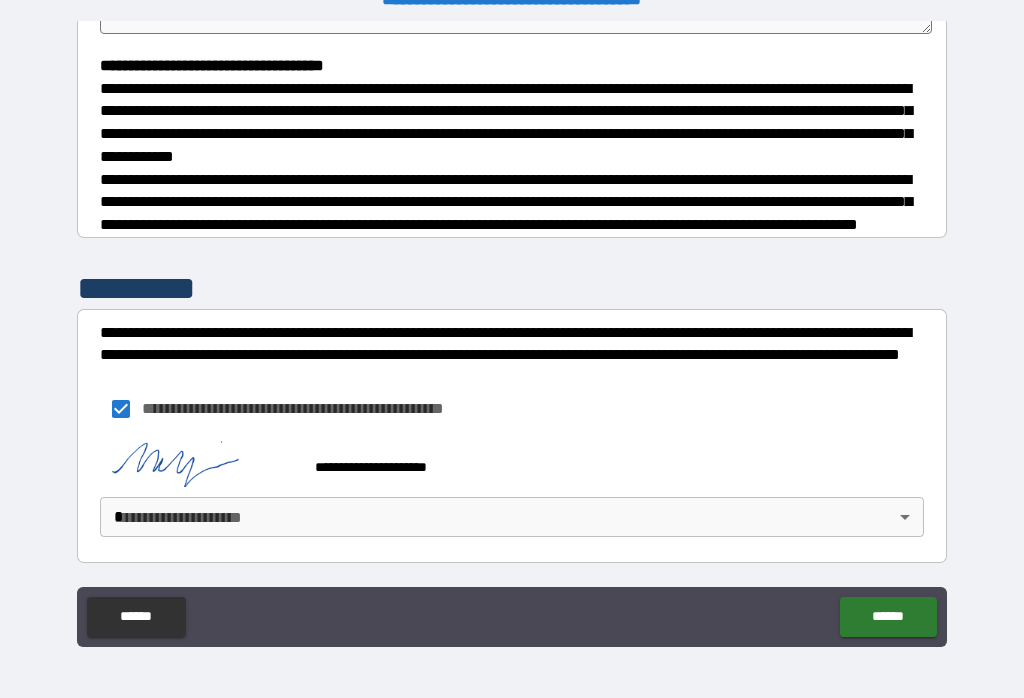scroll, scrollTop: 534, scrollLeft: 0, axis: vertical 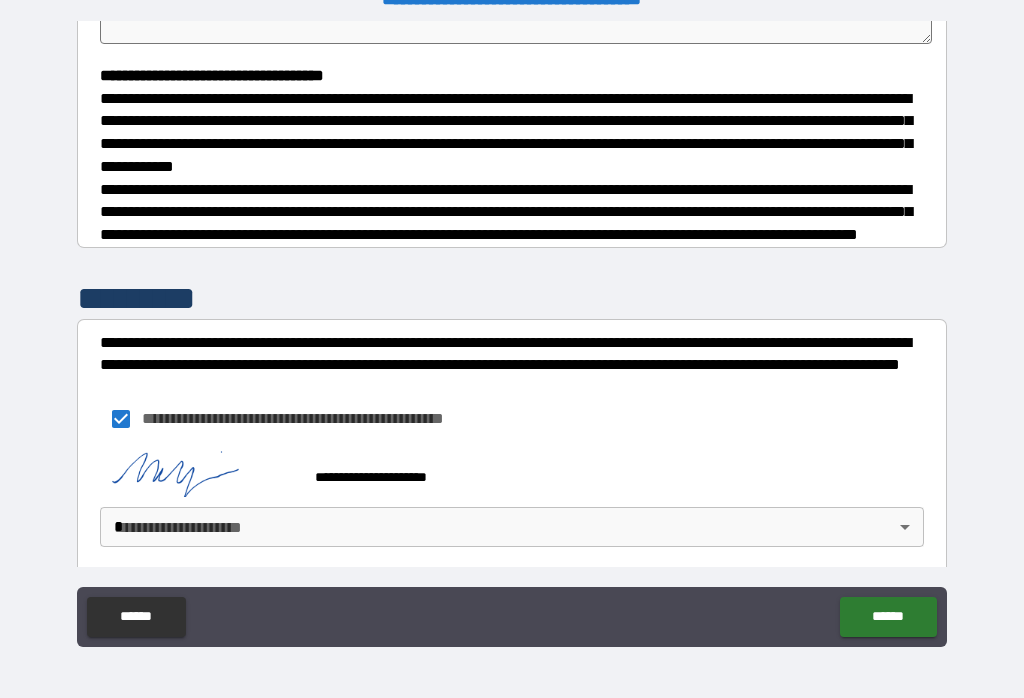 type on "*" 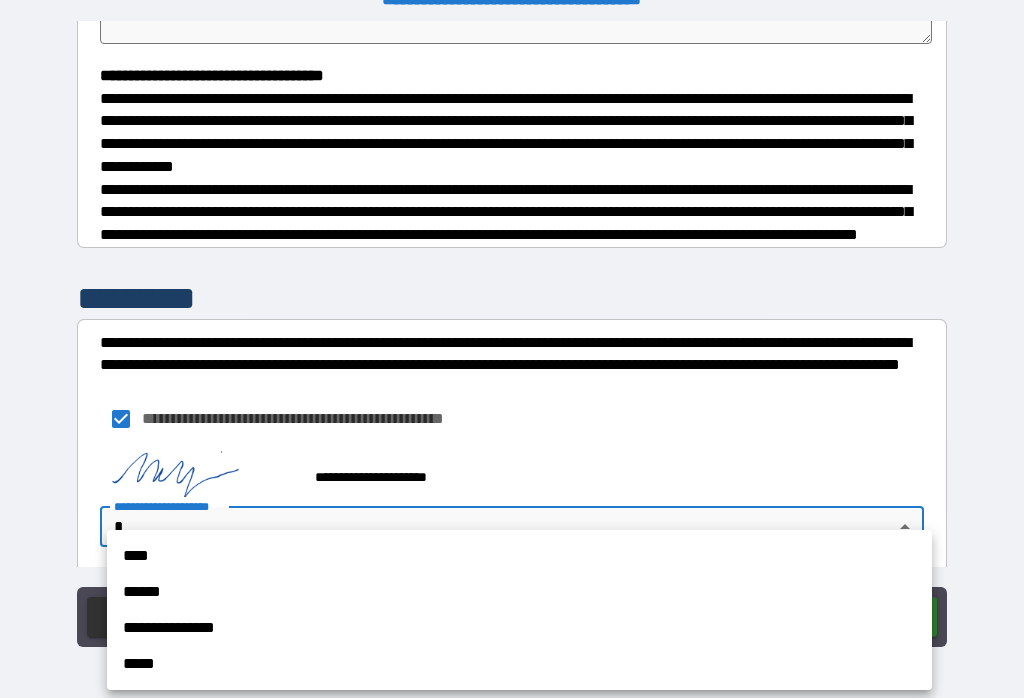 click on "****" at bounding box center (519, 556) 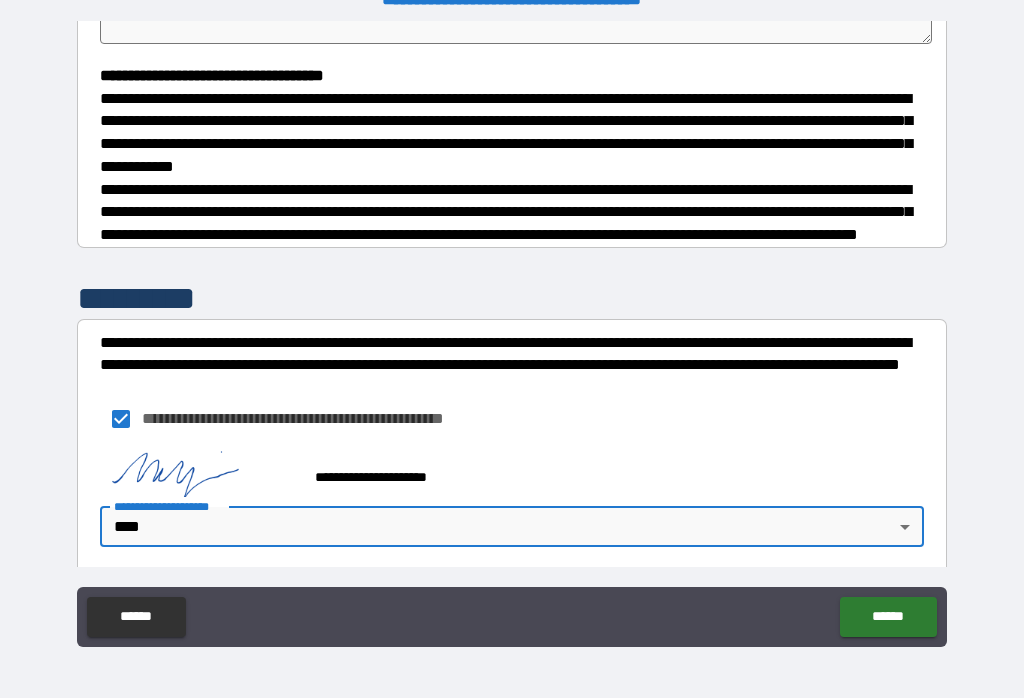 type on "*" 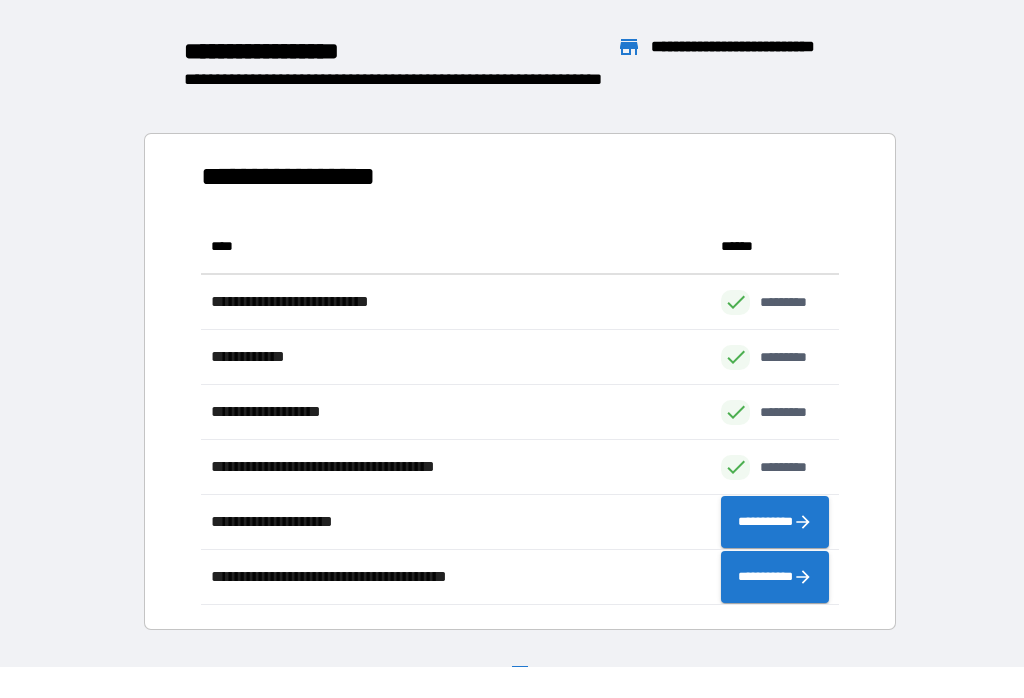 scroll, scrollTop: 1, scrollLeft: 1, axis: both 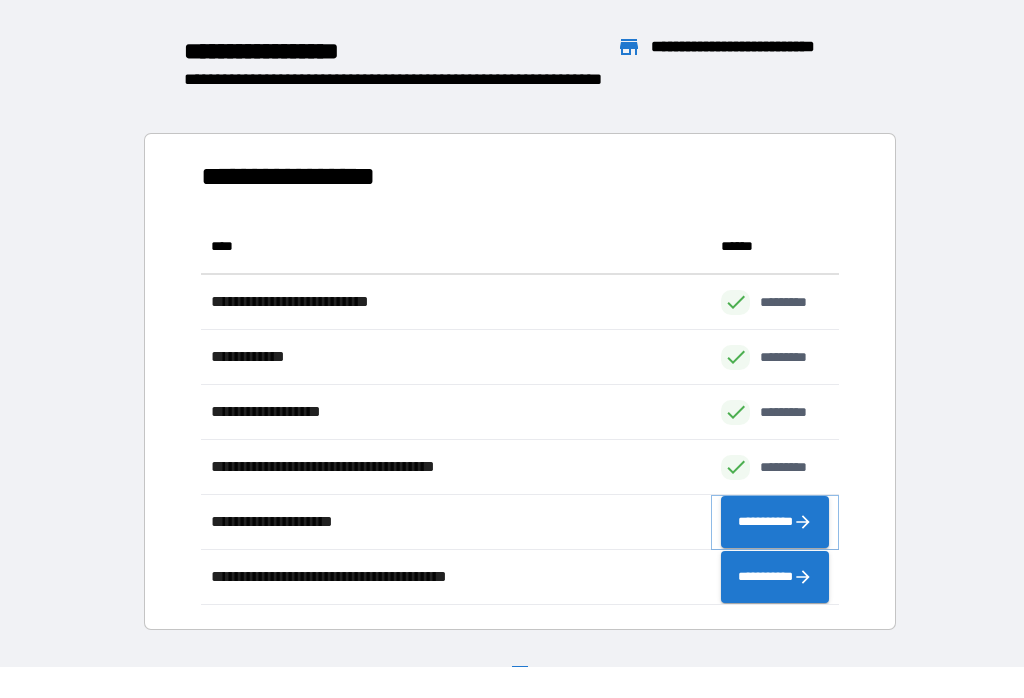 click on "**********" at bounding box center (775, 522) 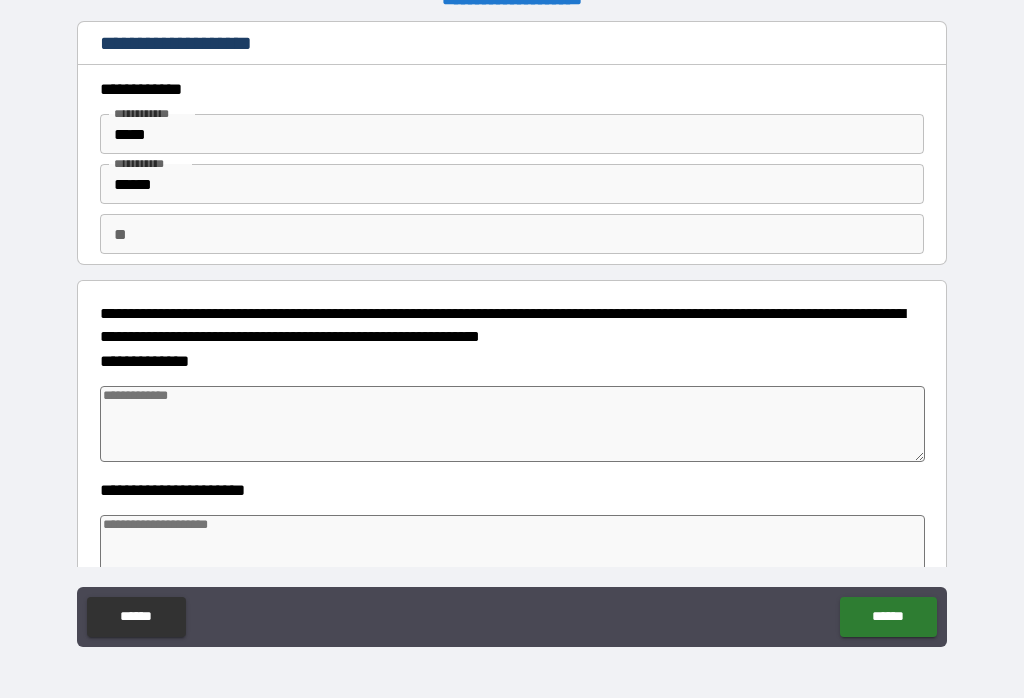 type on "*" 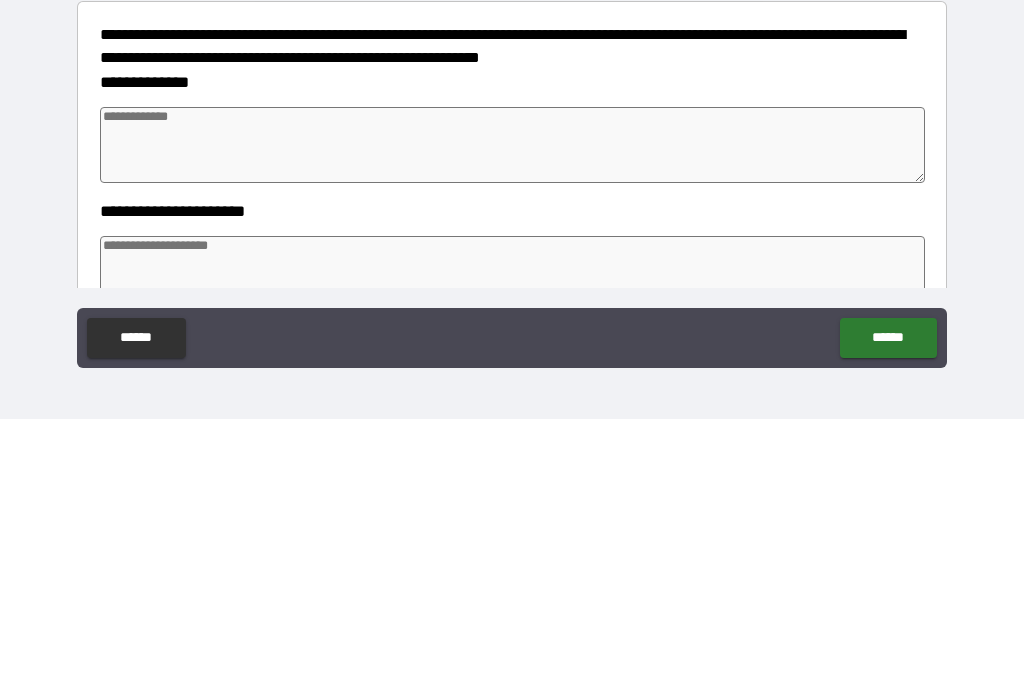 type on "*" 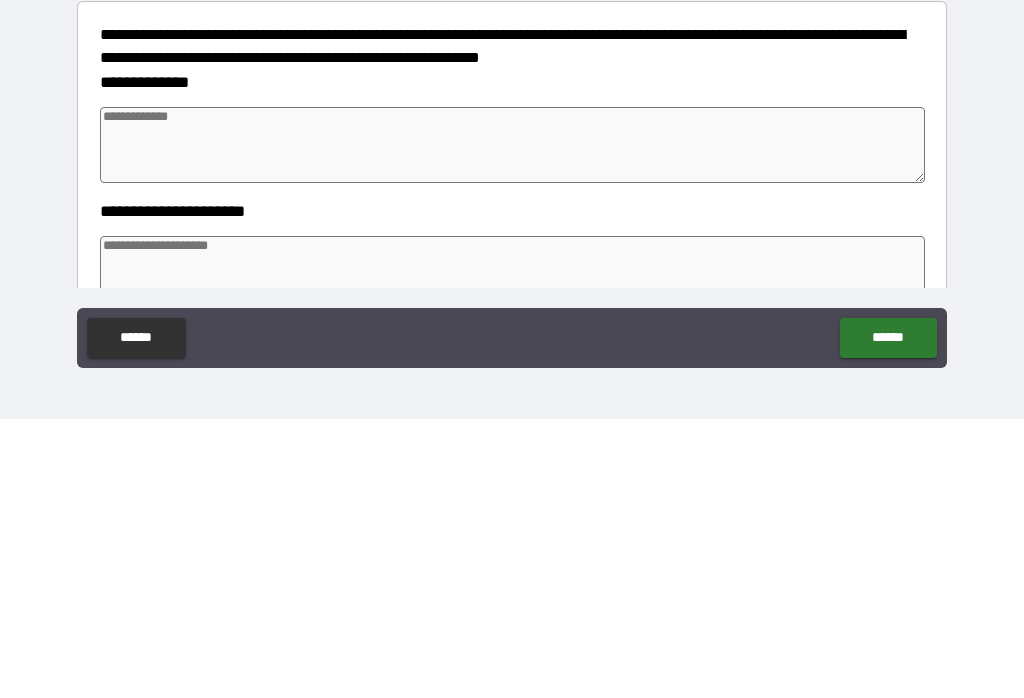 type on "*" 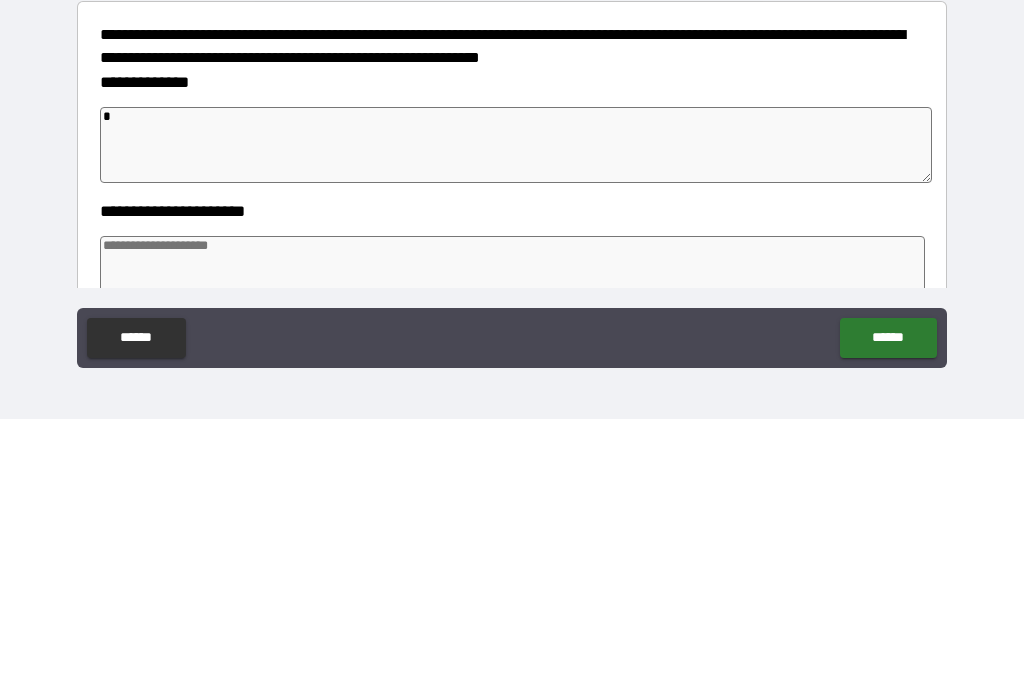 type on "*" 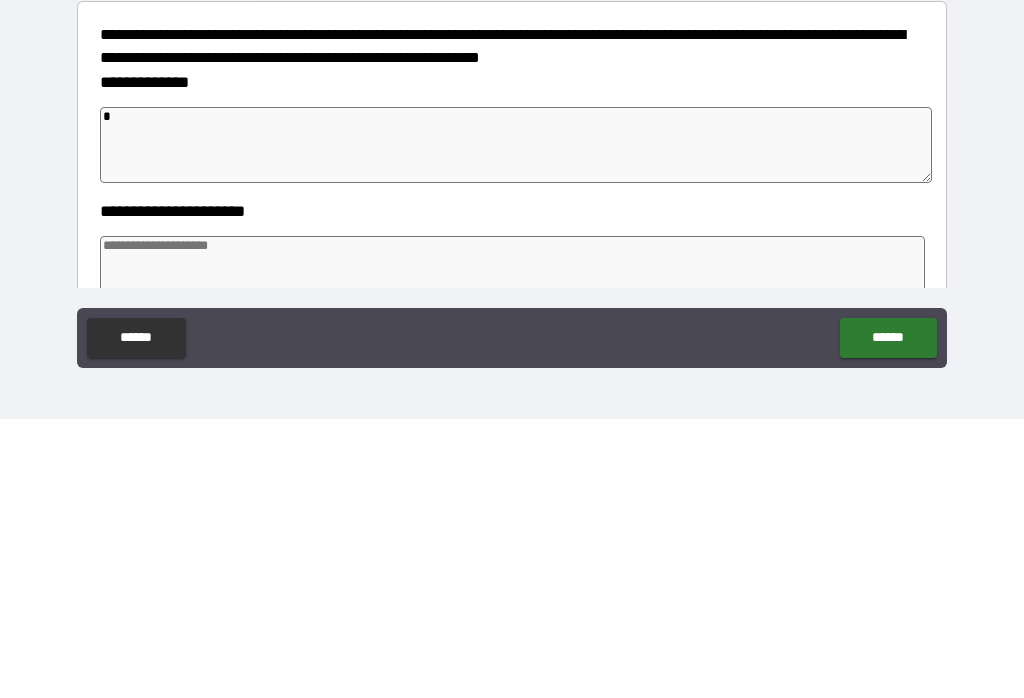 type on "*" 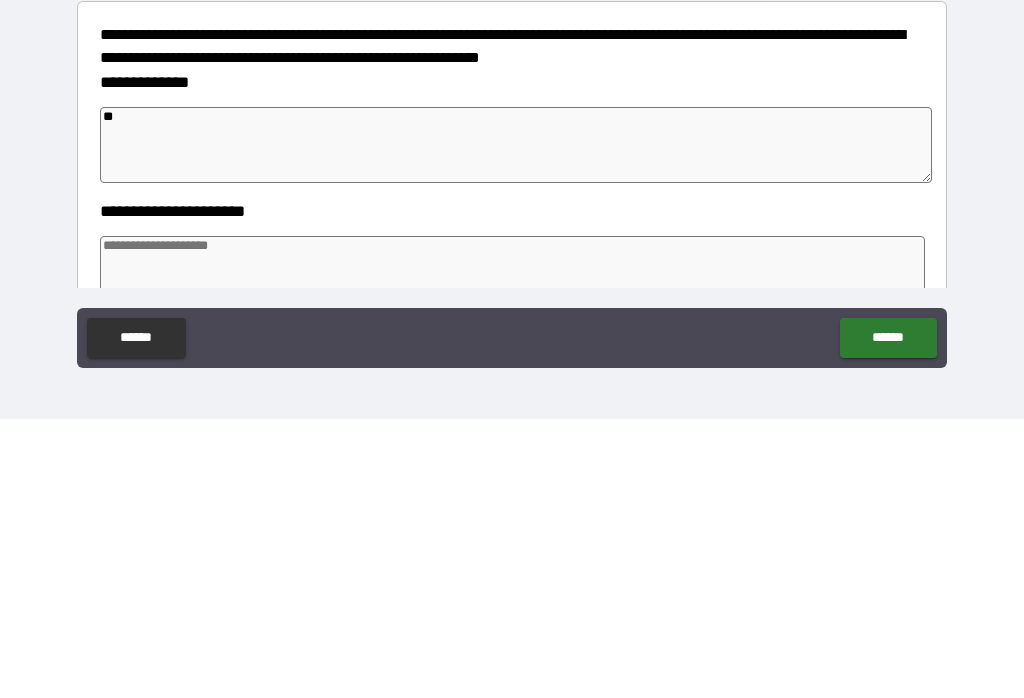 type on "*" 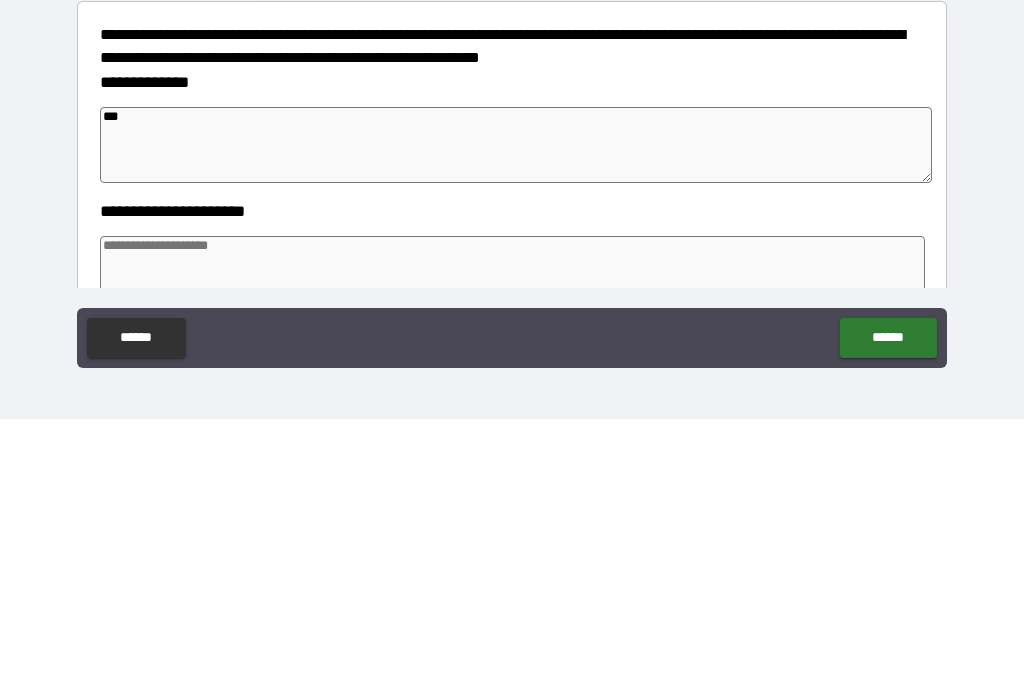 type on "*" 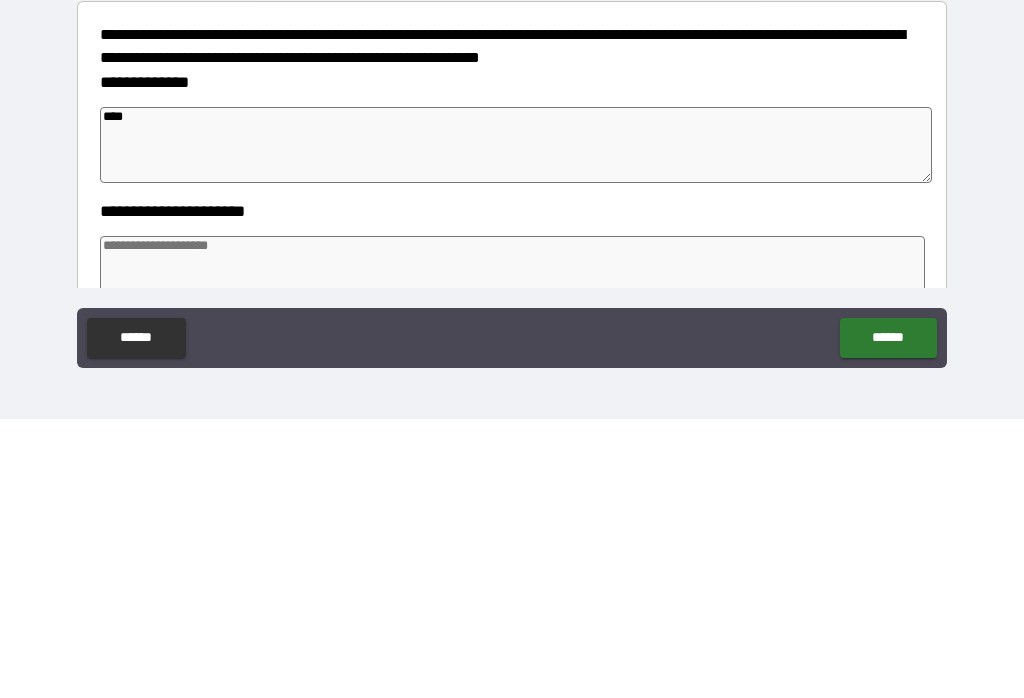 type on "*" 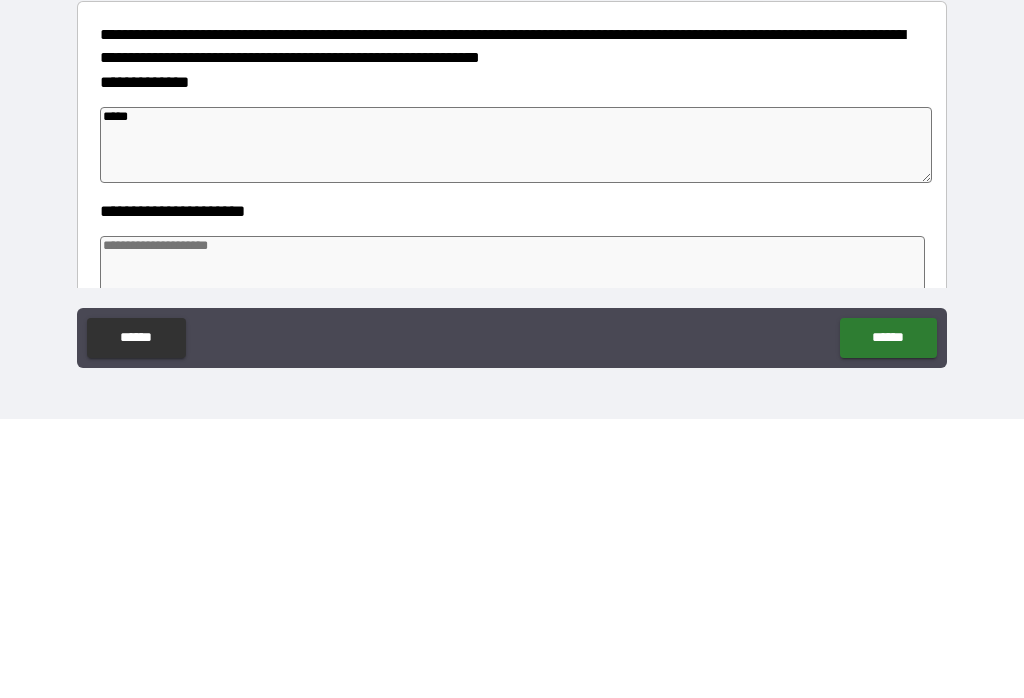 type on "*" 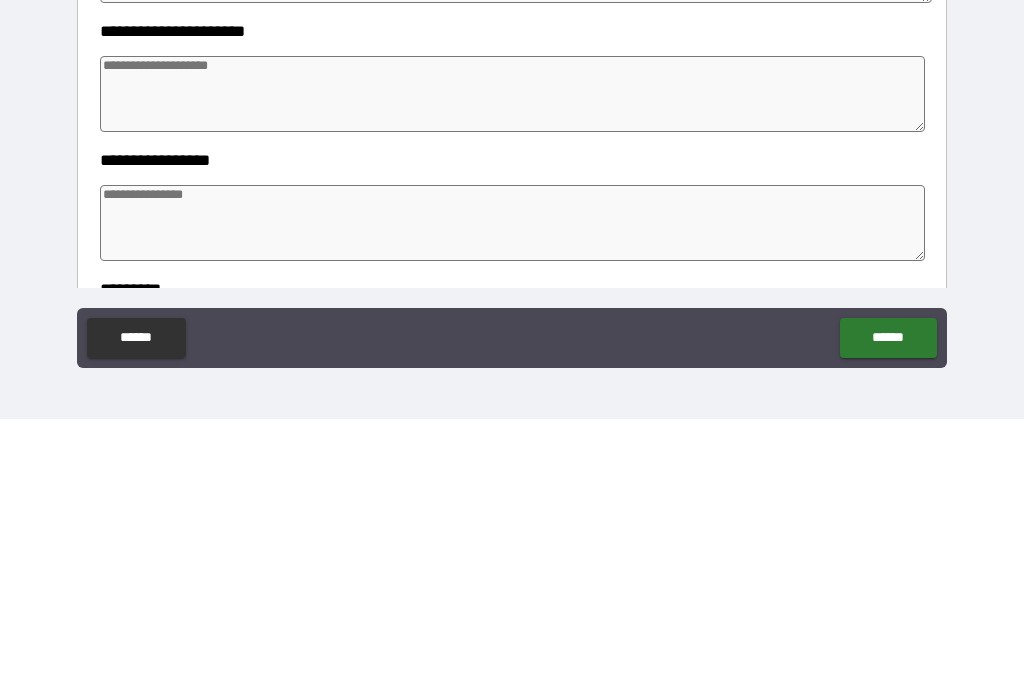 scroll, scrollTop: 178, scrollLeft: 0, axis: vertical 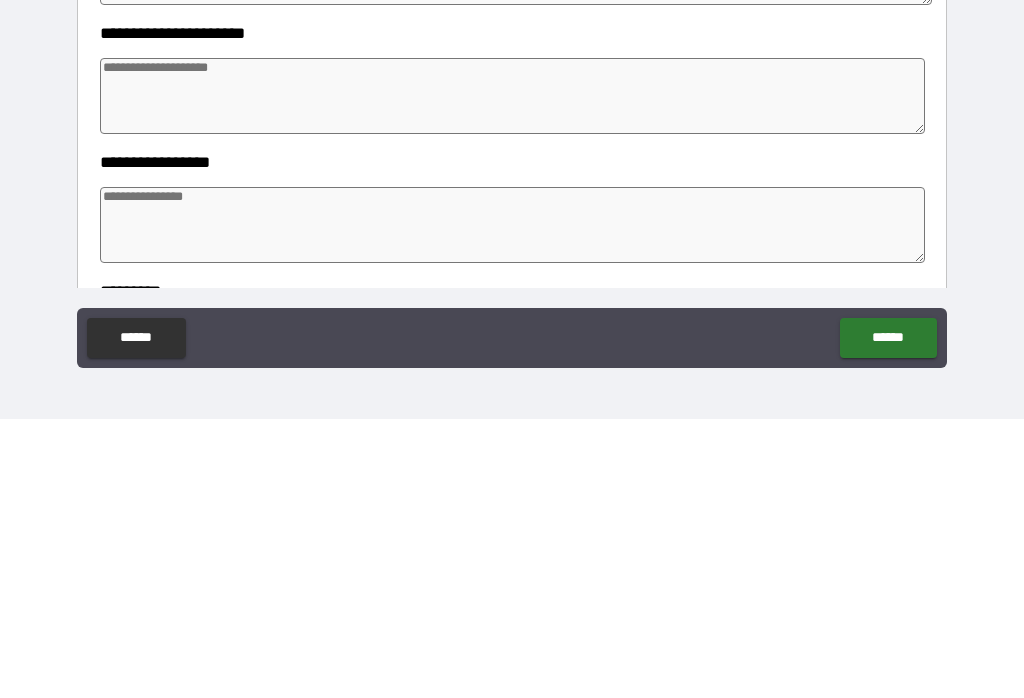 click at bounding box center (513, 375) 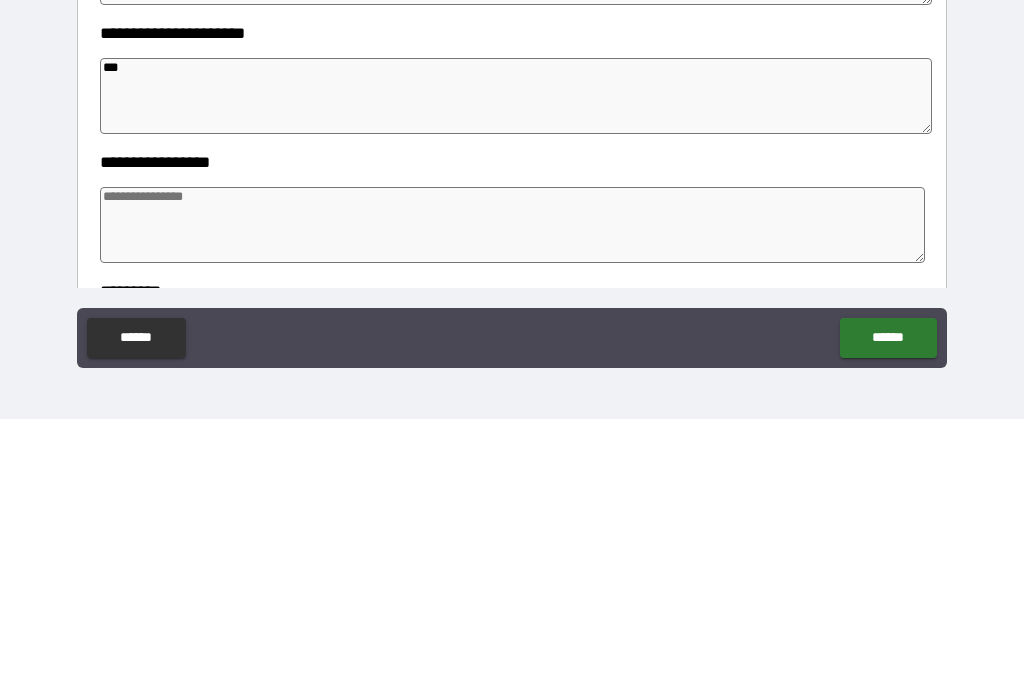 click at bounding box center (513, 504) 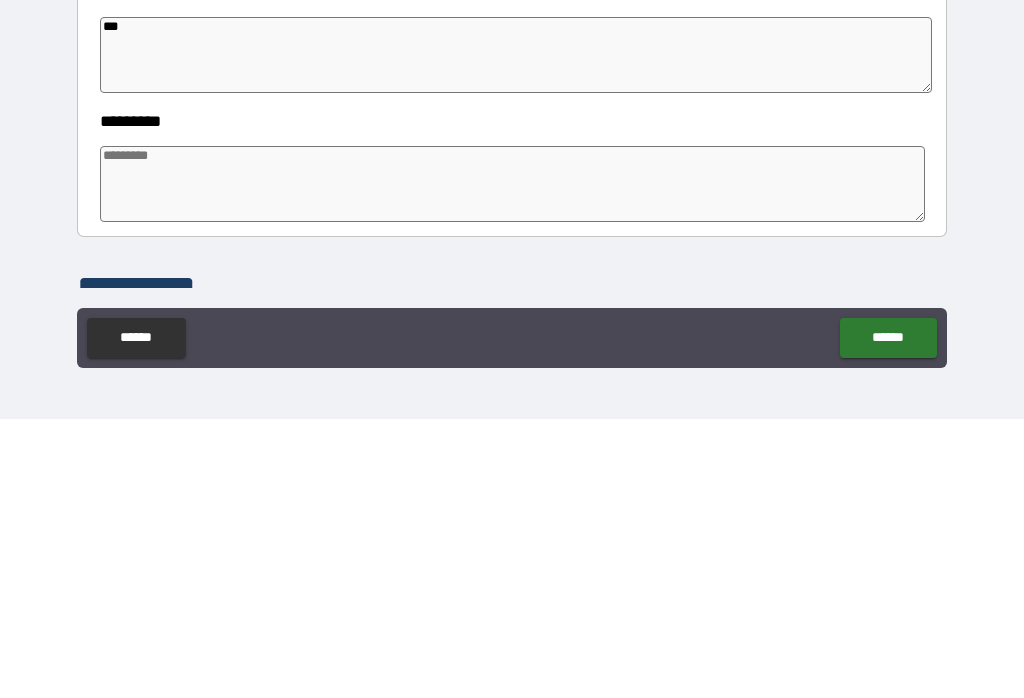 scroll, scrollTop: 376, scrollLeft: 0, axis: vertical 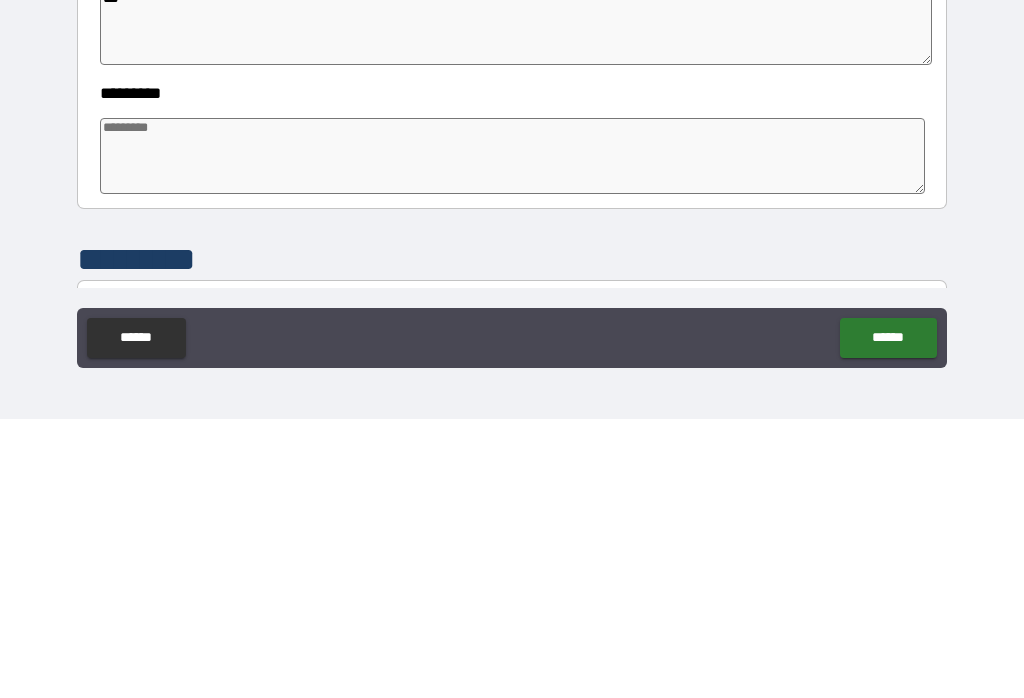 click at bounding box center [513, 435] 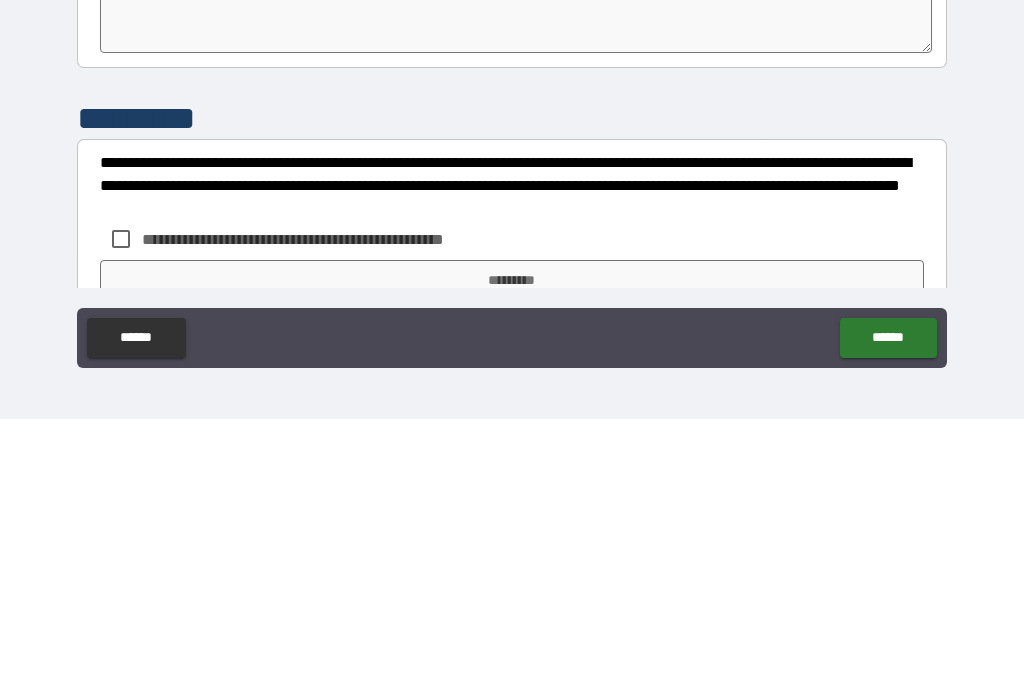 scroll, scrollTop: 515, scrollLeft: 0, axis: vertical 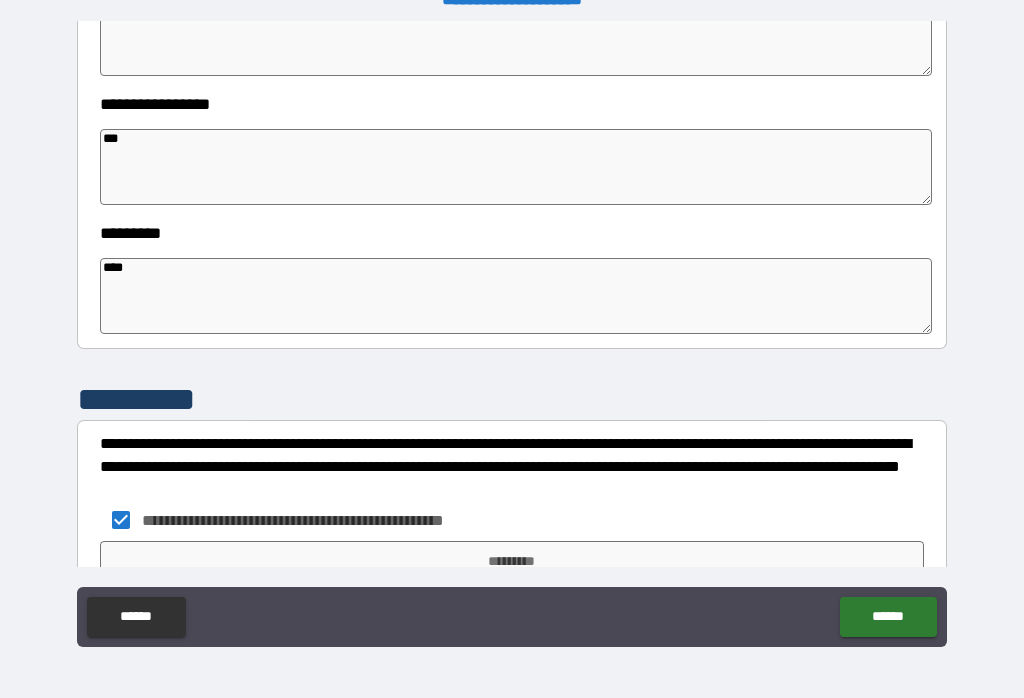 click on "*********" at bounding box center [512, 561] 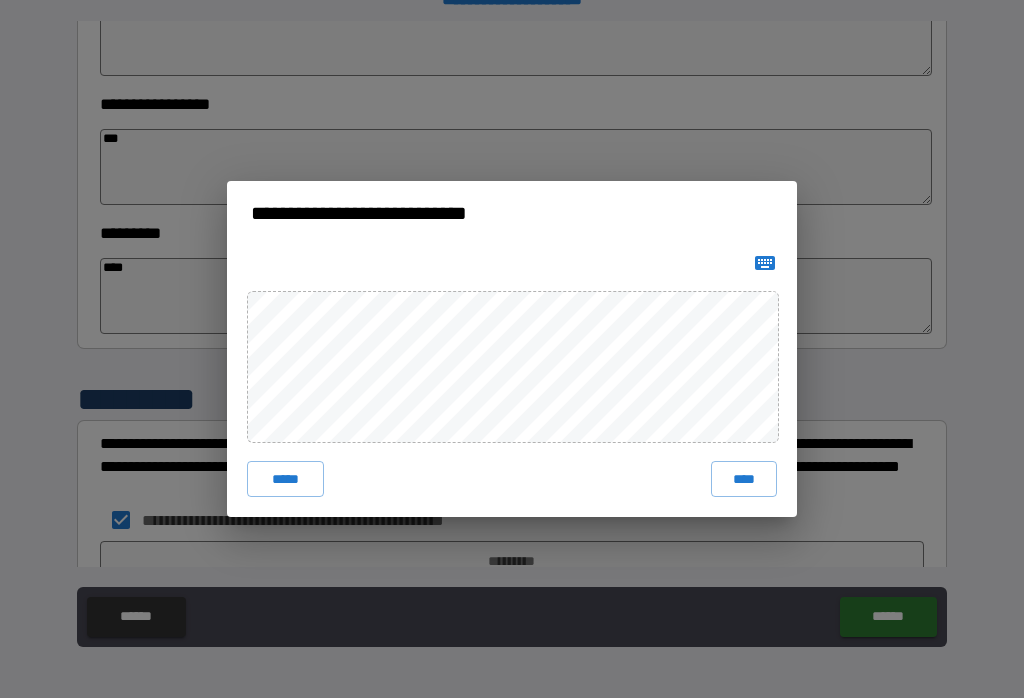 click on "****" at bounding box center (744, 479) 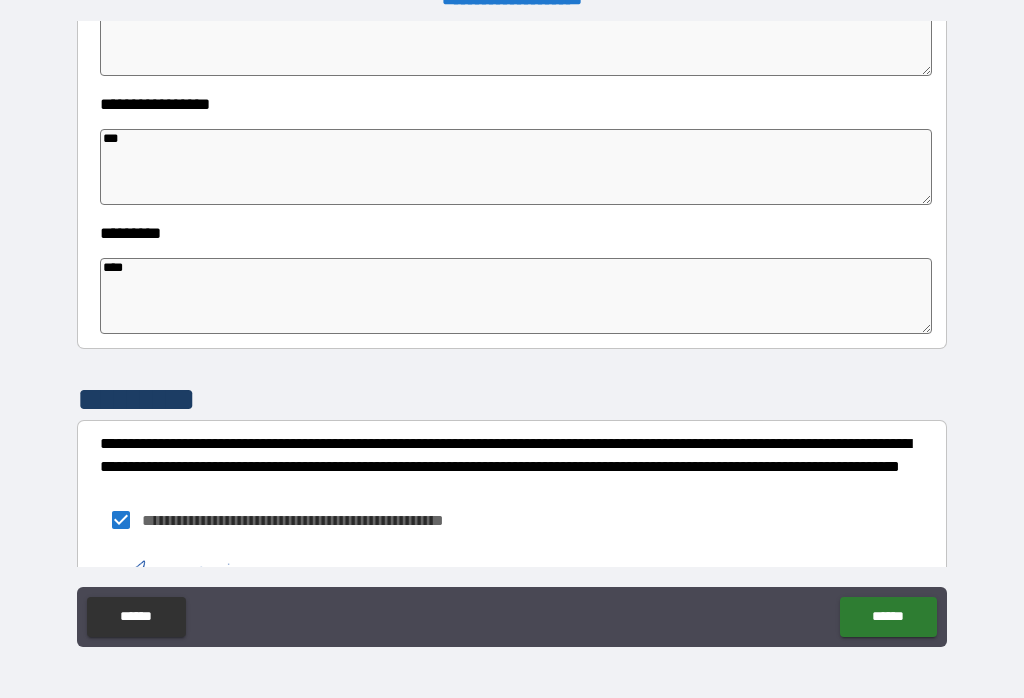 click on "******" at bounding box center [888, 617] 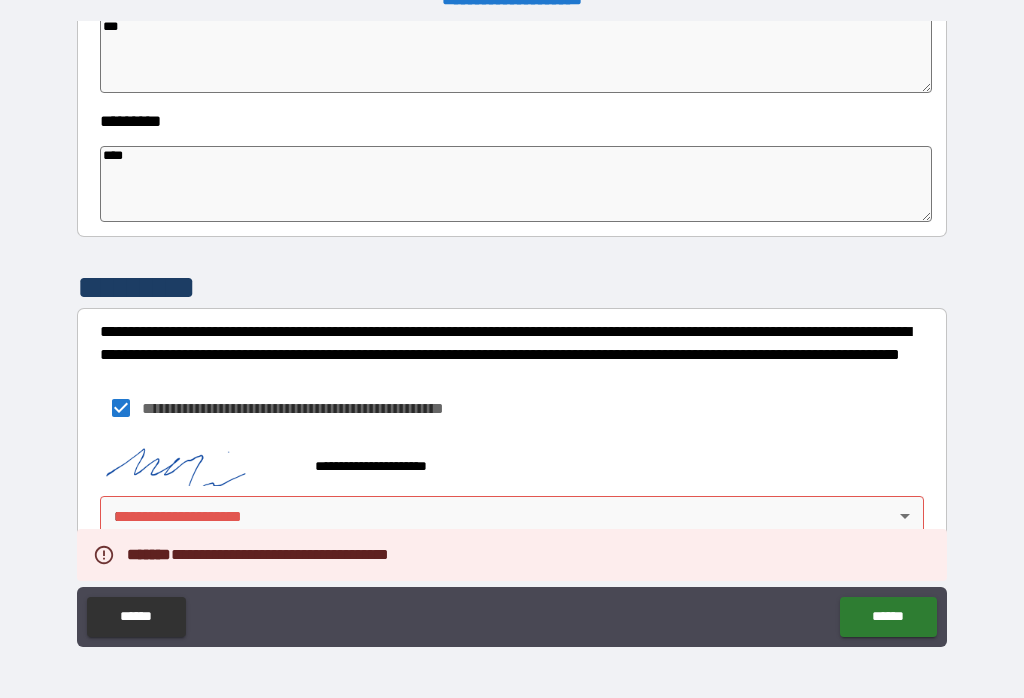 scroll, scrollTop: 627, scrollLeft: 0, axis: vertical 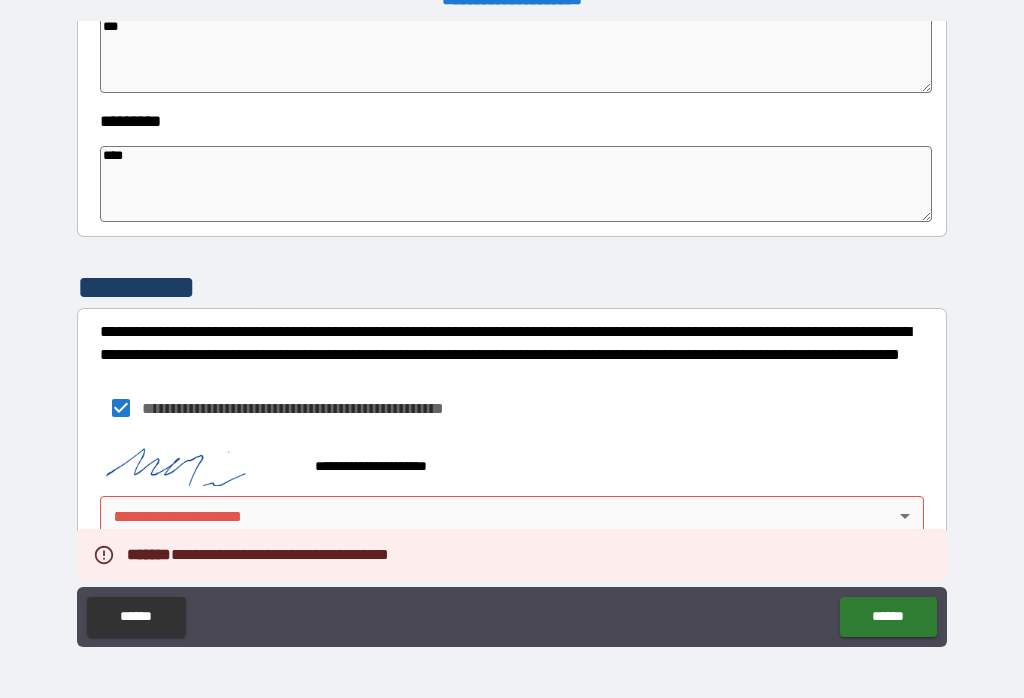 click on "**********" at bounding box center (512, 333) 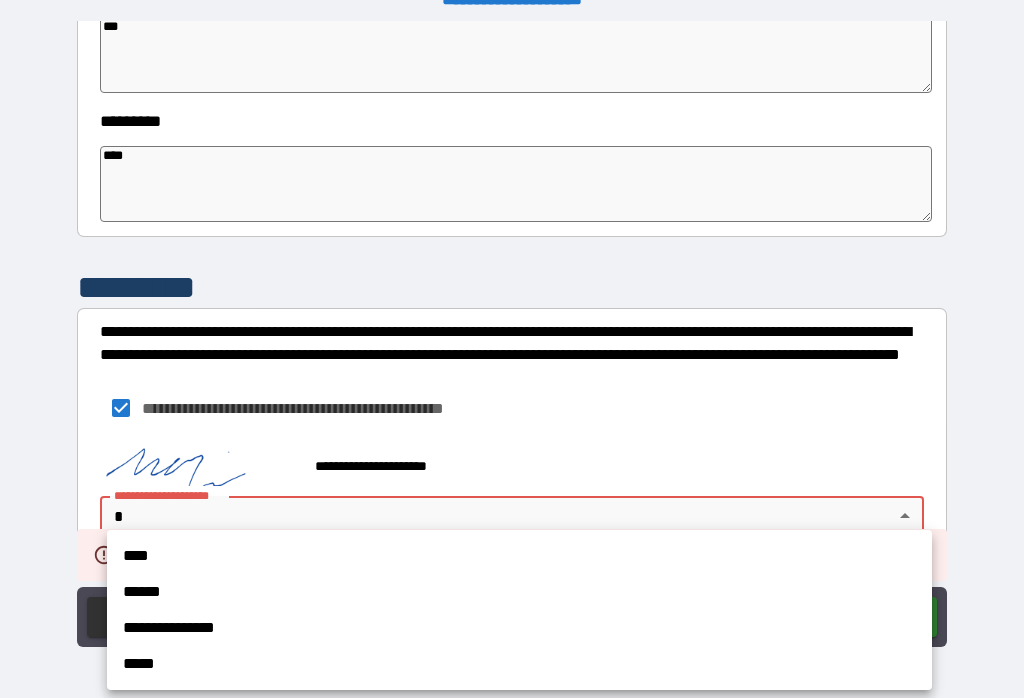 click on "****" at bounding box center (519, 556) 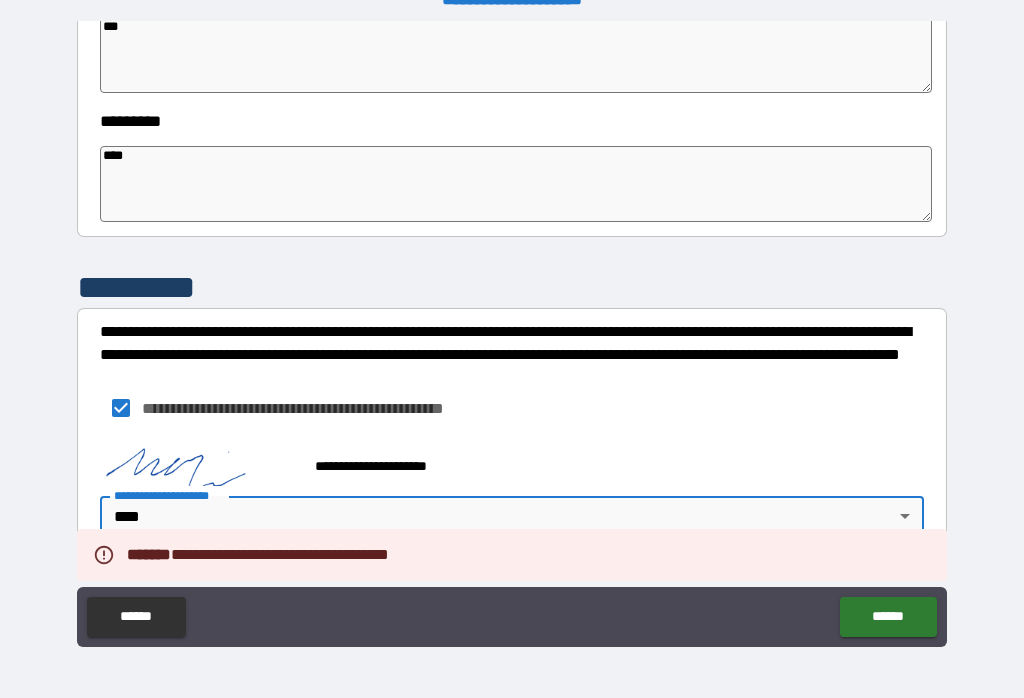 click on "******" at bounding box center [888, 617] 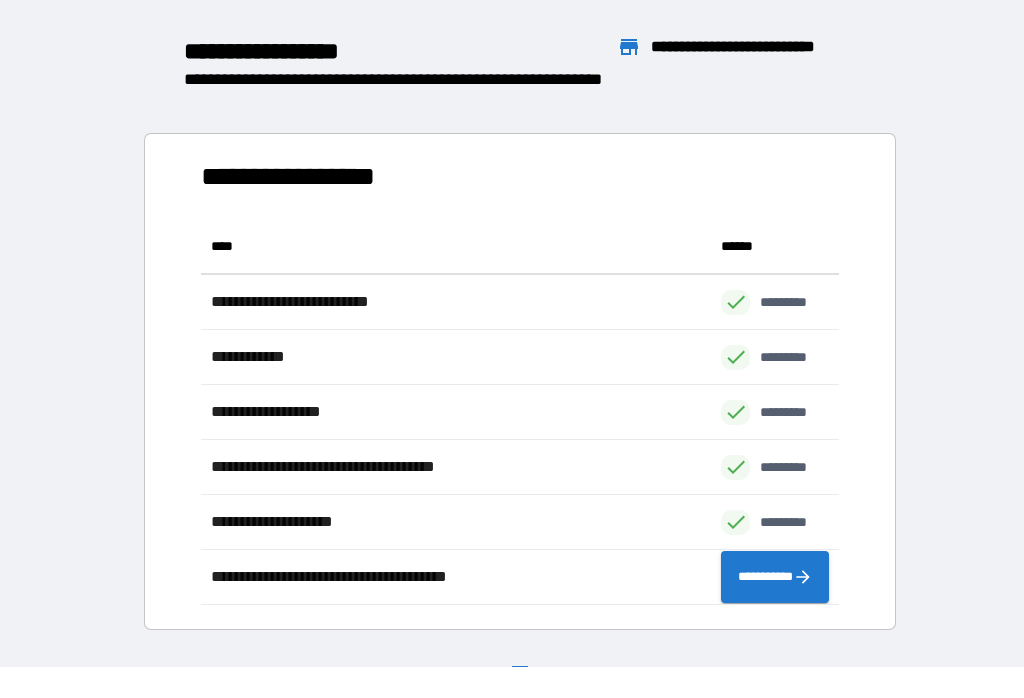 scroll, scrollTop: 386, scrollLeft: 638, axis: both 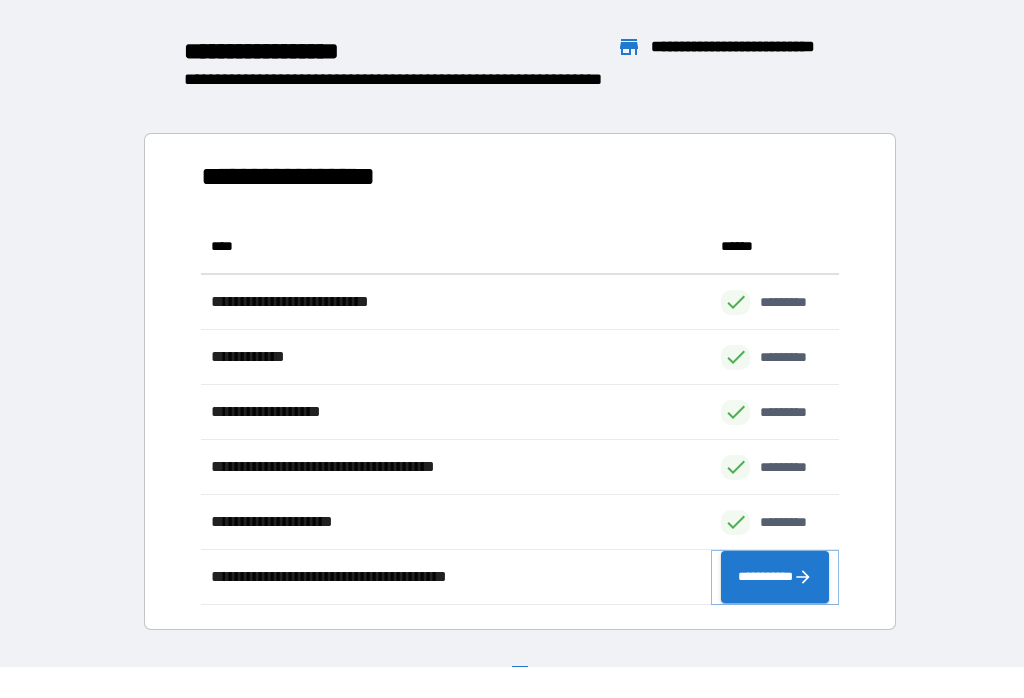 click on "**********" at bounding box center (775, 577) 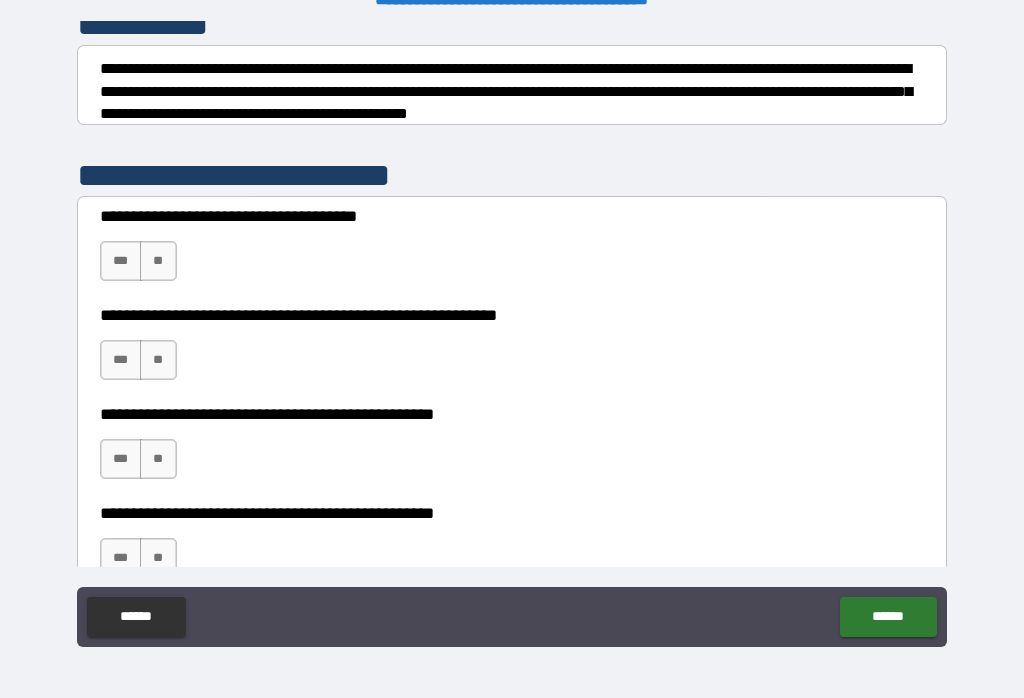 scroll, scrollTop: 292, scrollLeft: 0, axis: vertical 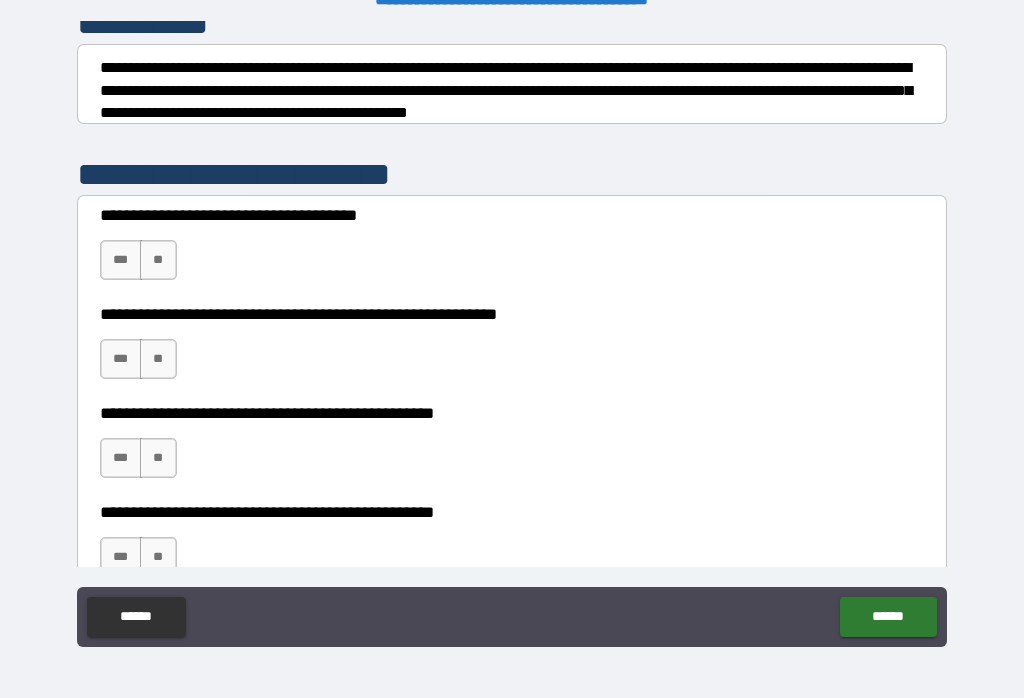 click on "***" at bounding box center [121, 260] 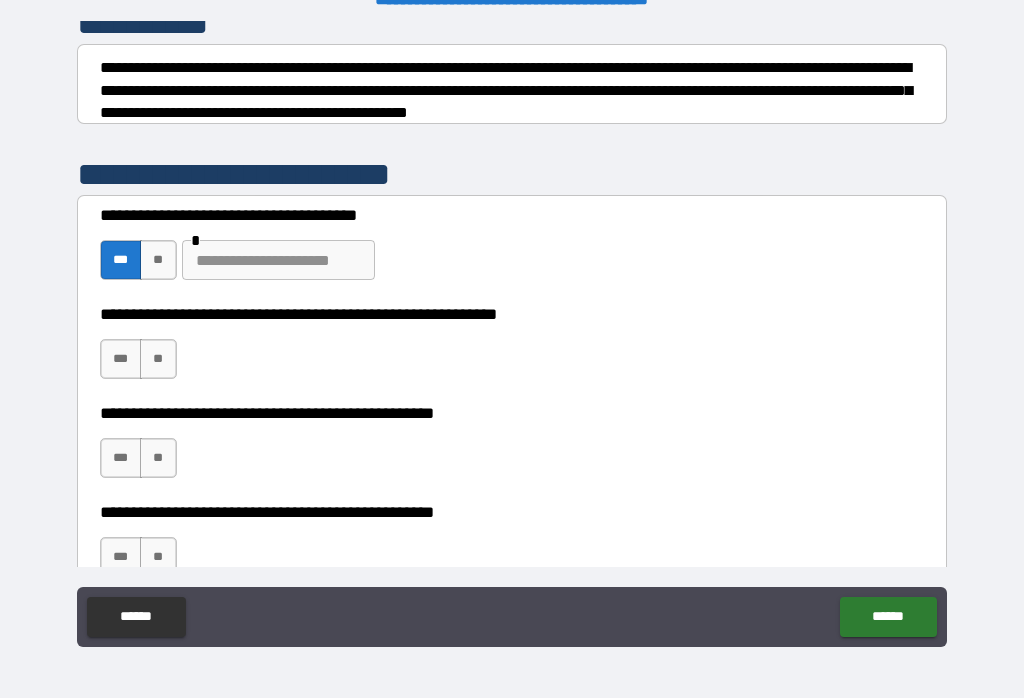 click on "**" at bounding box center [158, 260] 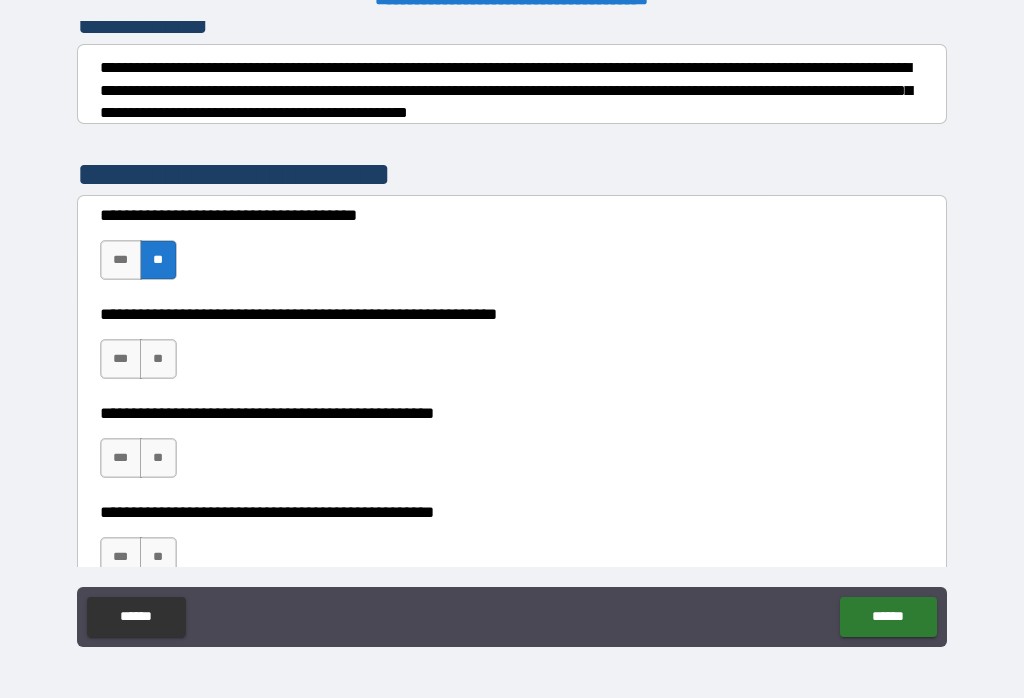 click on "***" at bounding box center [121, 359] 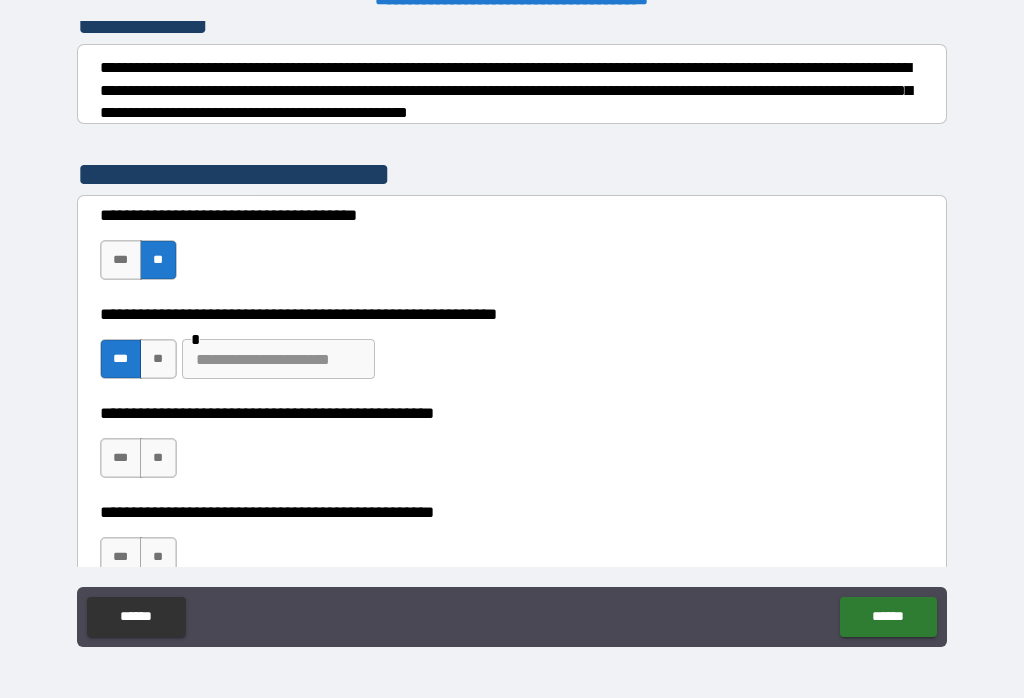 click on "**" at bounding box center (158, 359) 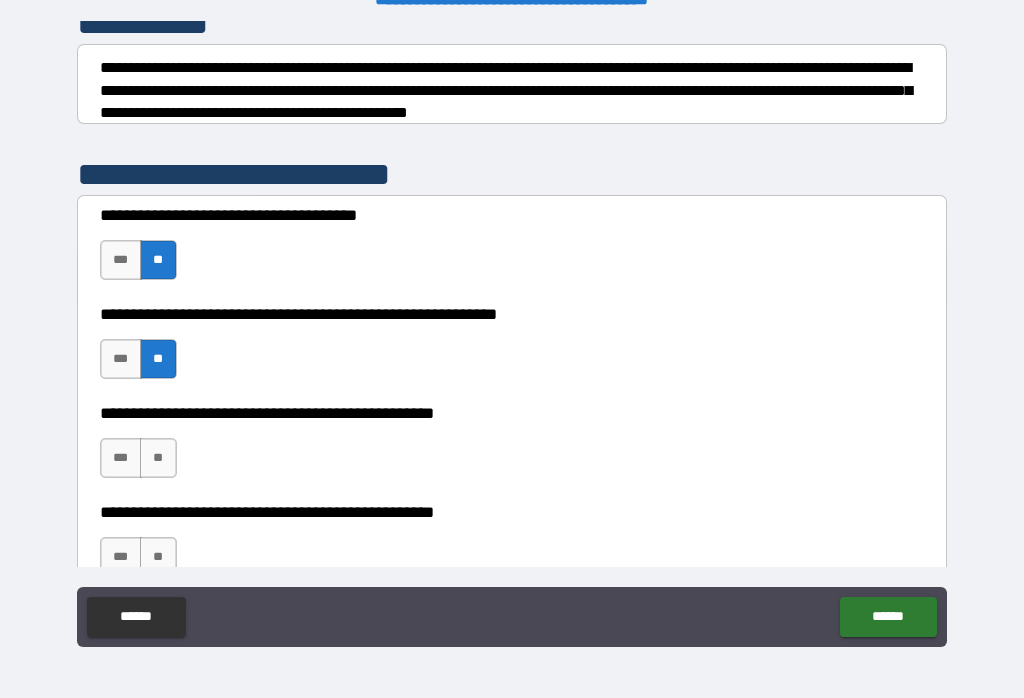click on "**" at bounding box center [158, 458] 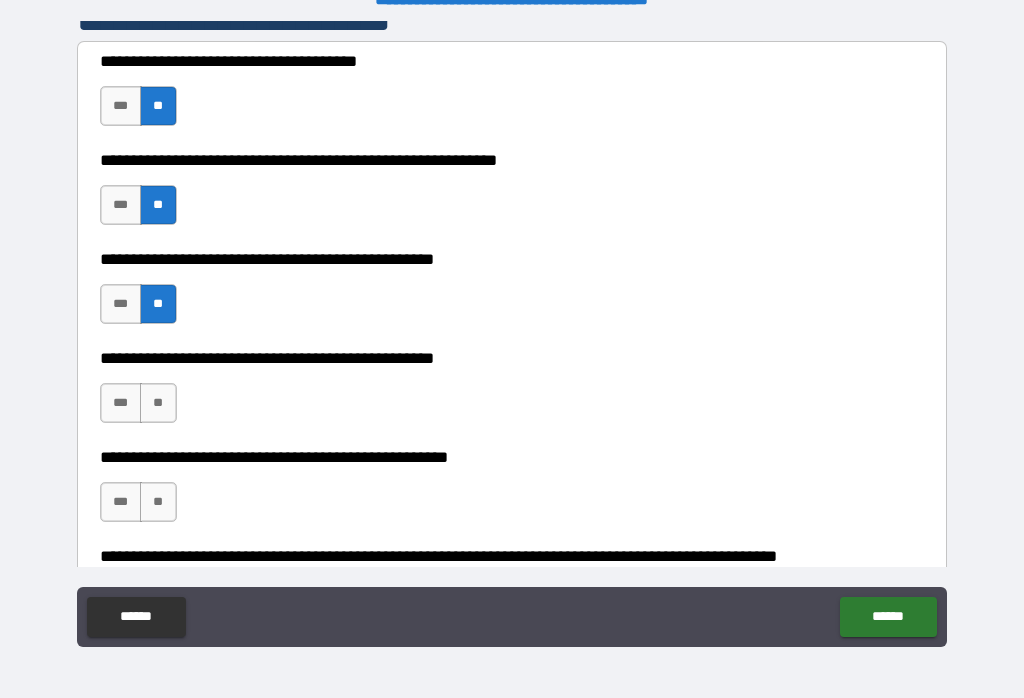 scroll, scrollTop: 449, scrollLeft: 0, axis: vertical 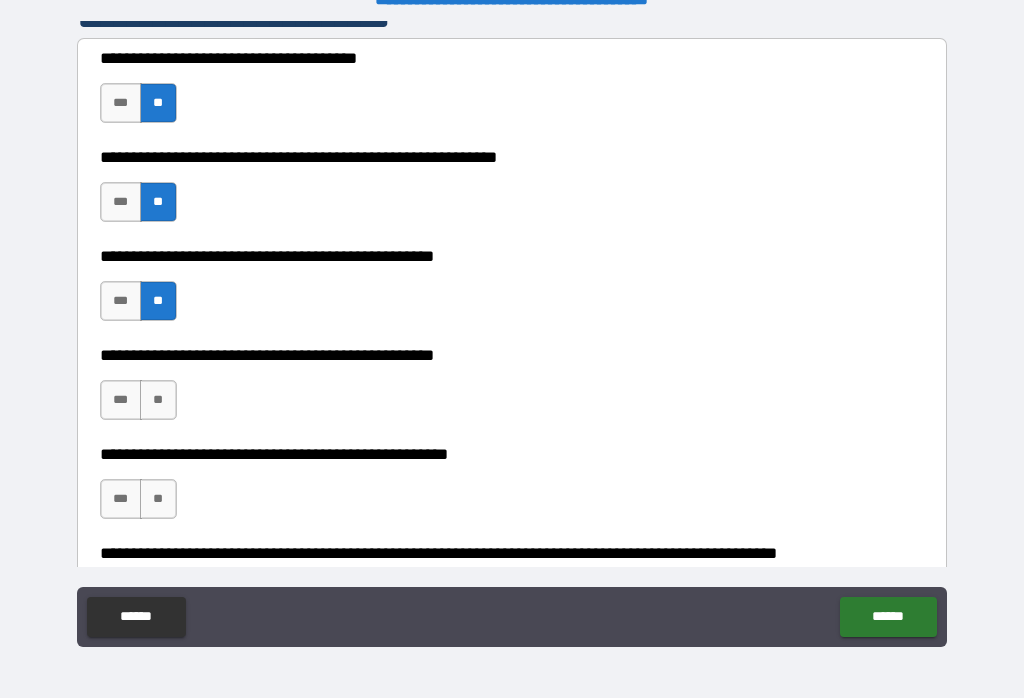 click on "***" at bounding box center (121, 400) 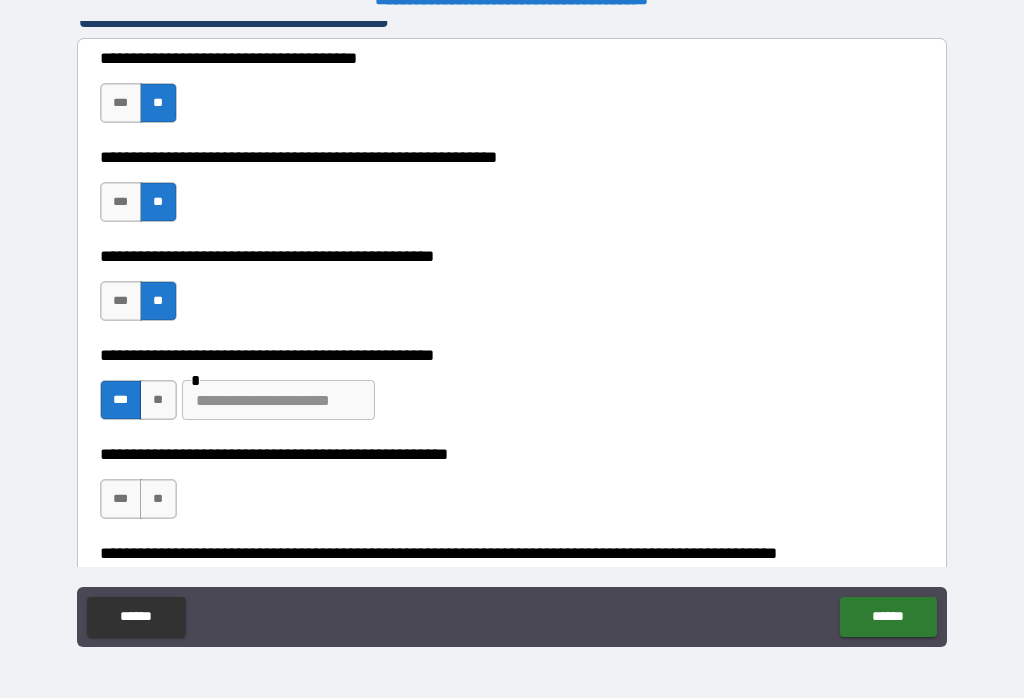 click on "**" at bounding box center (158, 499) 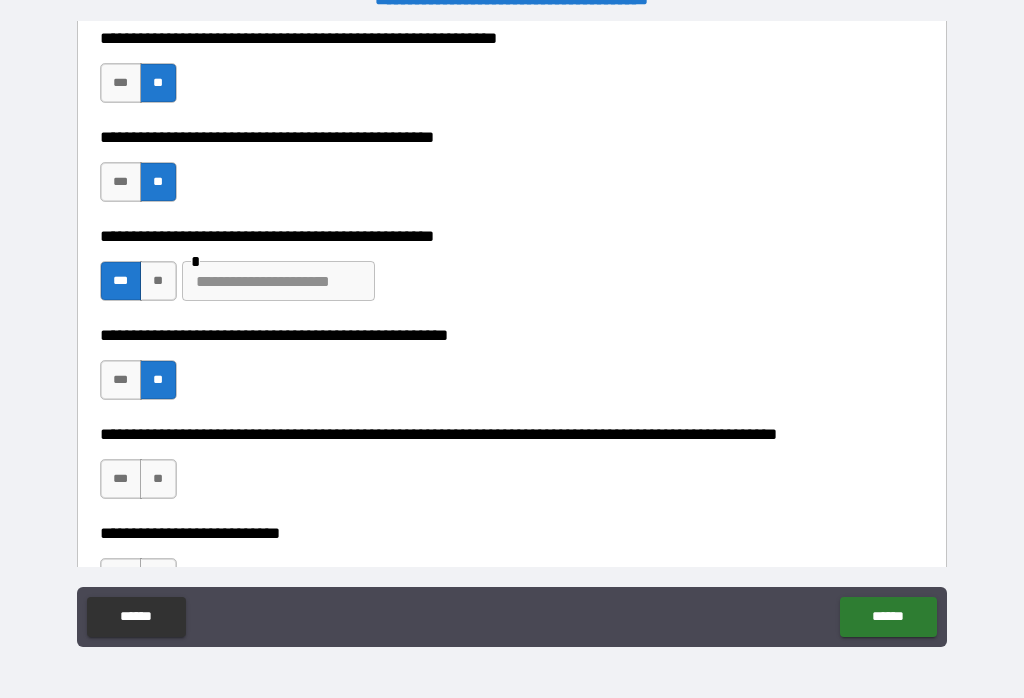 scroll, scrollTop: 572, scrollLeft: 0, axis: vertical 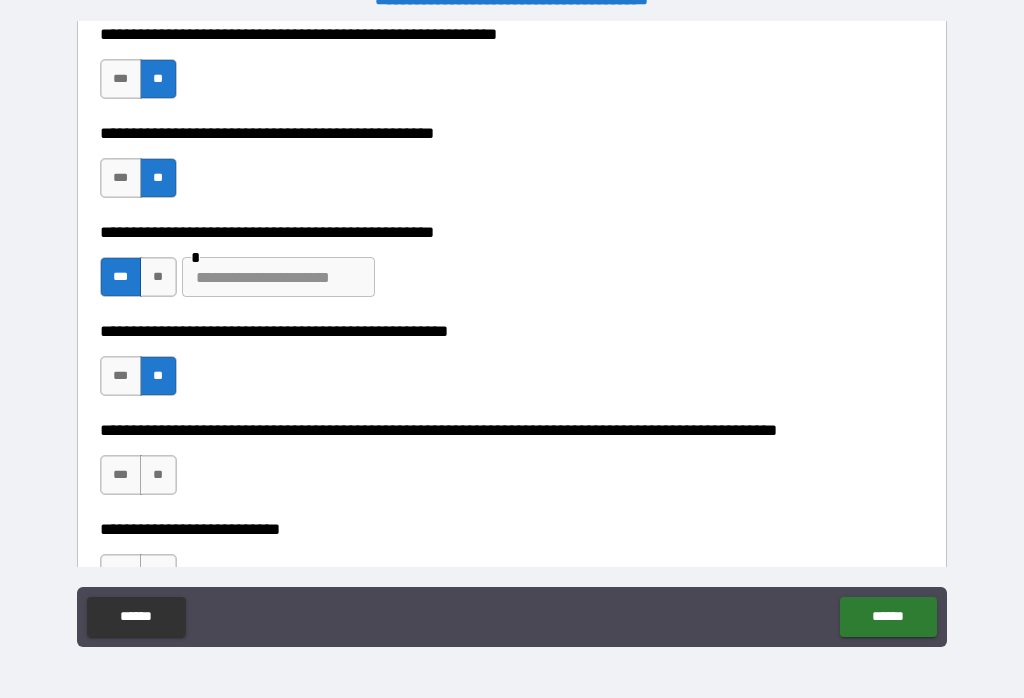 click on "**" at bounding box center [158, 475] 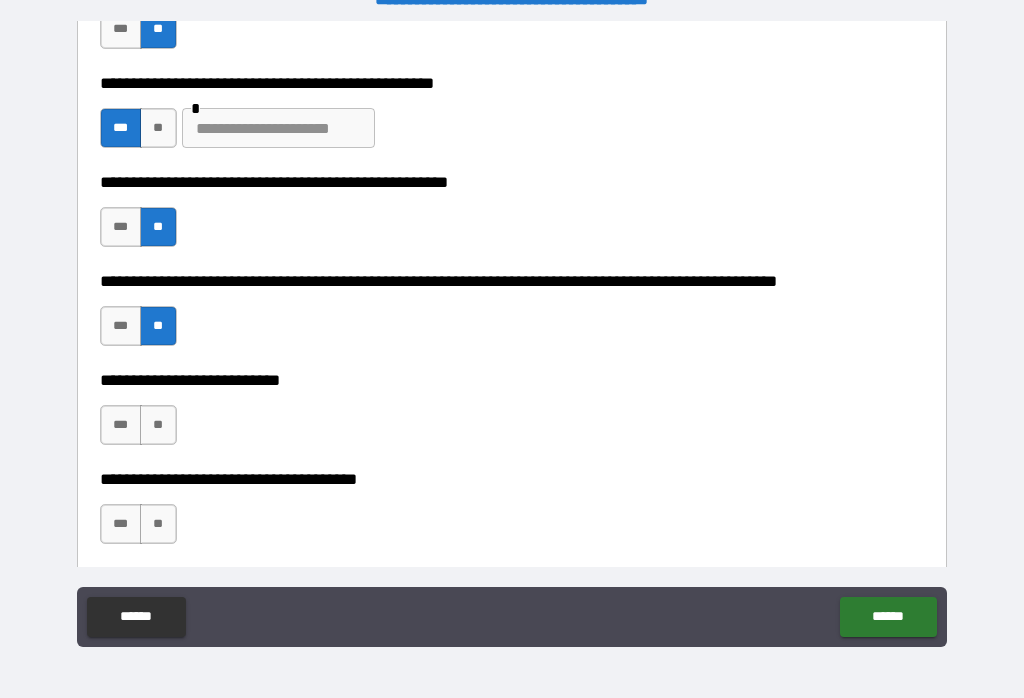 scroll, scrollTop: 742, scrollLeft: 0, axis: vertical 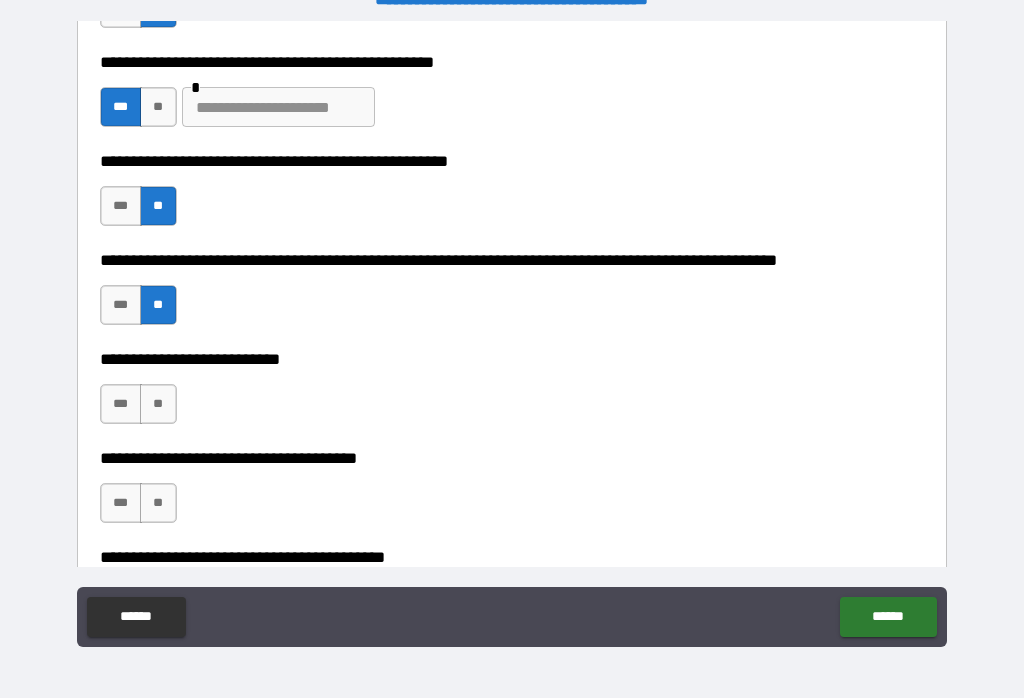 click on "**" at bounding box center [158, 404] 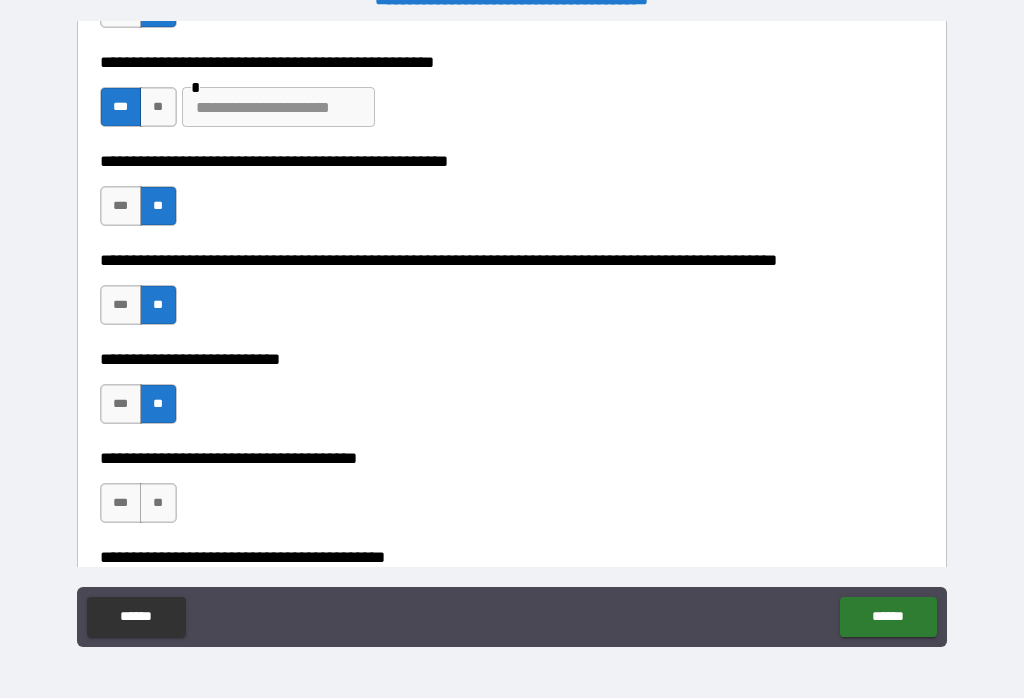 click on "**" at bounding box center [158, 503] 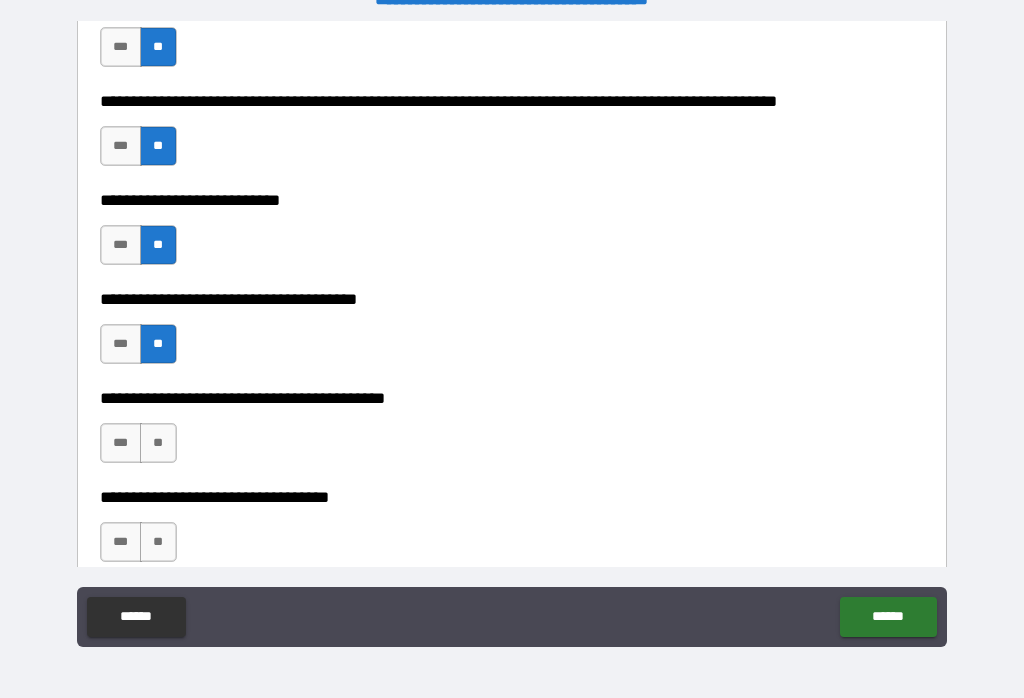 scroll, scrollTop: 909, scrollLeft: 0, axis: vertical 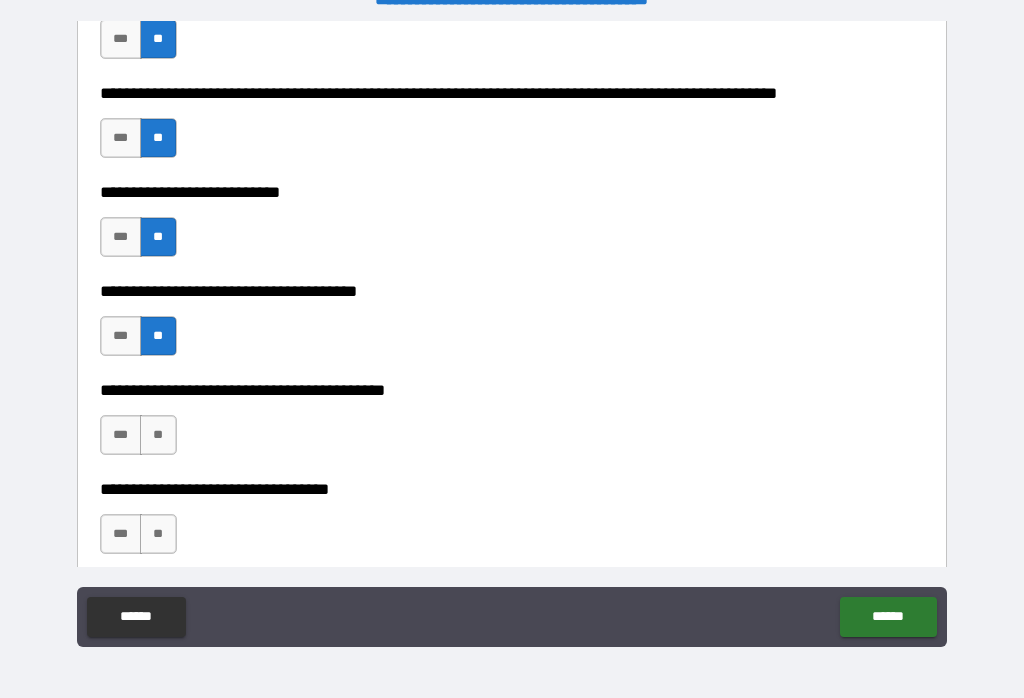 click on "**" at bounding box center [158, 435] 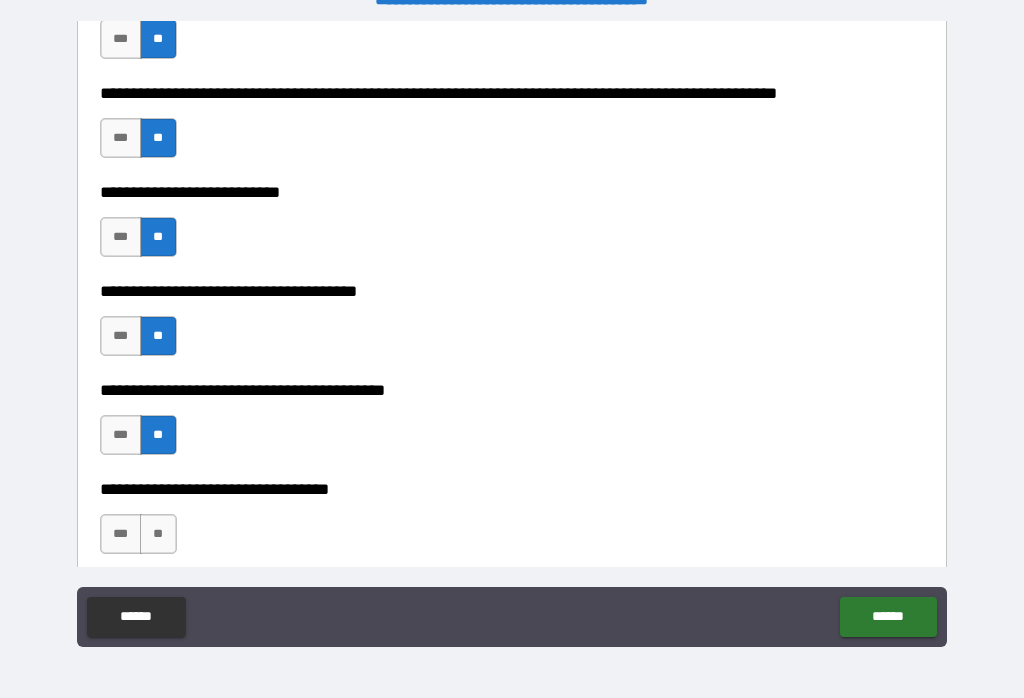 click on "**" at bounding box center [158, 534] 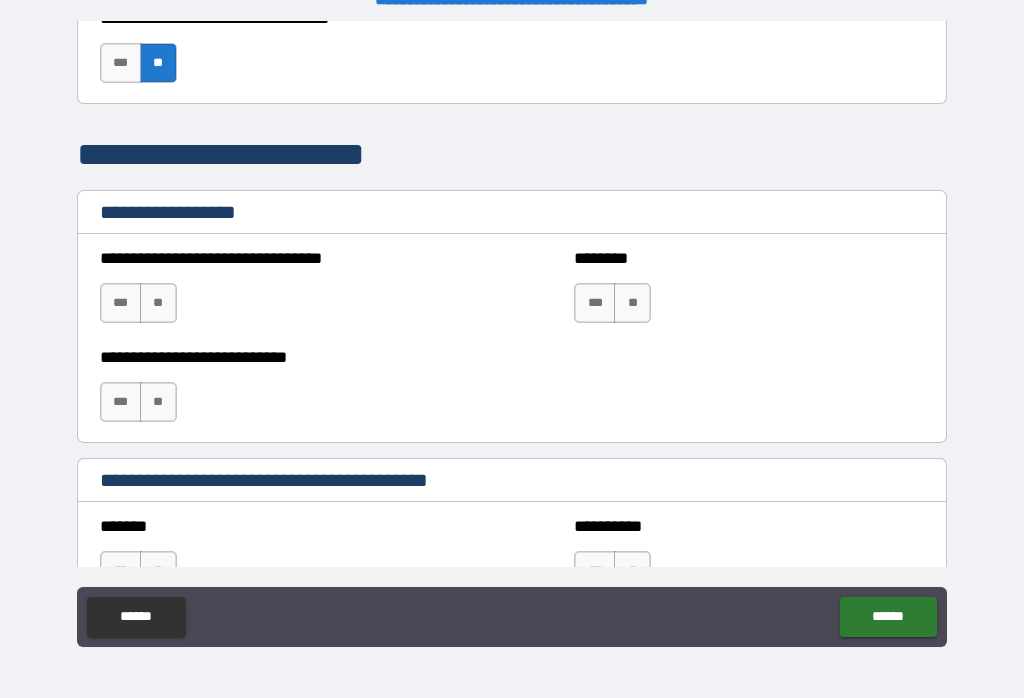 scroll, scrollTop: 1393, scrollLeft: 0, axis: vertical 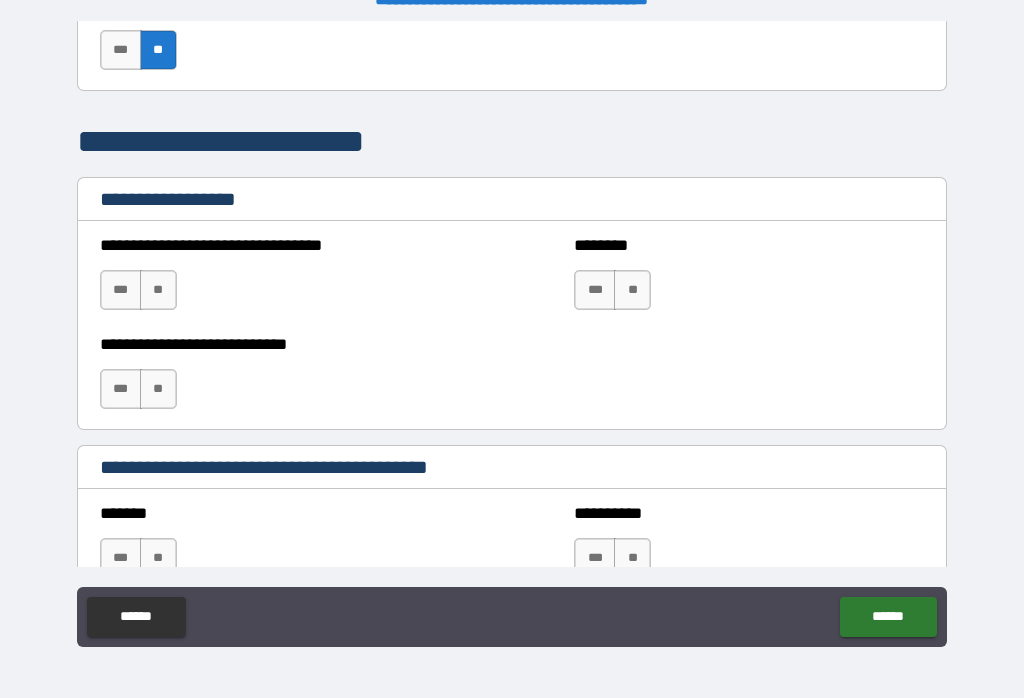 click on "**" at bounding box center [158, 290] 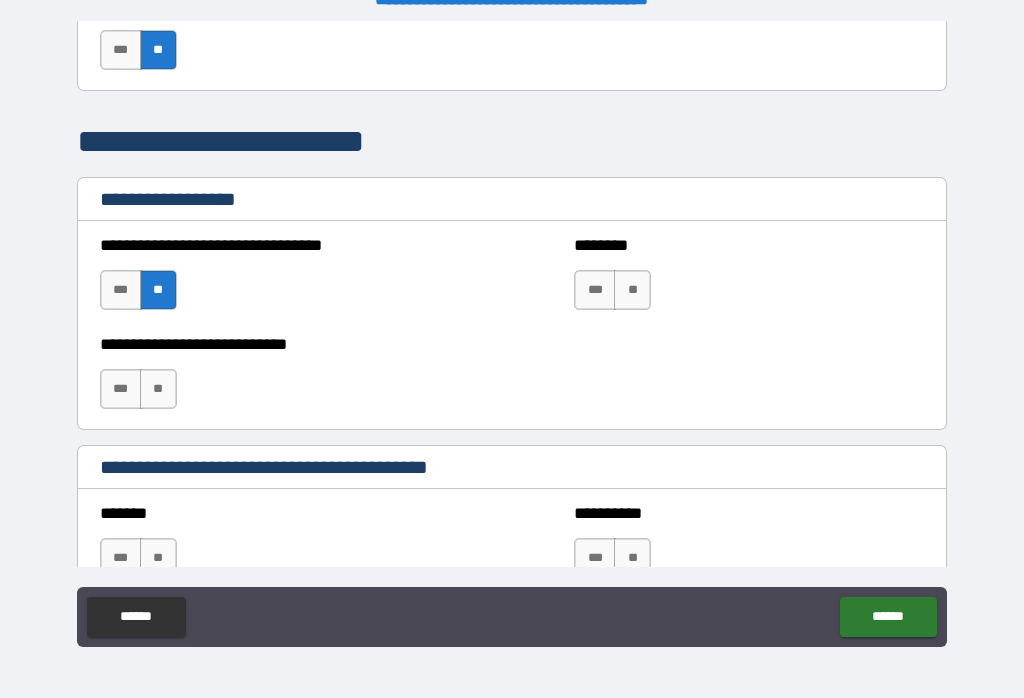 click on "**" at bounding box center [158, 389] 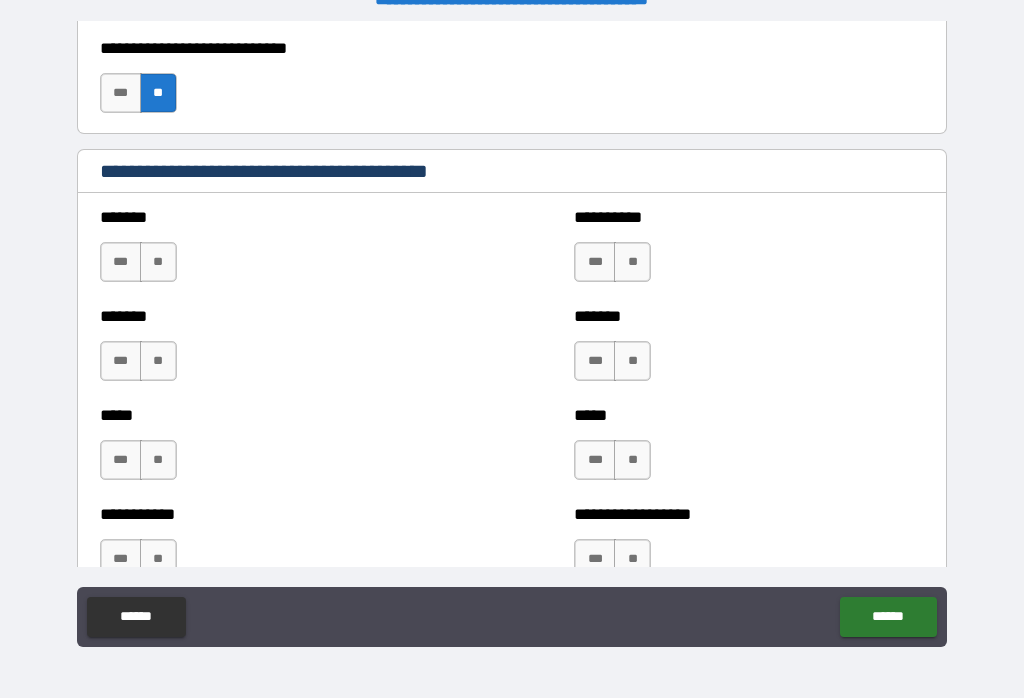 scroll, scrollTop: 1702, scrollLeft: 0, axis: vertical 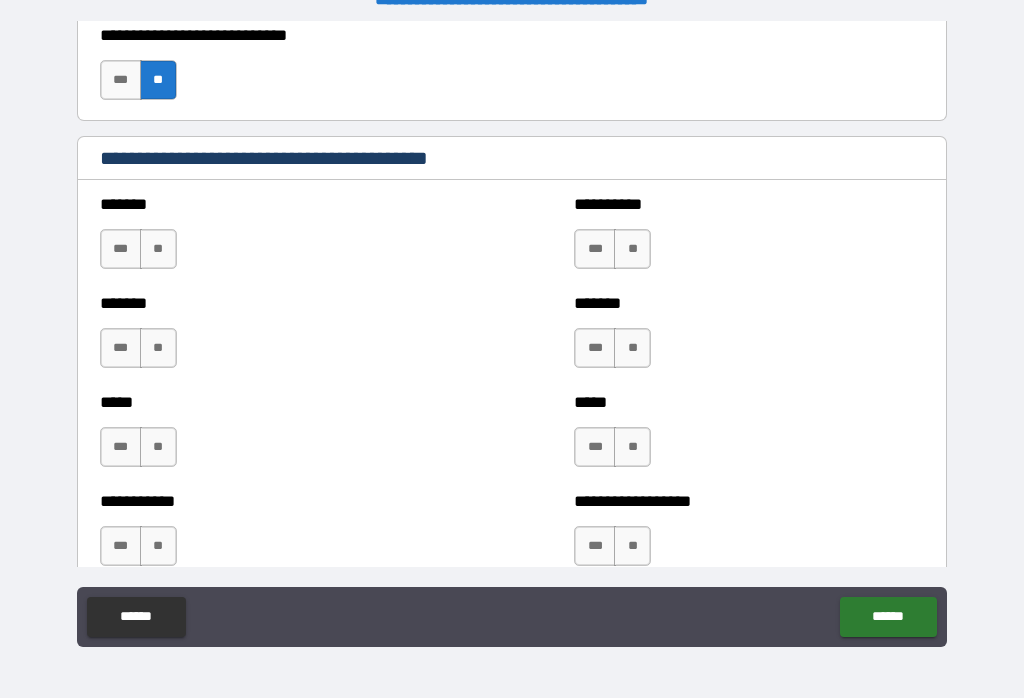 click on "**" at bounding box center [158, 249] 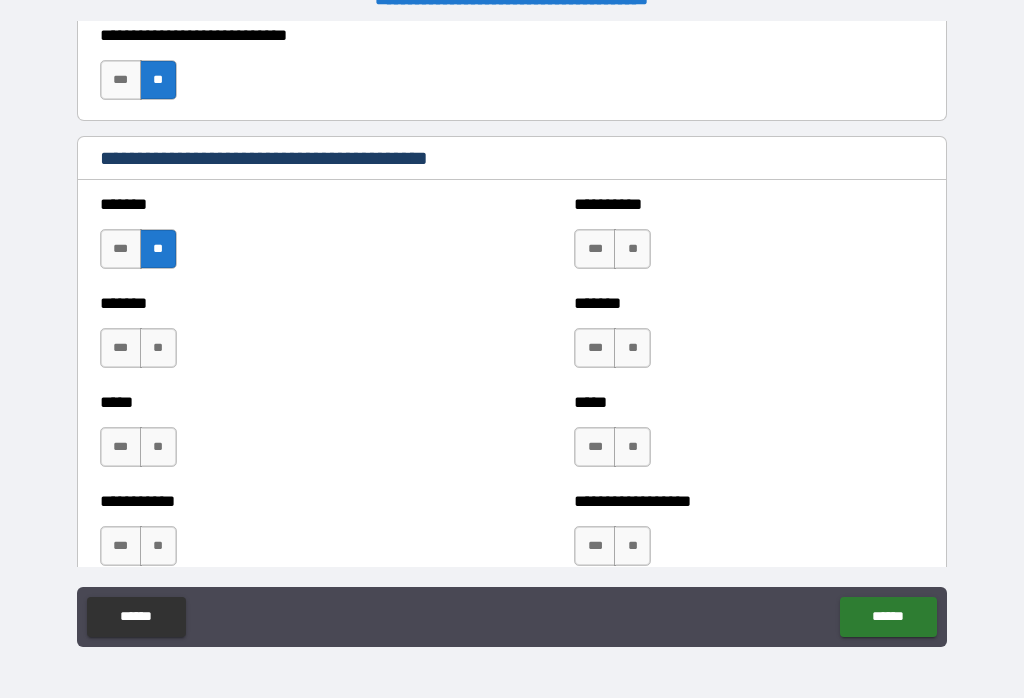 click on "**" at bounding box center [158, 348] 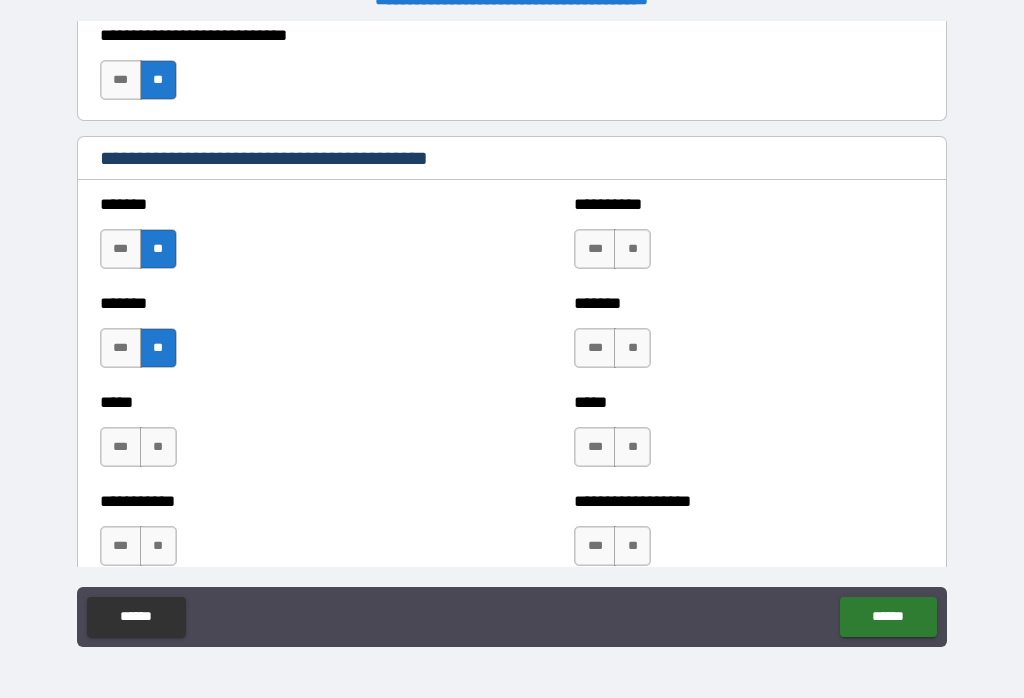 click on "**" at bounding box center [158, 447] 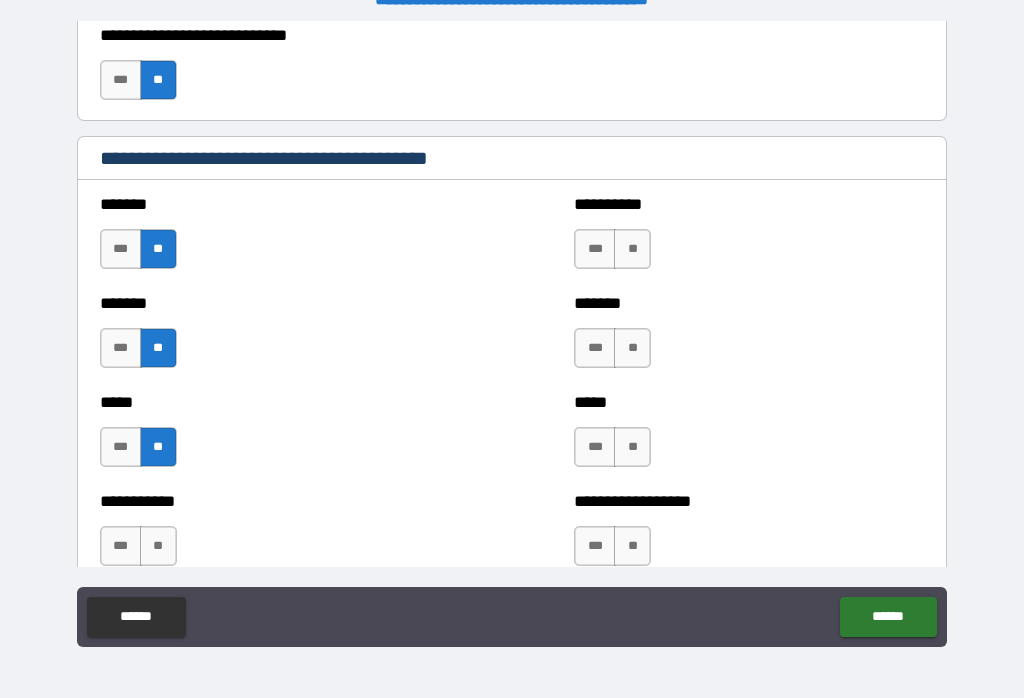 click on "**" at bounding box center (158, 546) 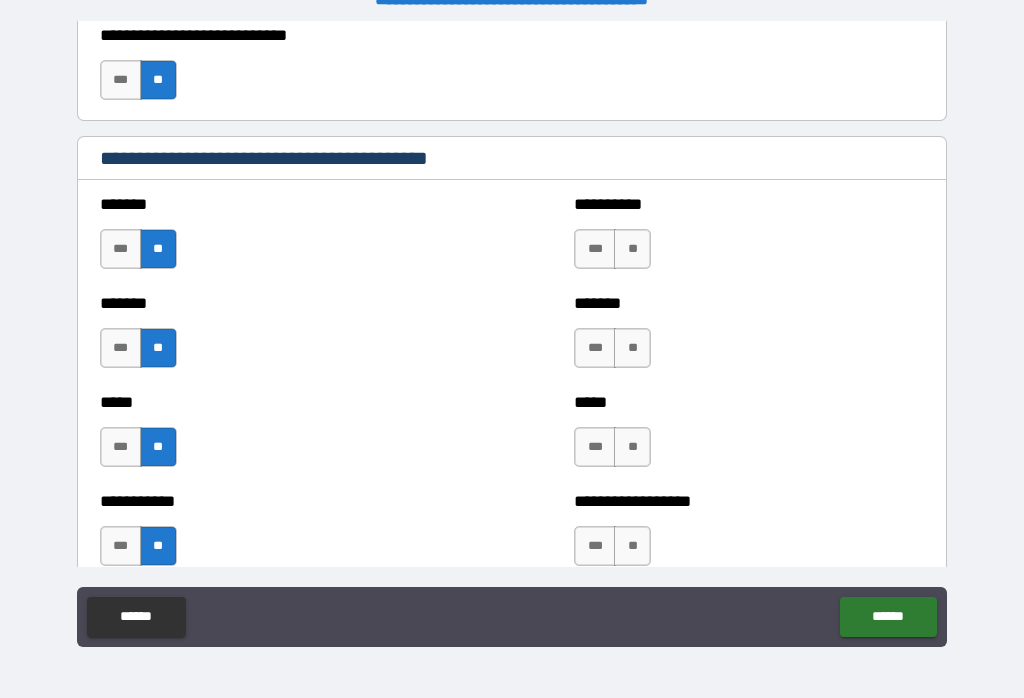 click on "**" at bounding box center [632, 546] 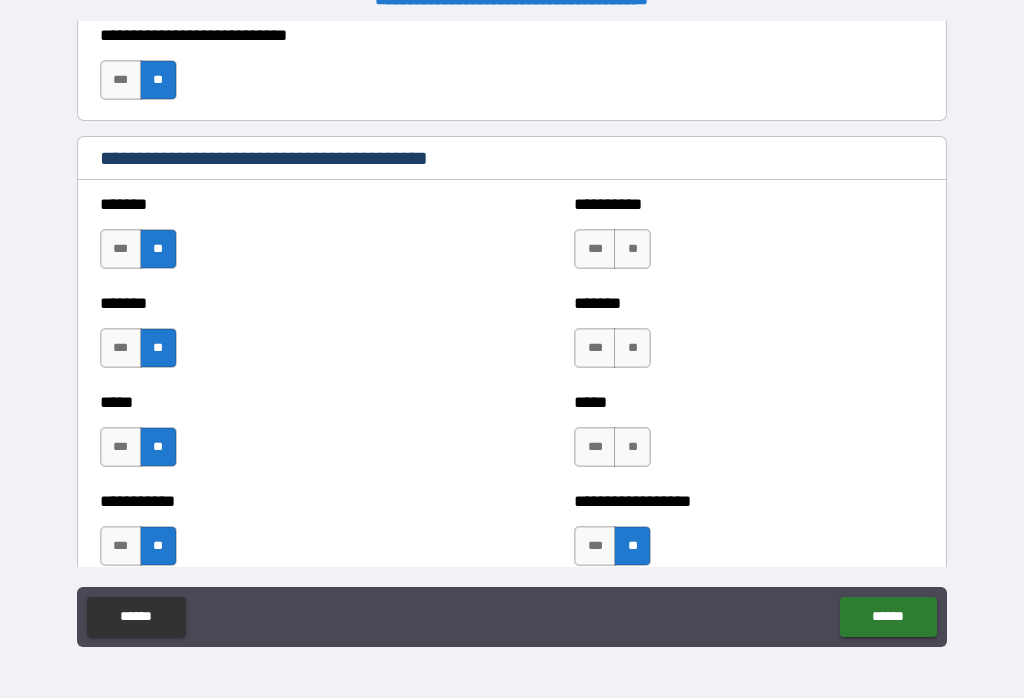 click on "**" at bounding box center (632, 447) 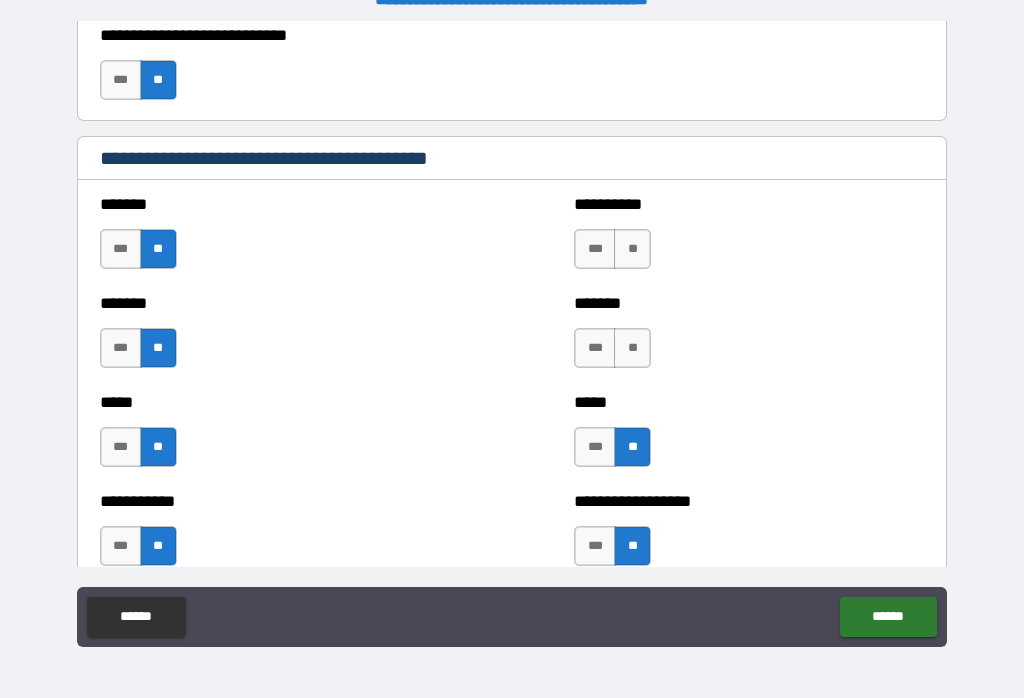 click on "**" at bounding box center [632, 348] 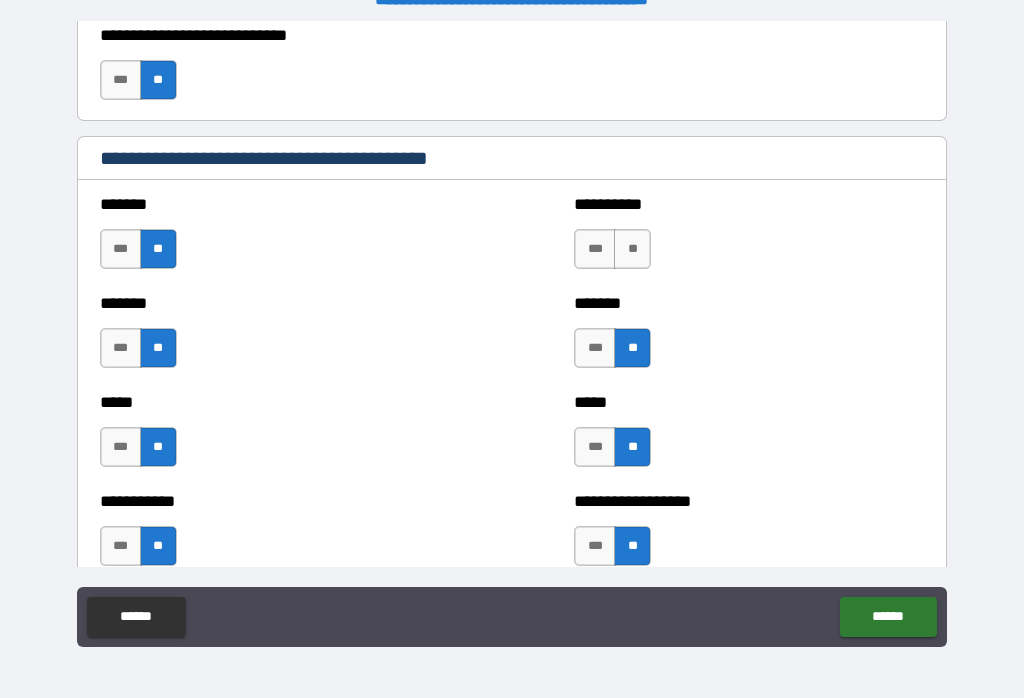 click on "**" at bounding box center [632, 249] 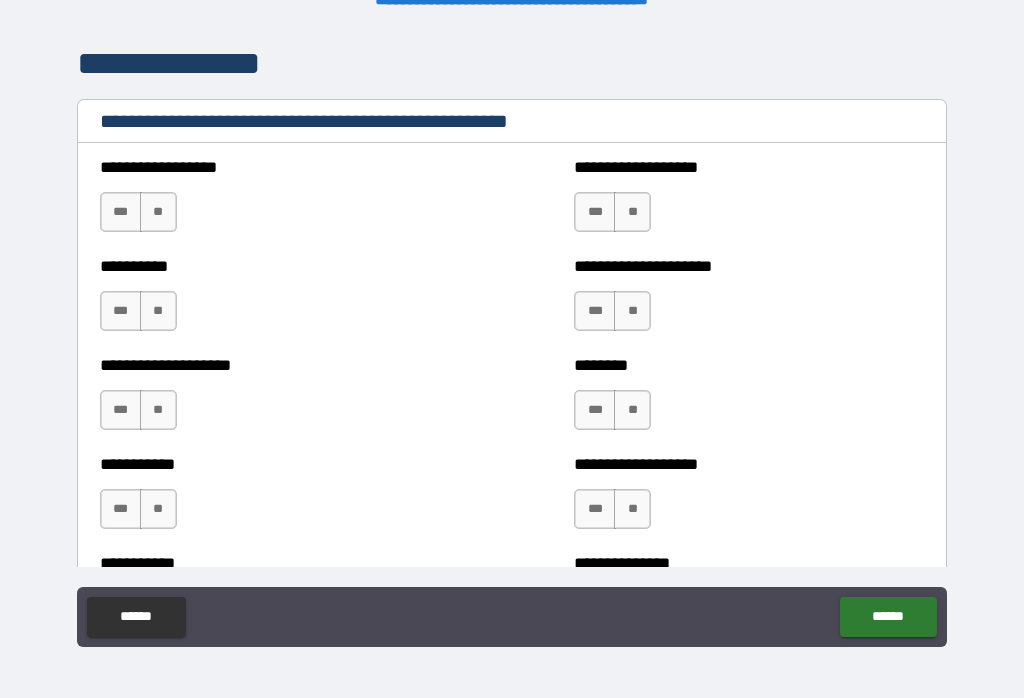 scroll, scrollTop: 2377, scrollLeft: 0, axis: vertical 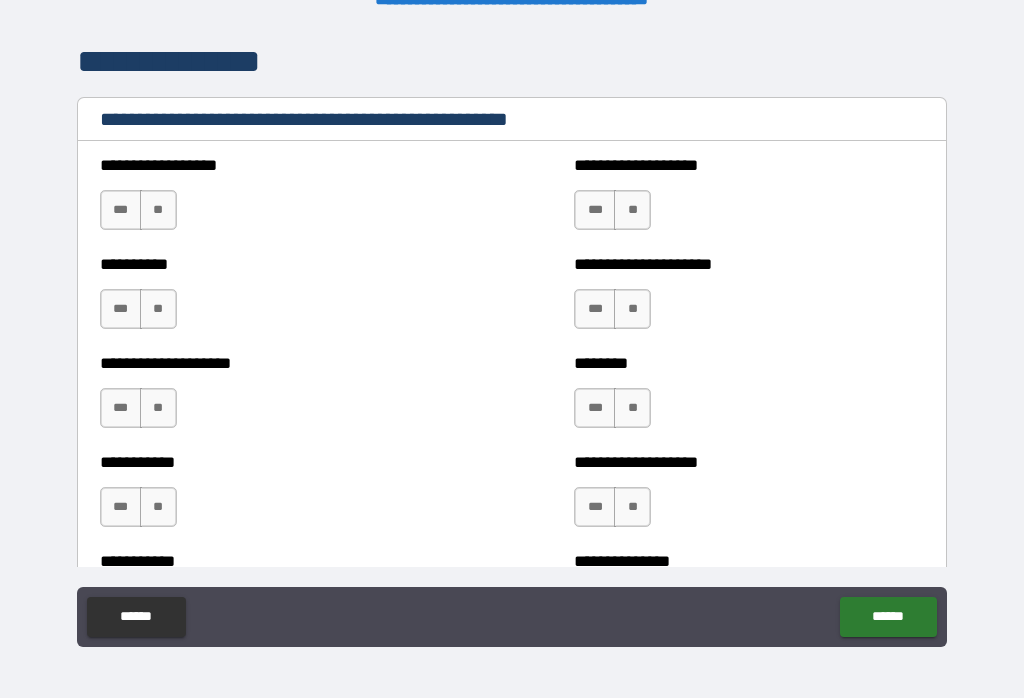 click on "**" at bounding box center [158, 210] 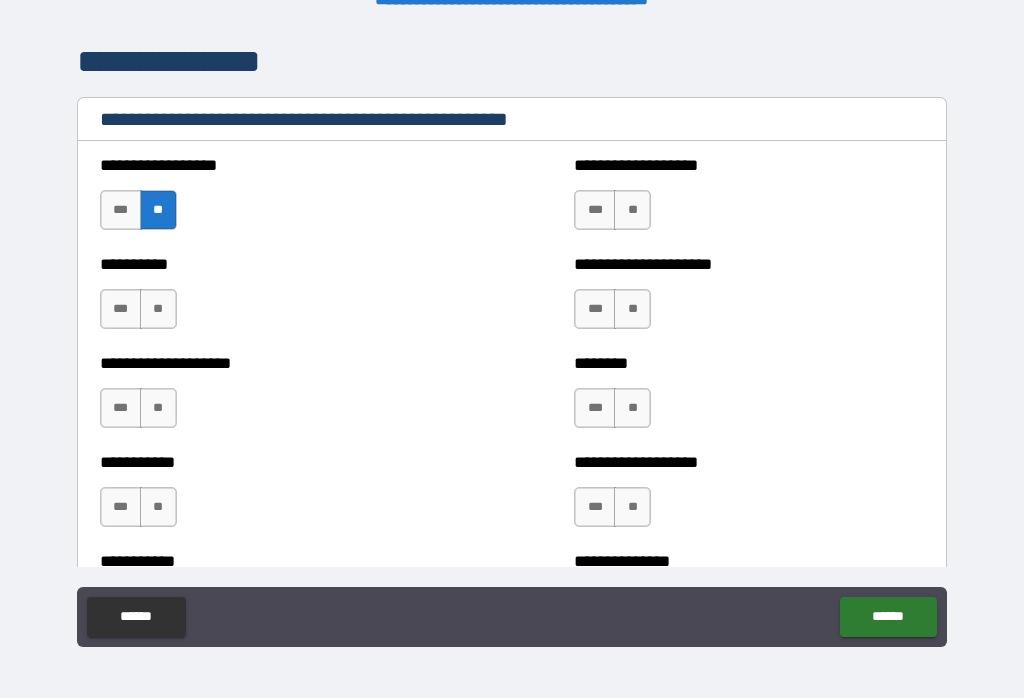 click on "**" at bounding box center [158, 309] 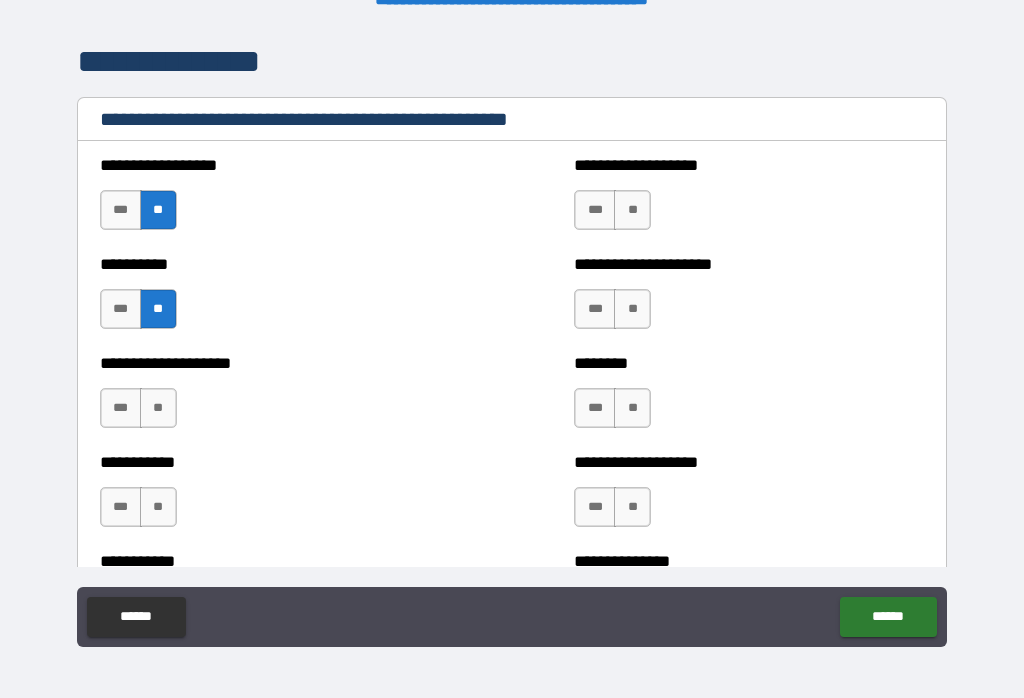click on "**" at bounding box center [158, 408] 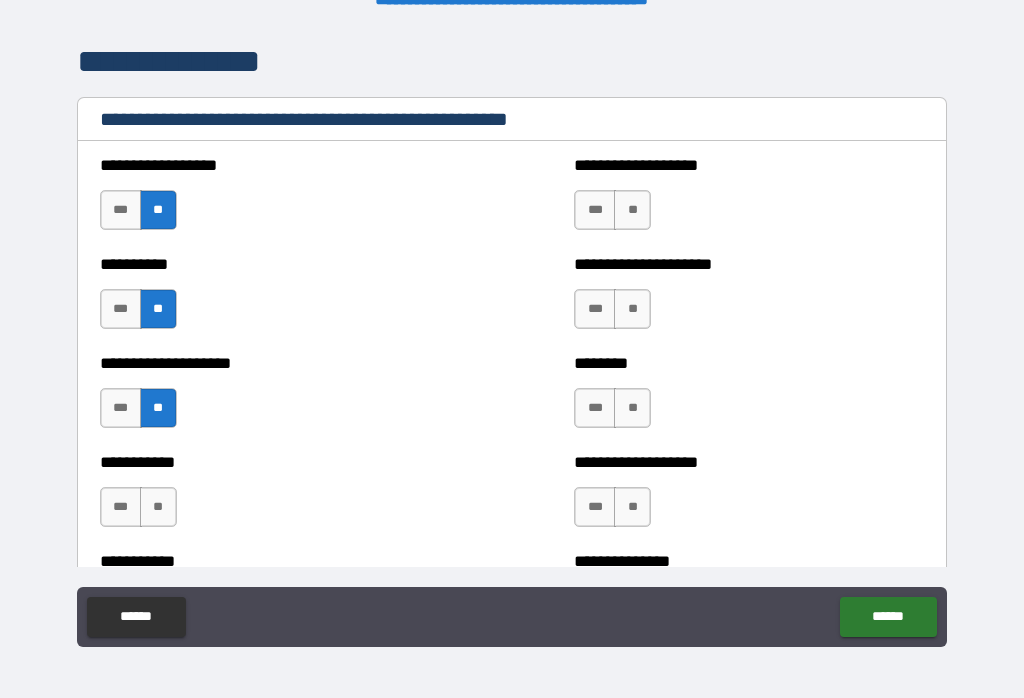 click on "**" at bounding box center [158, 507] 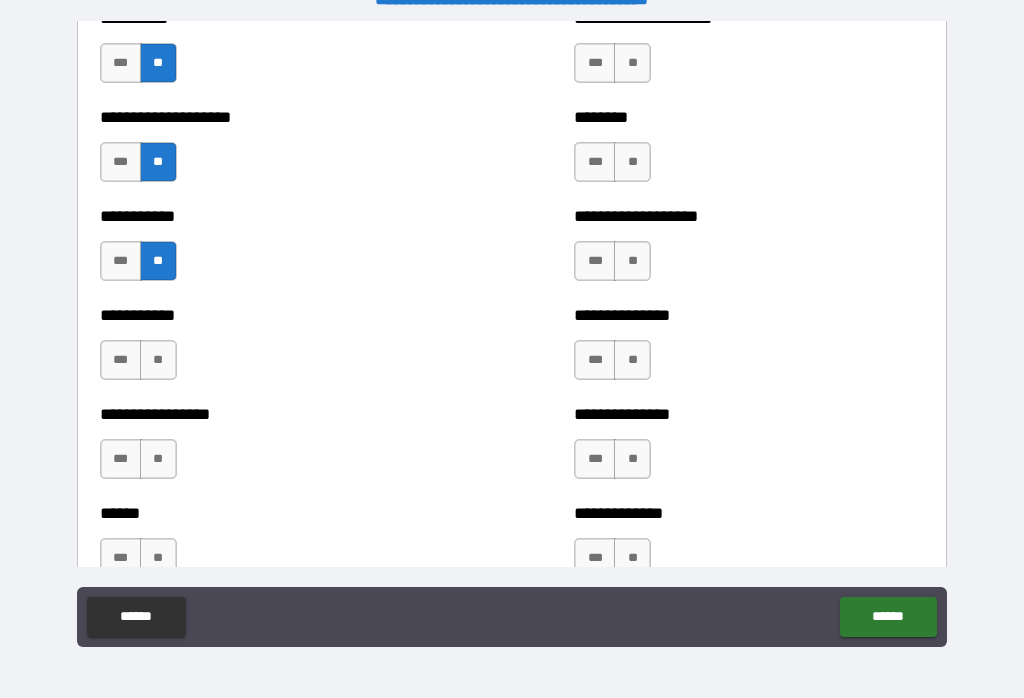 scroll, scrollTop: 2623, scrollLeft: 0, axis: vertical 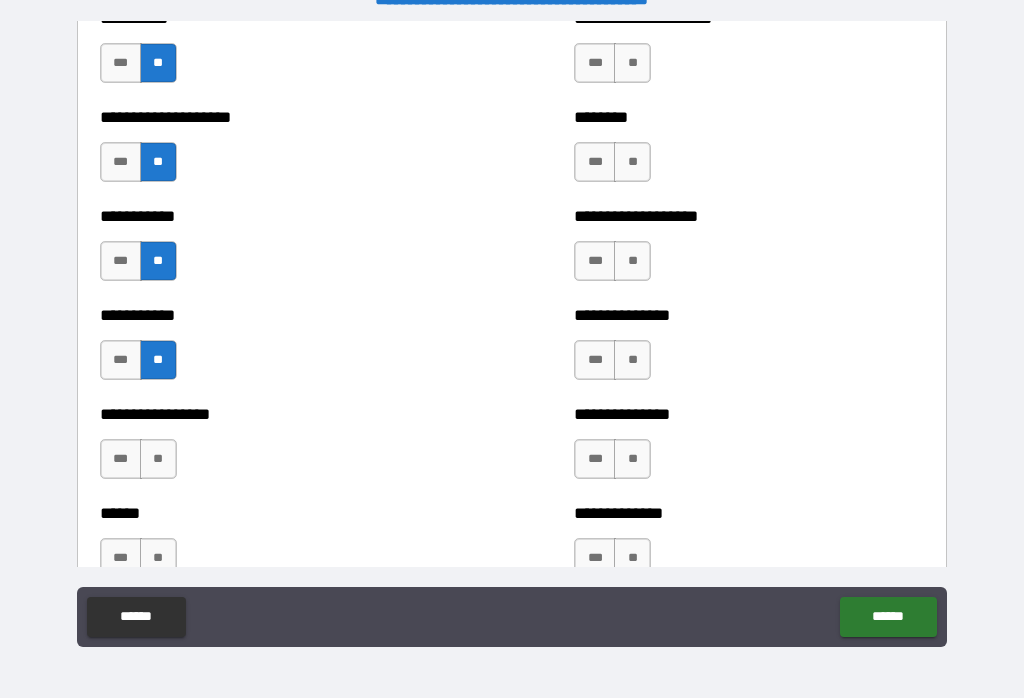 click on "**" at bounding box center [158, 459] 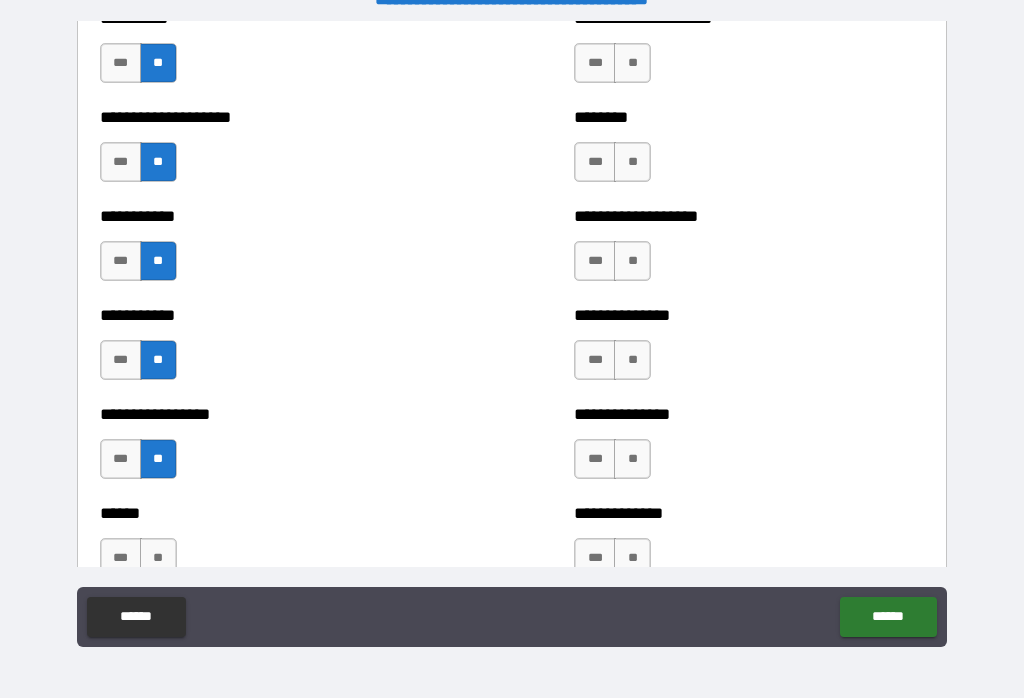 click on "**" at bounding box center [158, 558] 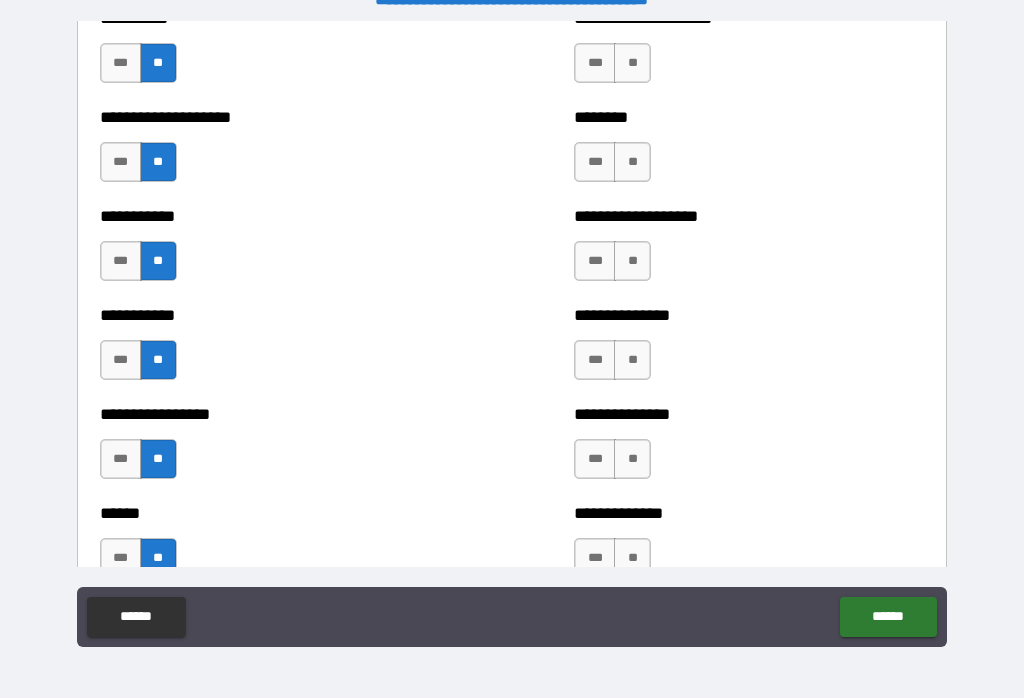 click on "**" at bounding box center [632, 63] 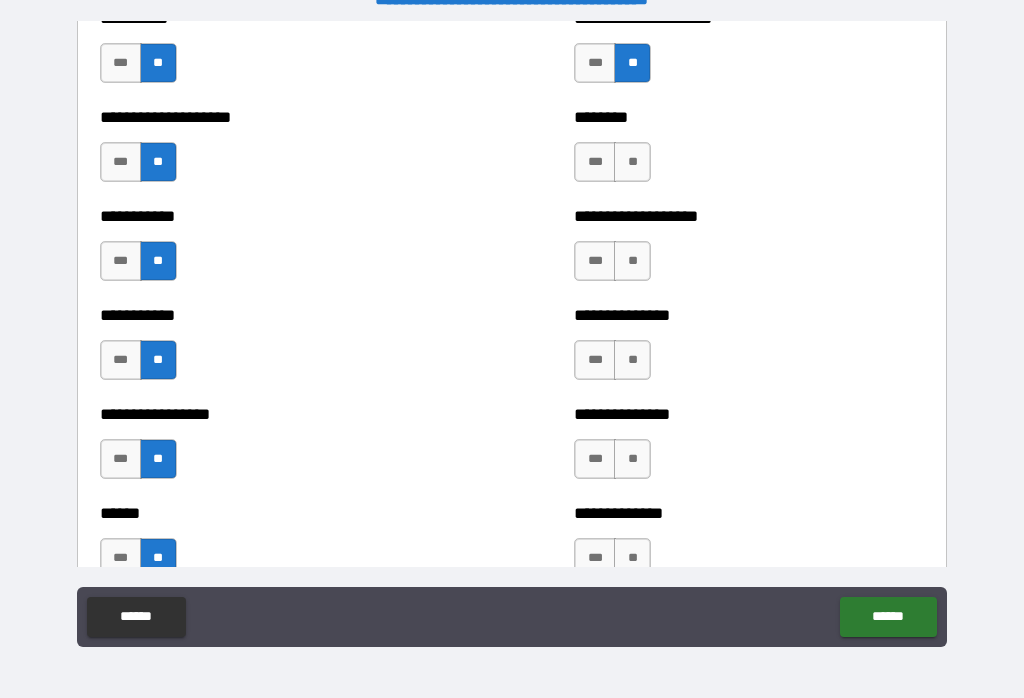 click on "**" at bounding box center [632, 162] 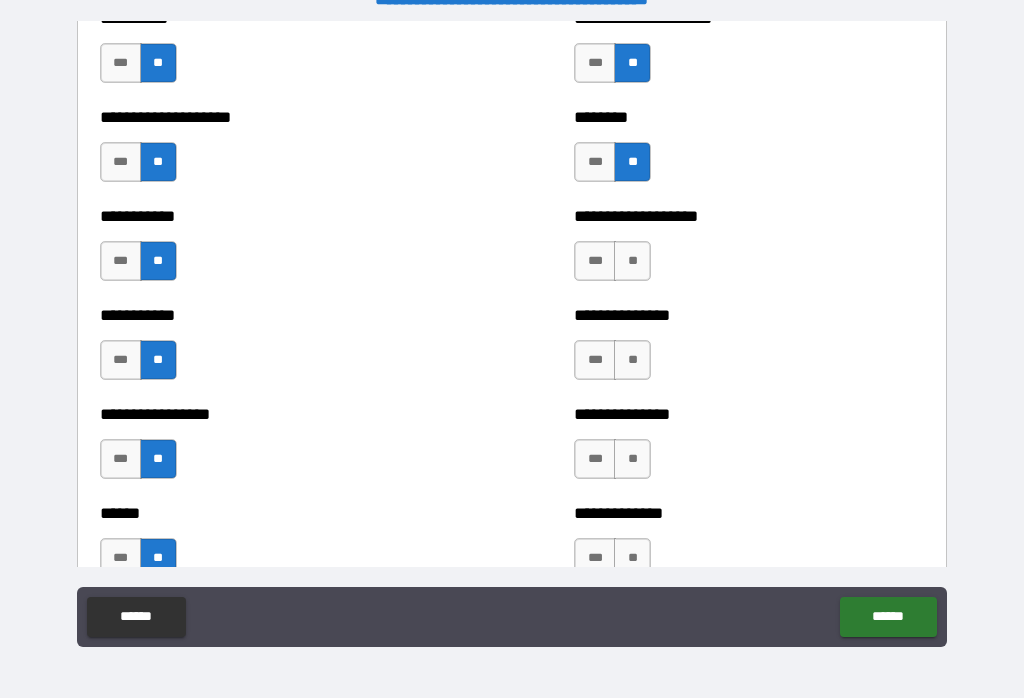 click on "**" at bounding box center (632, 261) 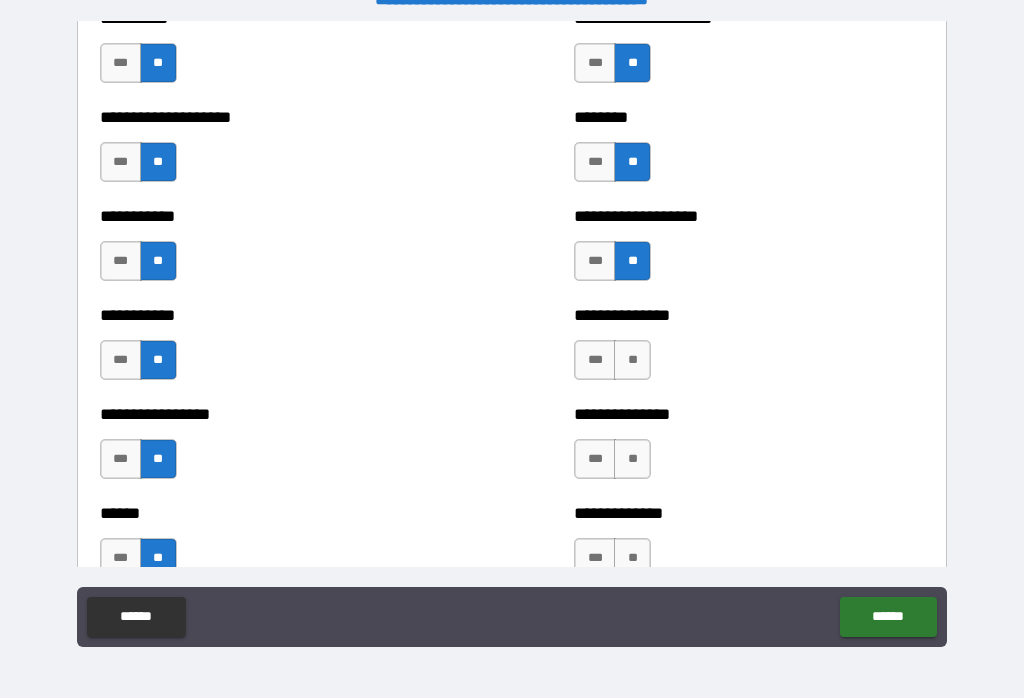 click on "**" at bounding box center [632, 360] 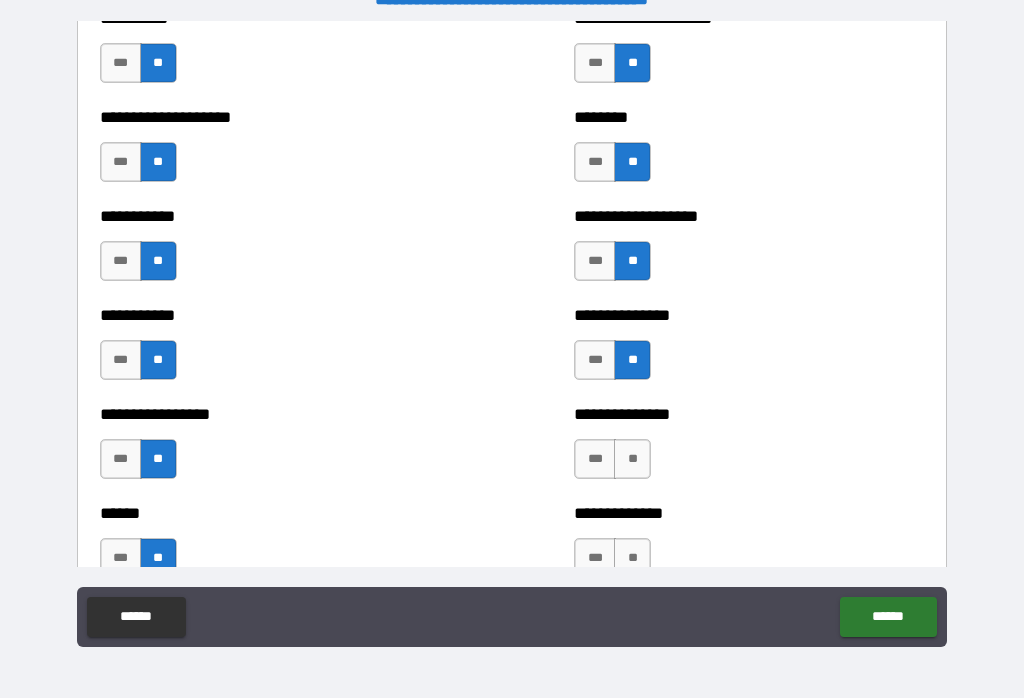click on "**" at bounding box center (632, 459) 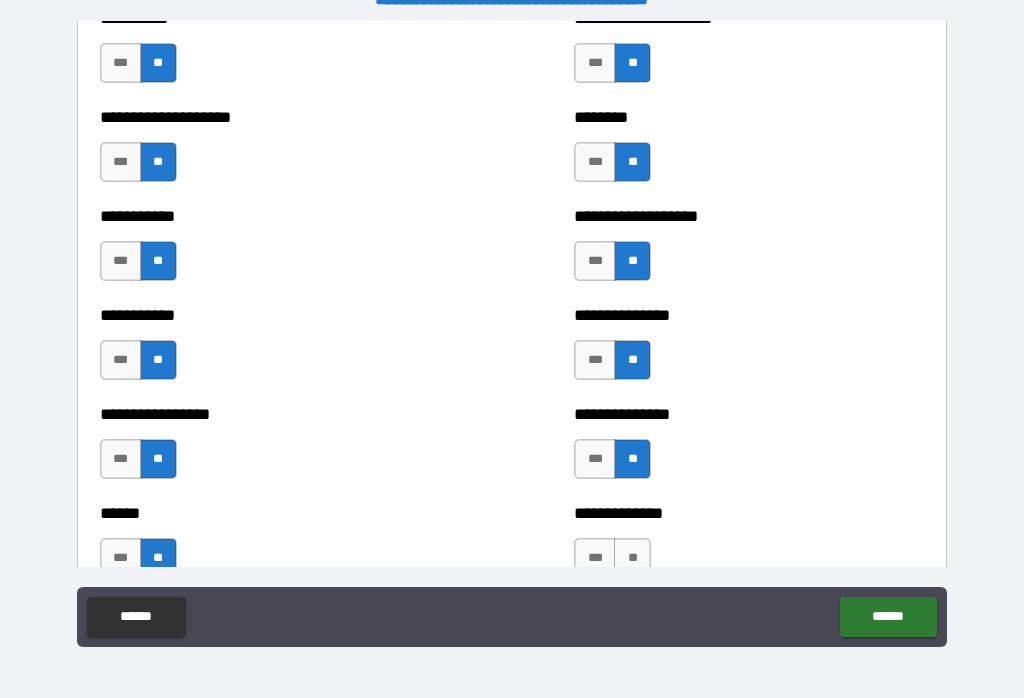 click on "**" at bounding box center (632, 558) 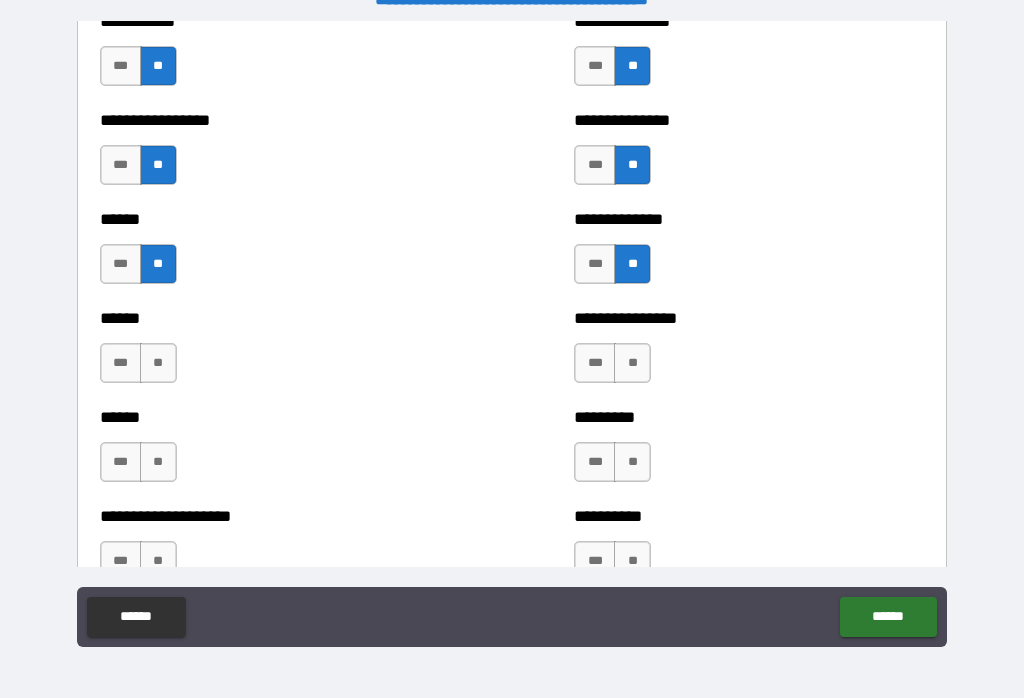 scroll, scrollTop: 2909, scrollLeft: 0, axis: vertical 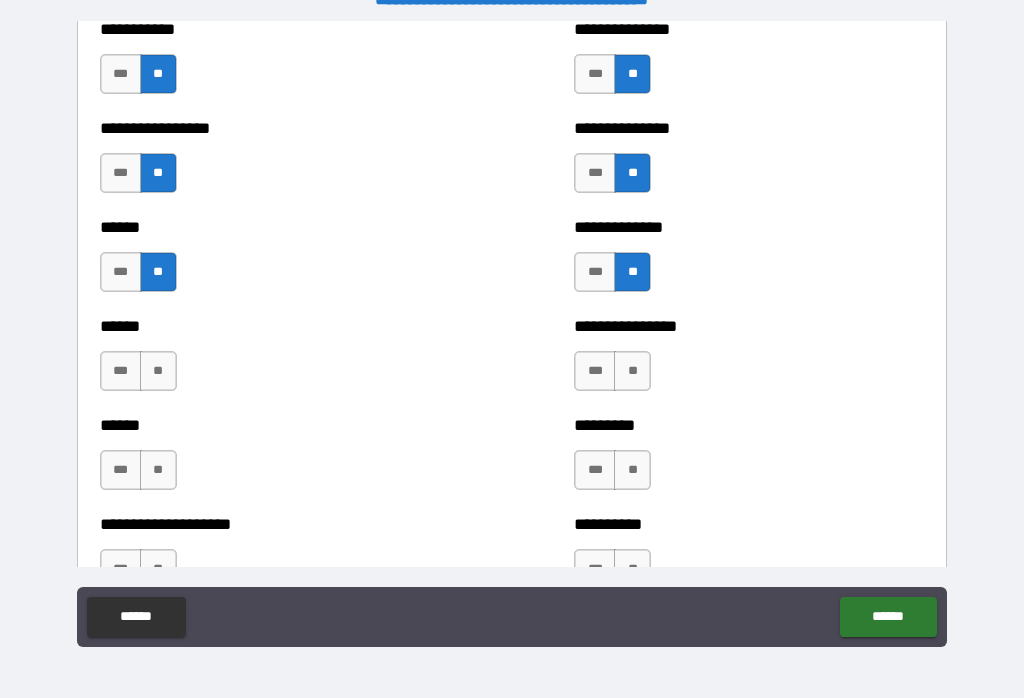 click on "**" at bounding box center (158, 371) 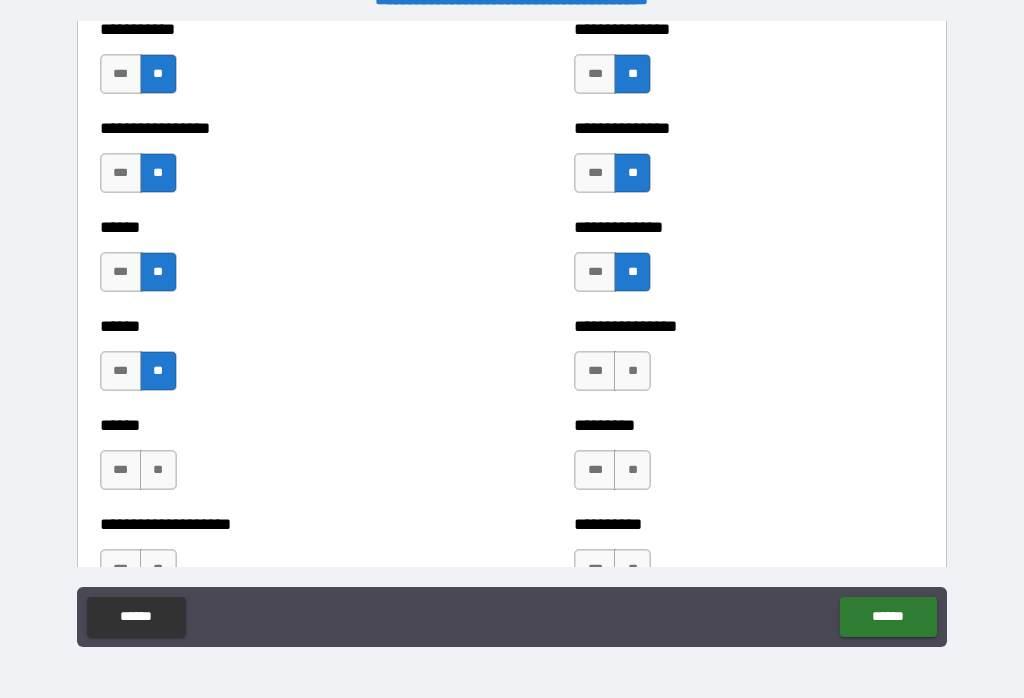 click on "**" at bounding box center (158, 470) 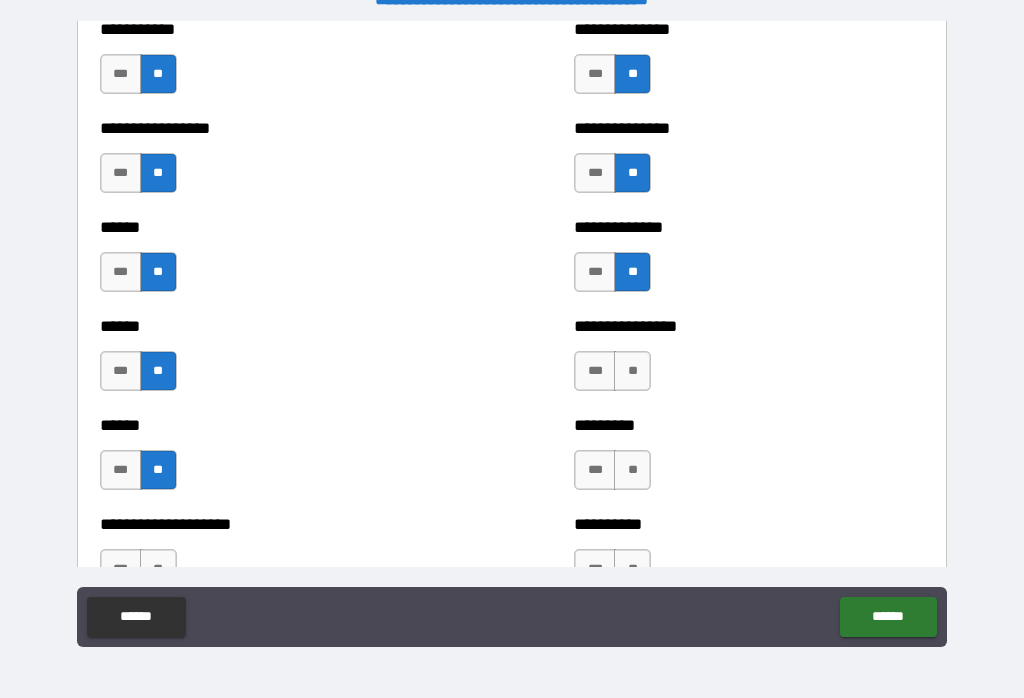click on "**" at bounding box center (632, 371) 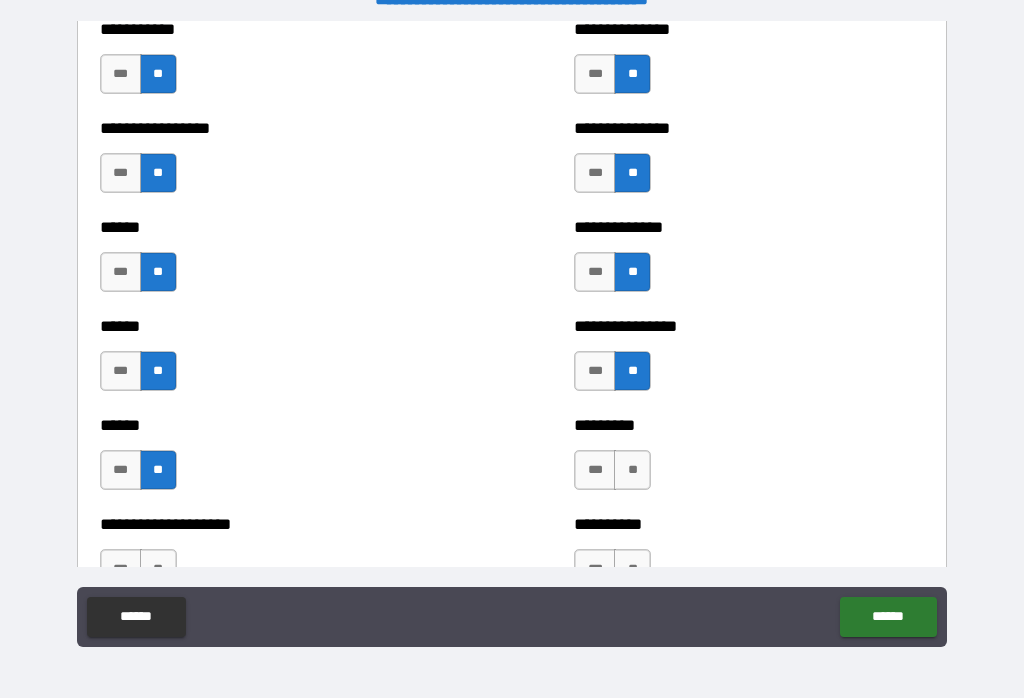 click on "**" at bounding box center (632, 470) 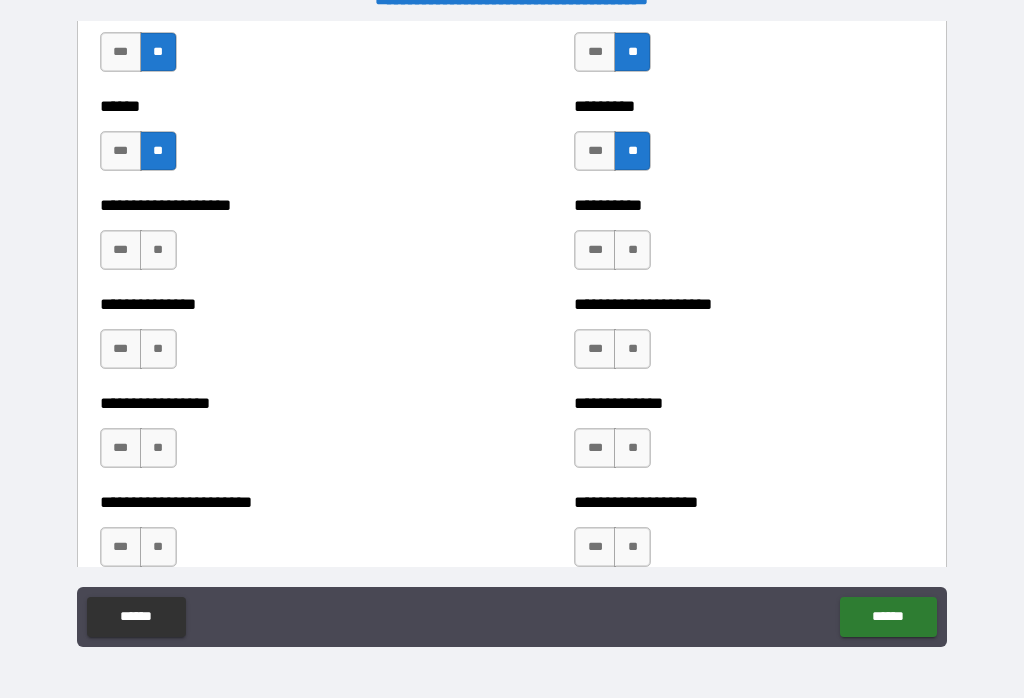 scroll, scrollTop: 3230, scrollLeft: 0, axis: vertical 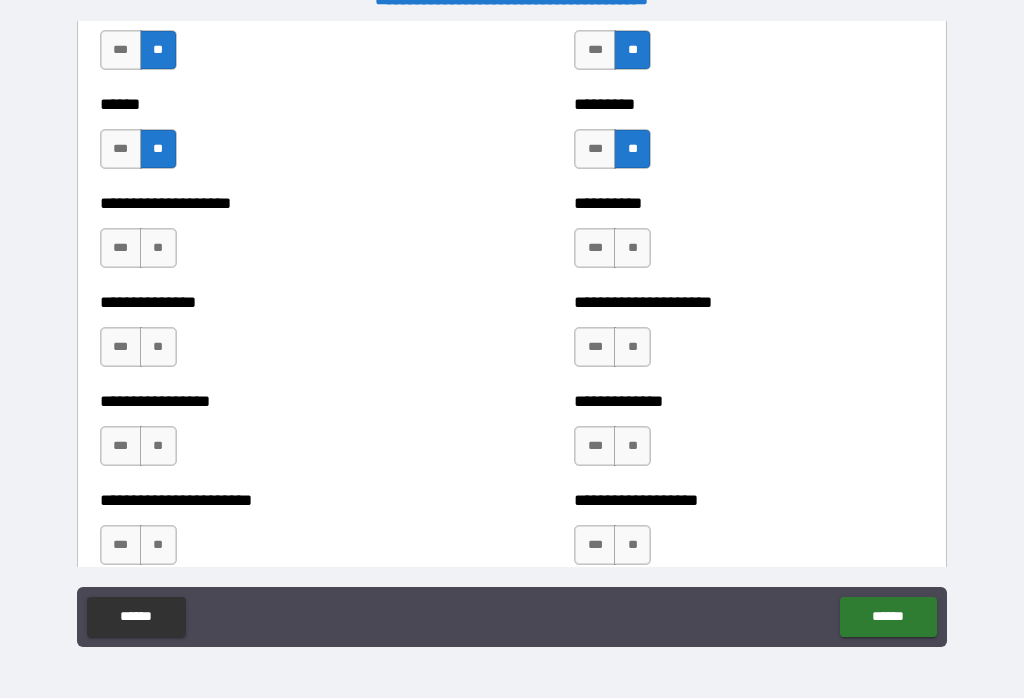 click on "**" at bounding box center [158, 248] 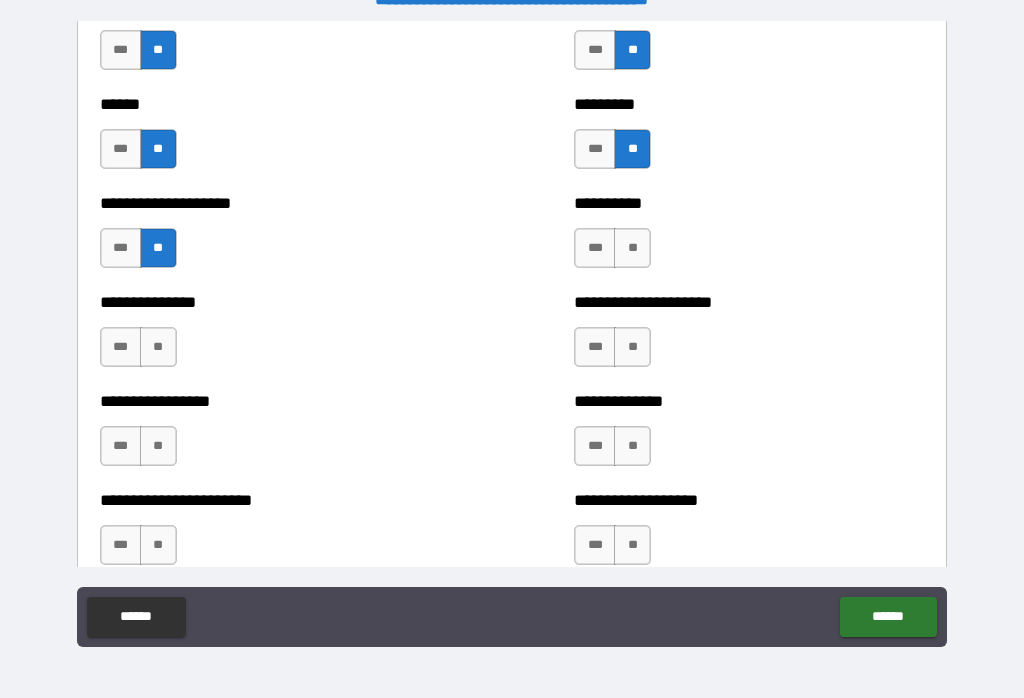 click on "**" at bounding box center (632, 248) 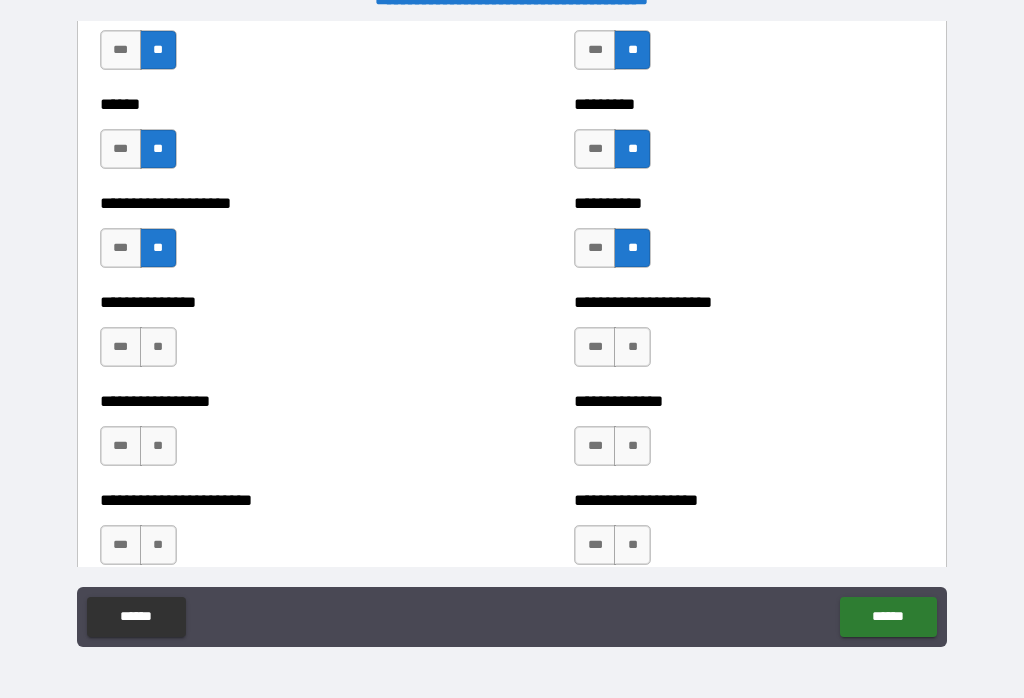 click on "**" at bounding box center [632, 347] 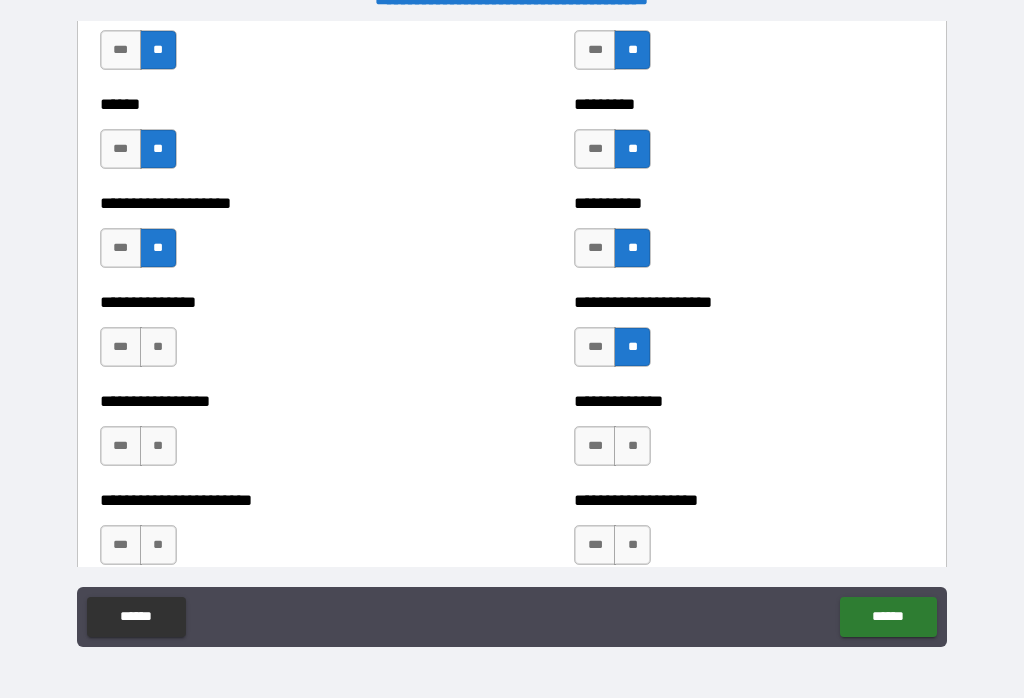 click on "**" at bounding box center (158, 347) 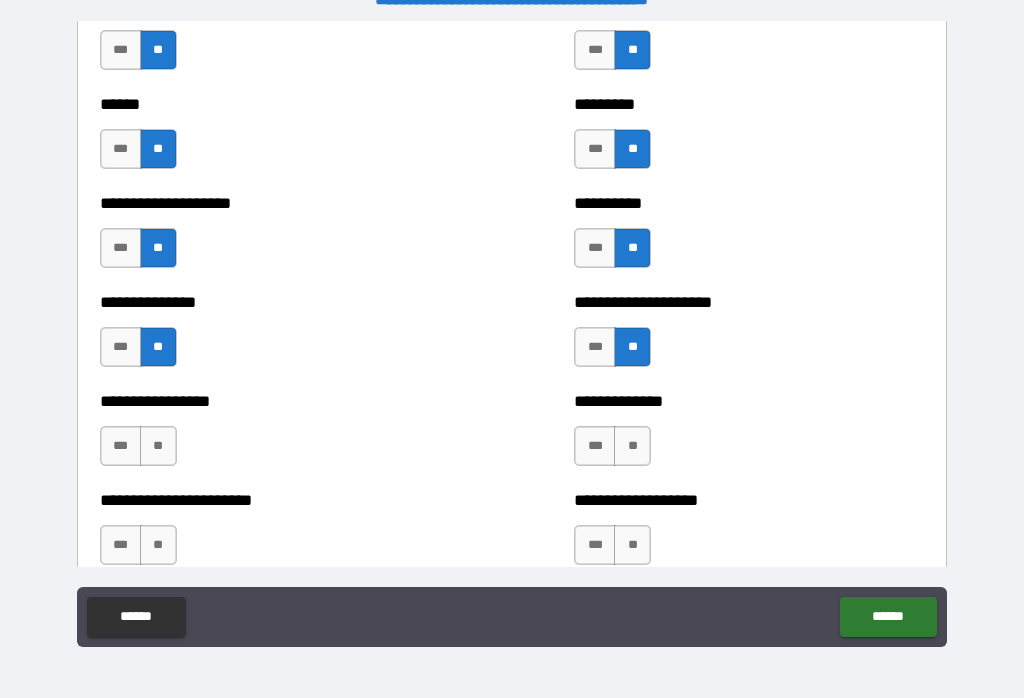 click on "**" at bounding box center [158, 446] 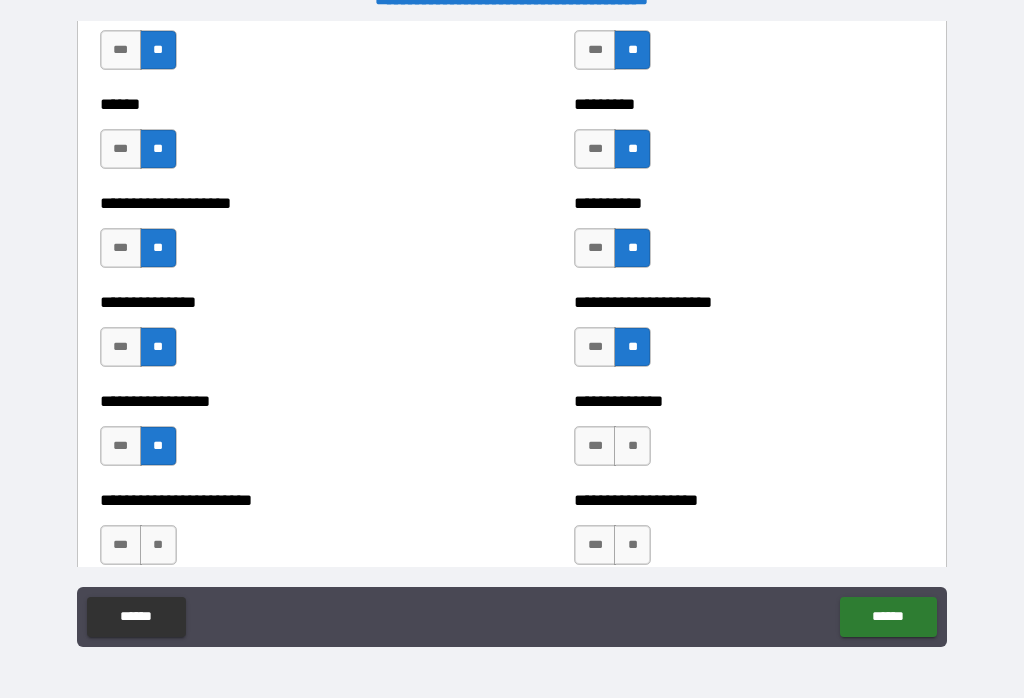 click on "**" at bounding box center (632, 446) 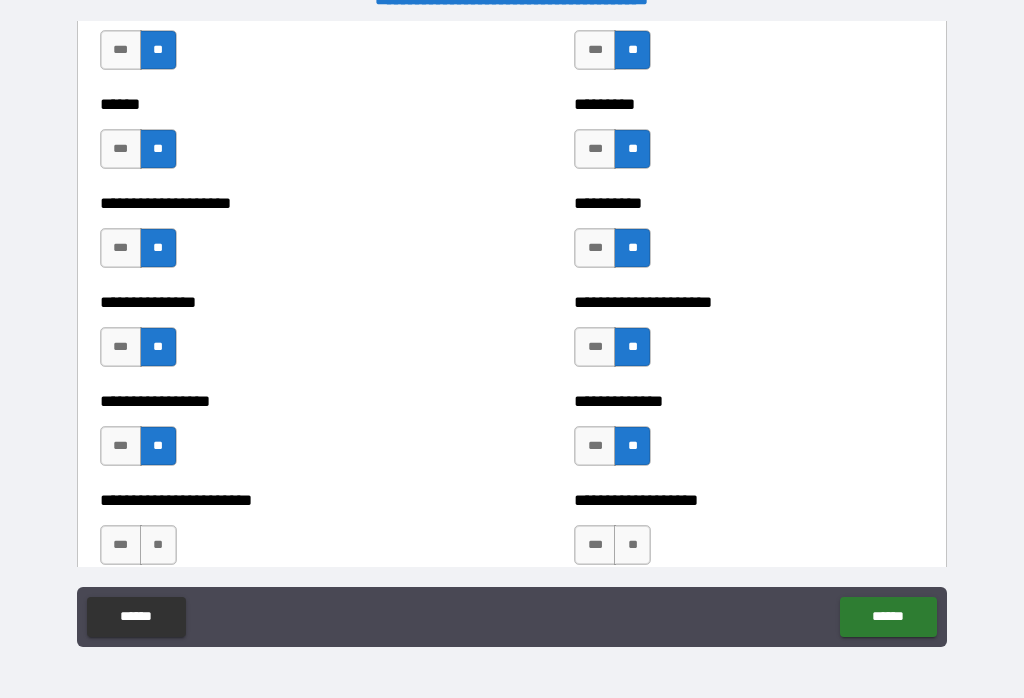 click on "**" at bounding box center [632, 545] 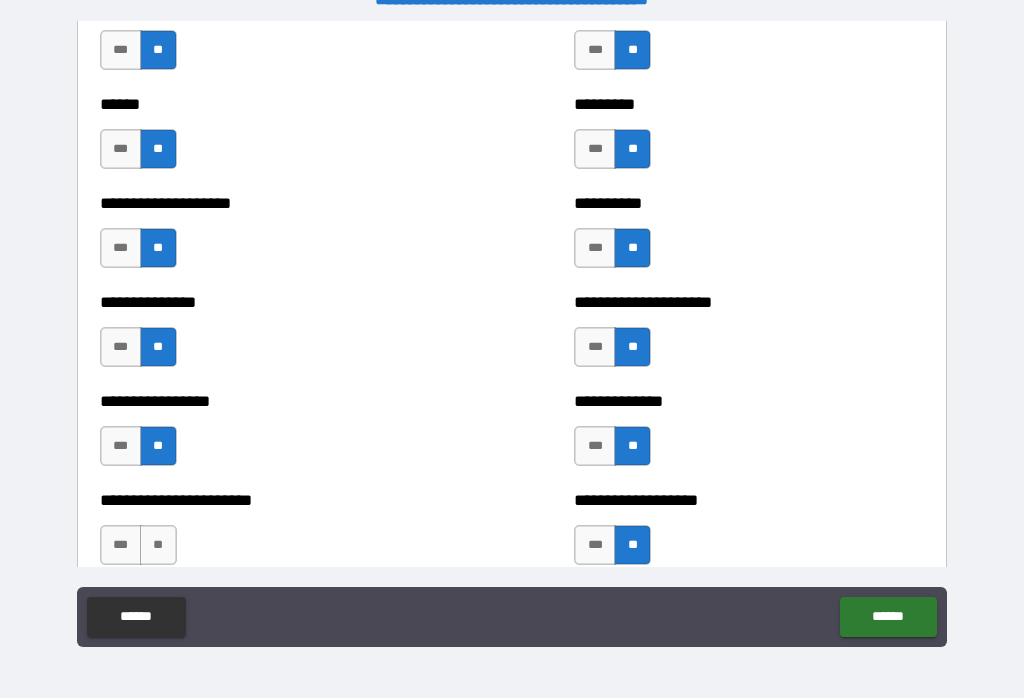 click on "**" at bounding box center (158, 545) 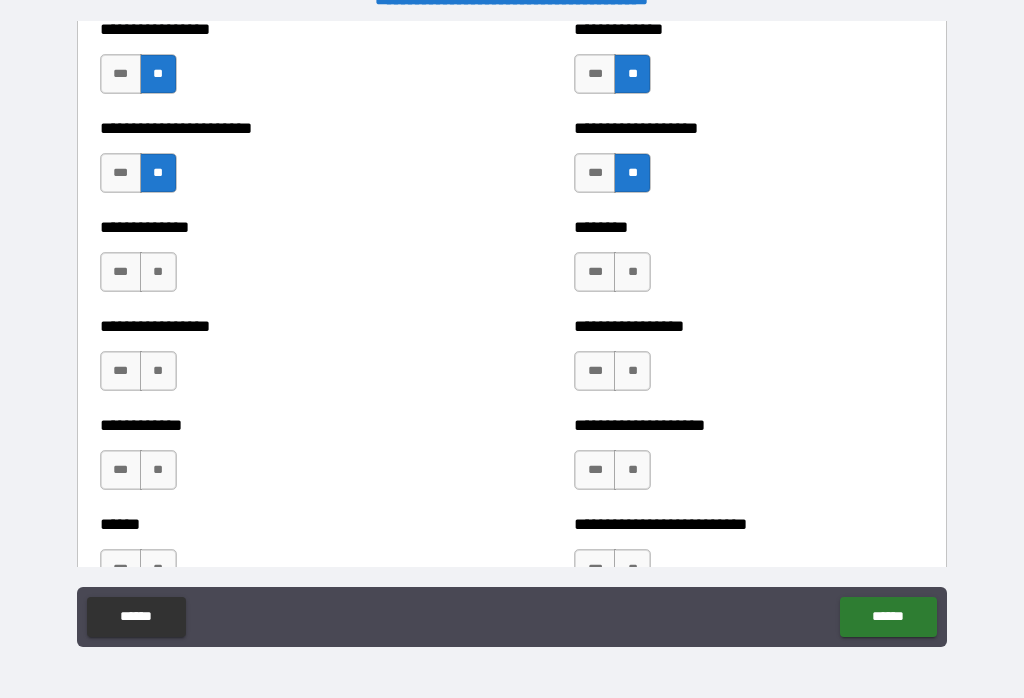 scroll, scrollTop: 3624, scrollLeft: 0, axis: vertical 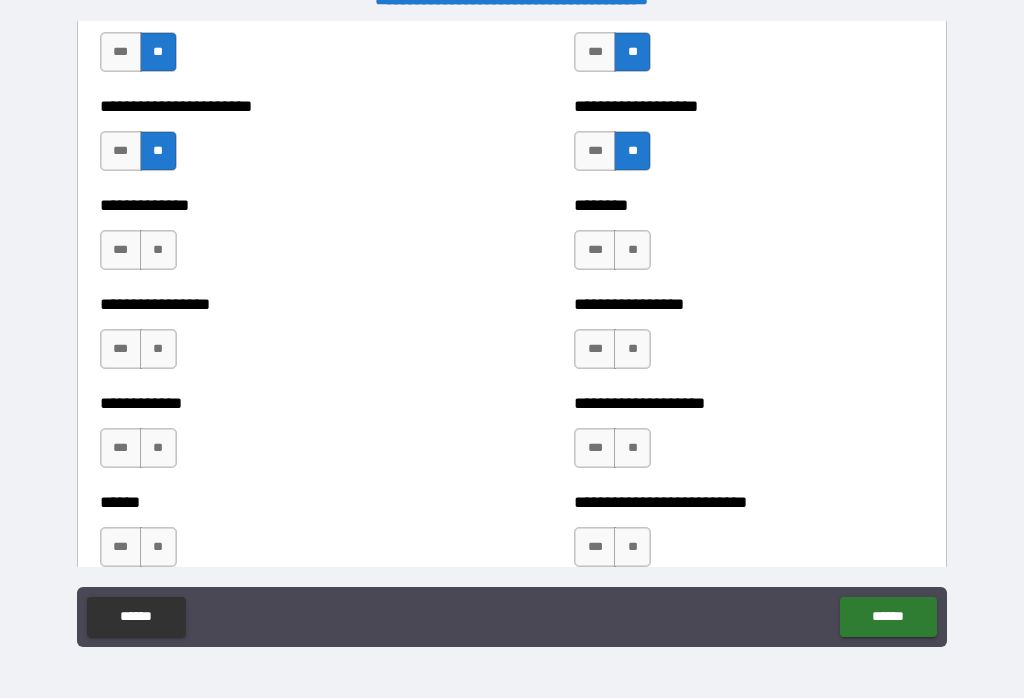 click on "**" at bounding box center [158, 250] 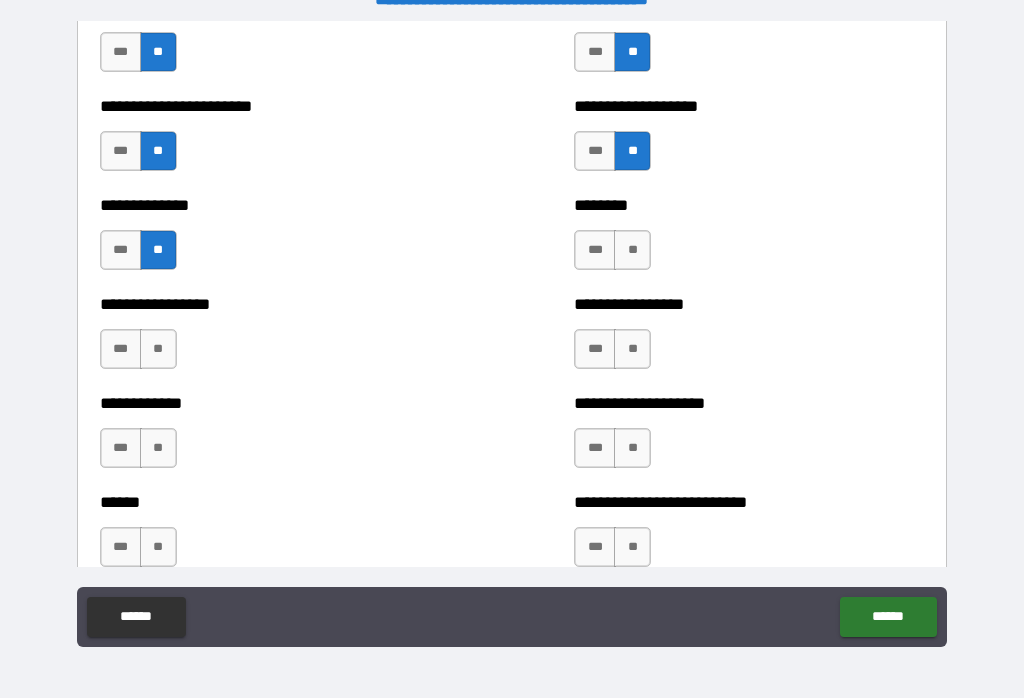 click on "**" at bounding box center [632, 250] 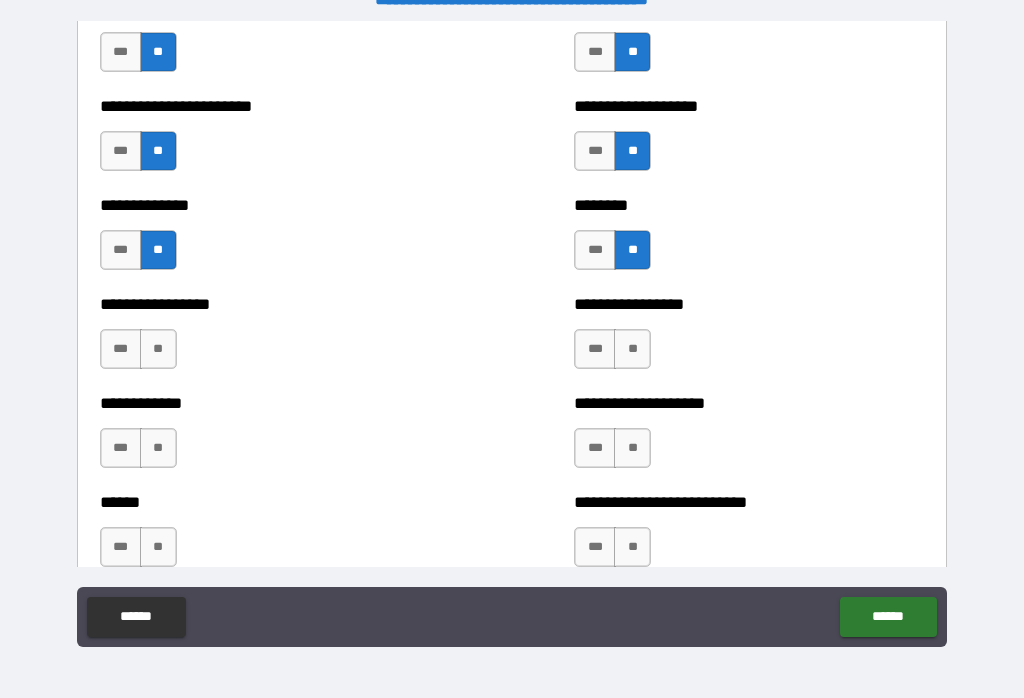 click on "**" at bounding box center (632, 349) 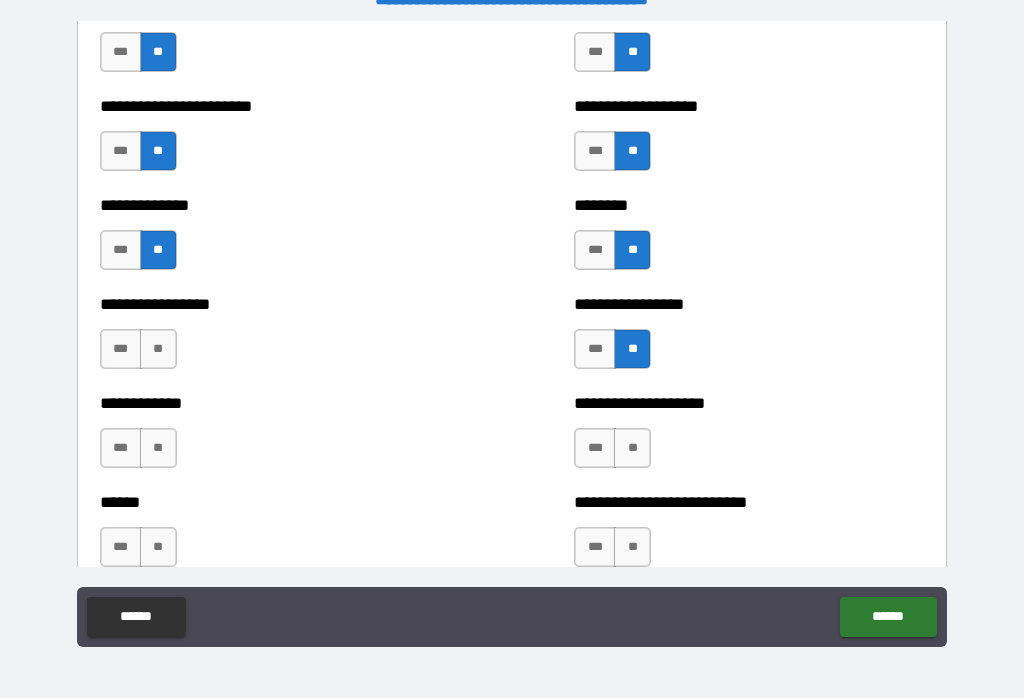 click on "**" at bounding box center [158, 349] 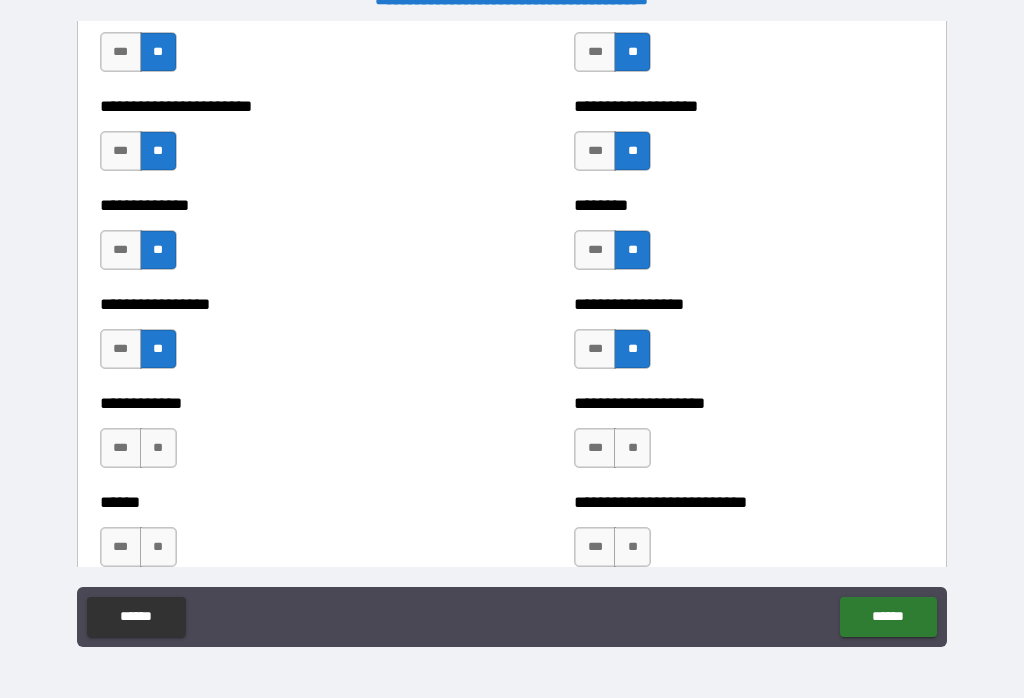 click on "**" at bounding box center (158, 448) 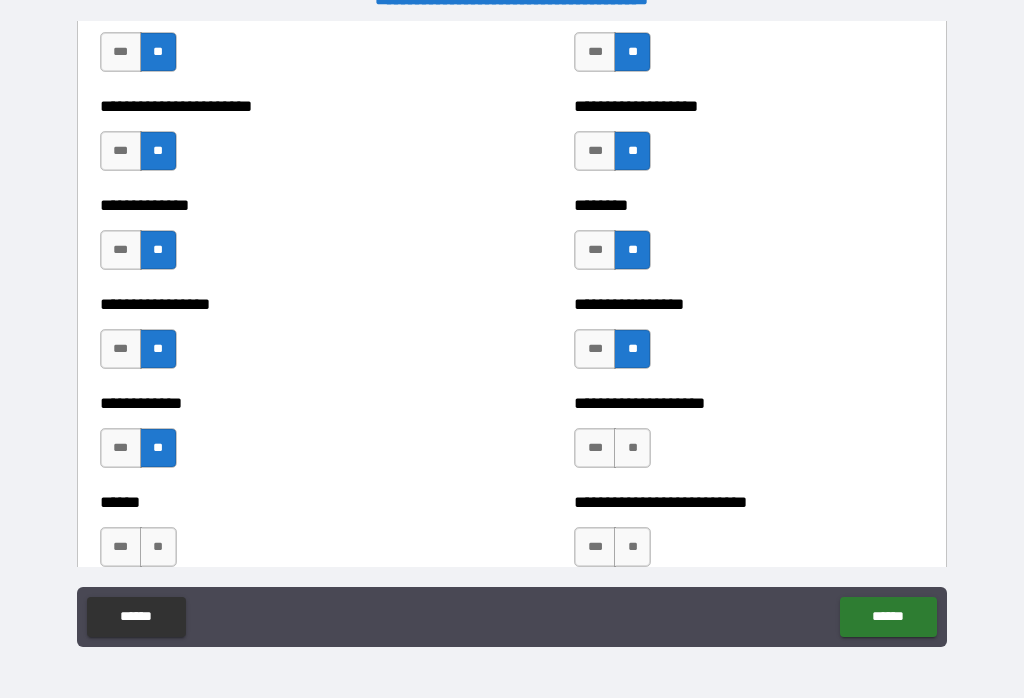 click on "**" at bounding box center (632, 448) 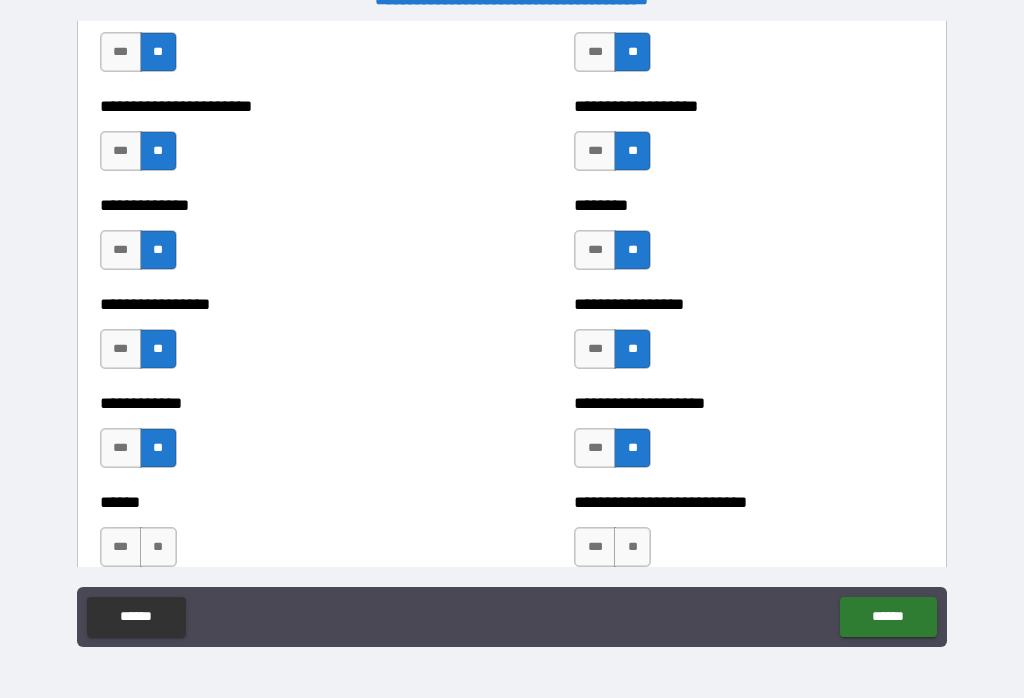 click on "**" at bounding box center (632, 547) 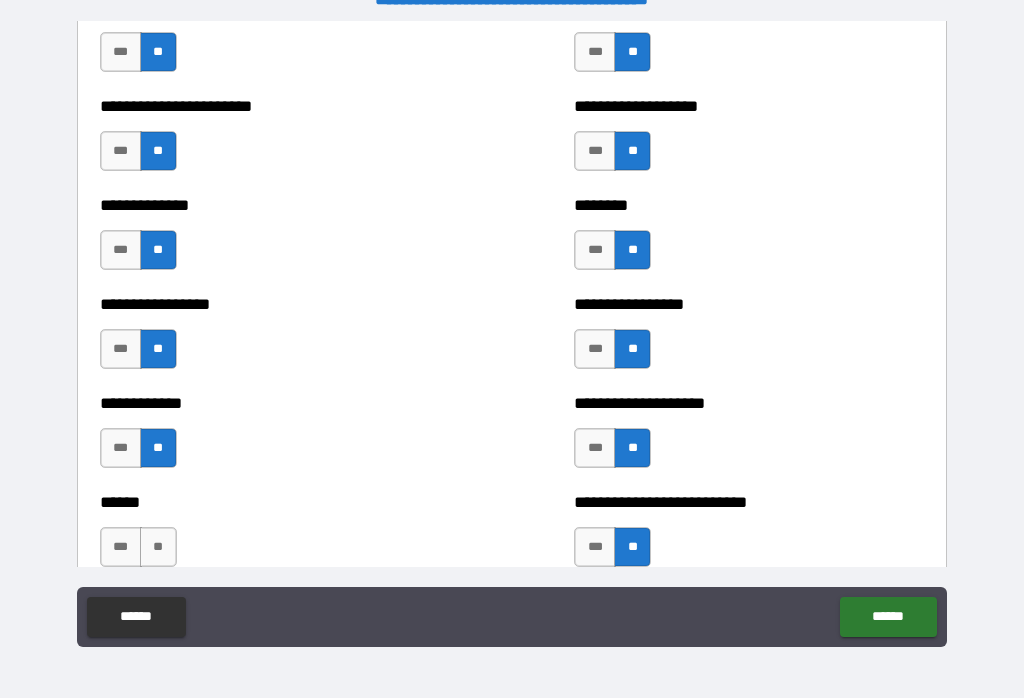 click on "**" at bounding box center (158, 547) 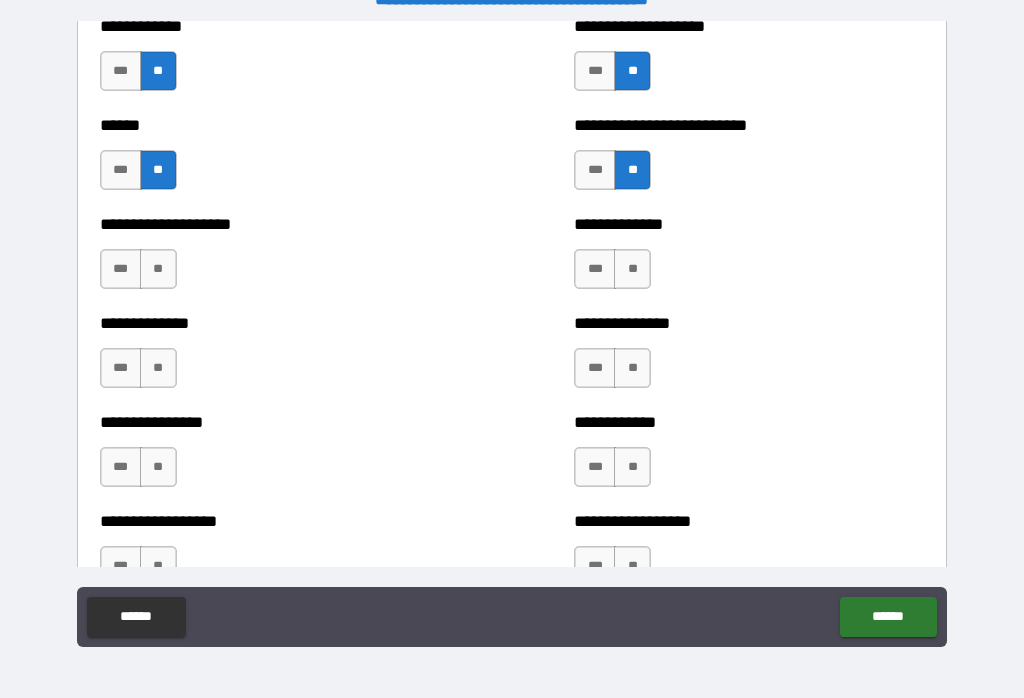 scroll, scrollTop: 4034, scrollLeft: 0, axis: vertical 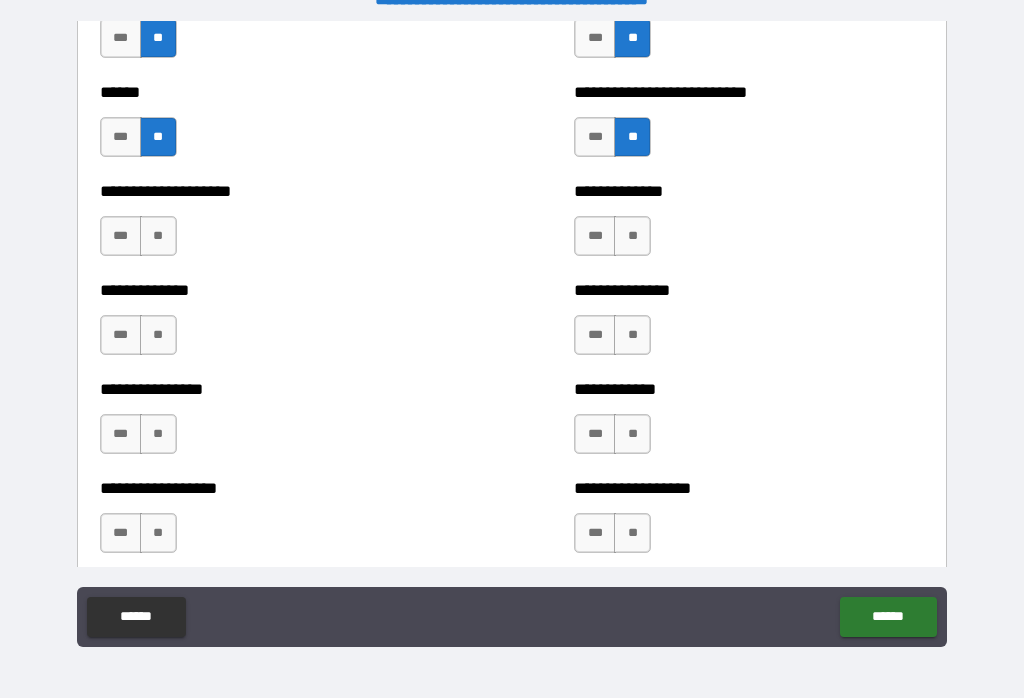 click on "**" at bounding box center (158, 236) 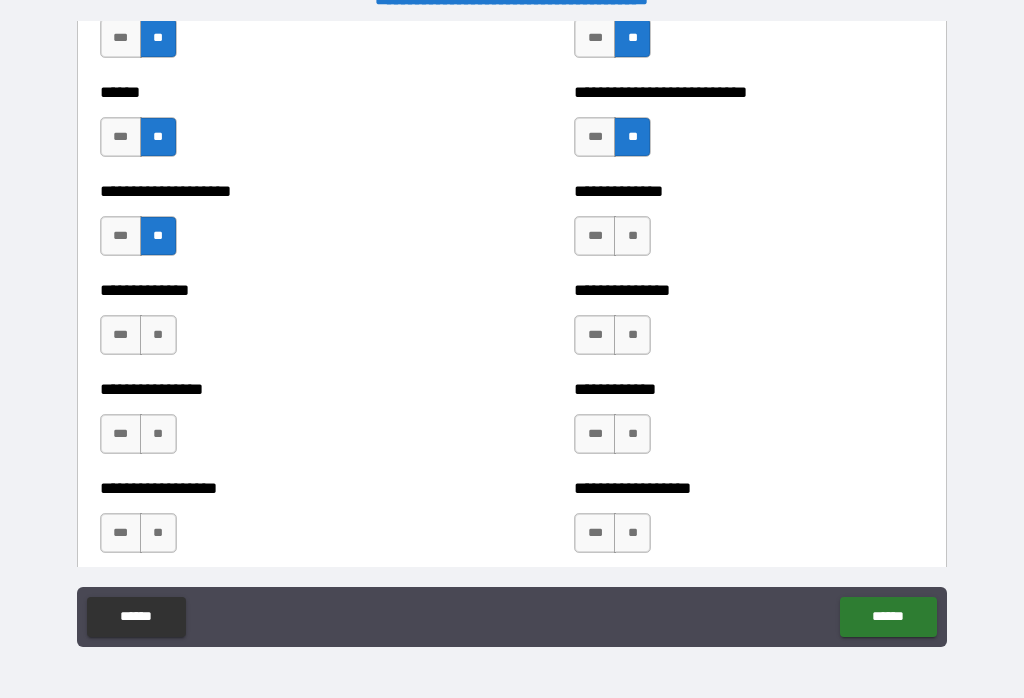 click on "**" at bounding box center (632, 236) 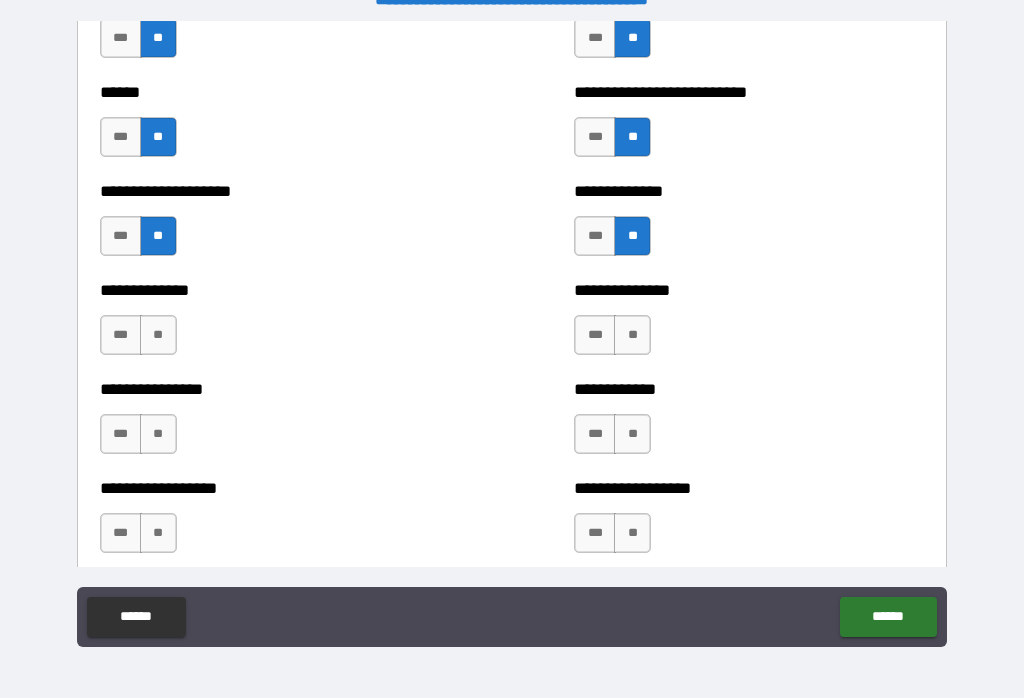 click on "**" at bounding box center [632, 335] 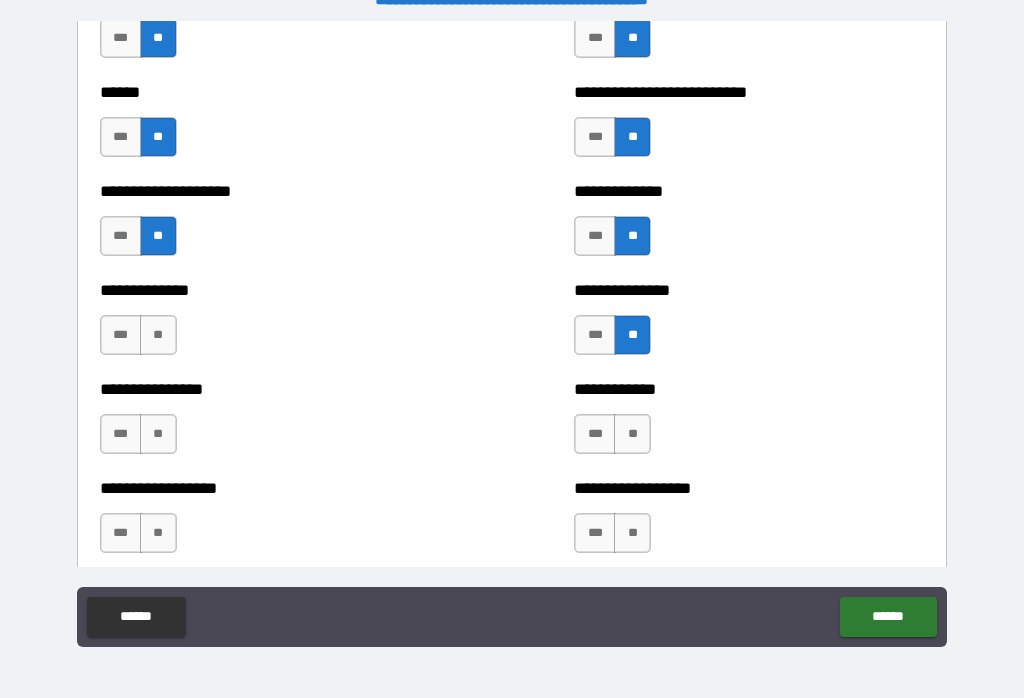 click on "**" at bounding box center [158, 335] 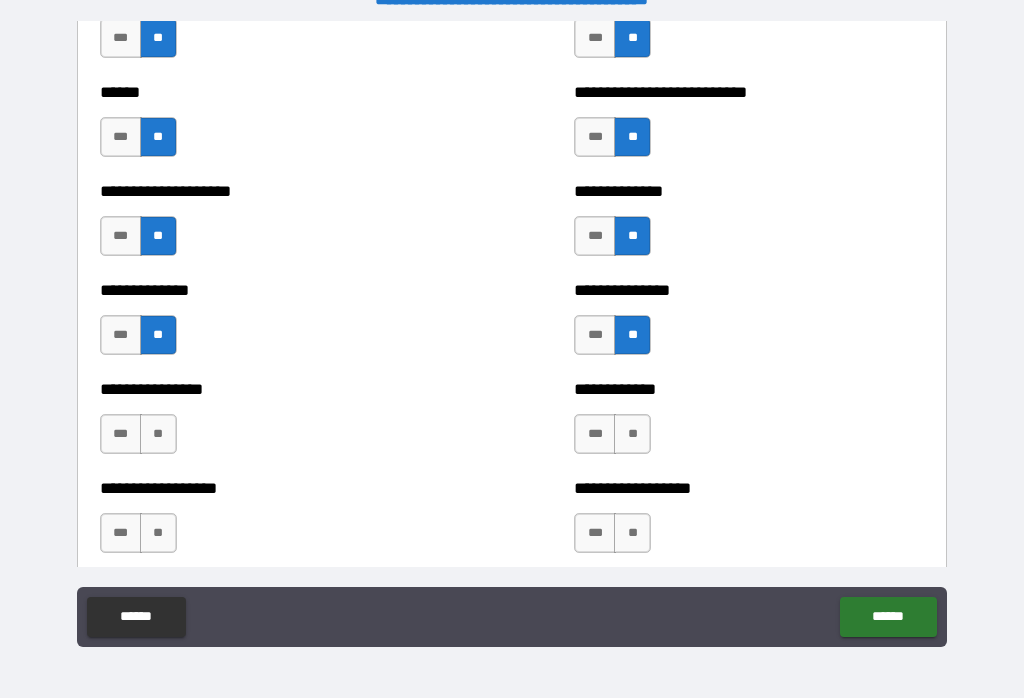 click on "**" at bounding box center [158, 434] 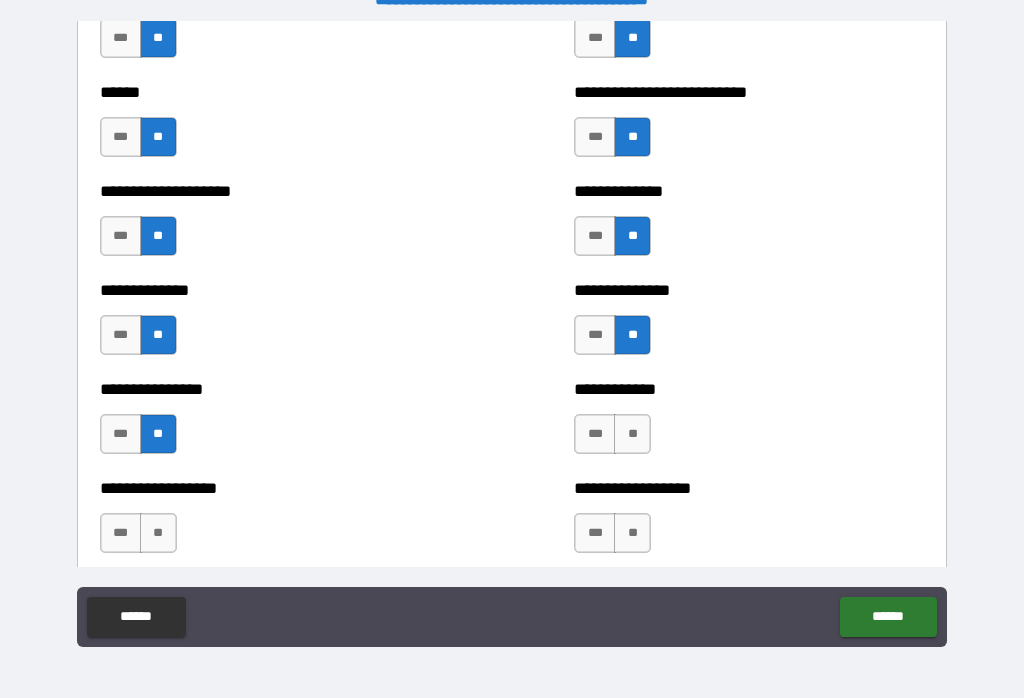click on "**" at bounding box center [632, 434] 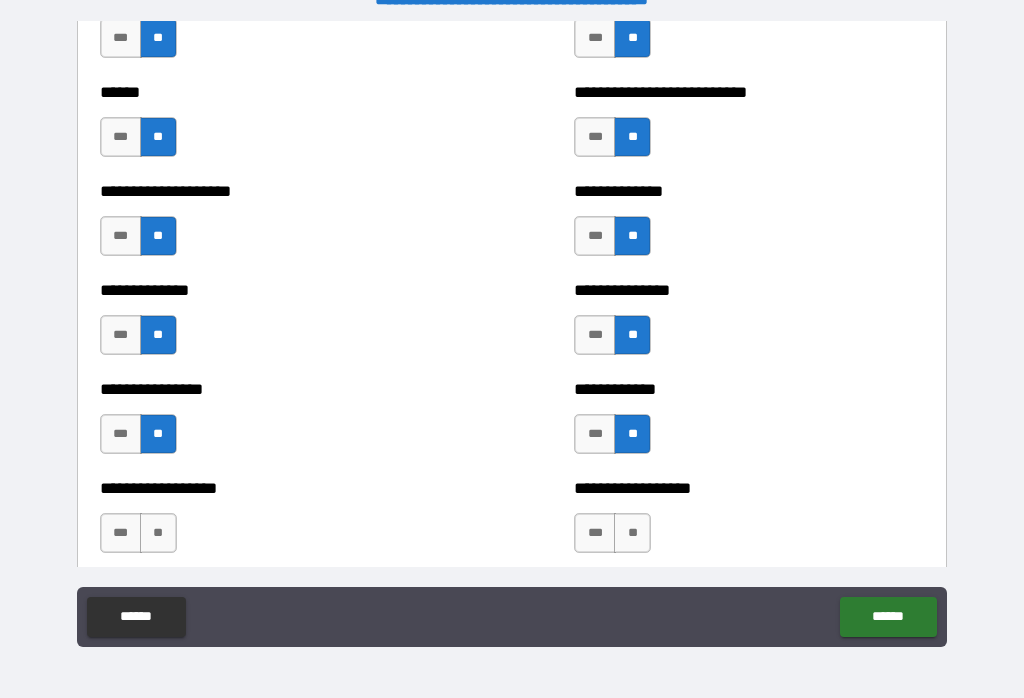 click on "**" at bounding box center (632, 533) 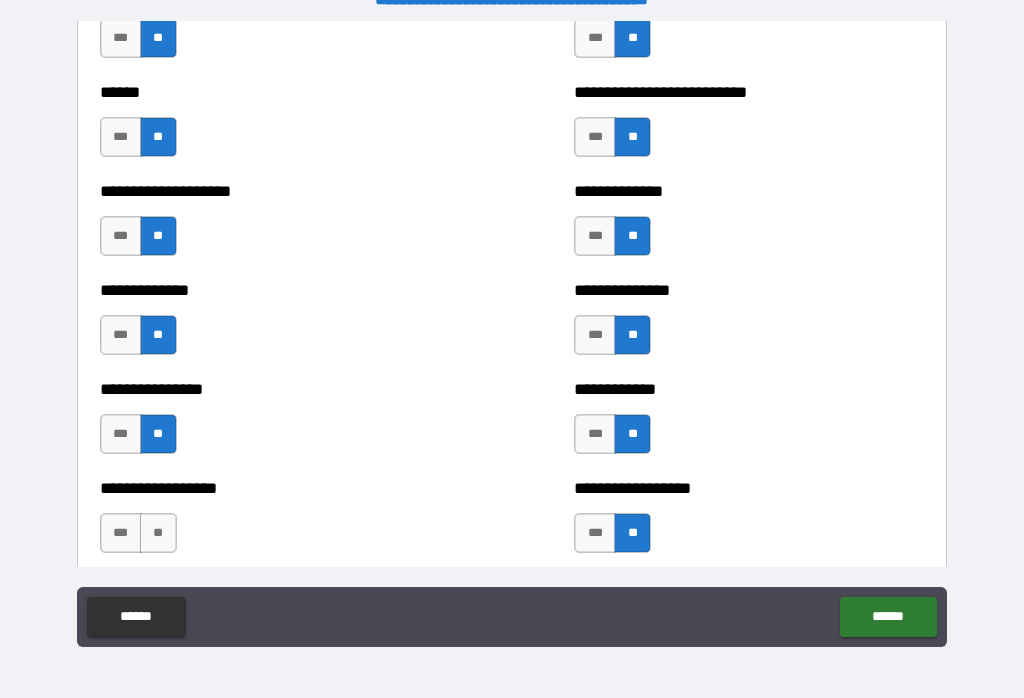 click on "**" at bounding box center (158, 533) 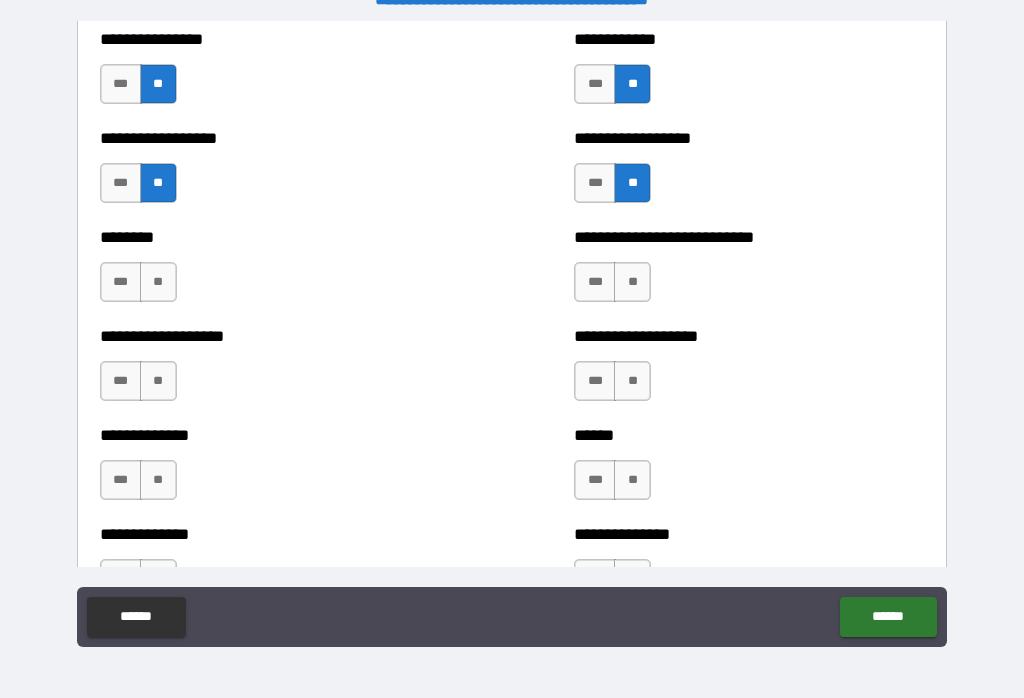 scroll, scrollTop: 4395, scrollLeft: 0, axis: vertical 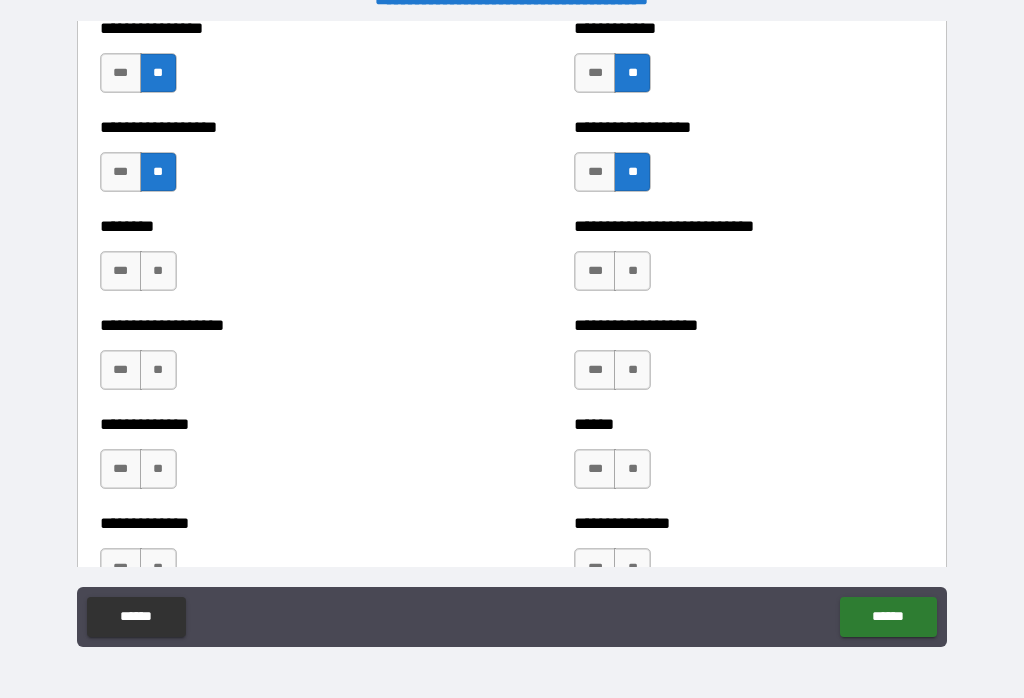 click on "**" at bounding box center [158, 271] 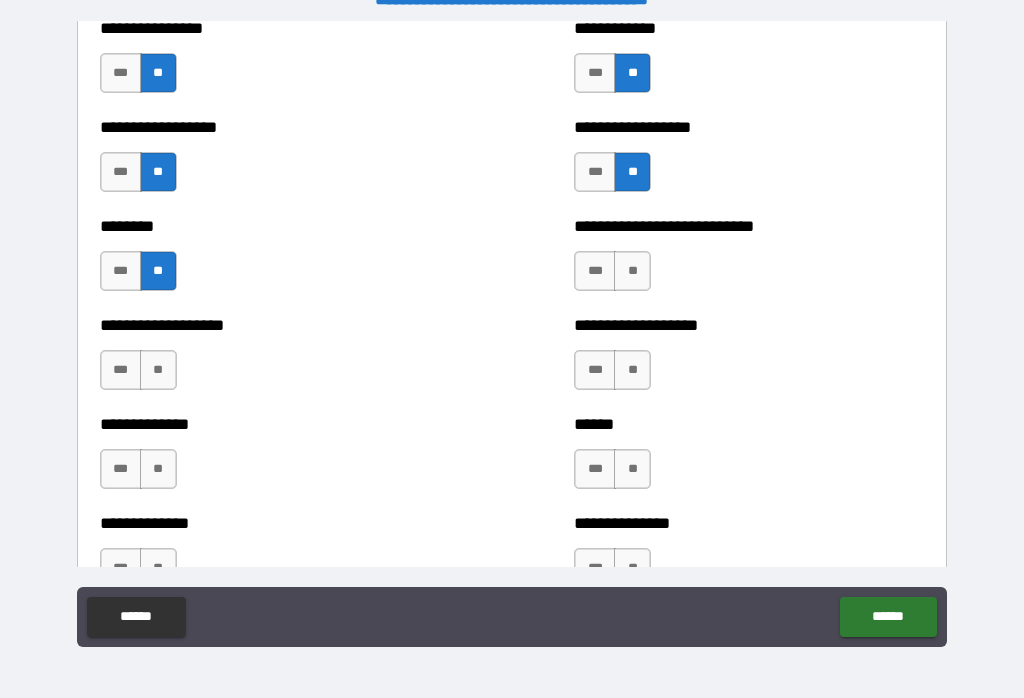 click on "**" at bounding box center (632, 271) 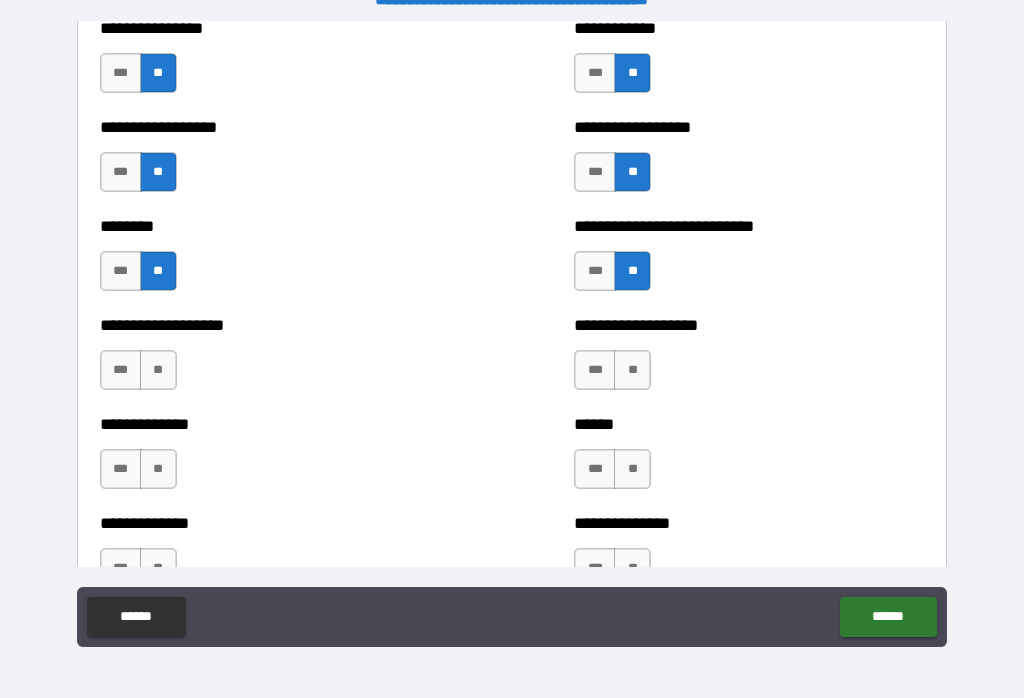 click on "**" at bounding box center (632, 370) 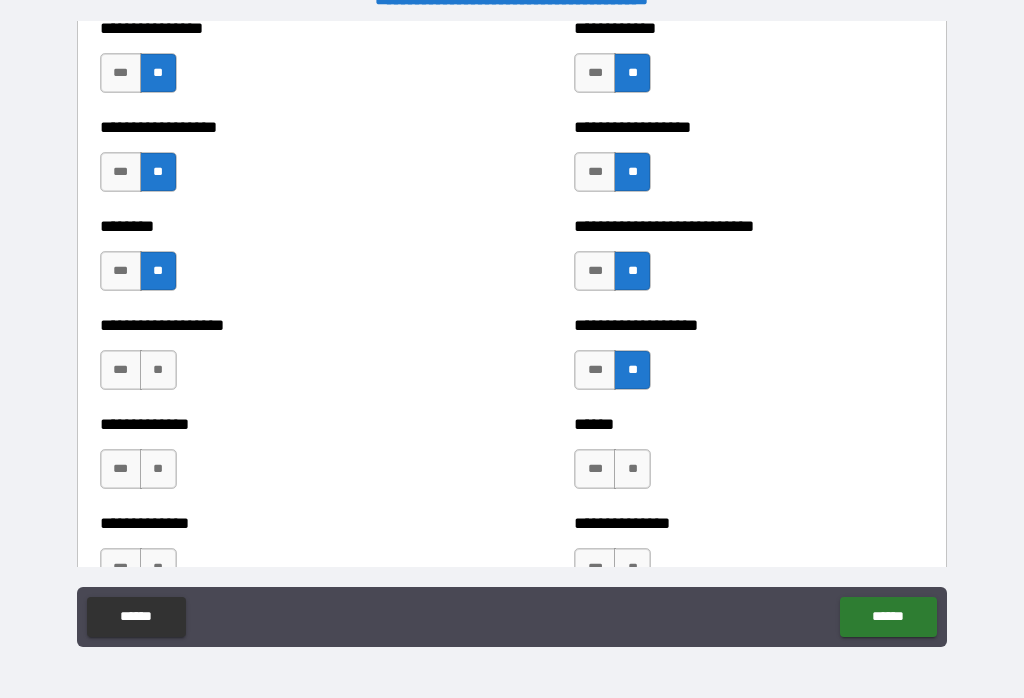 scroll, scrollTop: 4393, scrollLeft: 0, axis: vertical 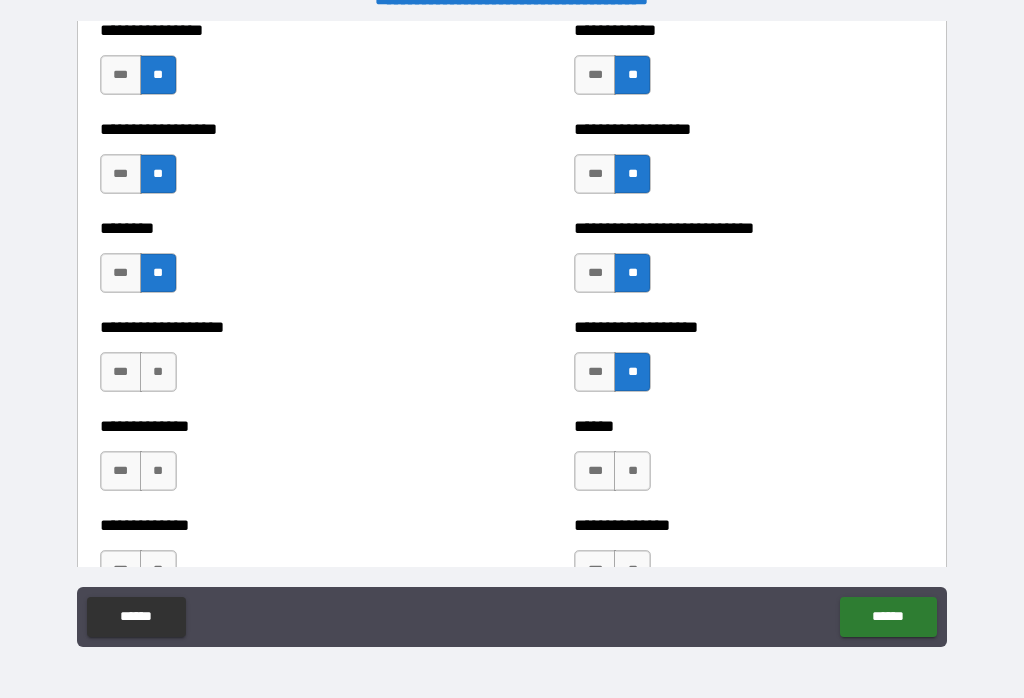 click on "**" at bounding box center [158, 372] 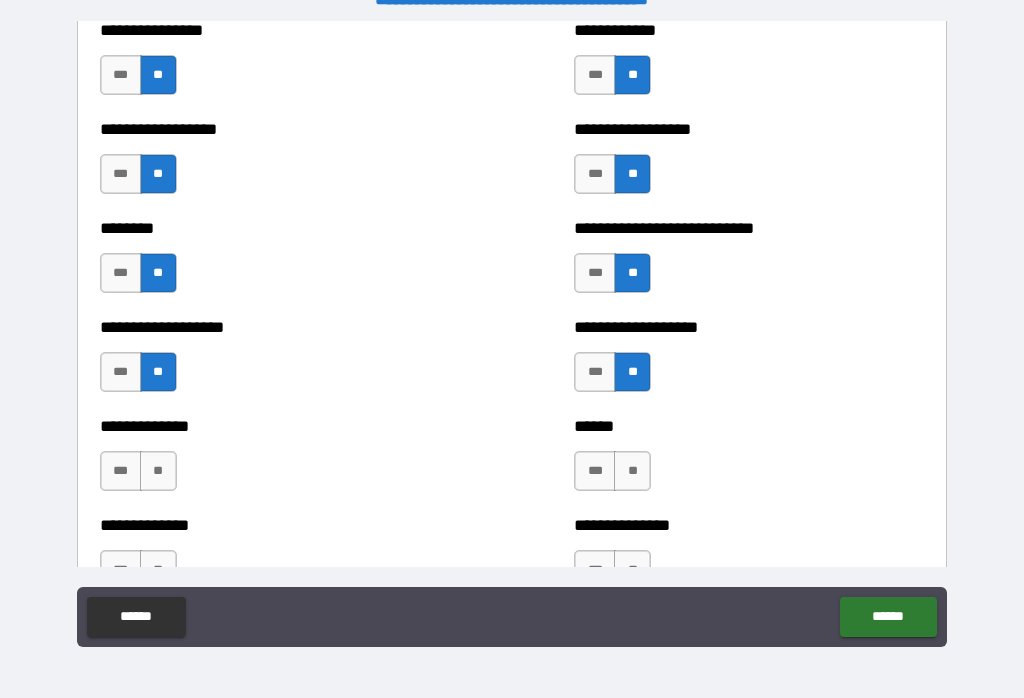 click on "**" at bounding box center [158, 471] 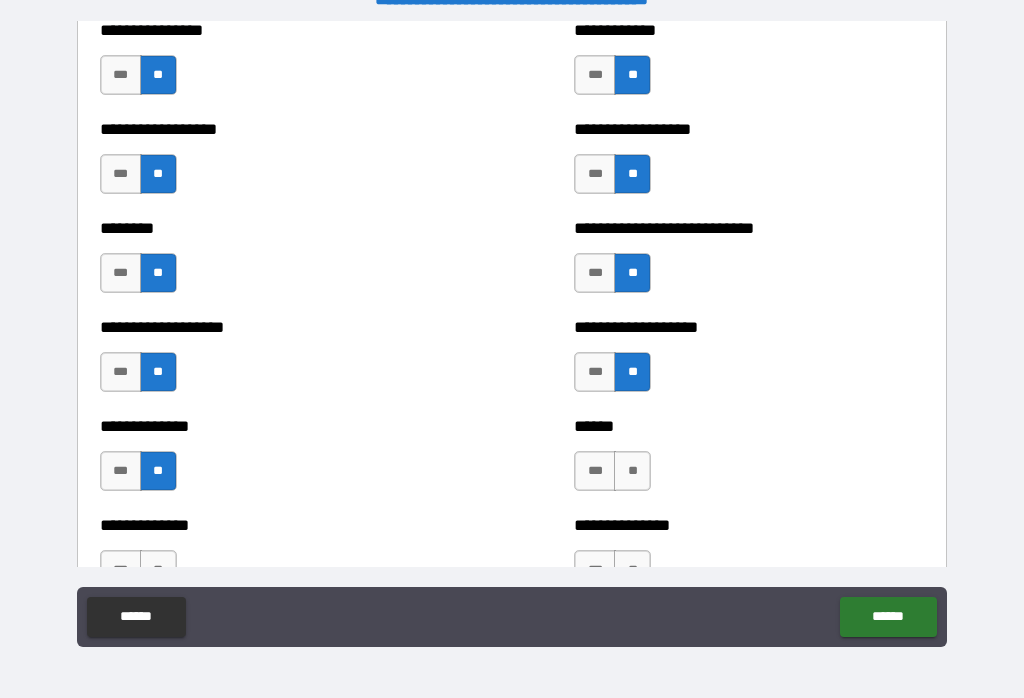 click on "**" at bounding box center (632, 471) 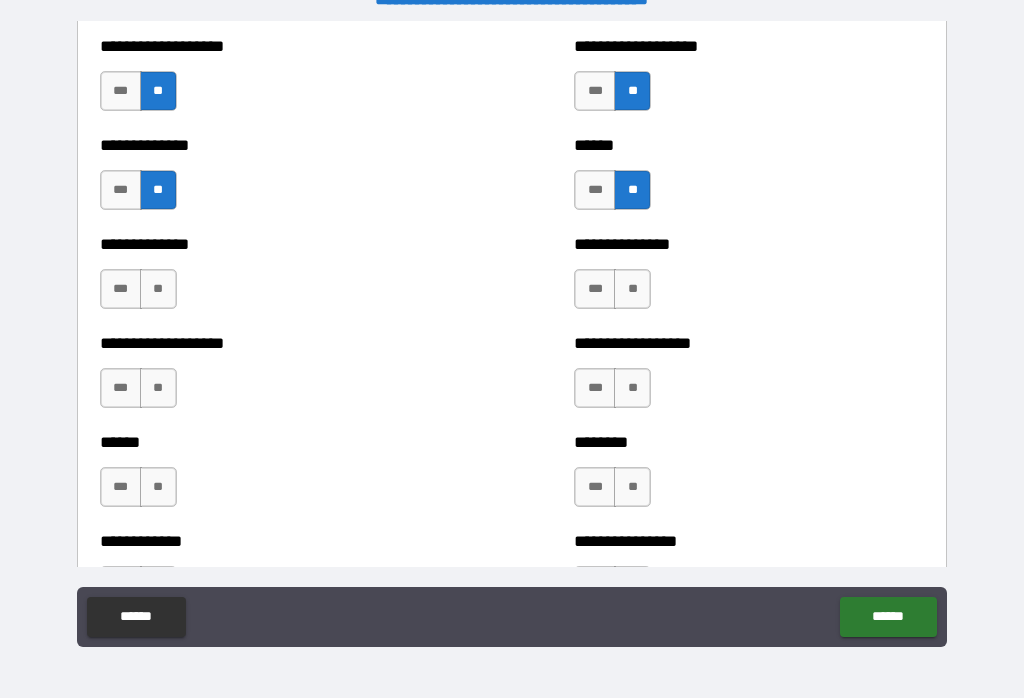 scroll, scrollTop: 4676, scrollLeft: 0, axis: vertical 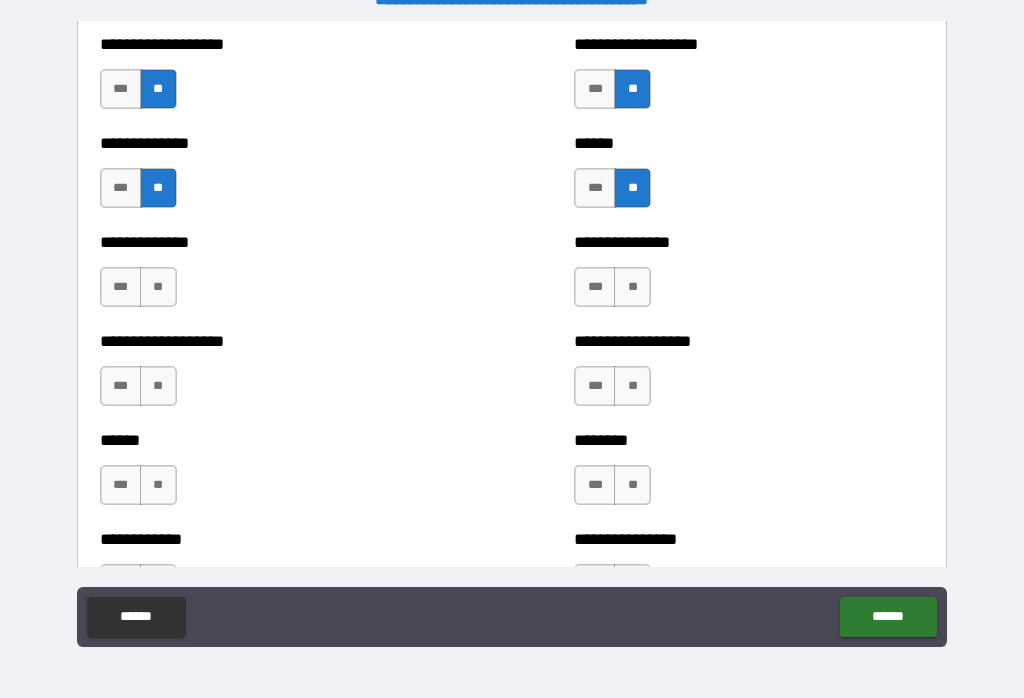click on "**" at bounding box center (632, 287) 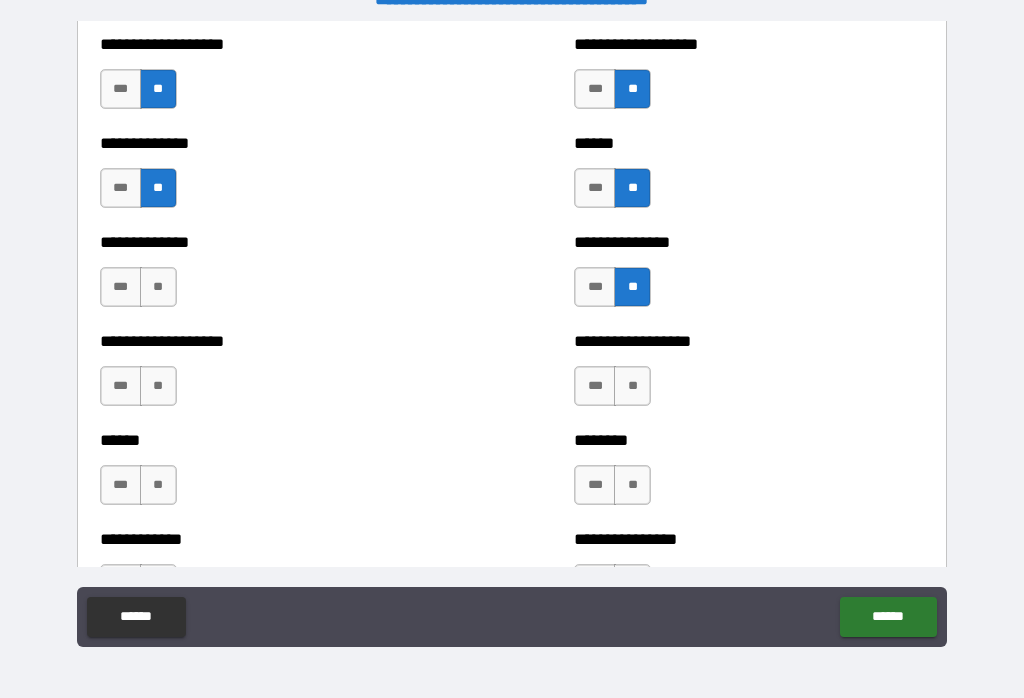 click on "**" at bounding box center (158, 287) 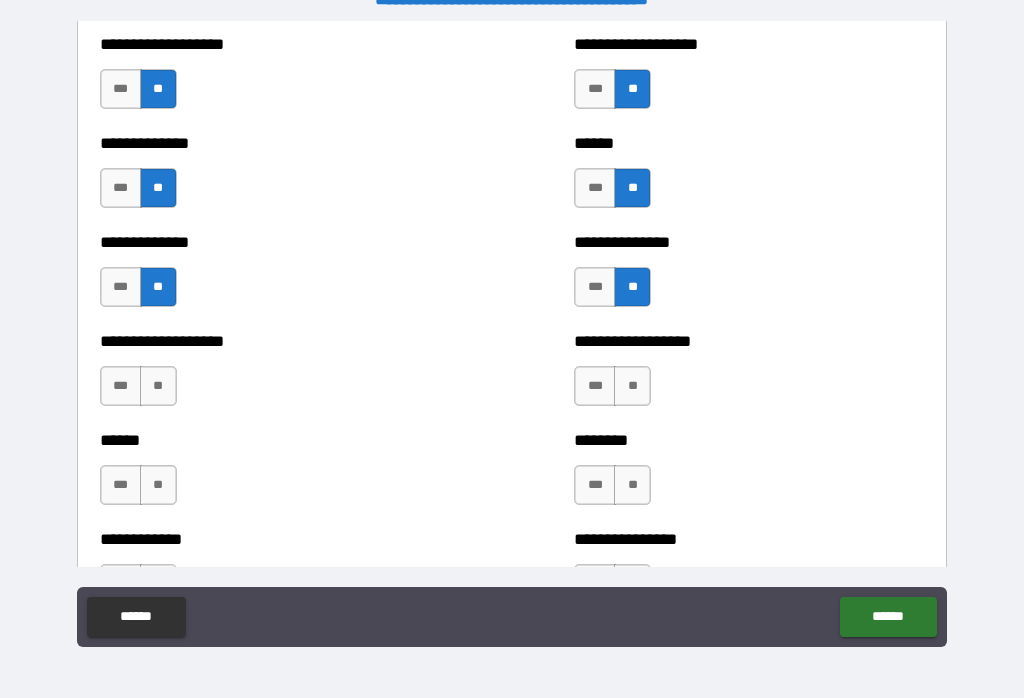 click on "**" at bounding box center [158, 386] 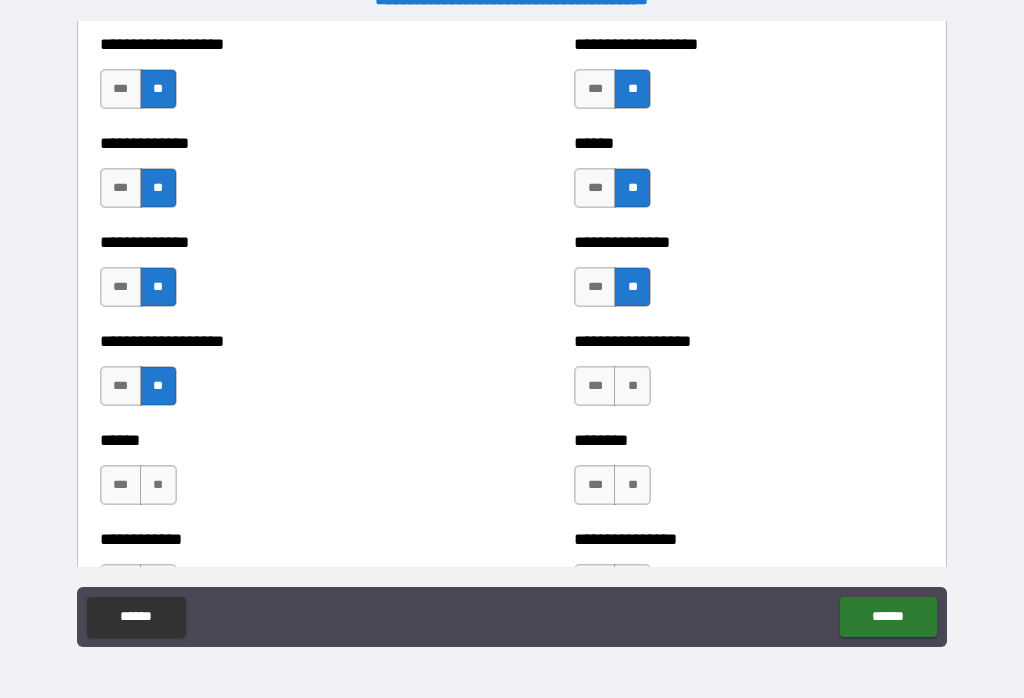 click on "**" at bounding box center [632, 386] 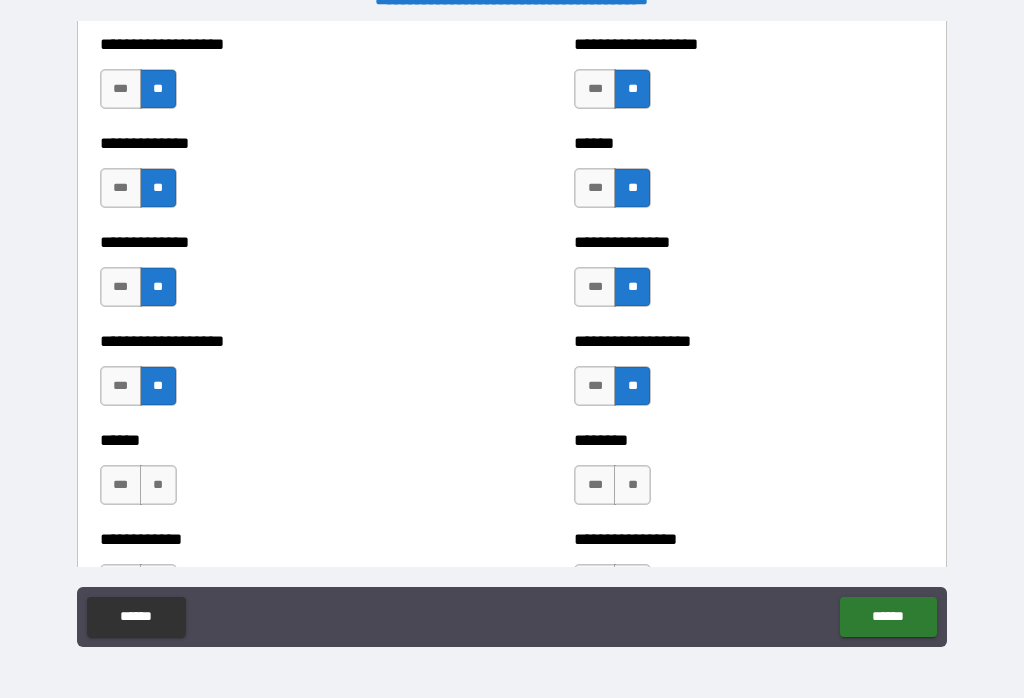 click on "**" at bounding box center (632, 485) 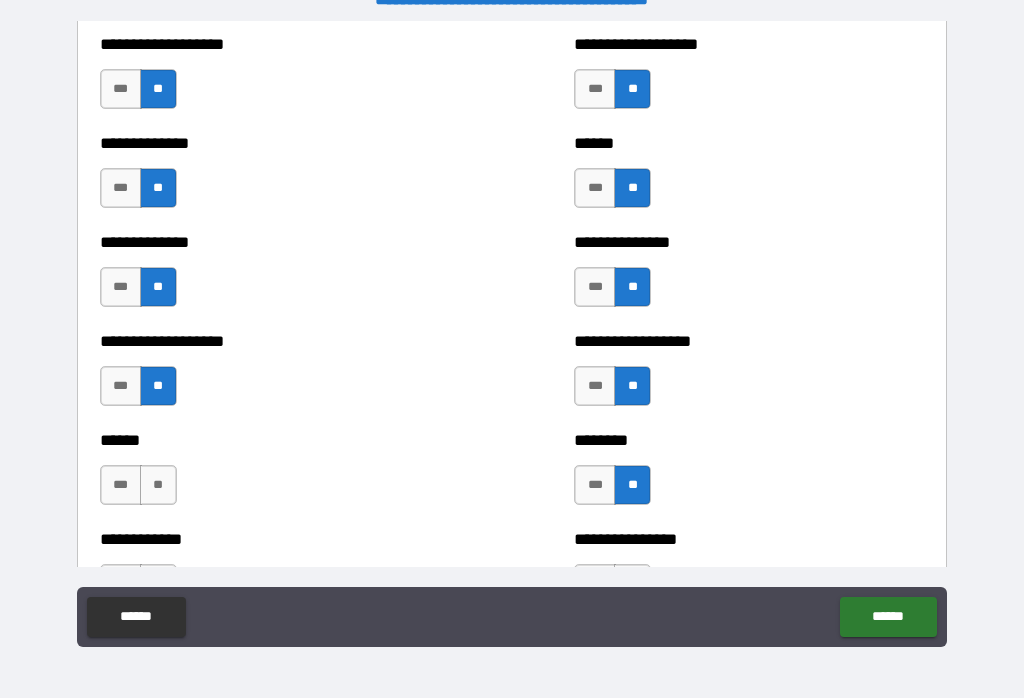 click on "**" at bounding box center [158, 485] 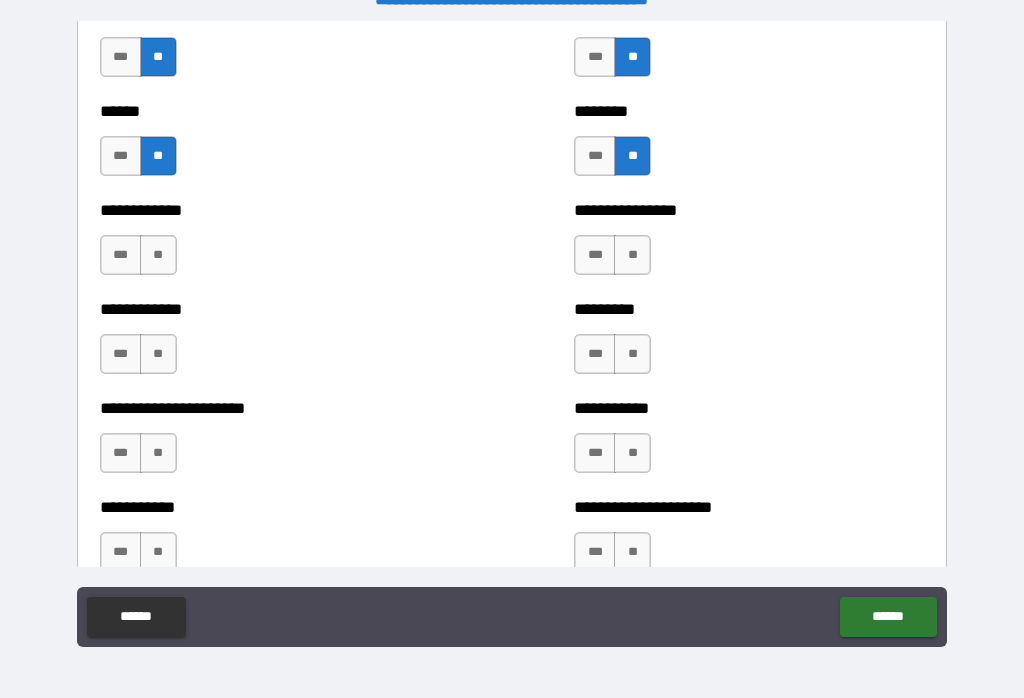 scroll, scrollTop: 4998, scrollLeft: 0, axis: vertical 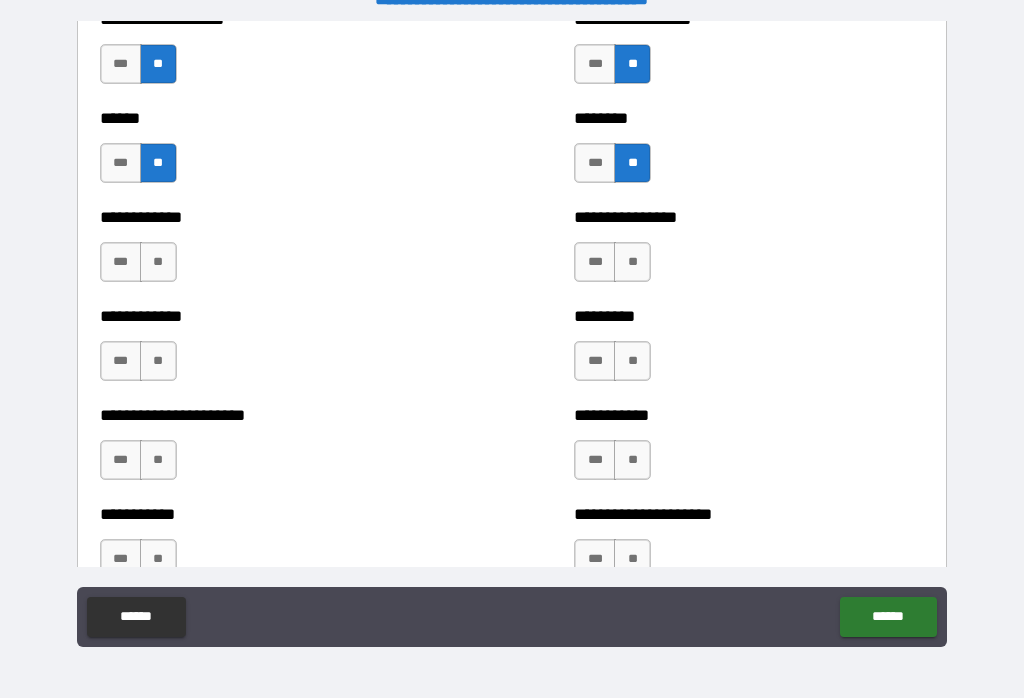 click on "**" at bounding box center (158, 262) 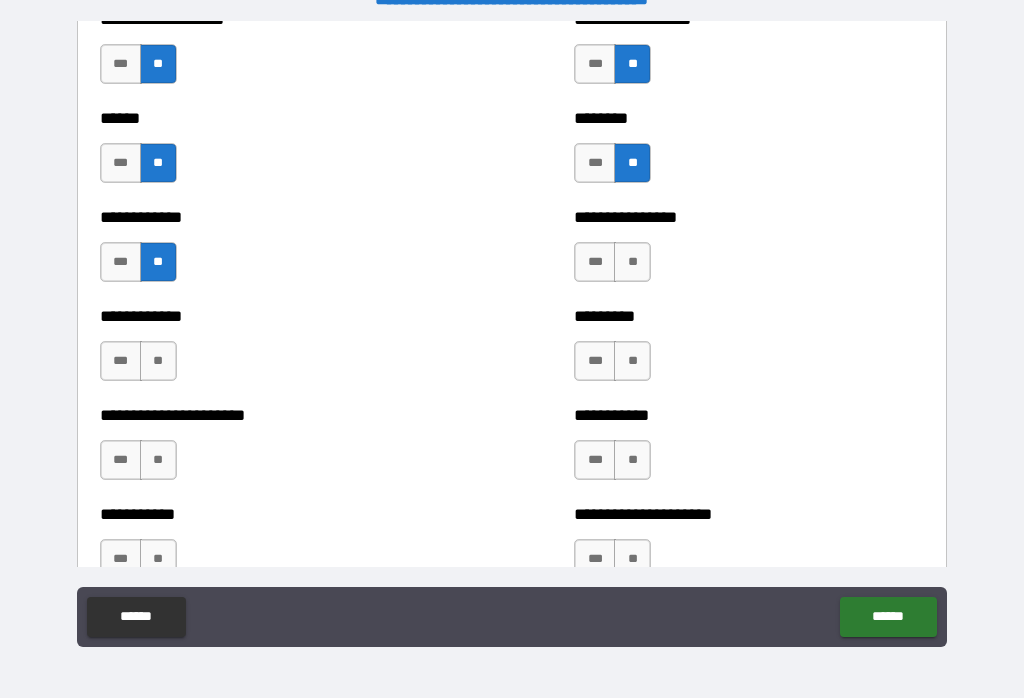 click on "**" at bounding box center (632, 262) 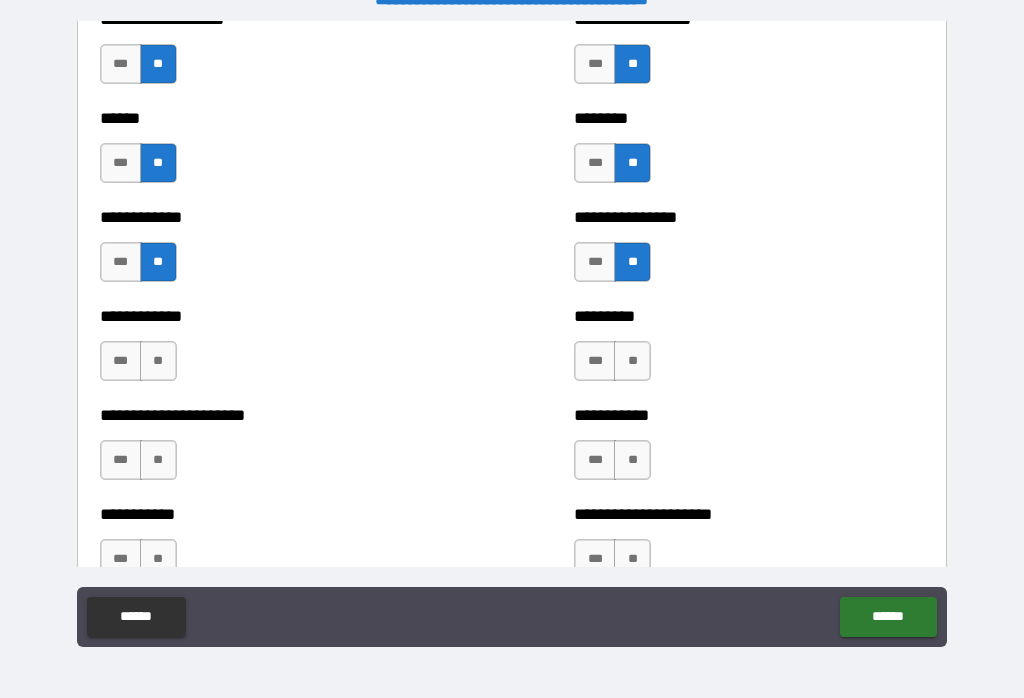 click on "**" at bounding box center (632, 361) 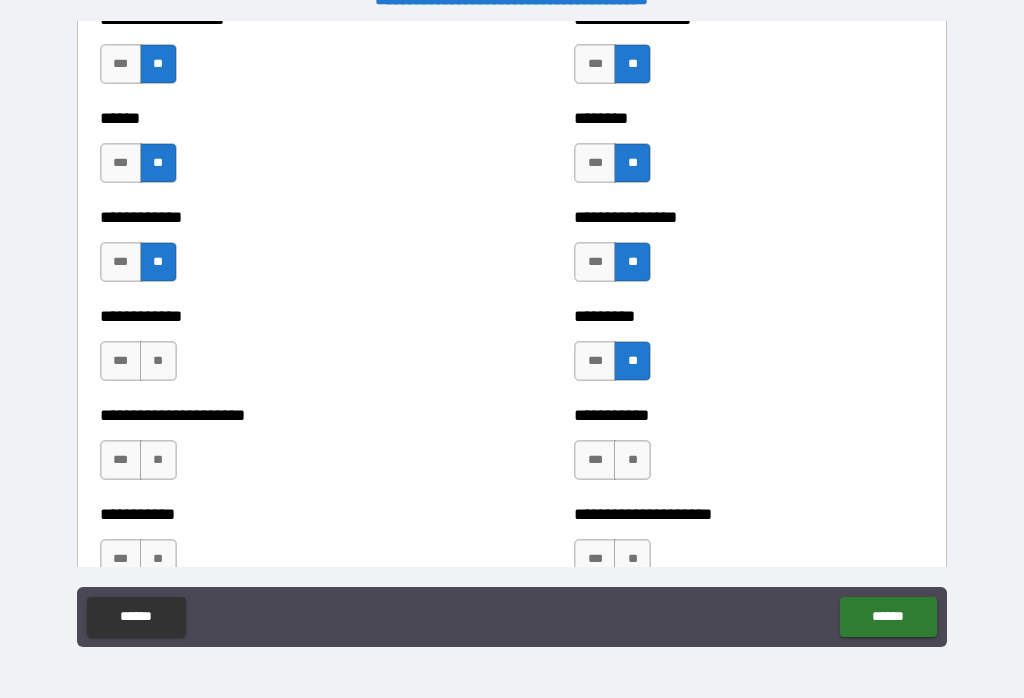 click on "**" at bounding box center [158, 361] 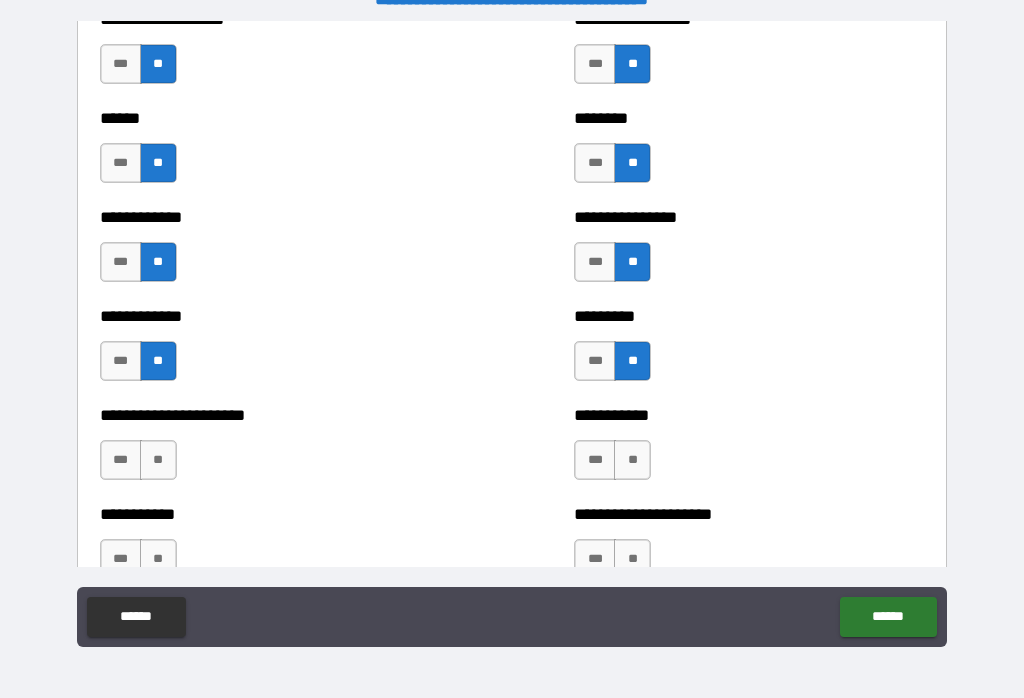 click on "**" at bounding box center [158, 460] 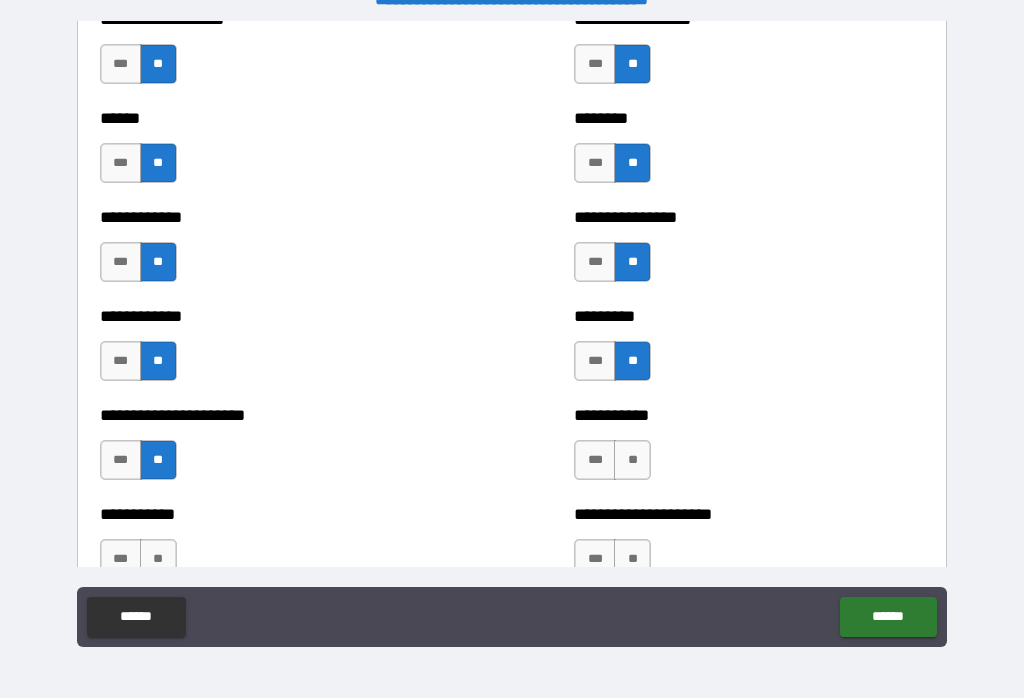 click on "**" at bounding box center (632, 460) 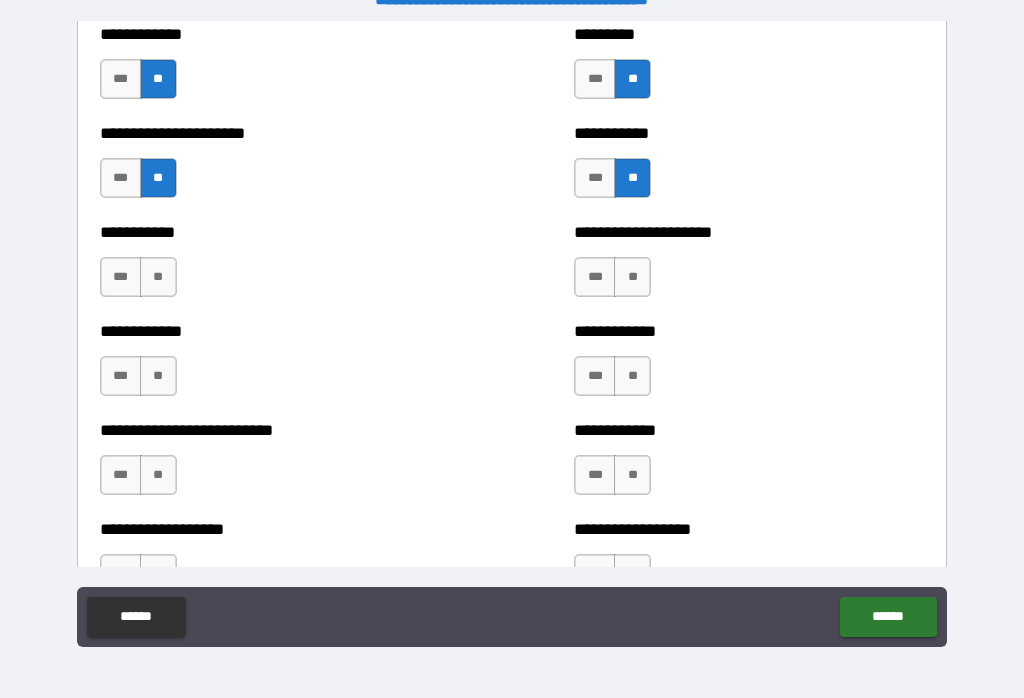 scroll, scrollTop: 5285, scrollLeft: 0, axis: vertical 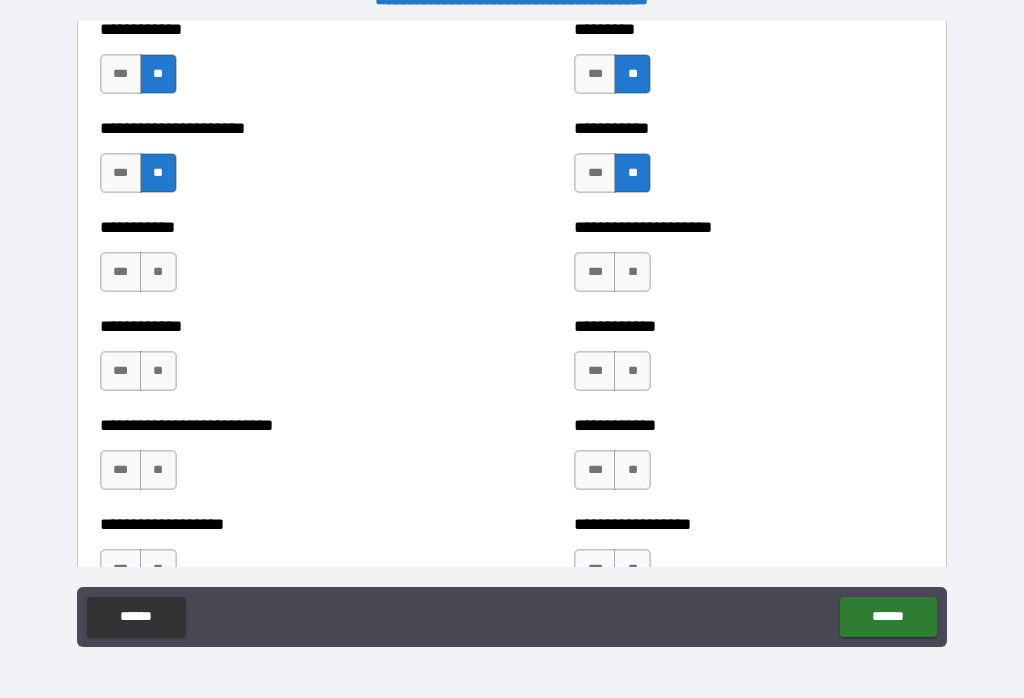 click on "**" at bounding box center (632, 272) 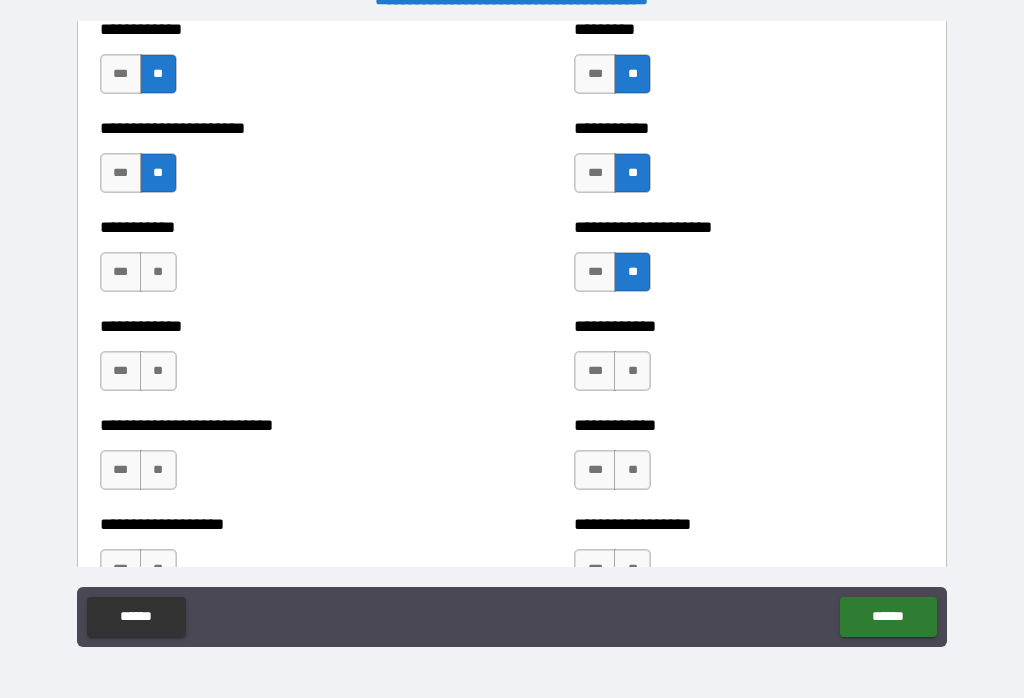 click on "**" at bounding box center [158, 272] 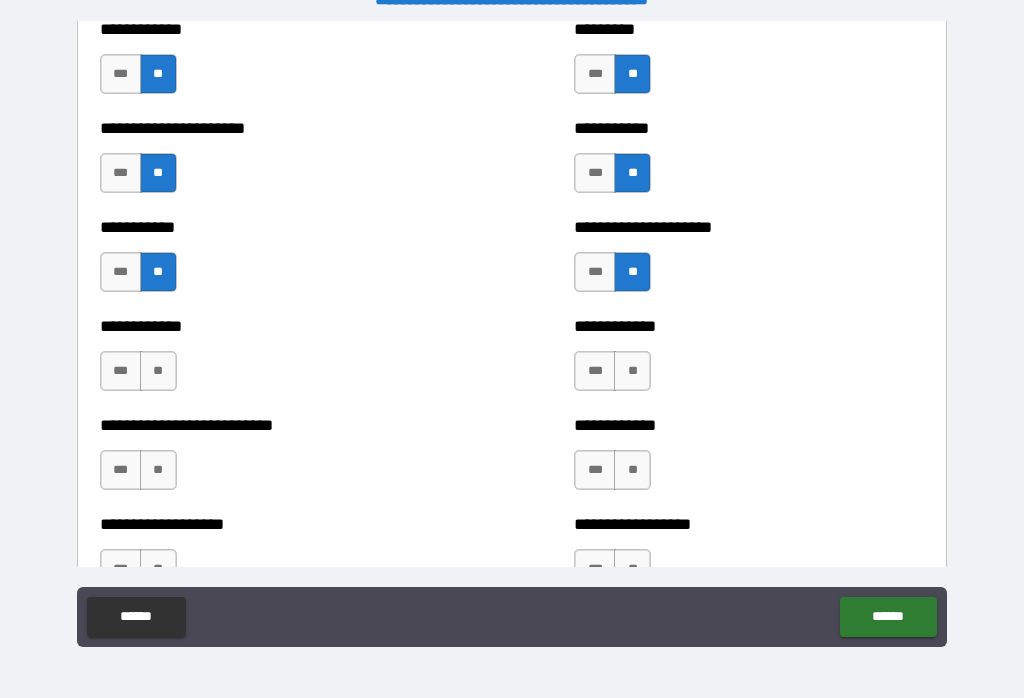 click on "**" at bounding box center [158, 371] 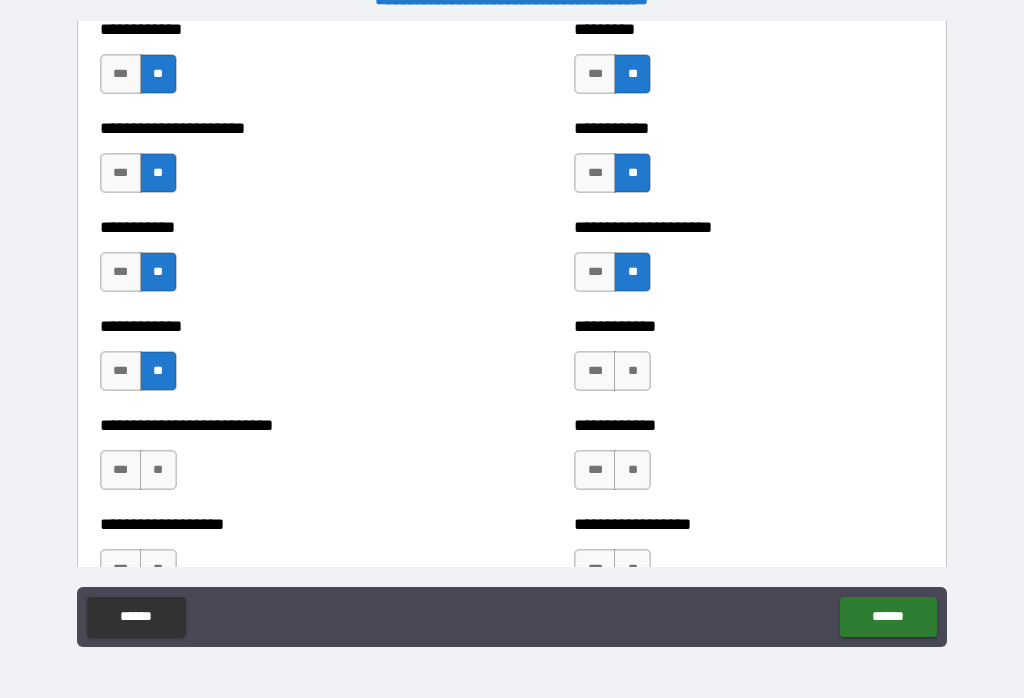 click on "**" at bounding box center [632, 371] 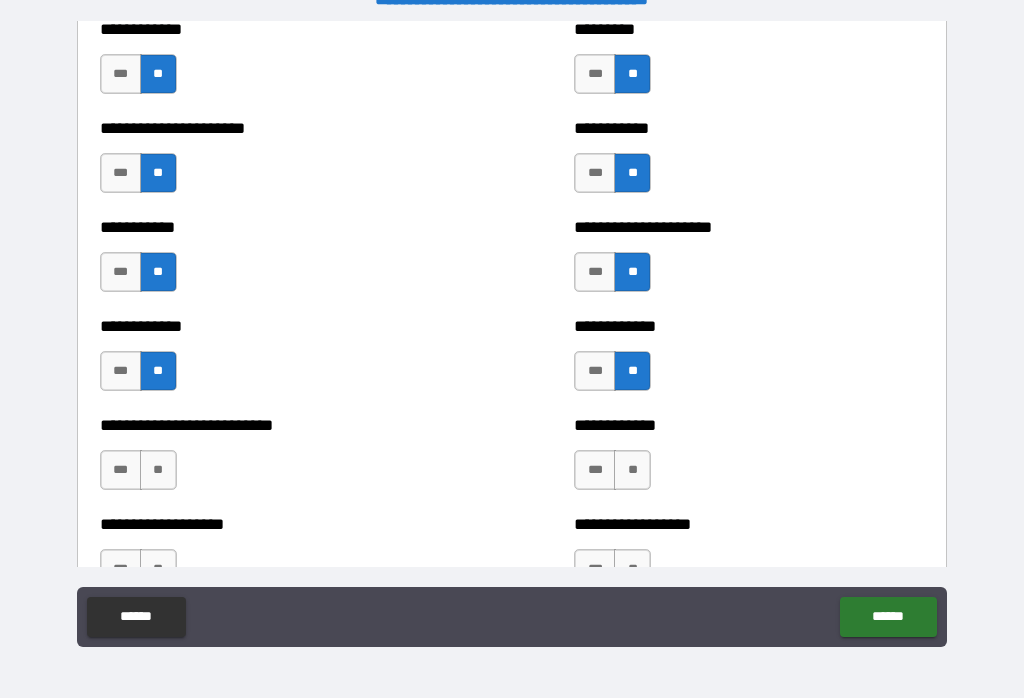 click on "**" at bounding box center (632, 470) 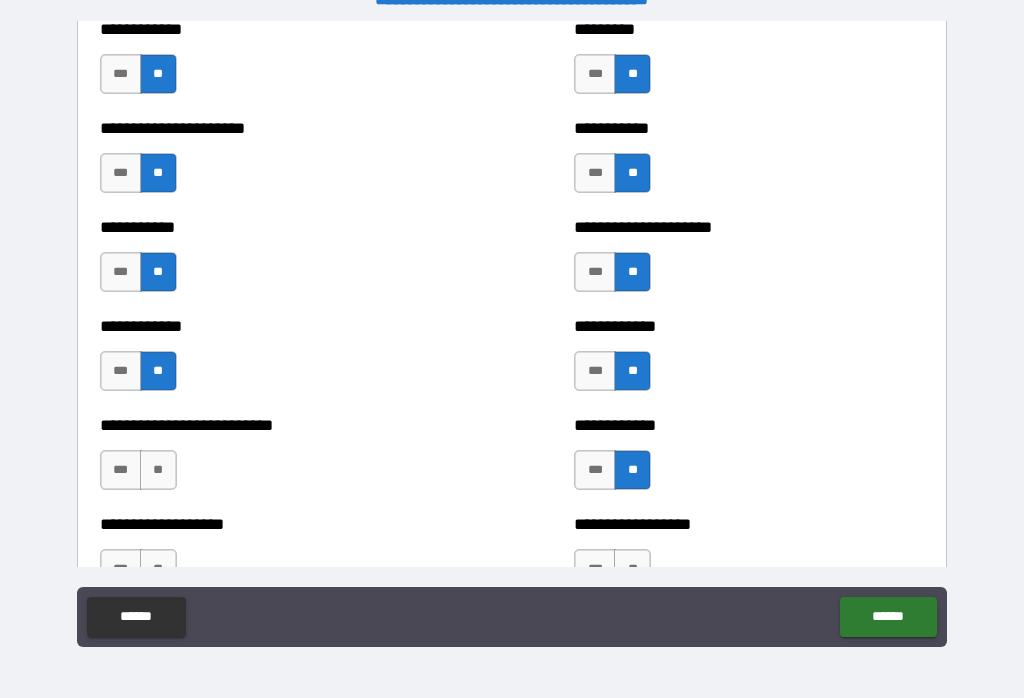 click on "**" at bounding box center (158, 470) 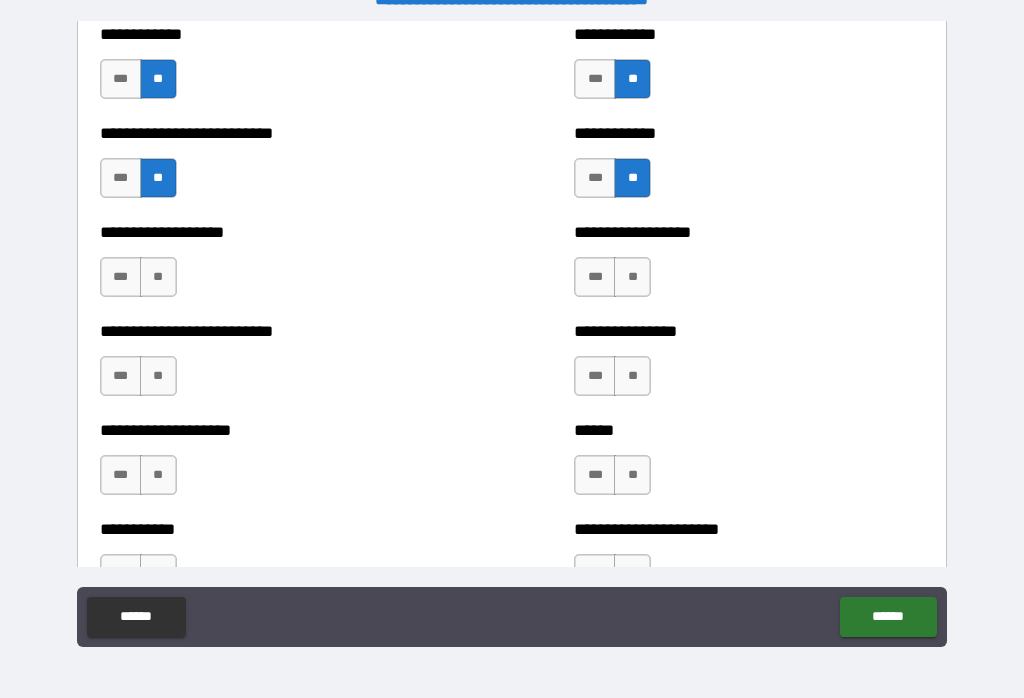 scroll, scrollTop: 5577, scrollLeft: 0, axis: vertical 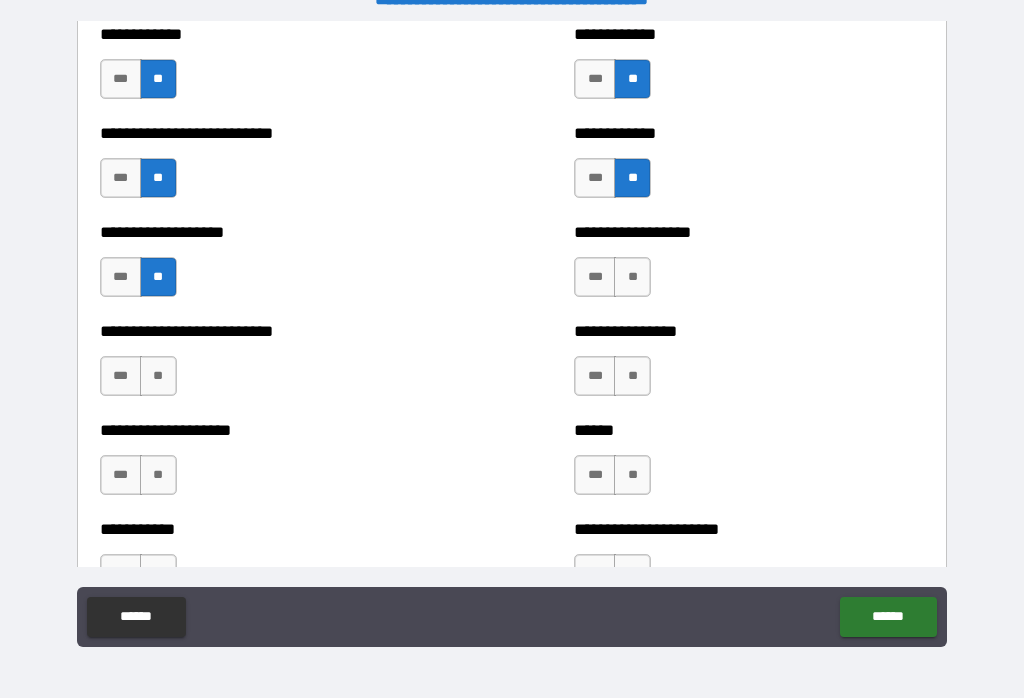 click on "**" at bounding box center [632, 277] 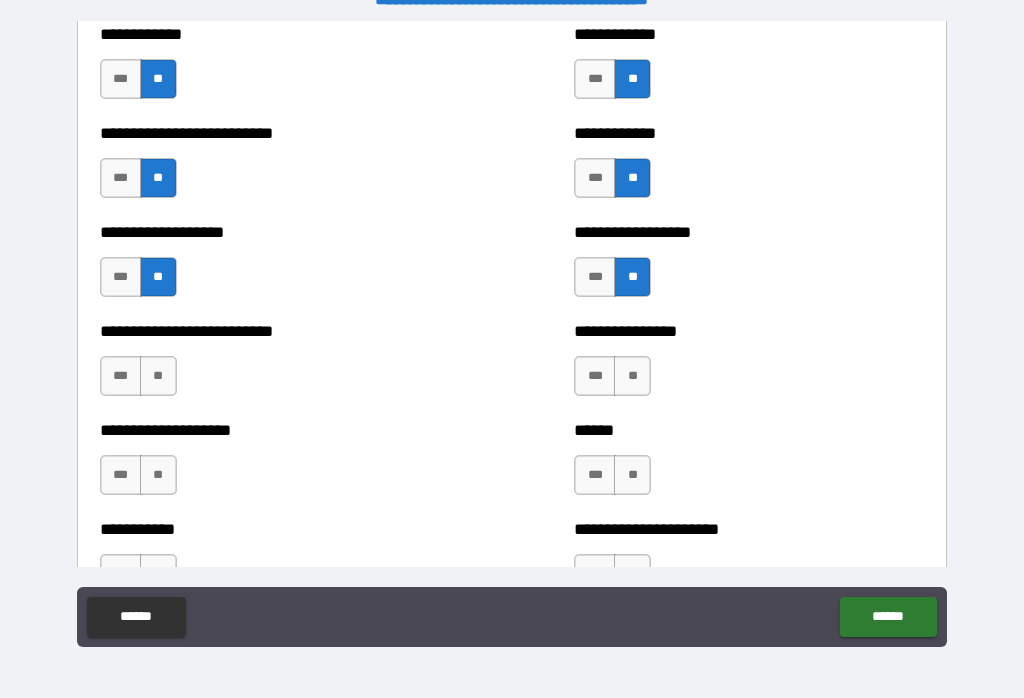 click on "**" at bounding box center (632, 376) 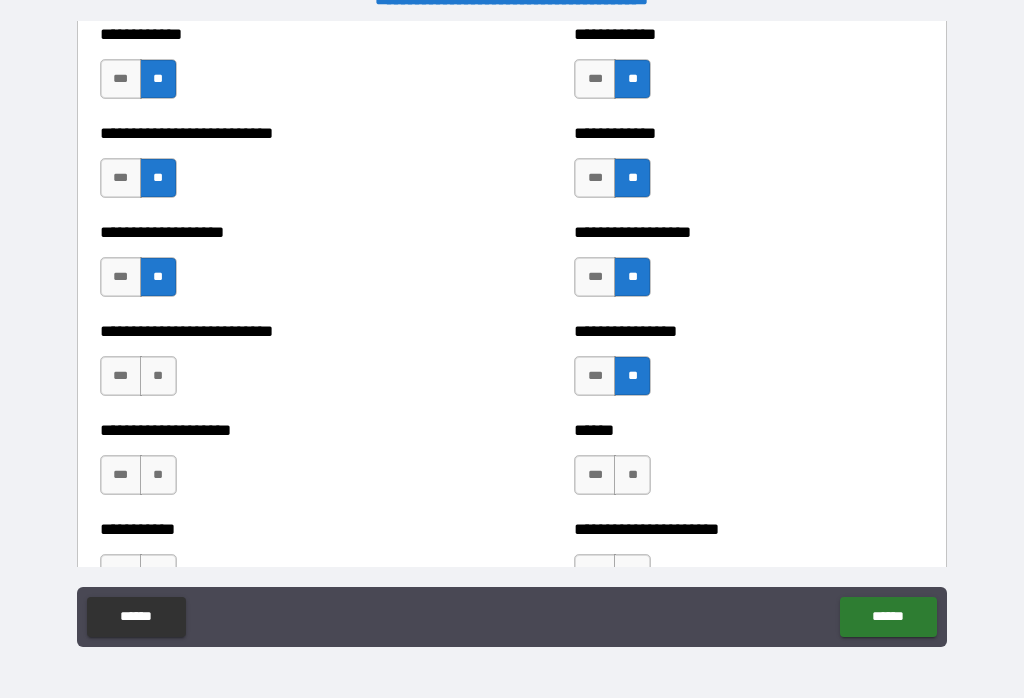 click on "**" at bounding box center [158, 376] 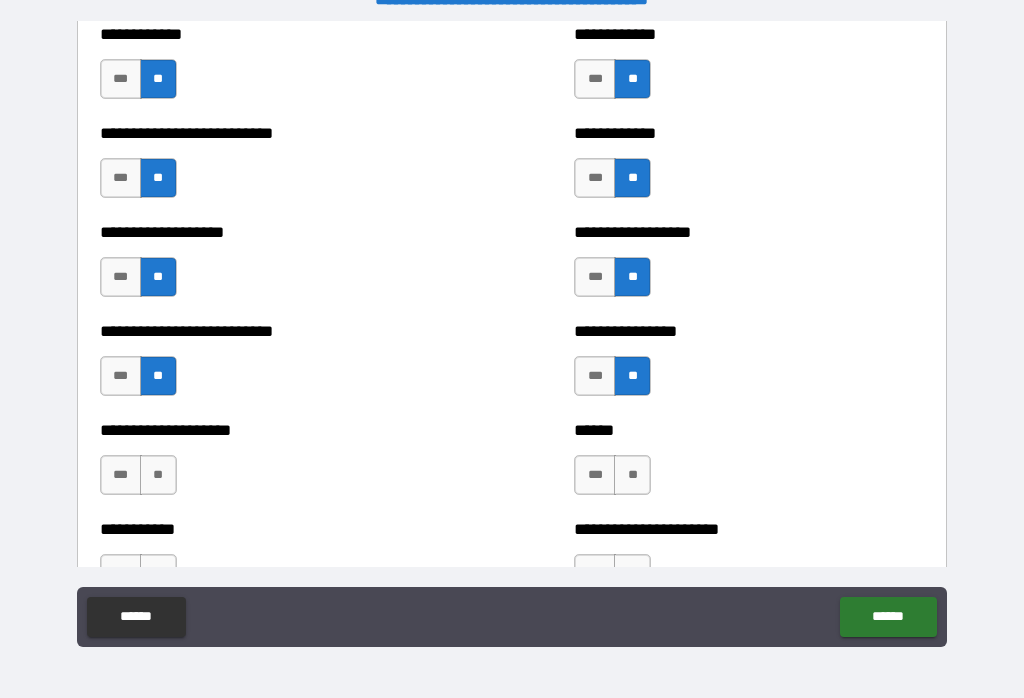 click on "**" at bounding box center [158, 475] 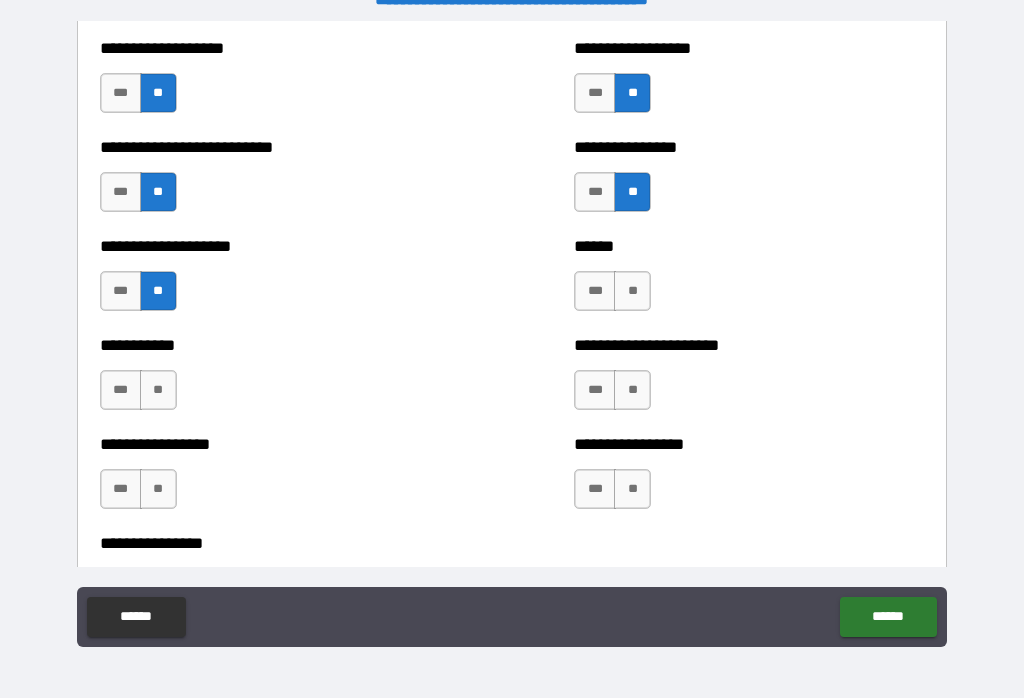 scroll, scrollTop: 5768, scrollLeft: 0, axis: vertical 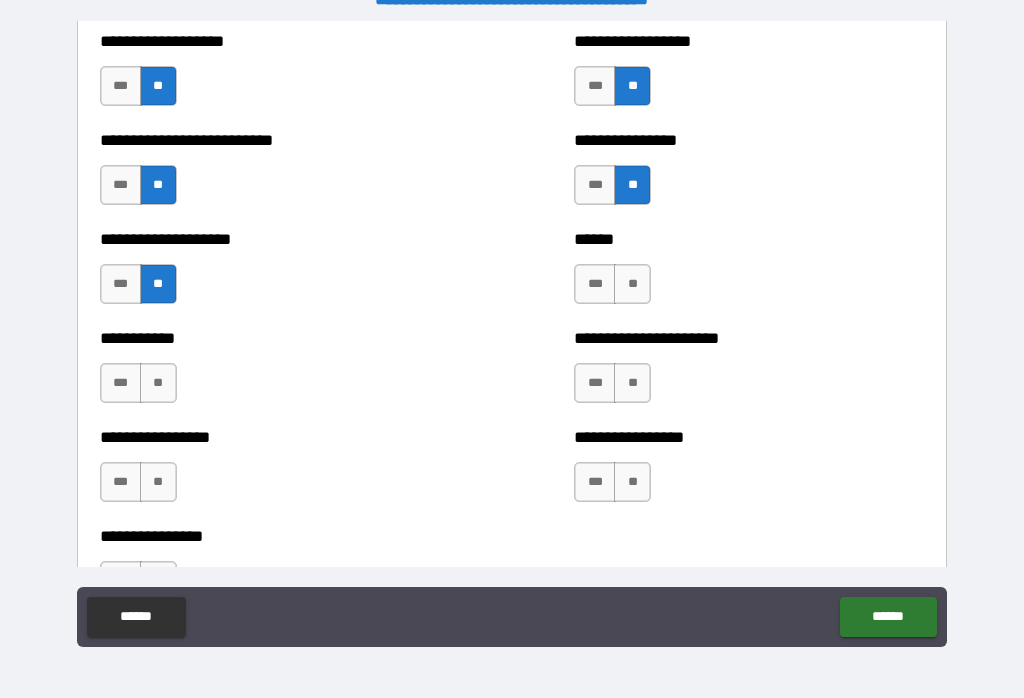 click on "**" at bounding box center [632, 284] 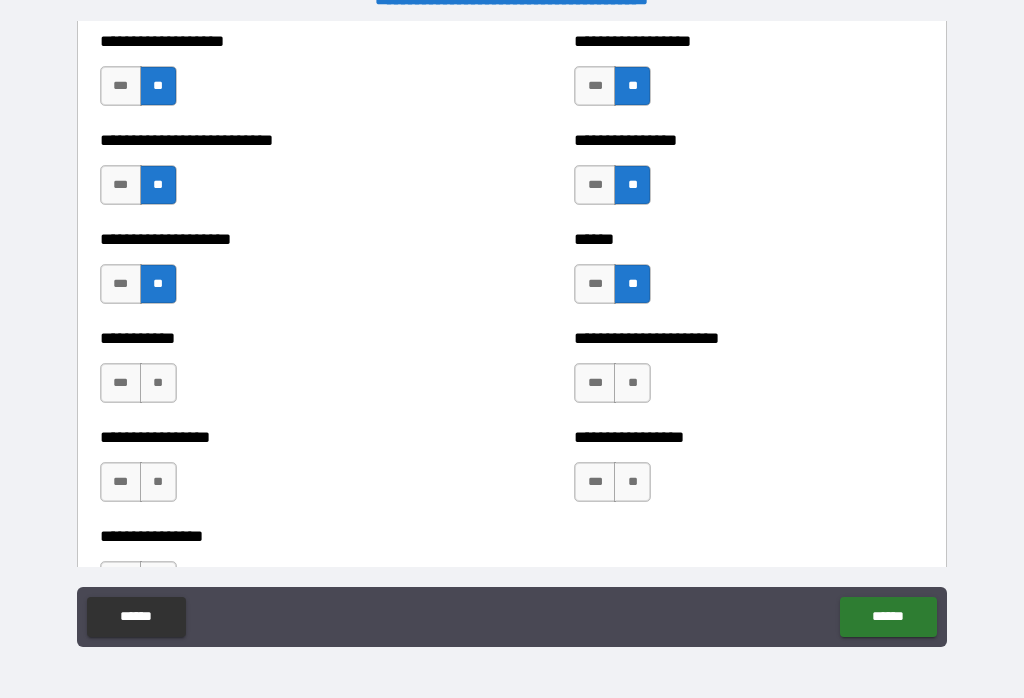 click on "**" at bounding box center [632, 383] 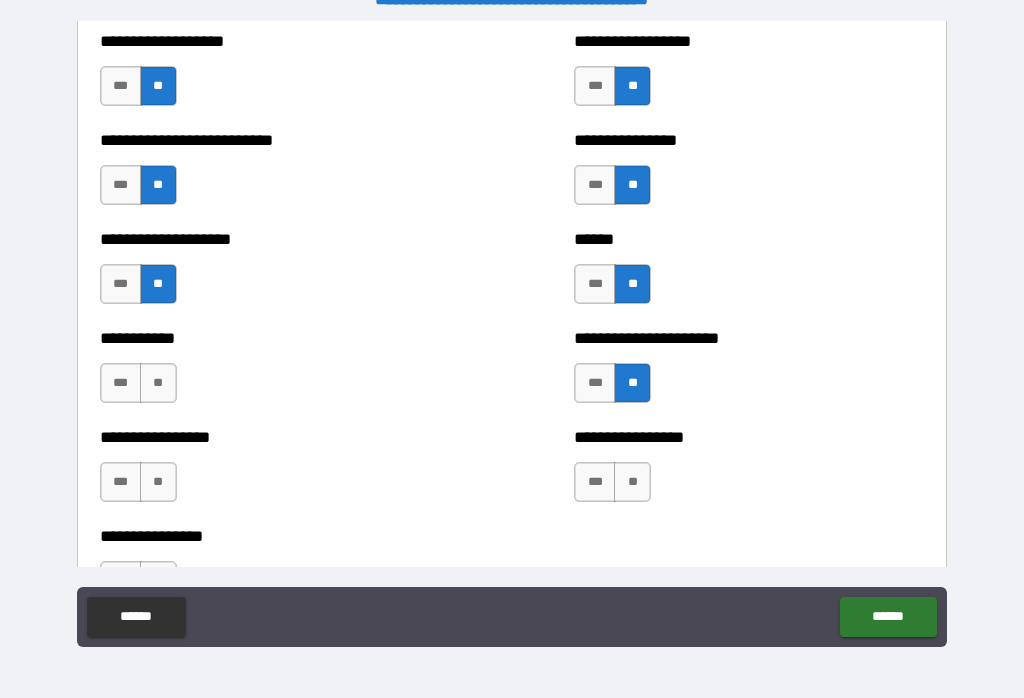 click on "**" at bounding box center (632, 482) 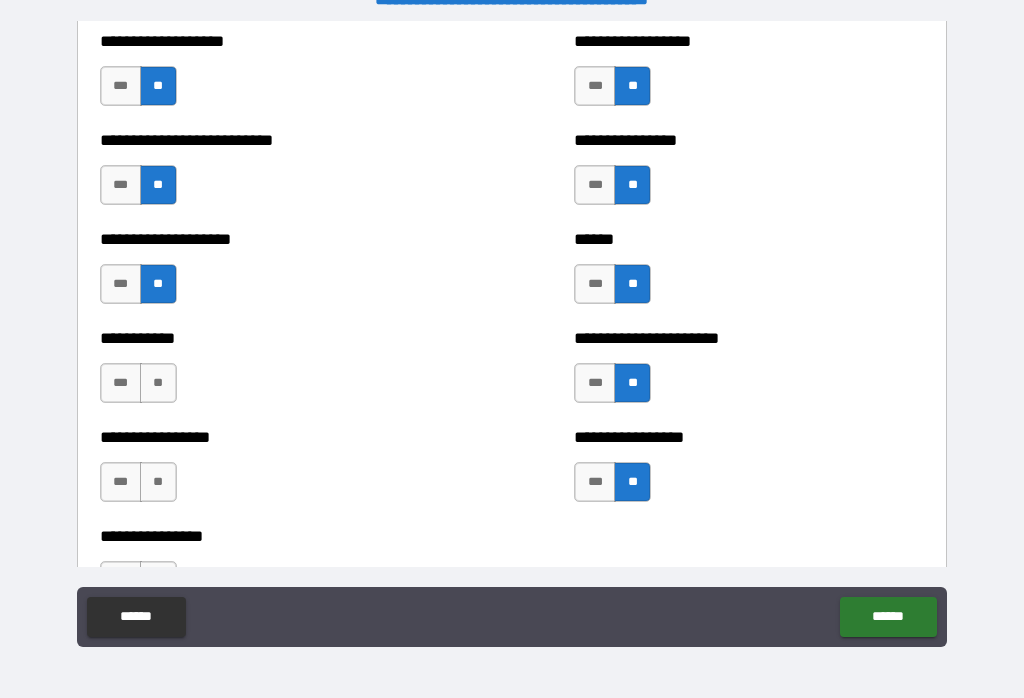 click on "**" at bounding box center (158, 482) 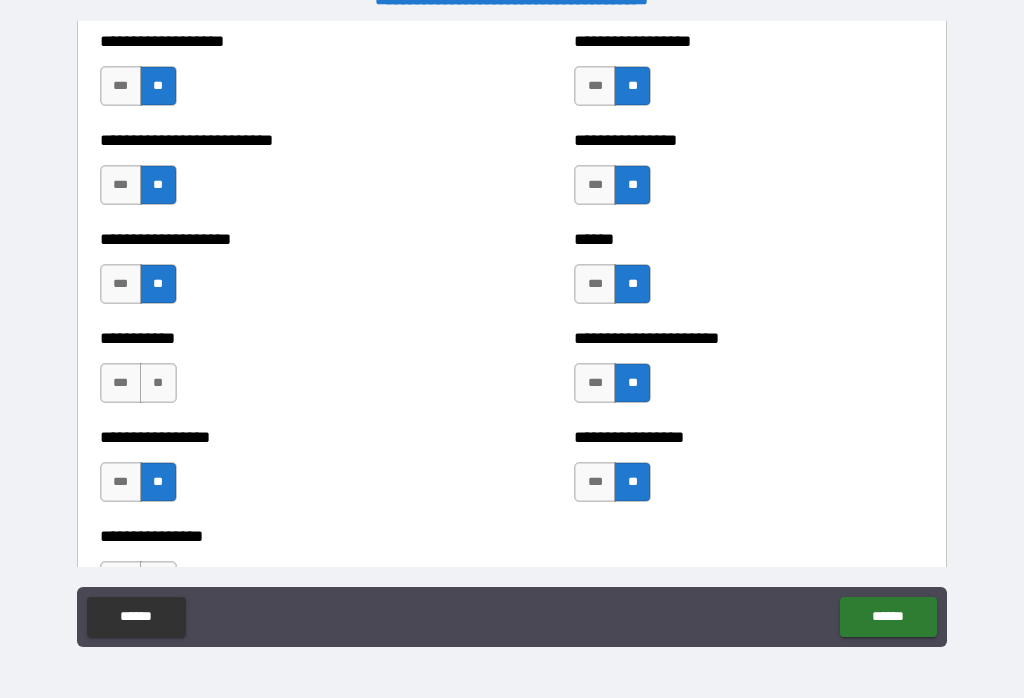 click on "**" at bounding box center (158, 383) 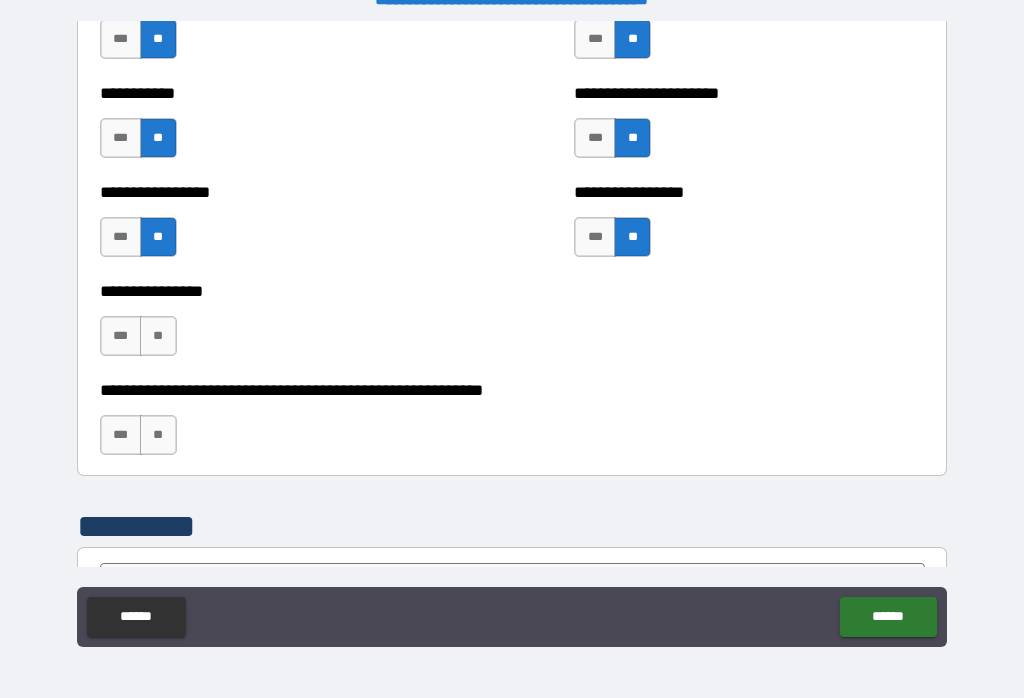 scroll, scrollTop: 6015, scrollLeft: 0, axis: vertical 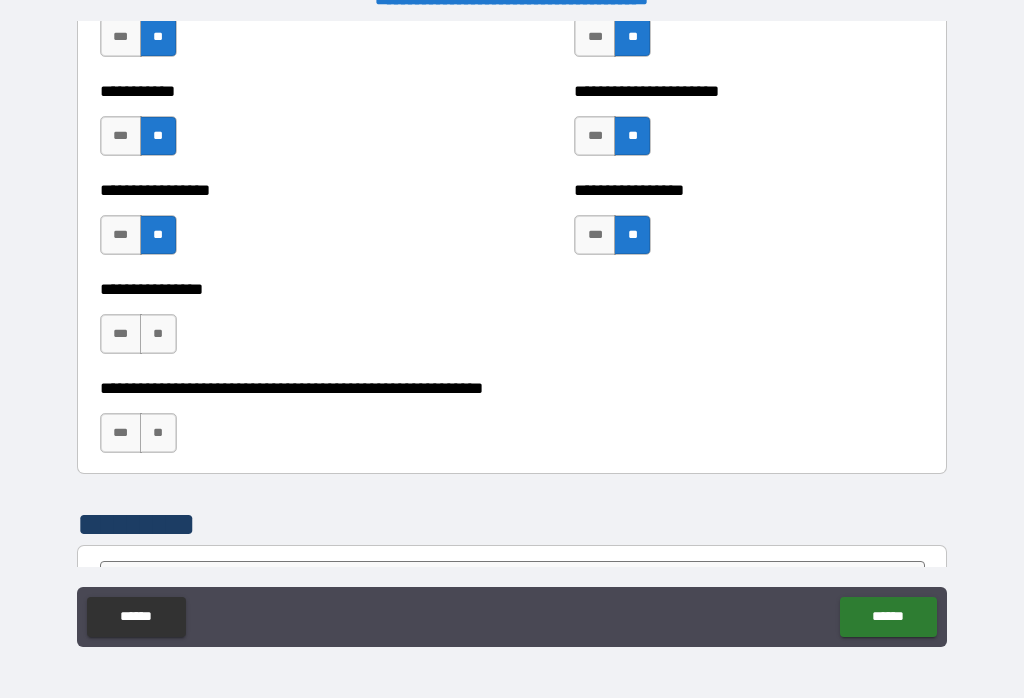 click on "**" at bounding box center [158, 334] 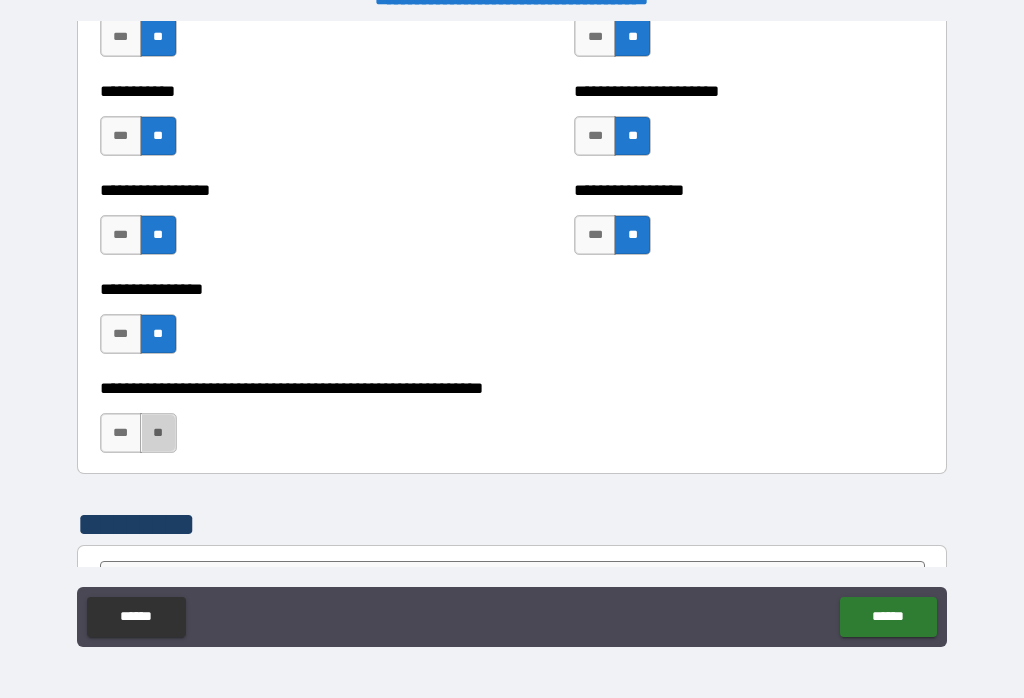 click on "**" at bounding box center (158, 433) 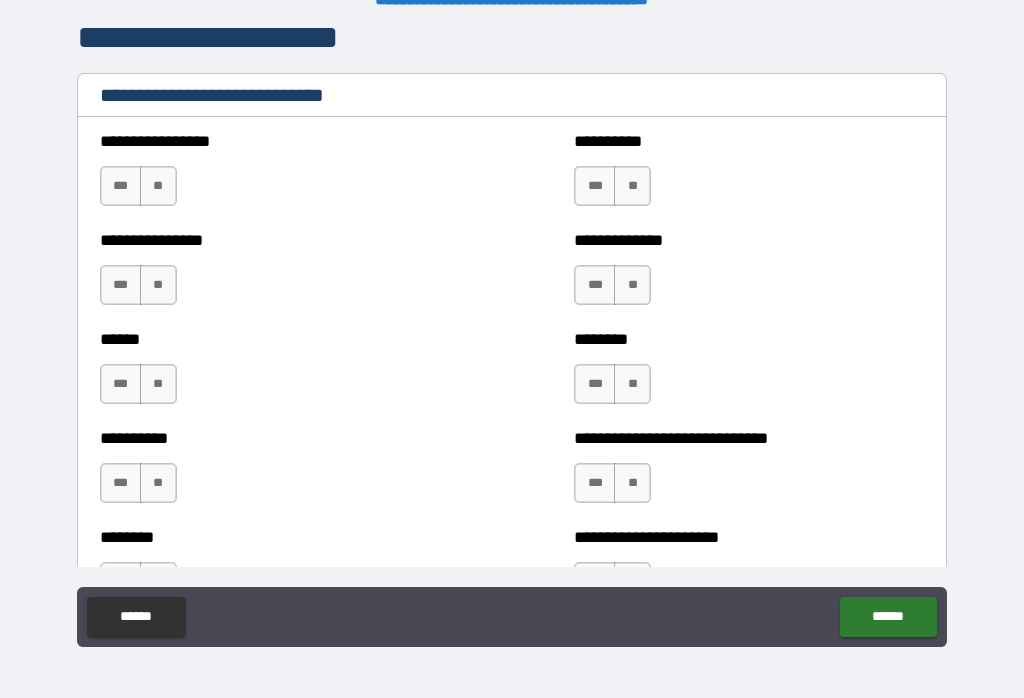 scroll, scrollTop: 6687, scrollLeft: 0, axis: vertical 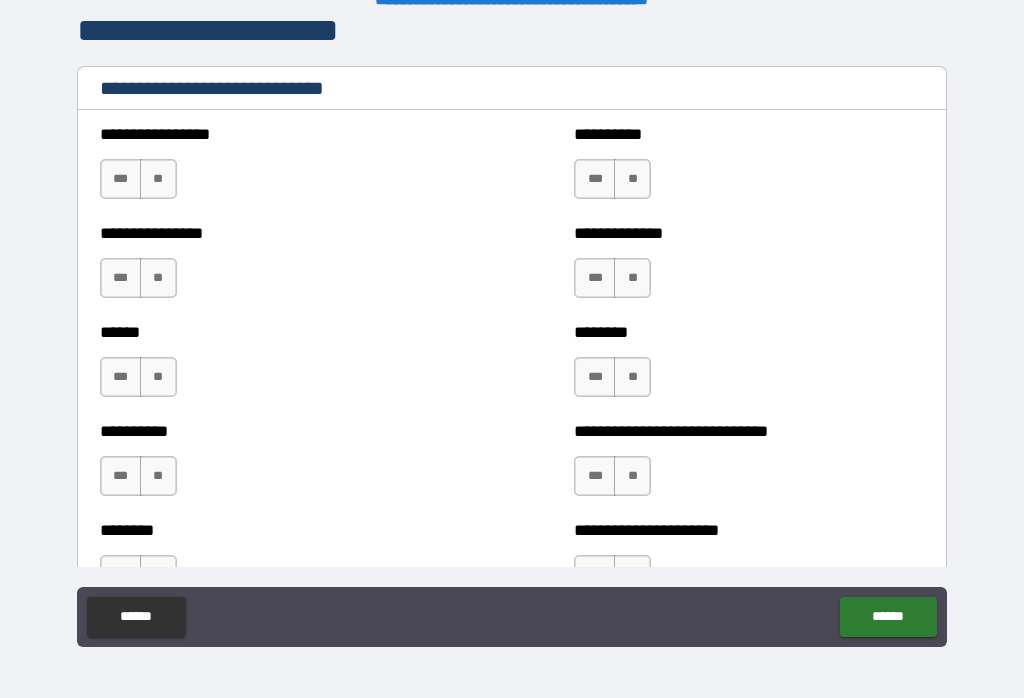 click on "**" at bounding box center [158, 179] 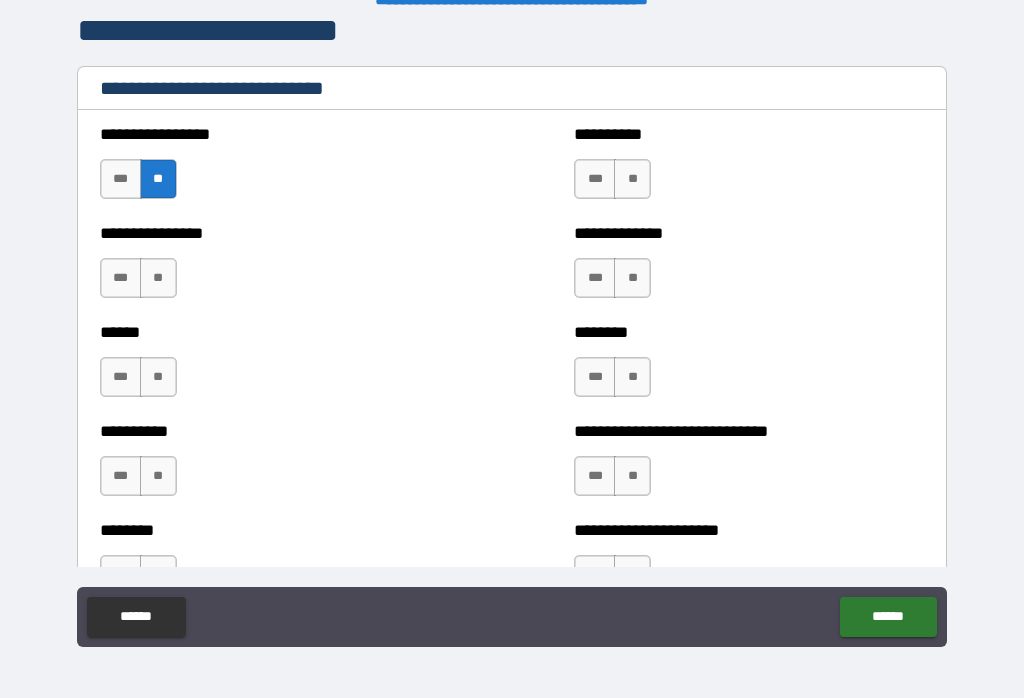 click on "**" at bounding box center [158, 278] 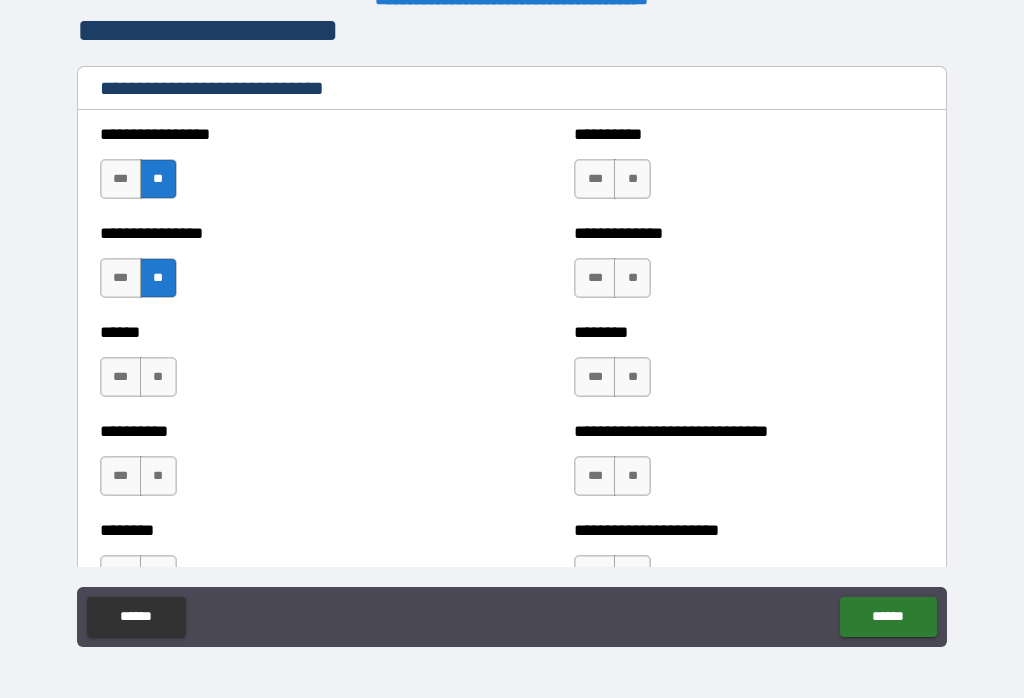 click on "**" at bounding box center (158, 377) 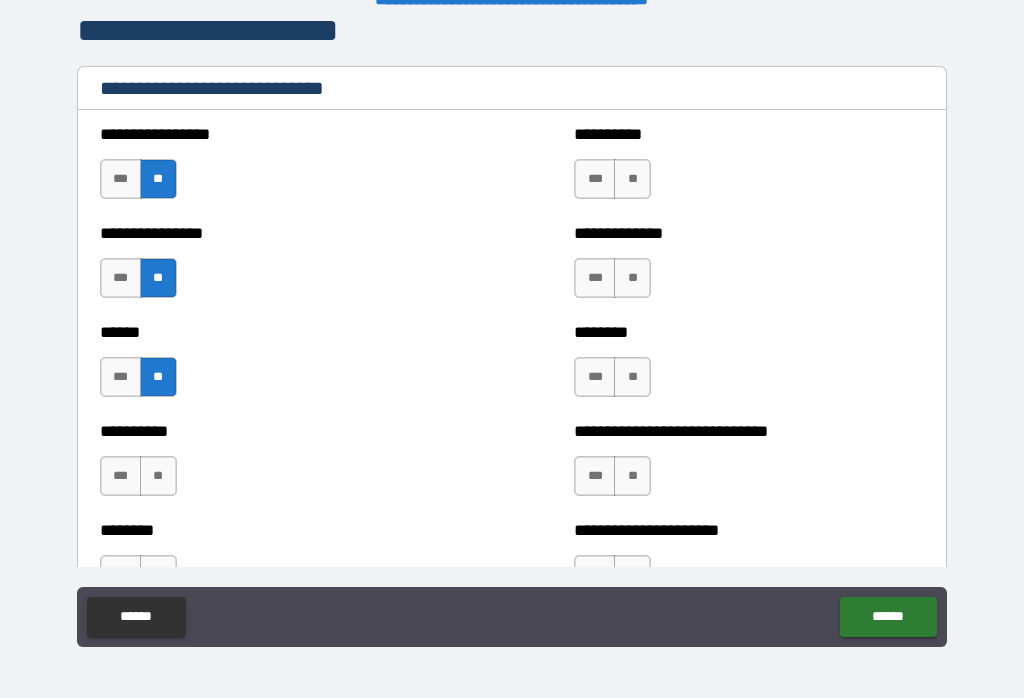 click on "**" at bounding box center (158, 476) 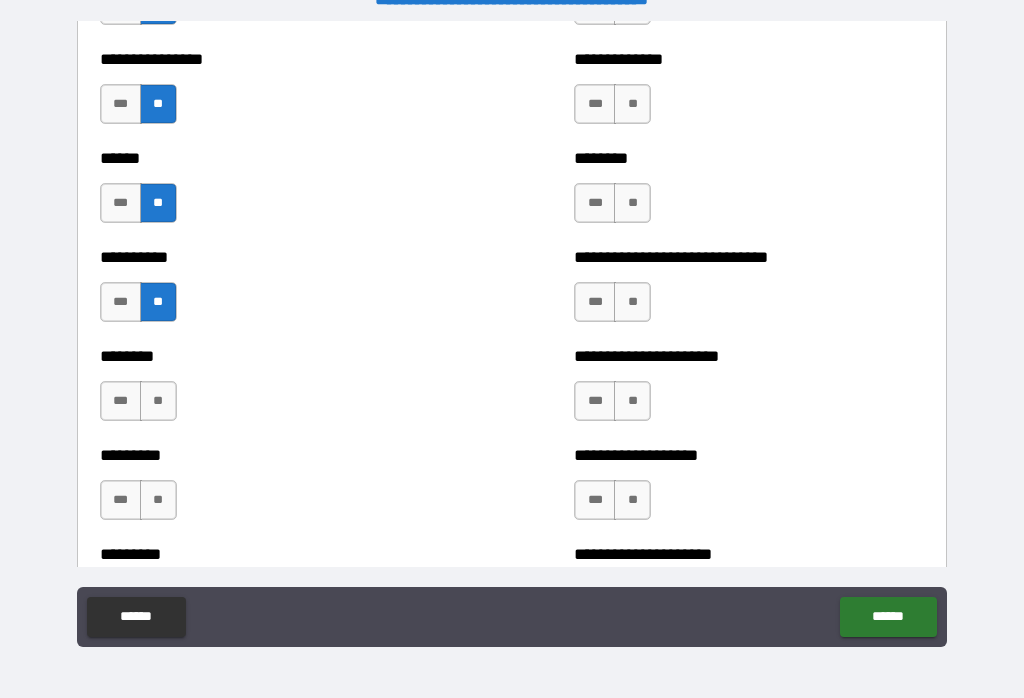 scroll, scrollTop: 6864, scrollLeft: 0, axis: vertical 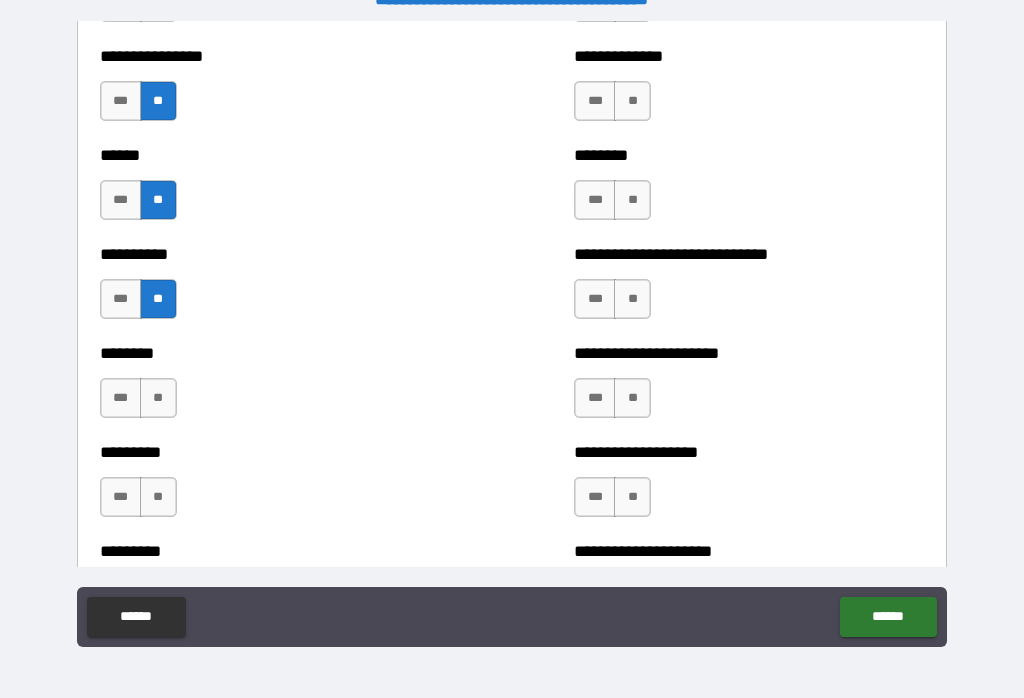 click on "**" at bounding box center [158, 398] 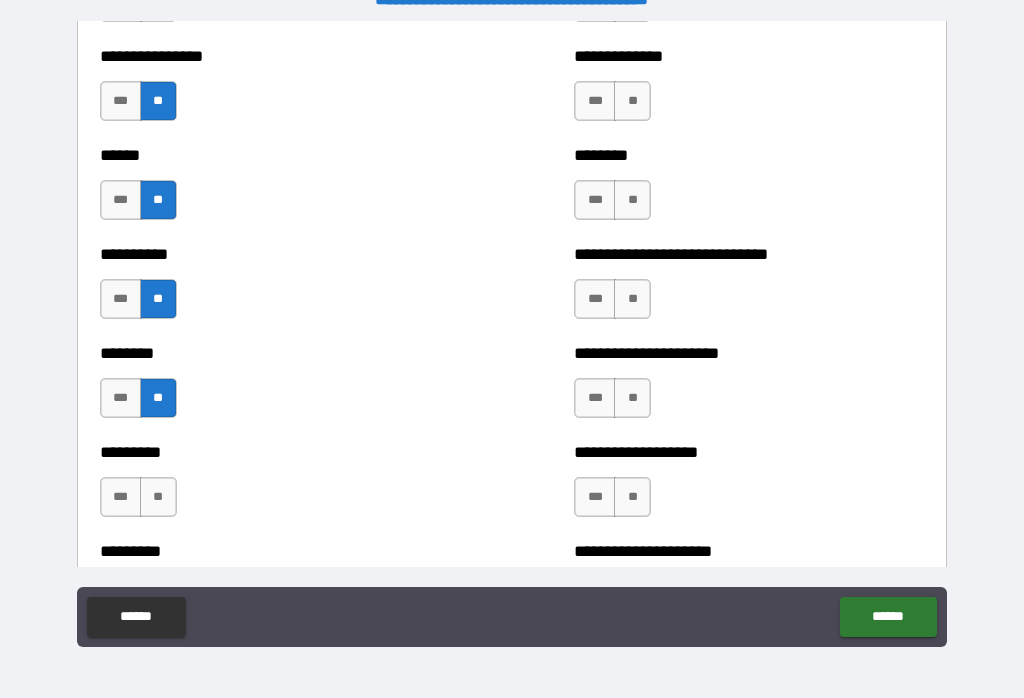 click on "**" at bounding box center [158, 497] 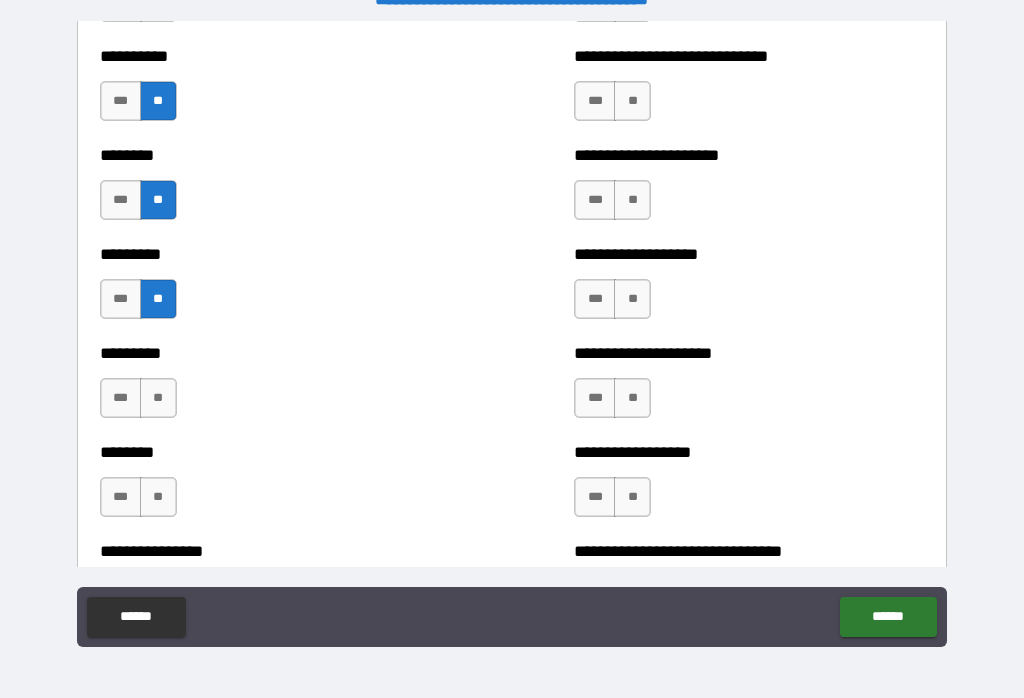 scroll, scrollTop: 7070, scrollLeft: 0, axis: vertical 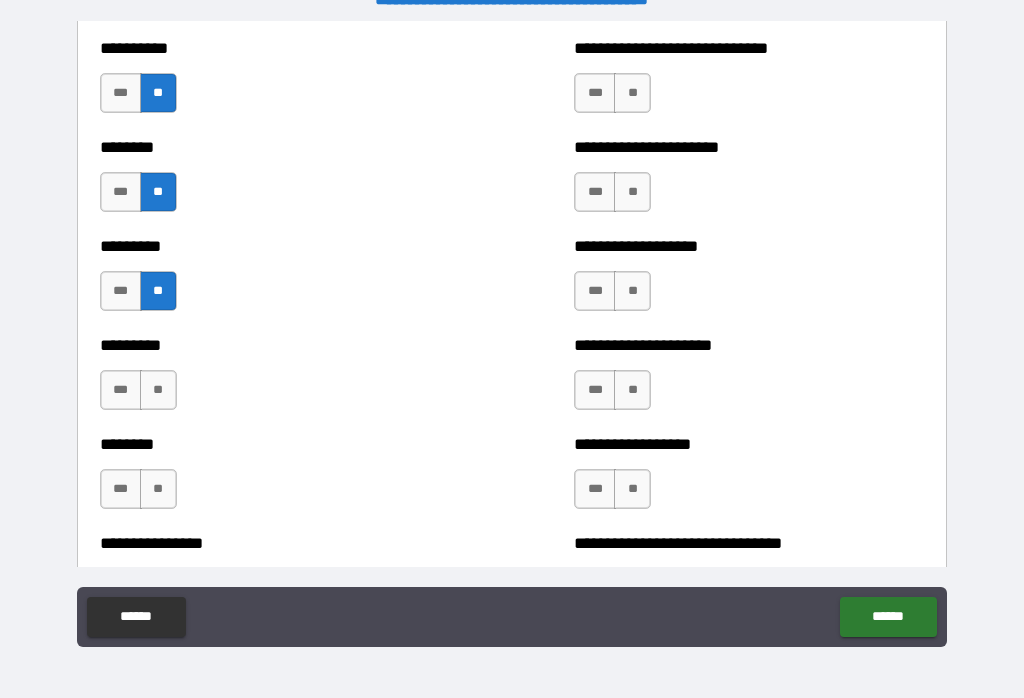 click on "**" at bounding box center [158, 390] 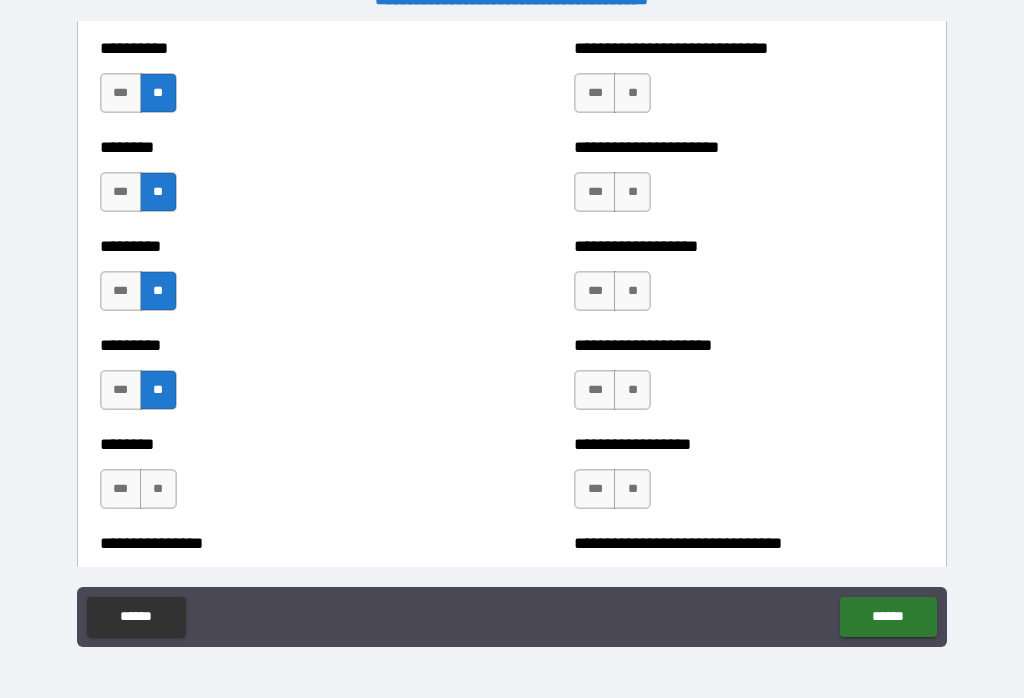 click on "**" at bounding box center [158, 489] 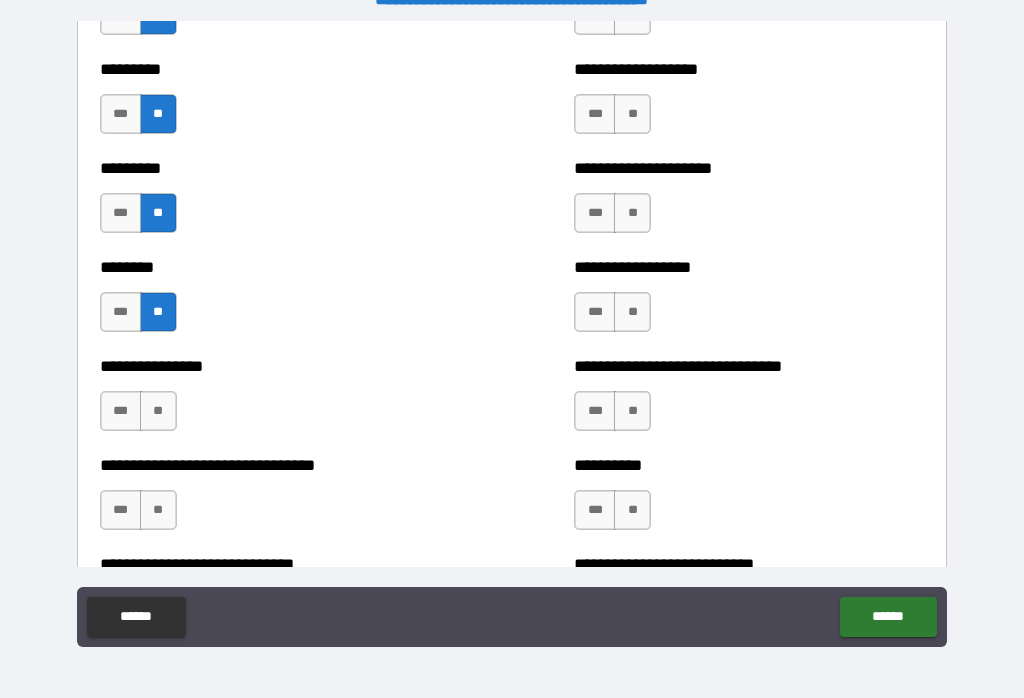 scroll, scrollTop: 7249, scrollLeft: 0, axis: vertical 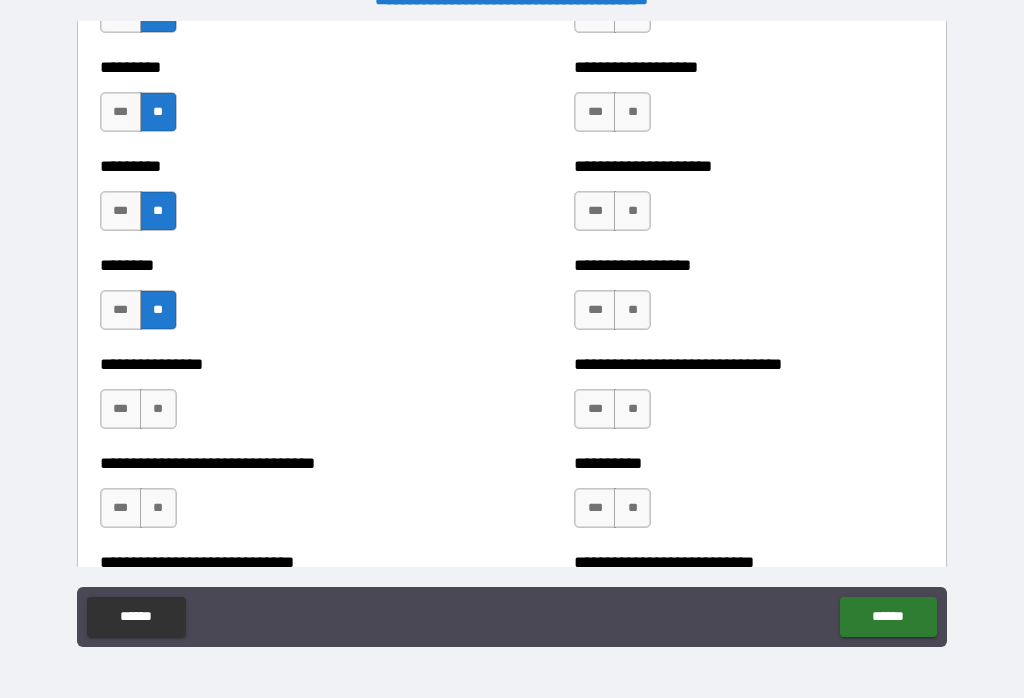 click on "**" at bounding box center [158, 409] 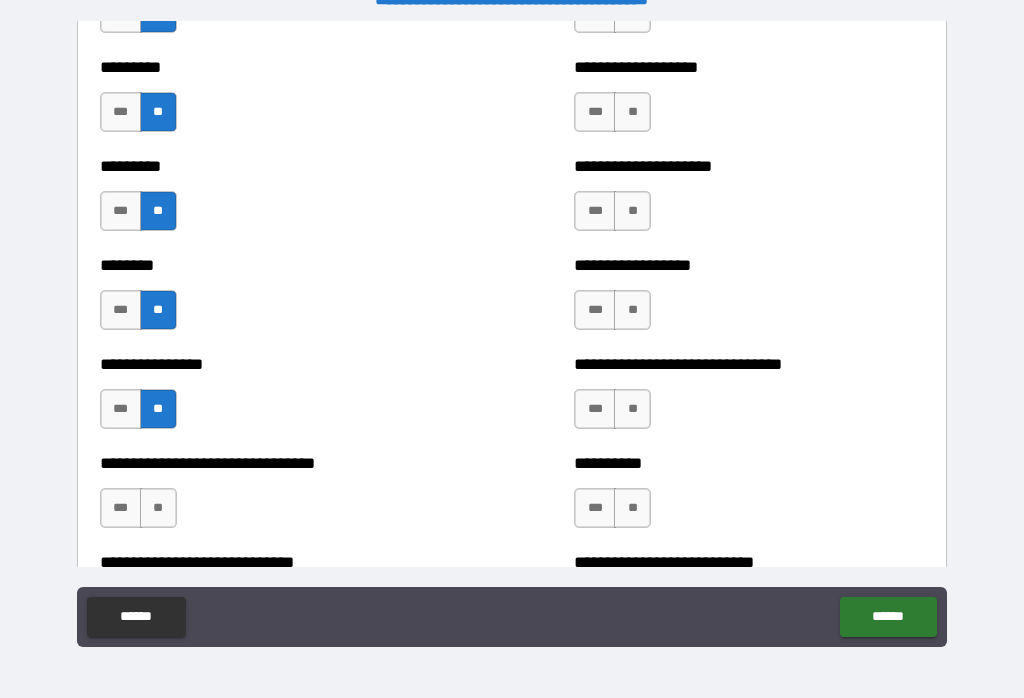 click on "**" at bounding box center [158, 508] 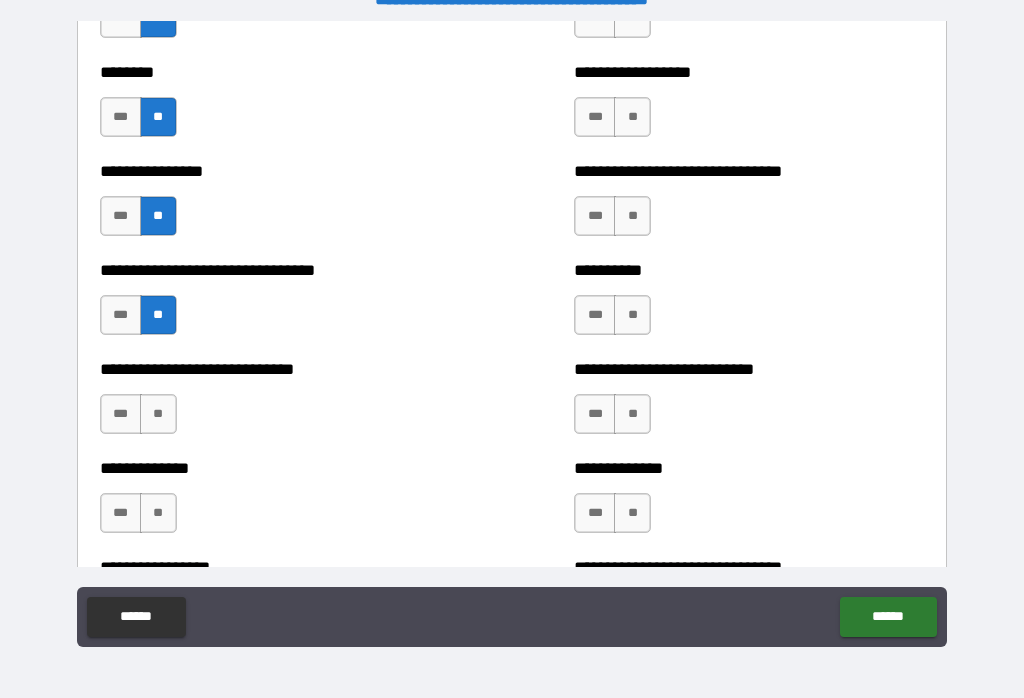 scroll, scrollTop: 7443, scrollLeft: 0, axis: vertical 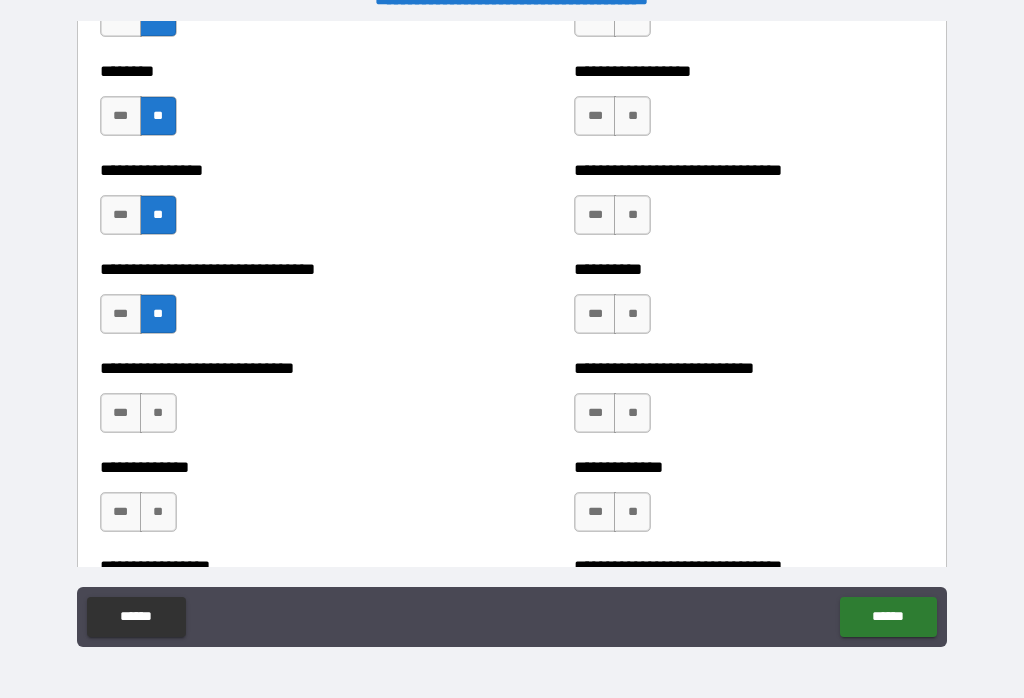 click on "**" at bounding box center (158, 413) 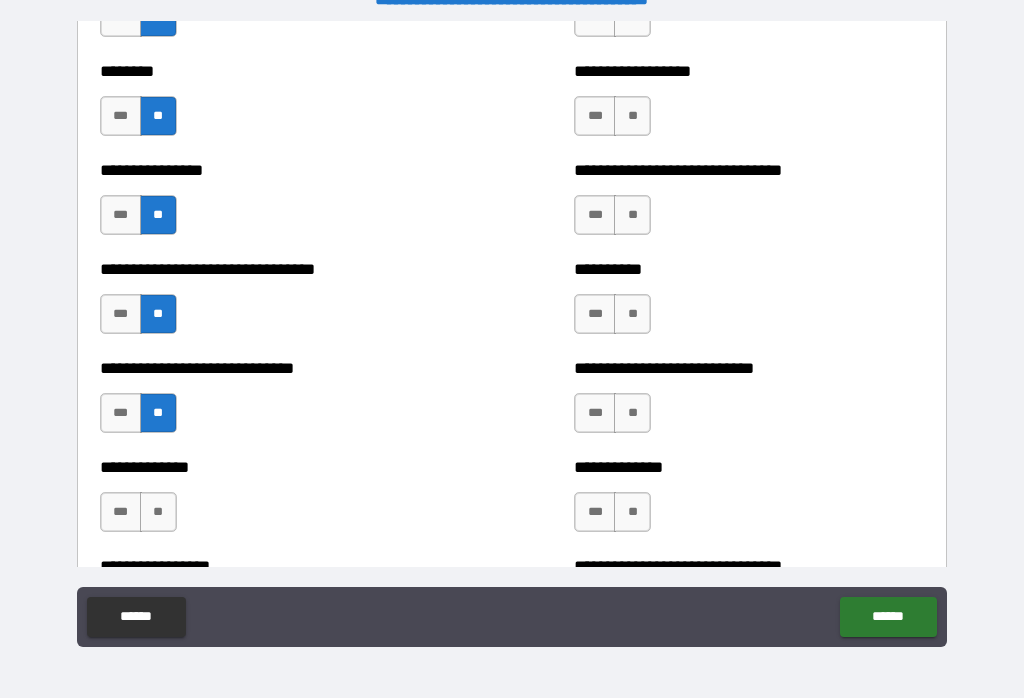 click on "**" at bounding box center (158, 512) 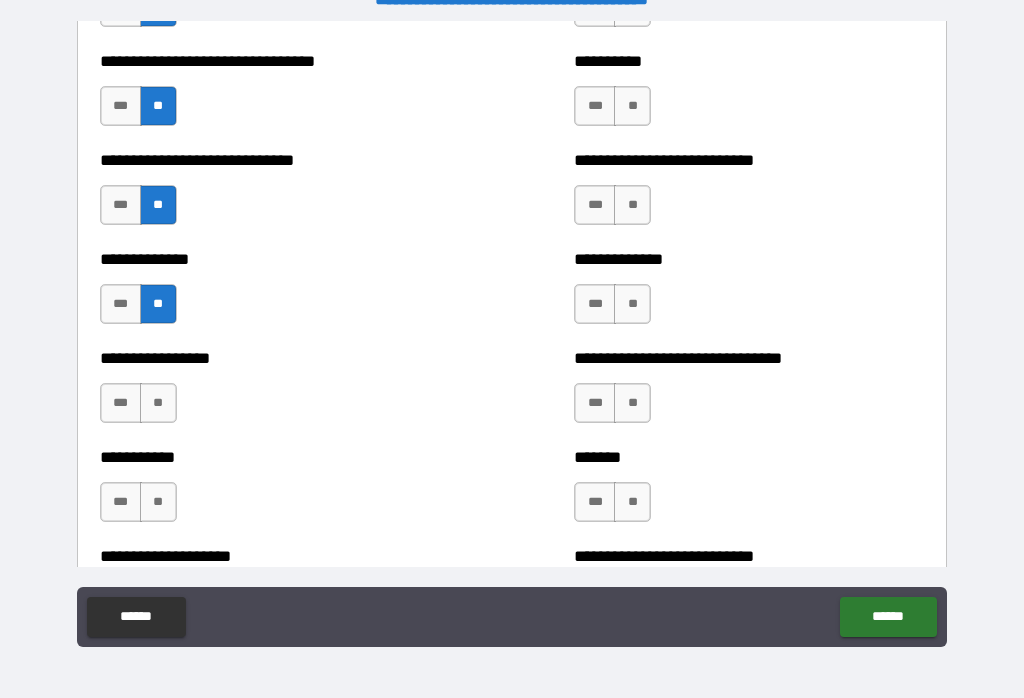 scroll, scrollTop: 7658, scrollLeft: 0, axis: vertical 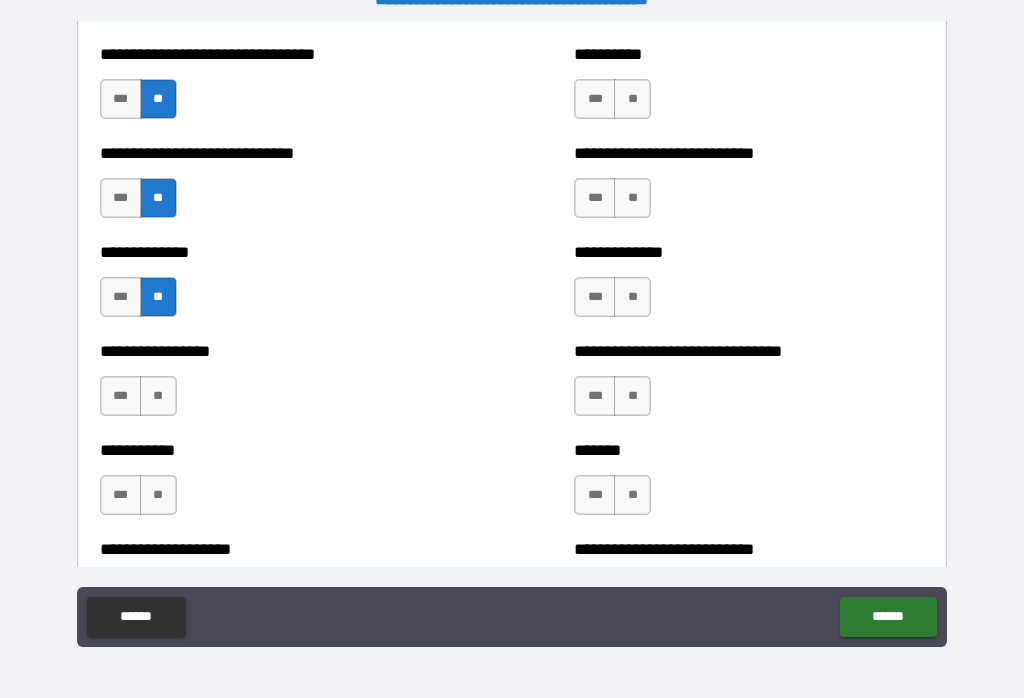 click on "**" at bounding box center (158, 396) 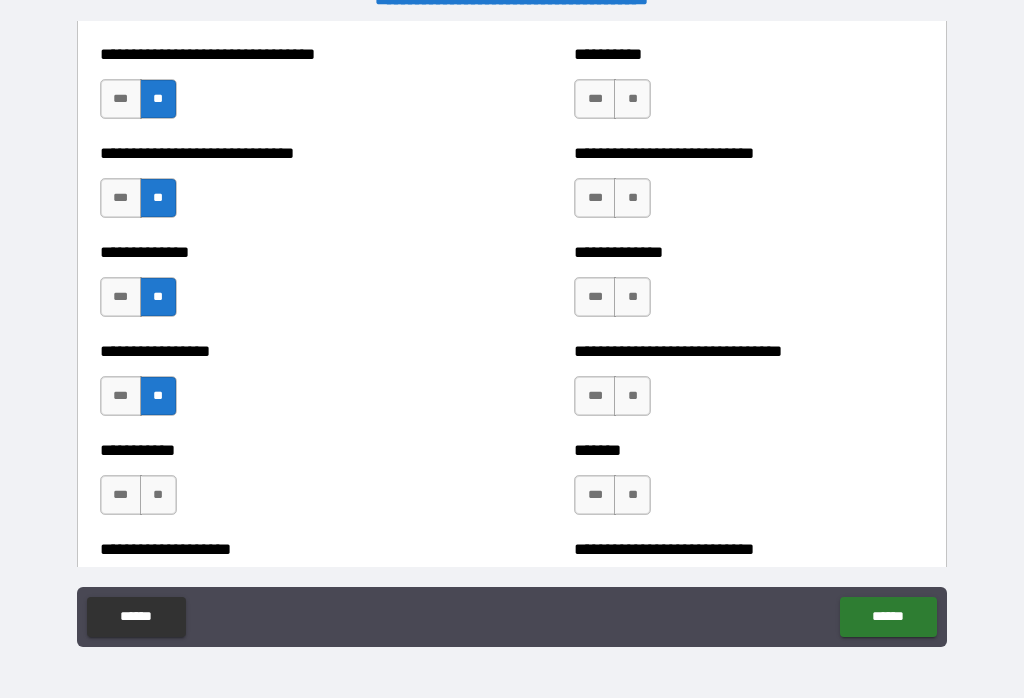 click on "**" at bounding box center (158, 495) 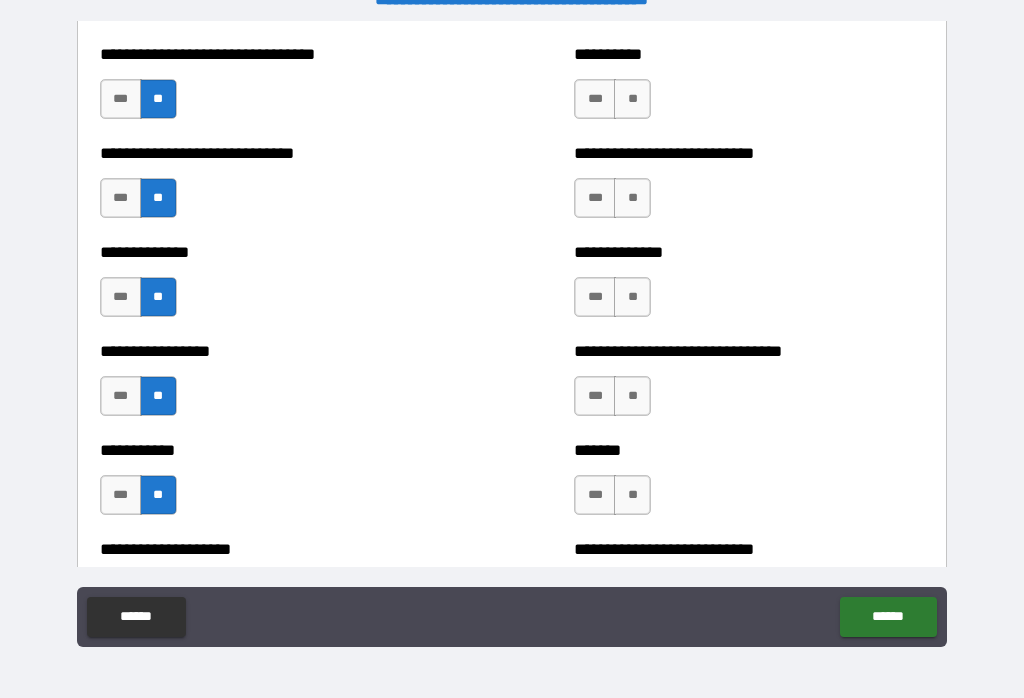 click on "***" at bounding box center [121, 495] 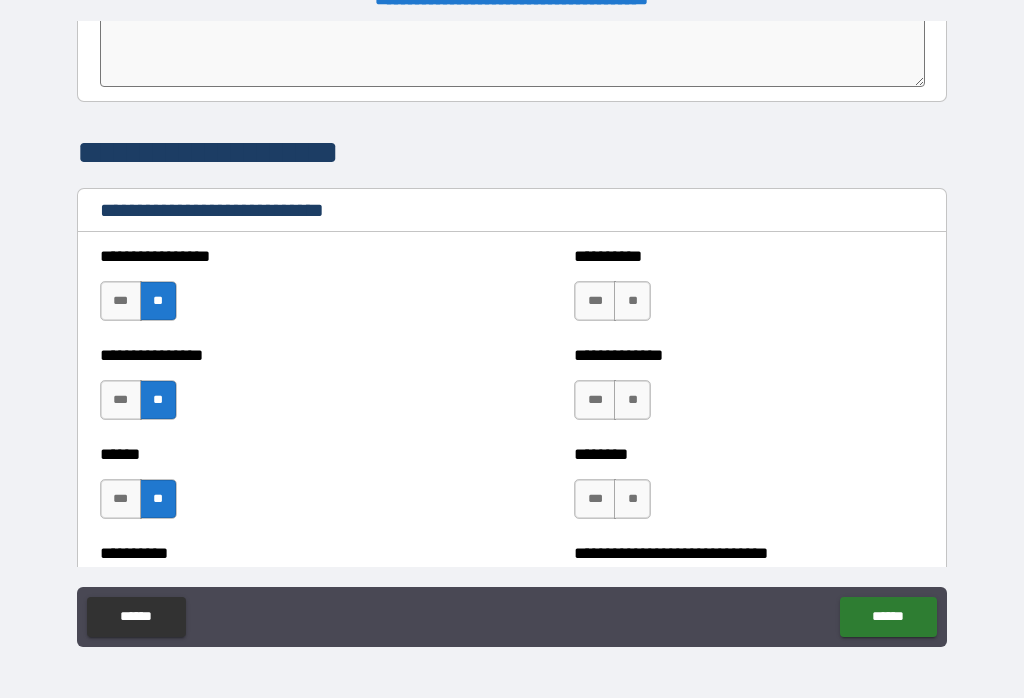 scroll, scrollTop: 6616, scrollLeft: 0, axis: vertical 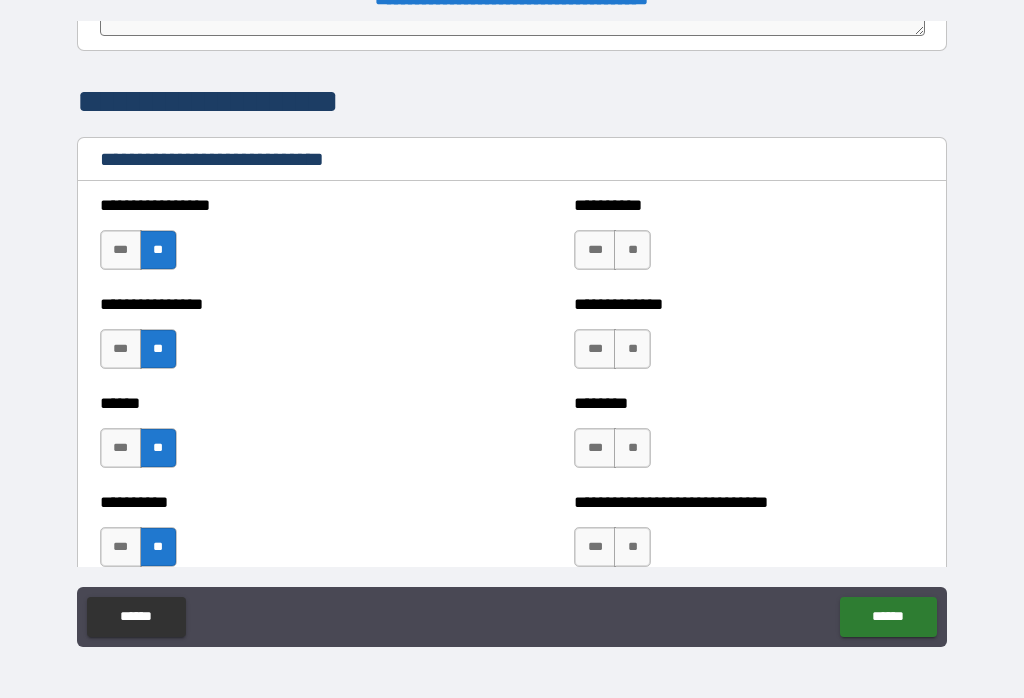 click on "**" at bounding box center [632, 250] 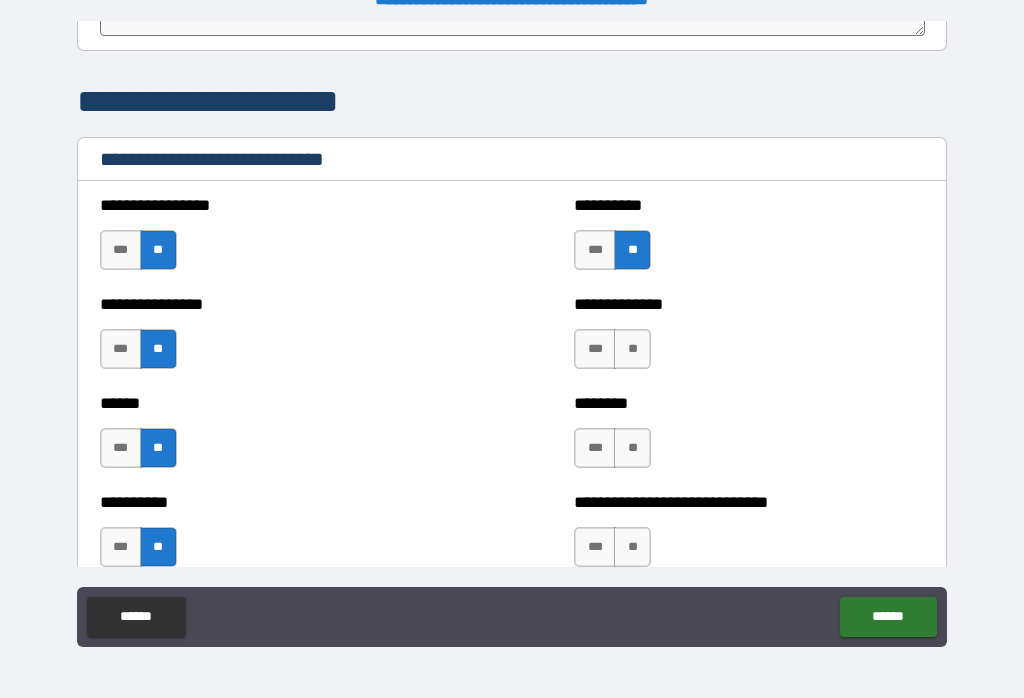 click on "**" at bounding box center [632, 349] 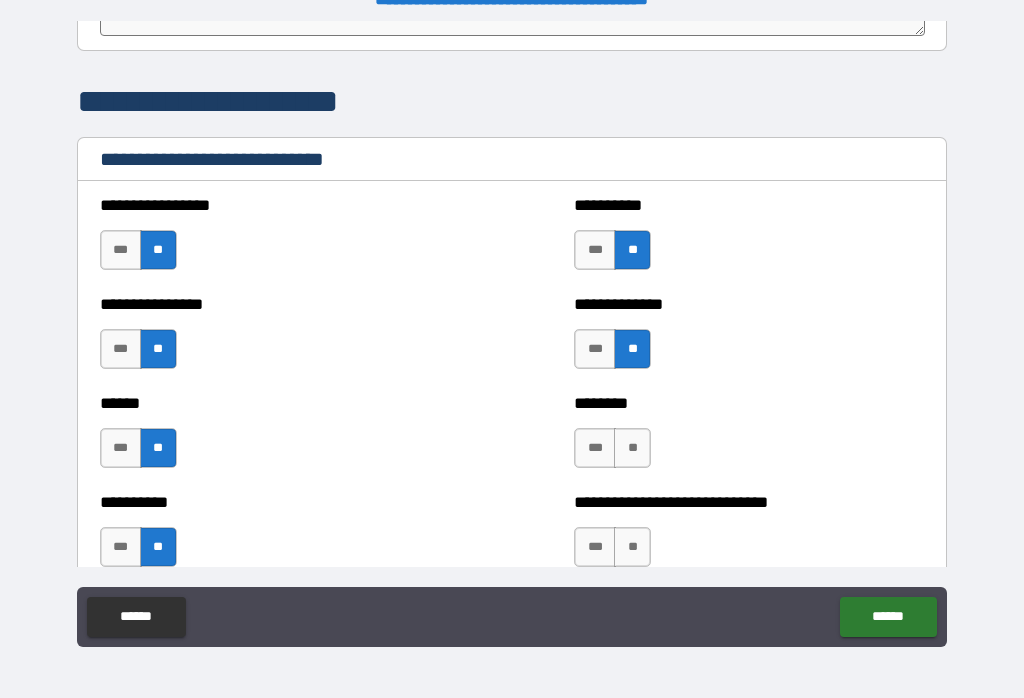 click on "**" at bounding box center (632, 448) 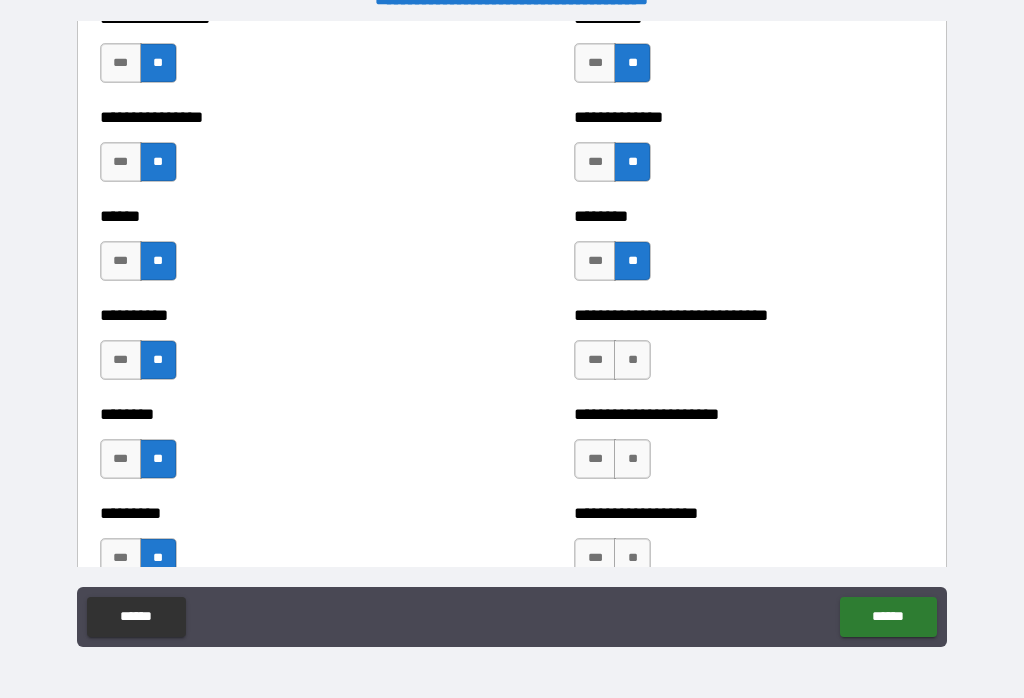 scroll, scrollTop: 6805, scrollLeft: 0, axis: vertical 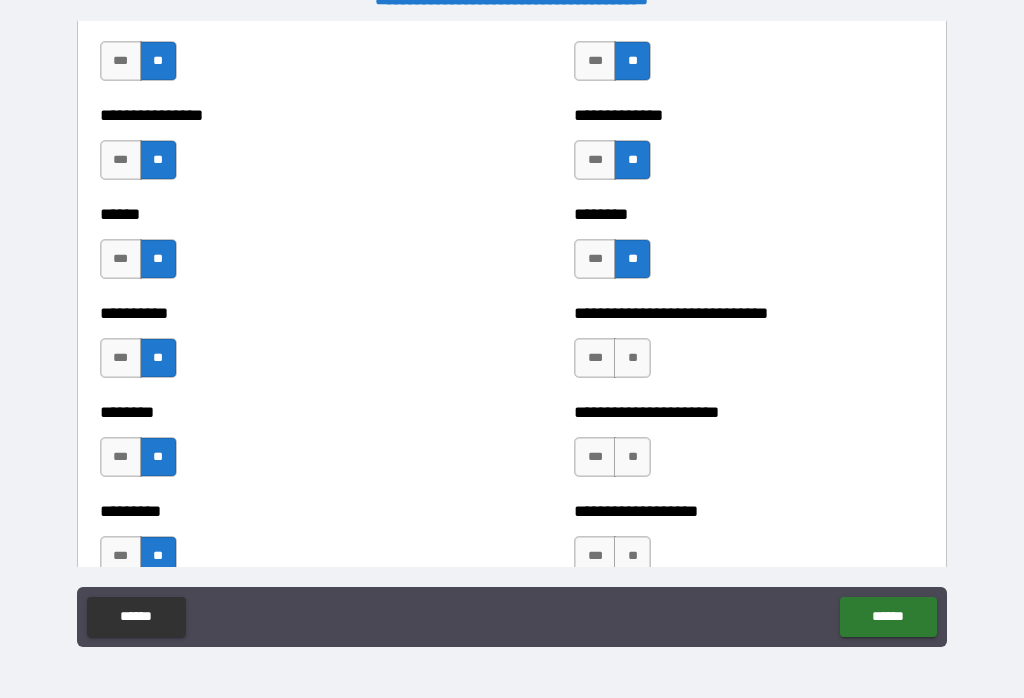 click on "***" at bounding box center (595, 358) 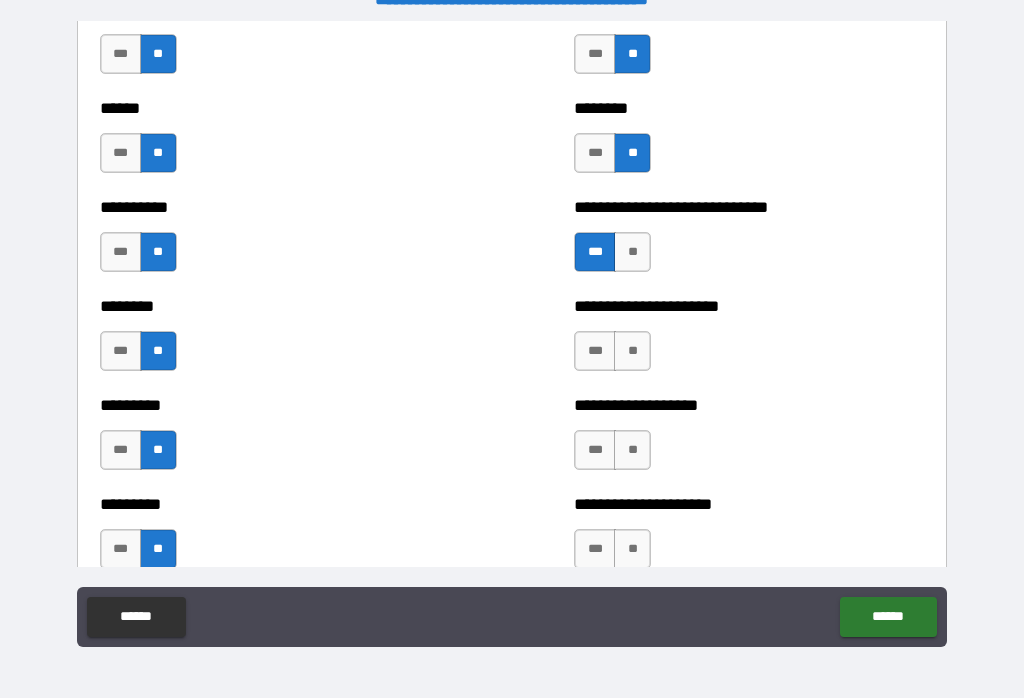scroll, scrollTop: 6920, scrollLeft: 0, axis: vertical 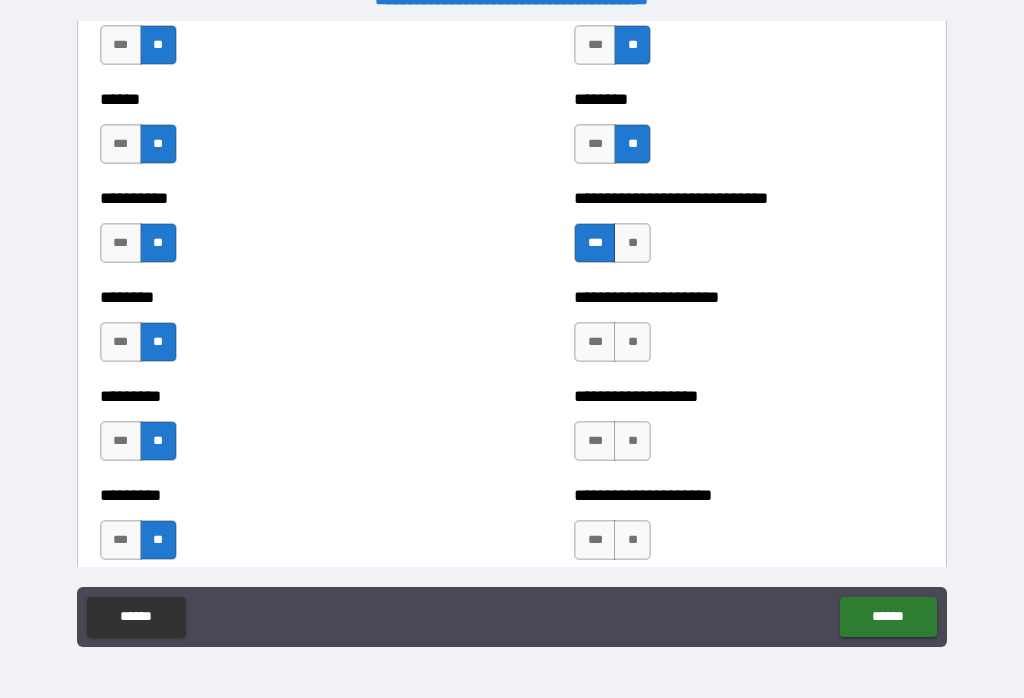 click on "**" at bounding box center [632, 342] 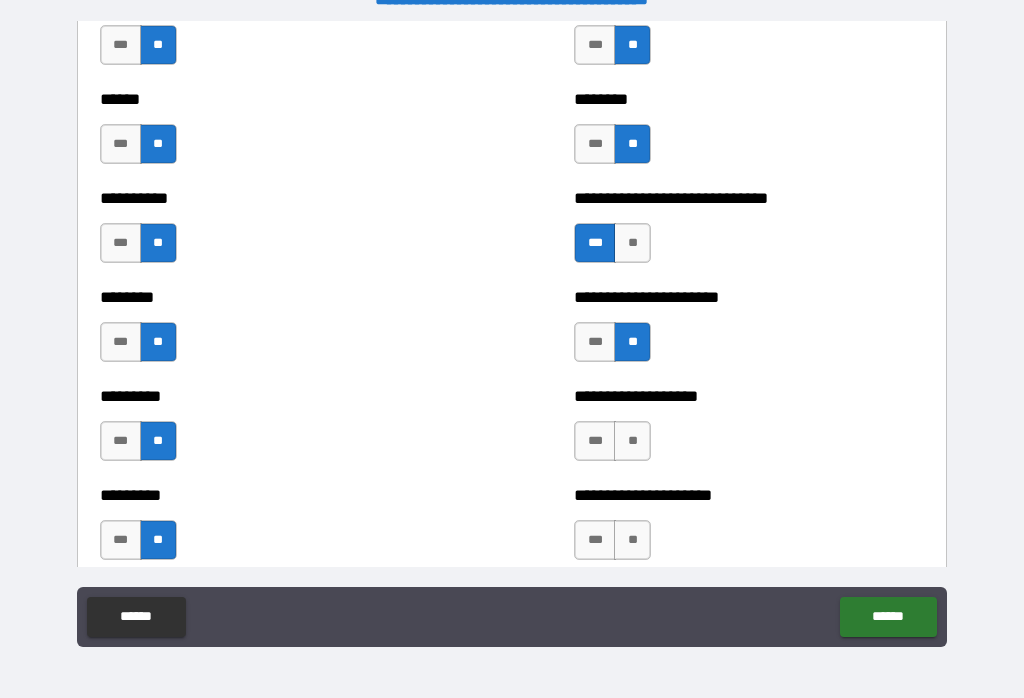 click on "**" at bounding box center (632, 441) 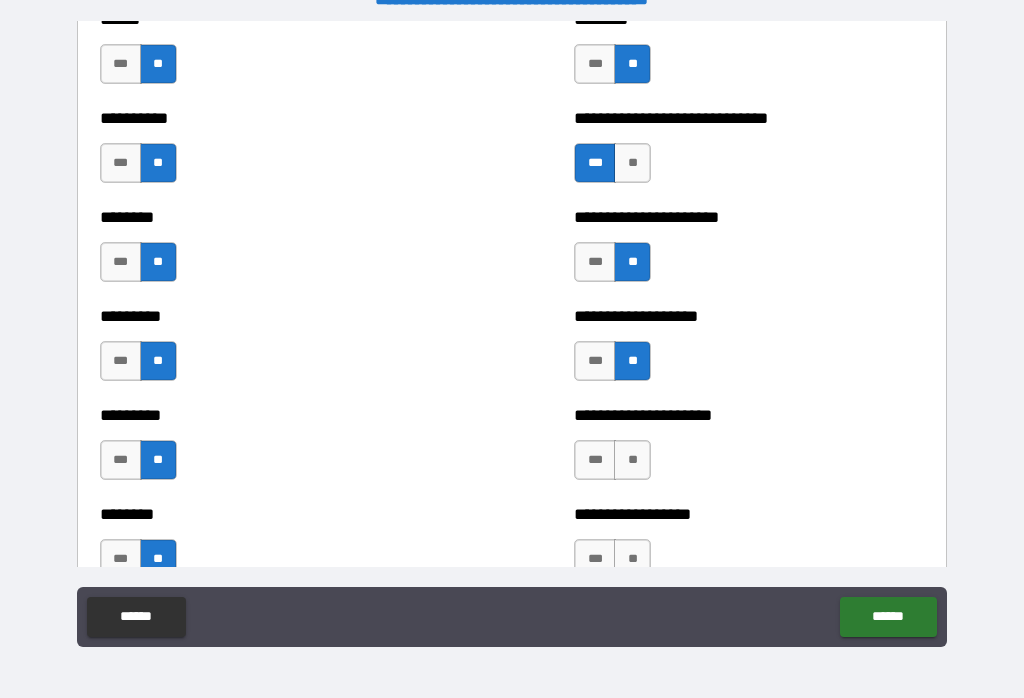 scroll, scrollTop: 7108, scrollLeft: 0, axis: vertical 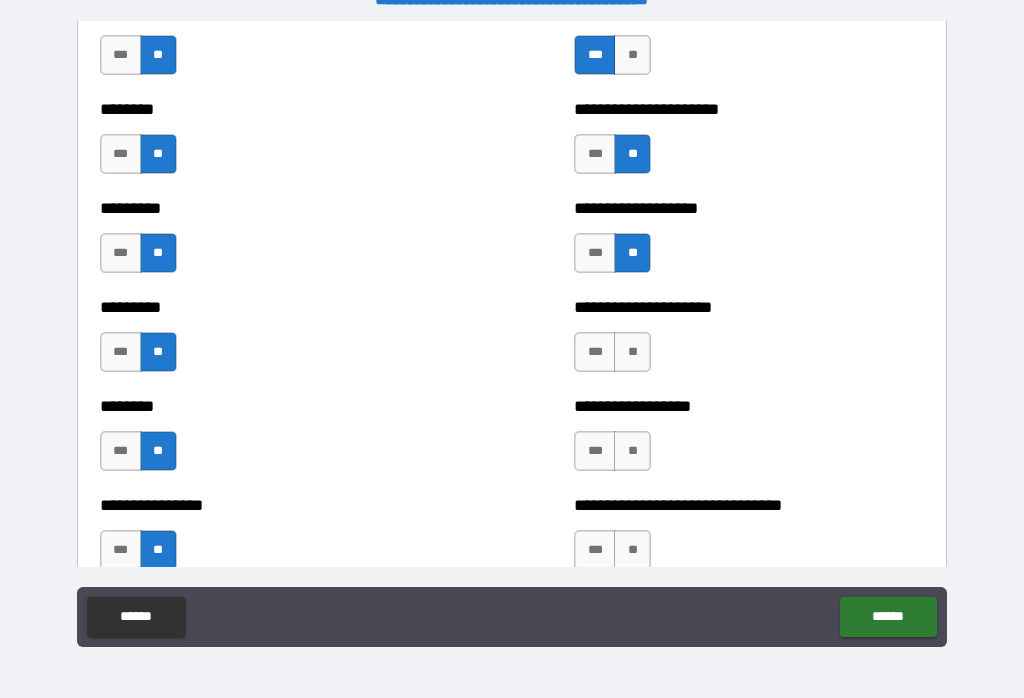 click on "**" at bounding box center (632, 352) 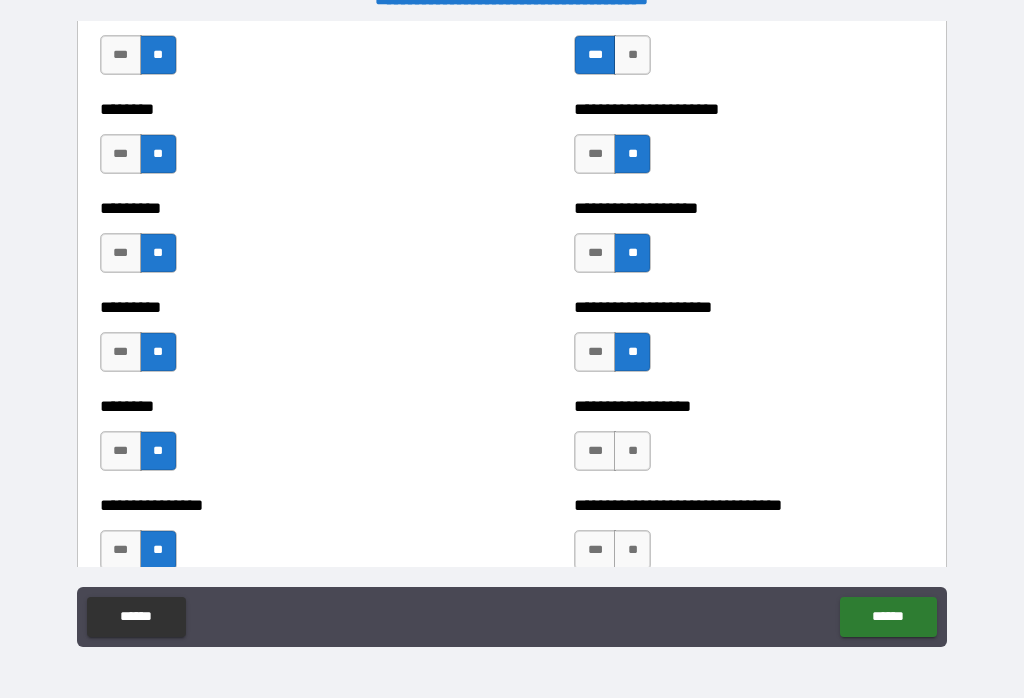 click on "**" at bounding box center (632, 451) 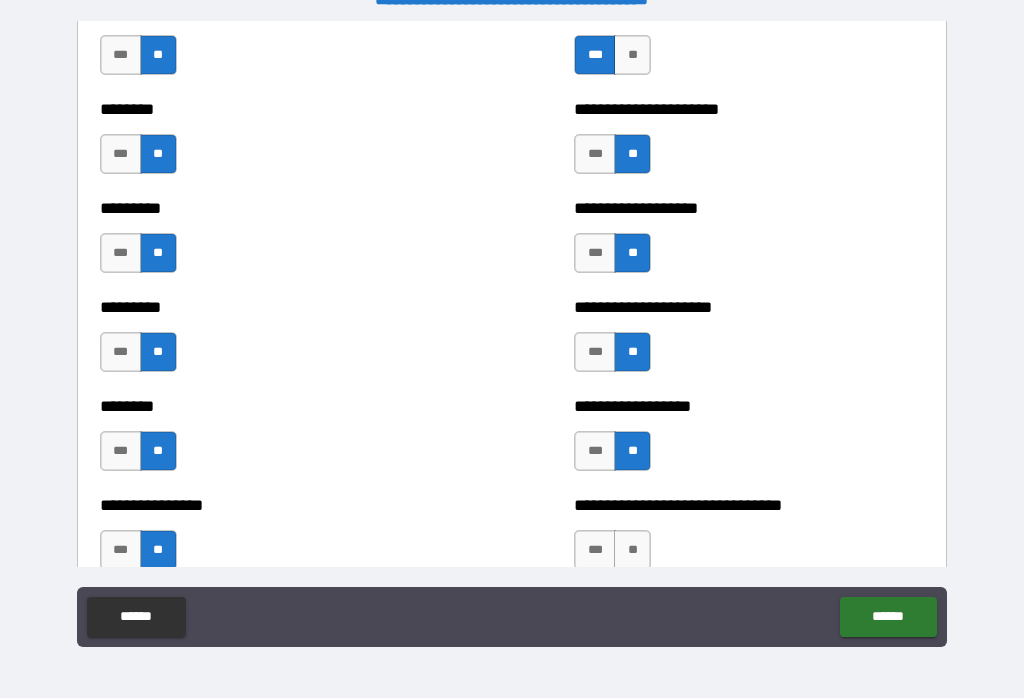 click on "**" at bounding box center [632, 550] 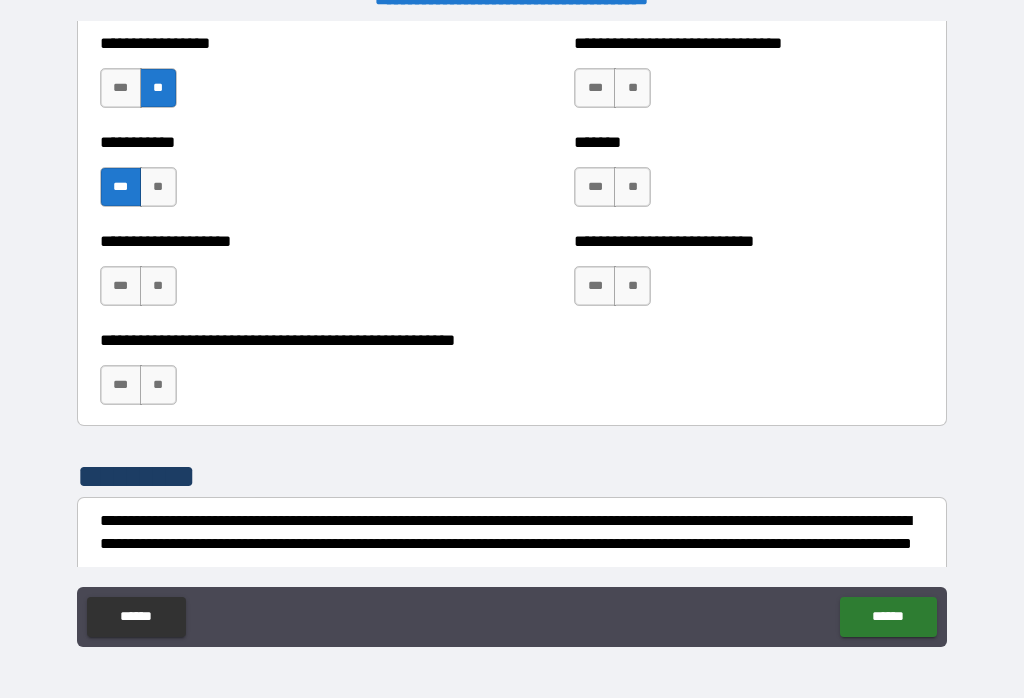 scroll, scrollTop: 7966, scrollLeft: 0, axis: vertical 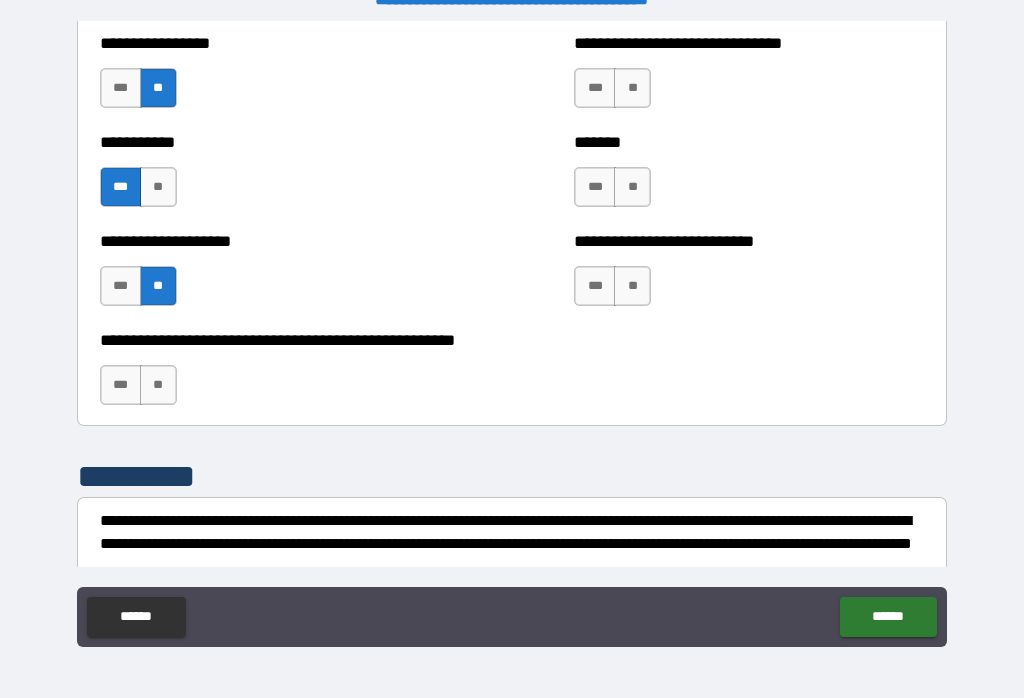 click on "**" at bounding box center (158, 385) 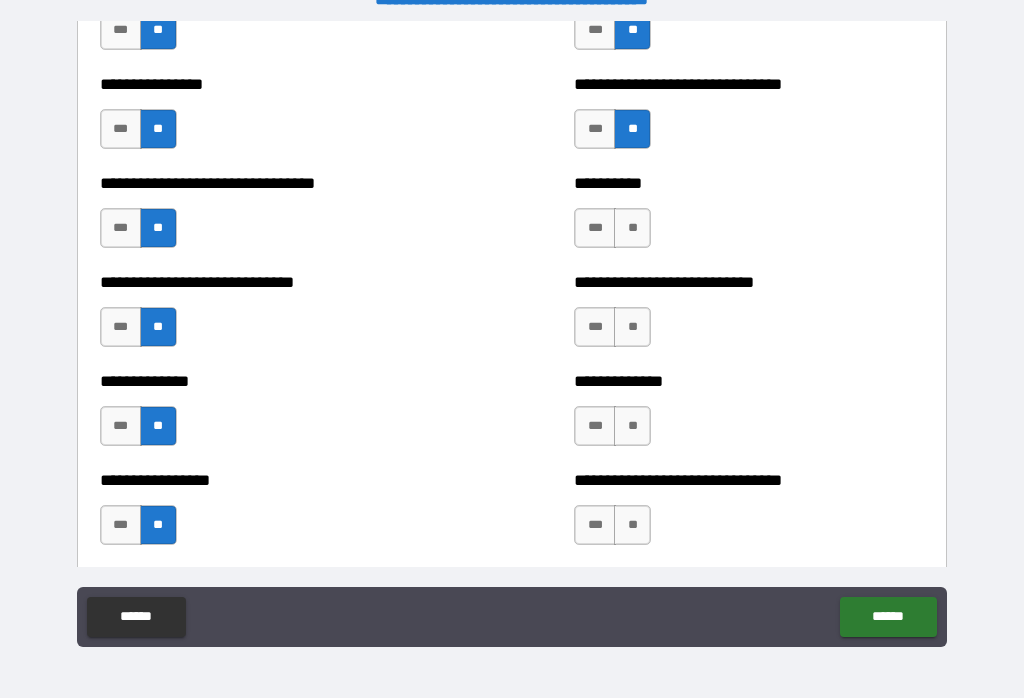 scroll, scrollTop: 7519, scrollLeft: 0, axis: vertical 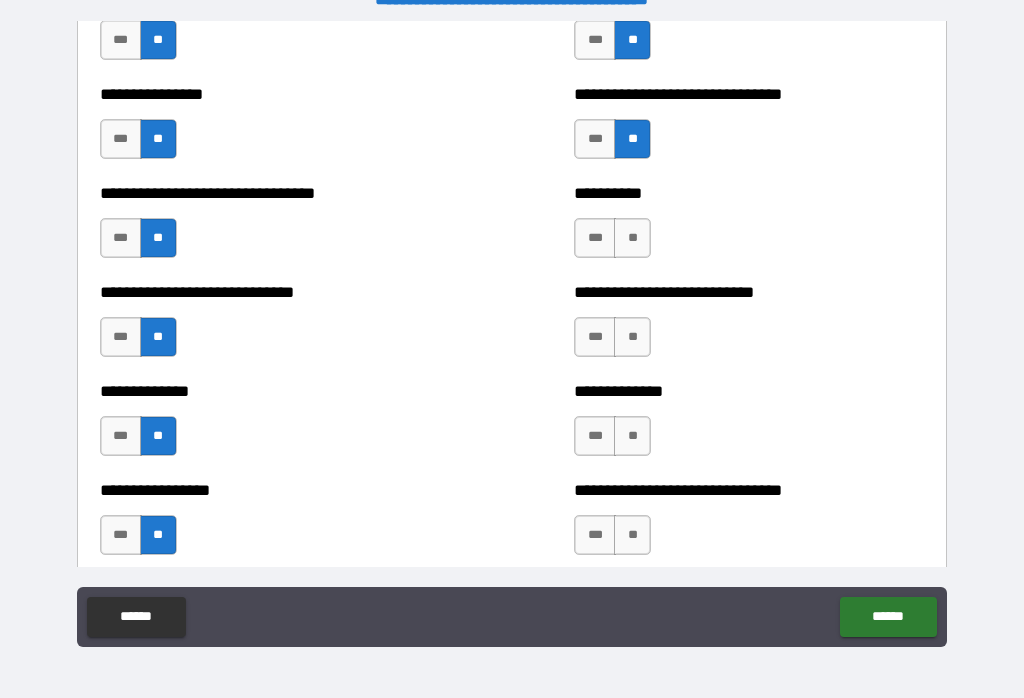 click on "**" at bounding box center (632, 238) 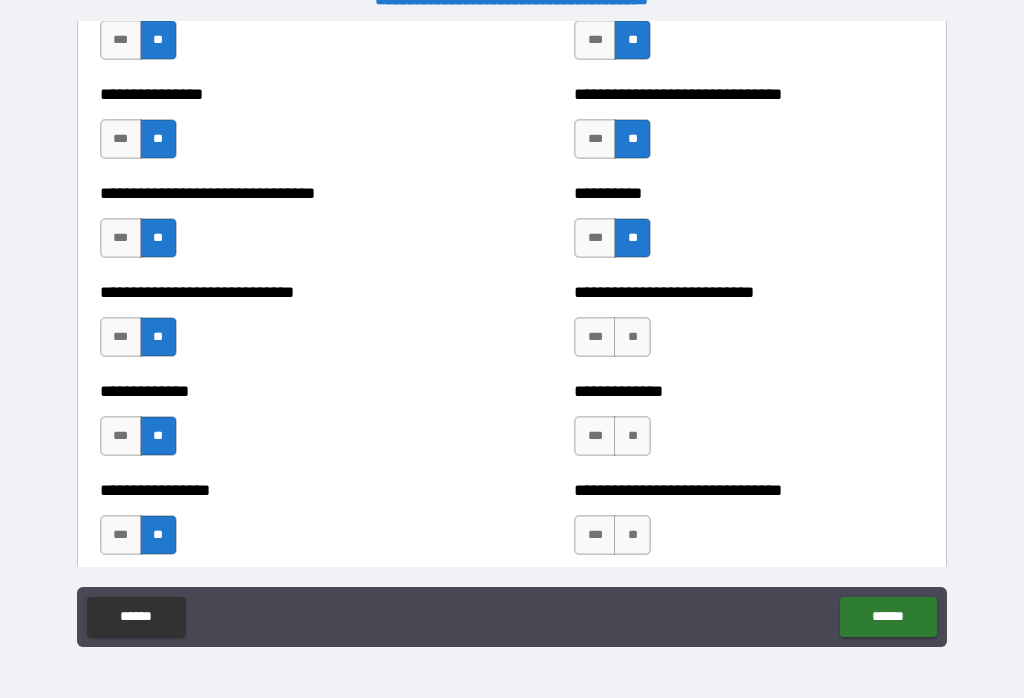 click on "**" at bounding box center [632, 337] 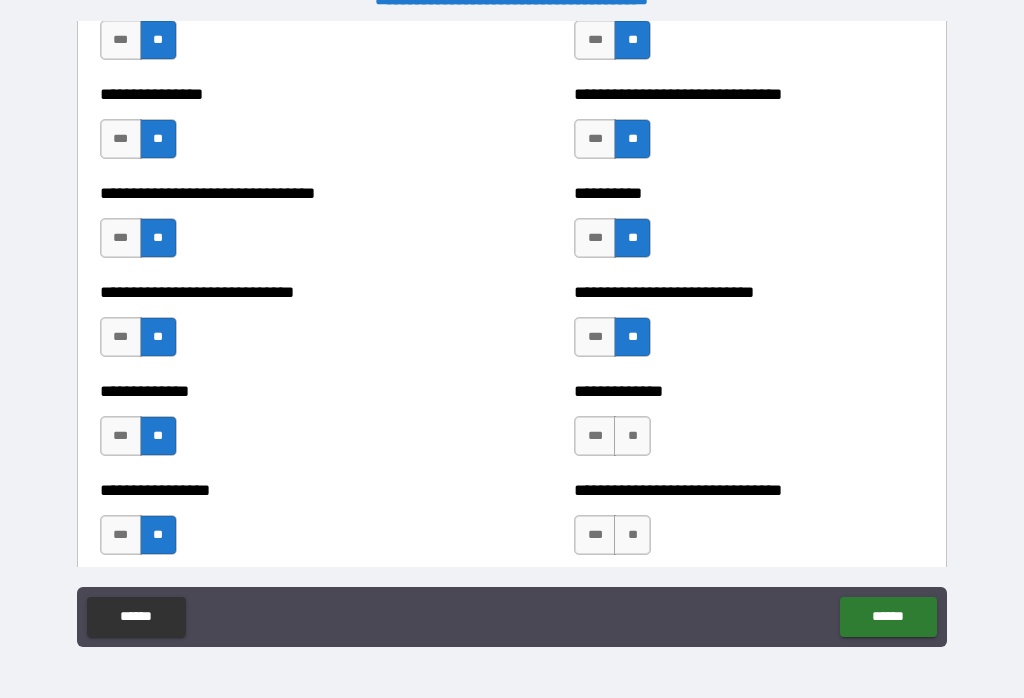 click on "**" at bounding box center (632, 436) 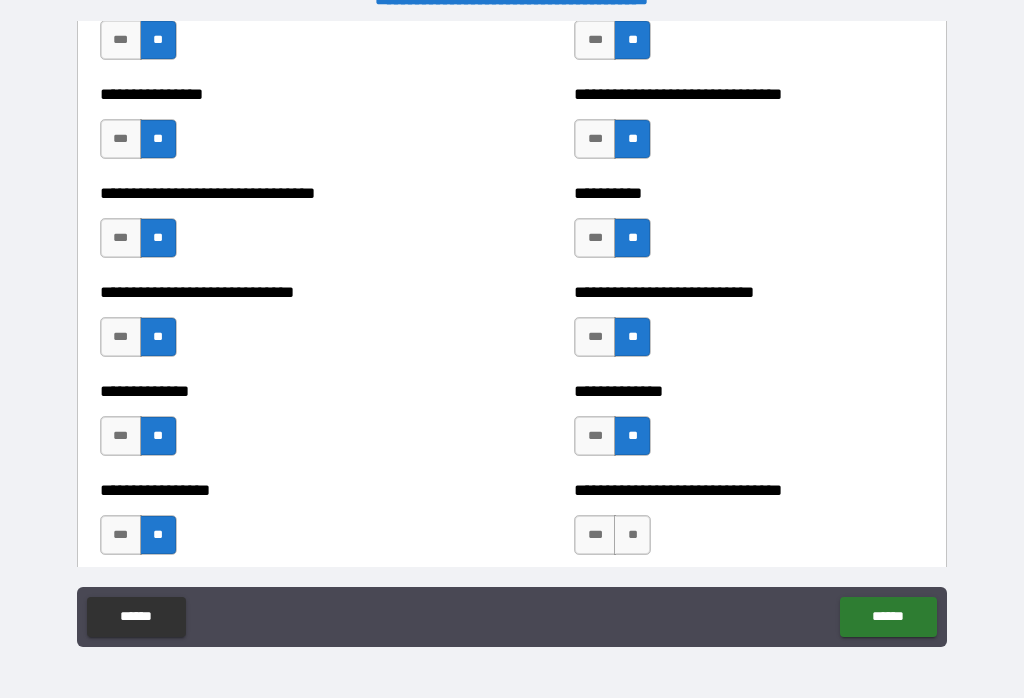 click on "**" at bounding box center [632, 535] 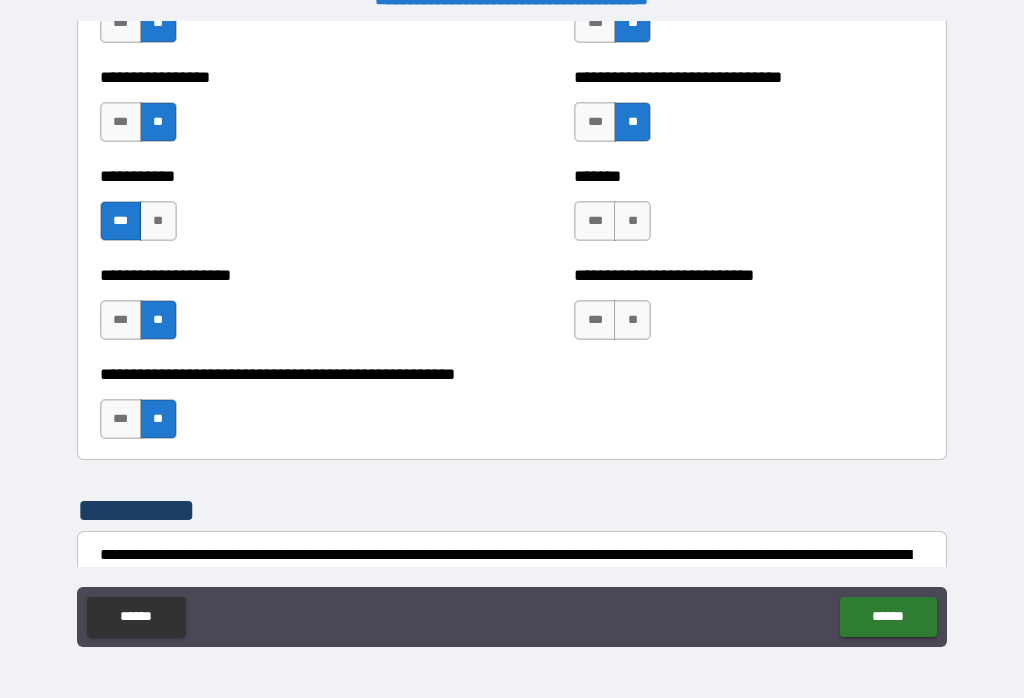 scroll, scrollTop: 7935, scrollLeft: 0, axis: vertical 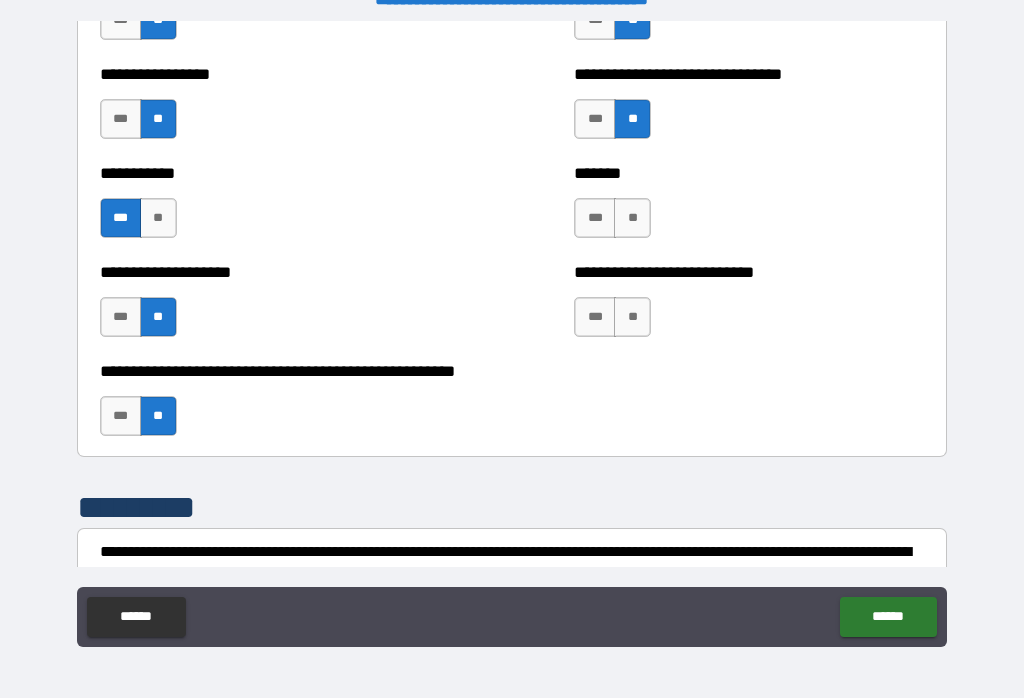 click on "**" at bounding box center (632, 218) 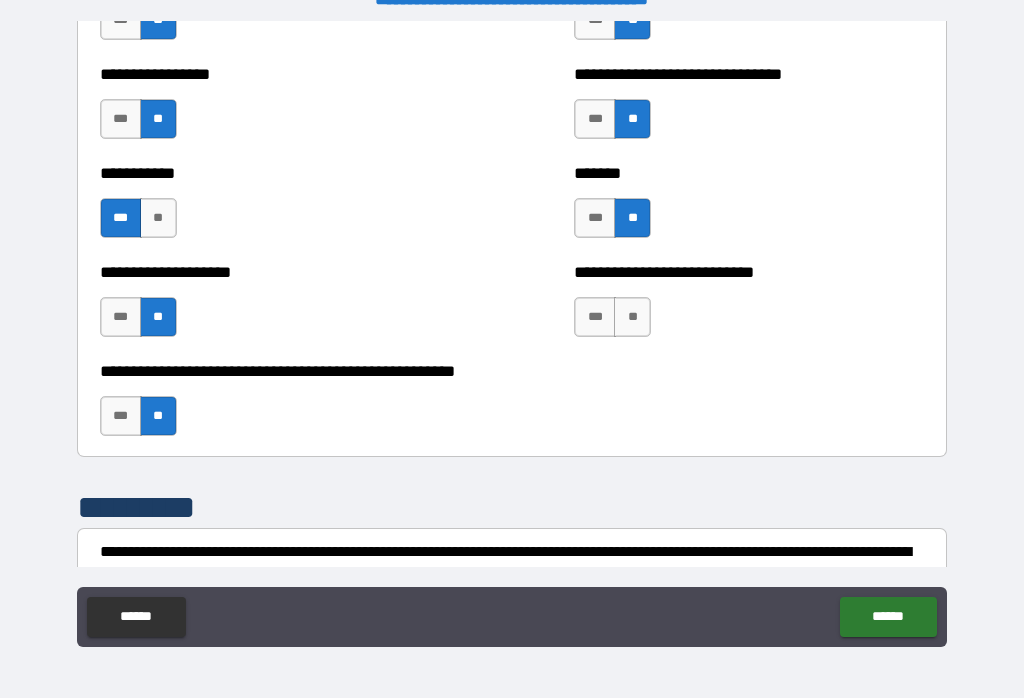 click on "**" at bounding box center (632, 317) 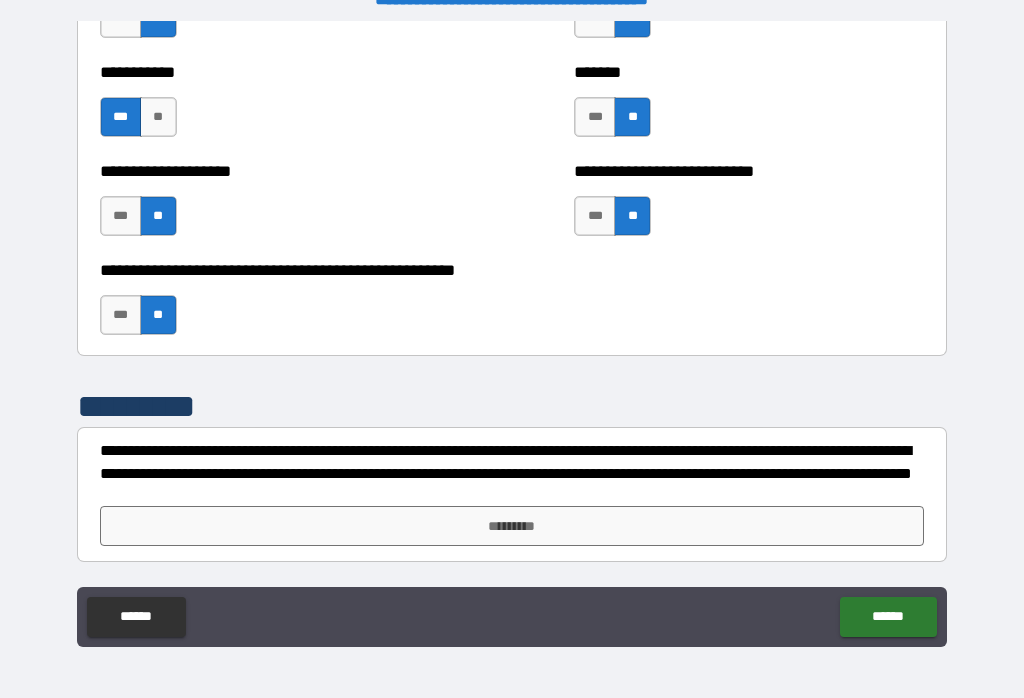 click on "*********" at bounding box center [512, 526] 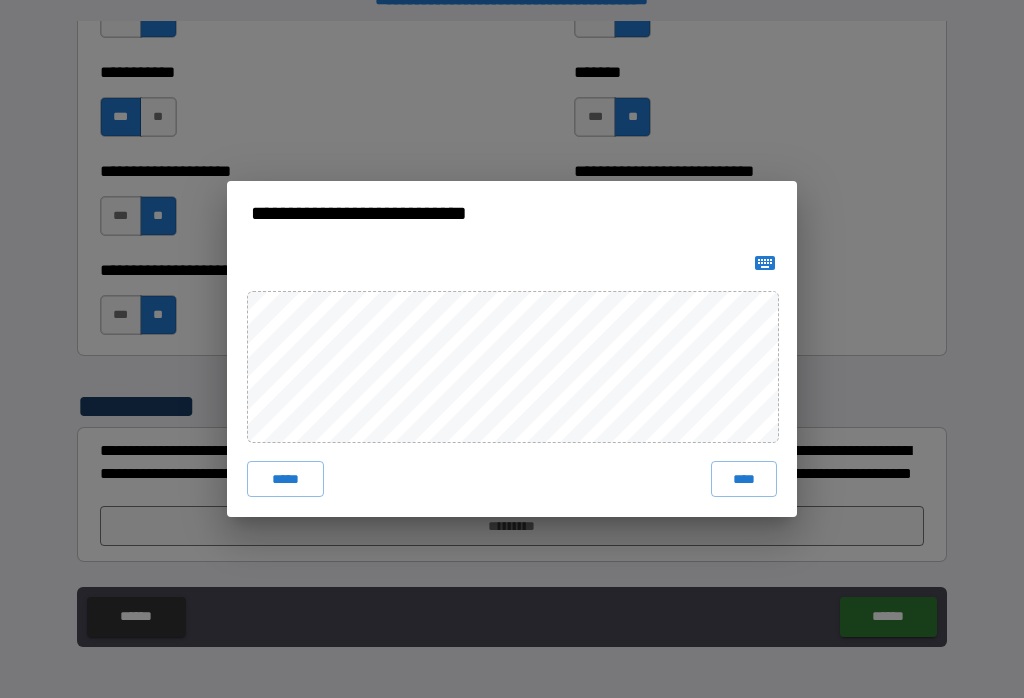 click on "****" at bounding box center (744, 479) 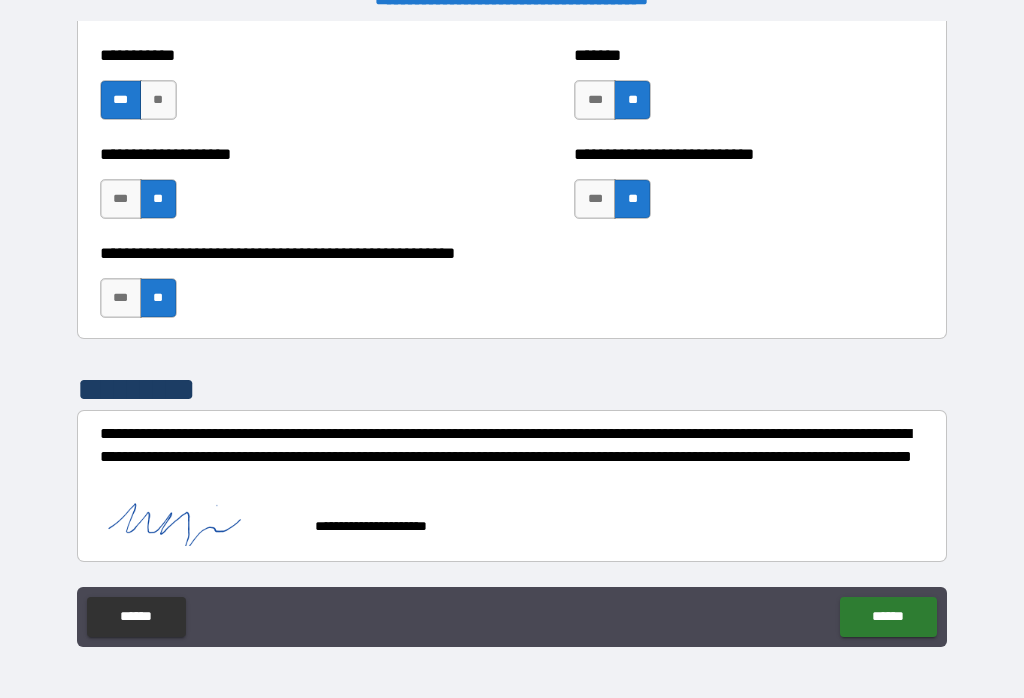 scroll, scrollTop: 8053, scrollLeft: 0, axis: vertical 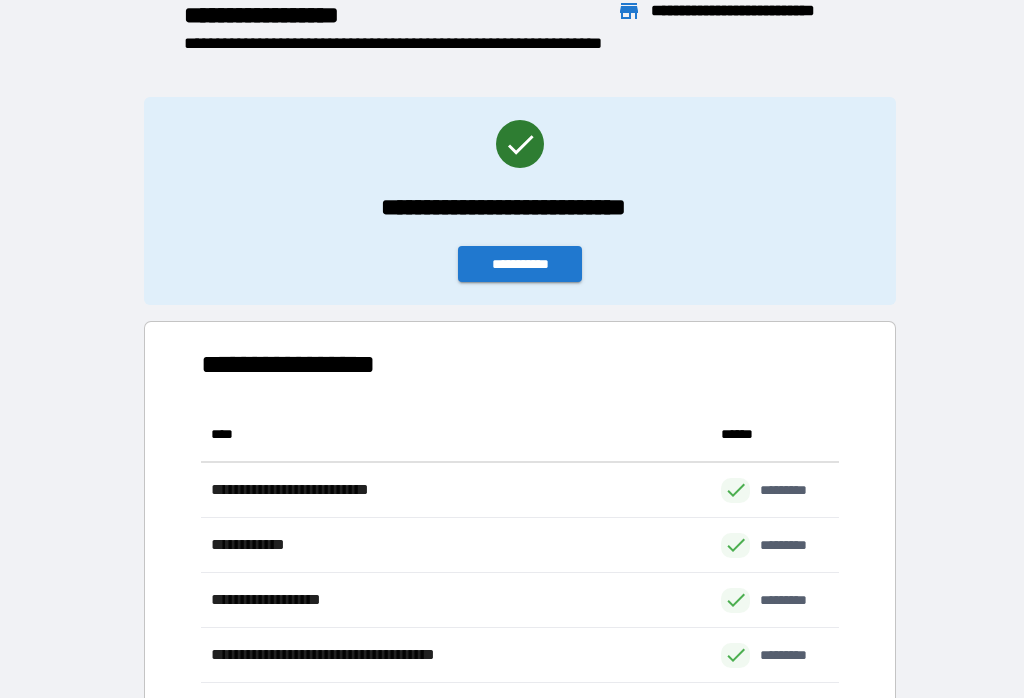 click on "**********" at bounding box center (520, 264) 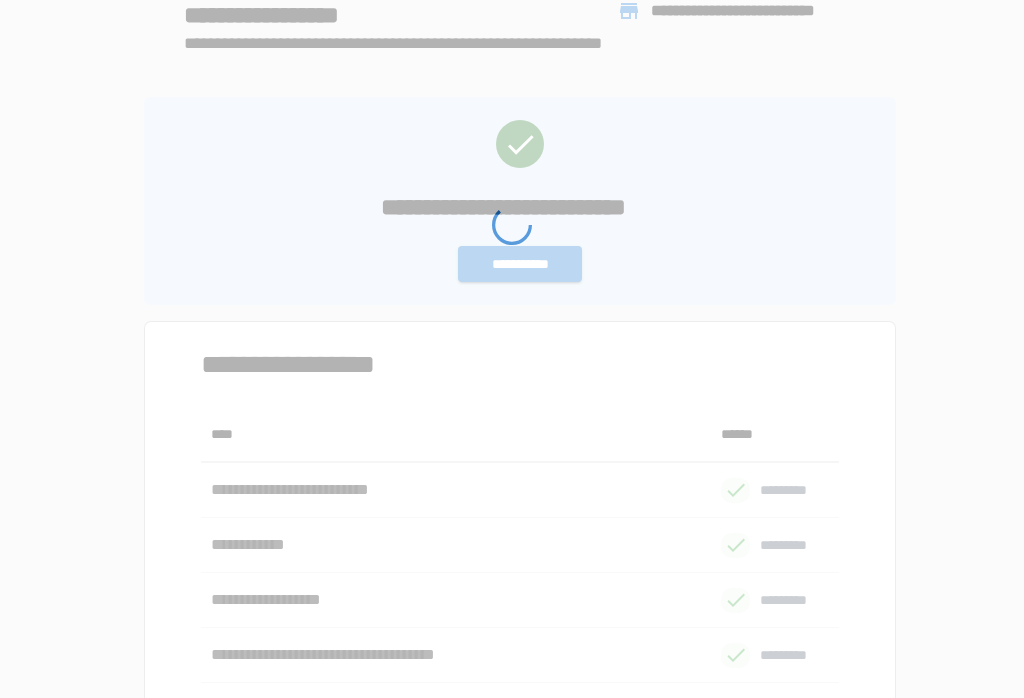 scroll, scrollTop: 0, scrollLeft: 0, axis: both 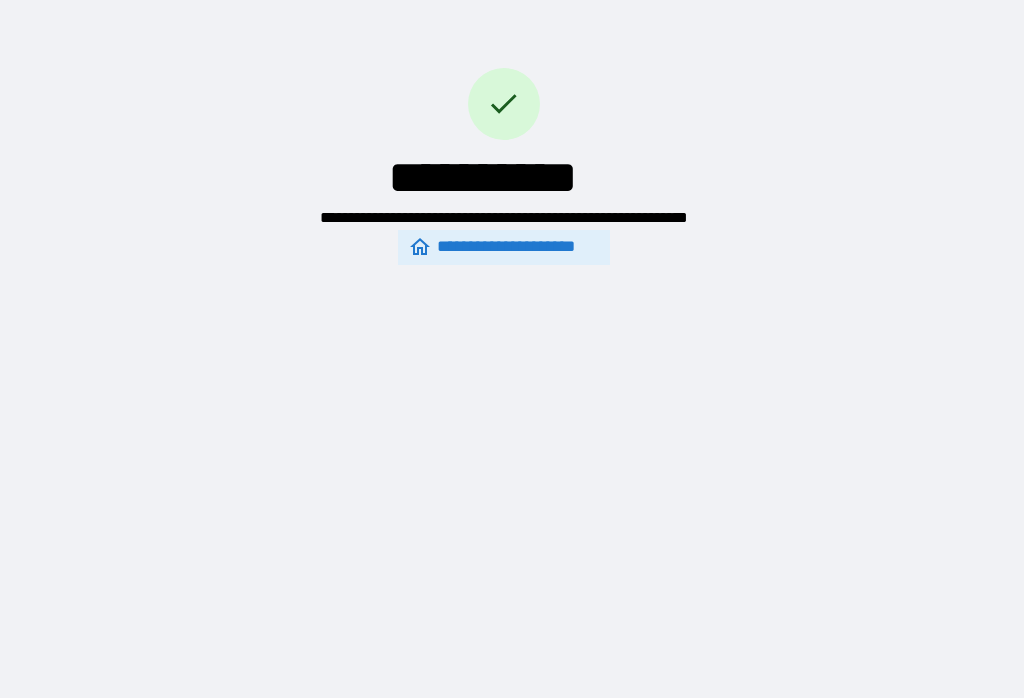 click on "**********" at bounding box center (512, 333) 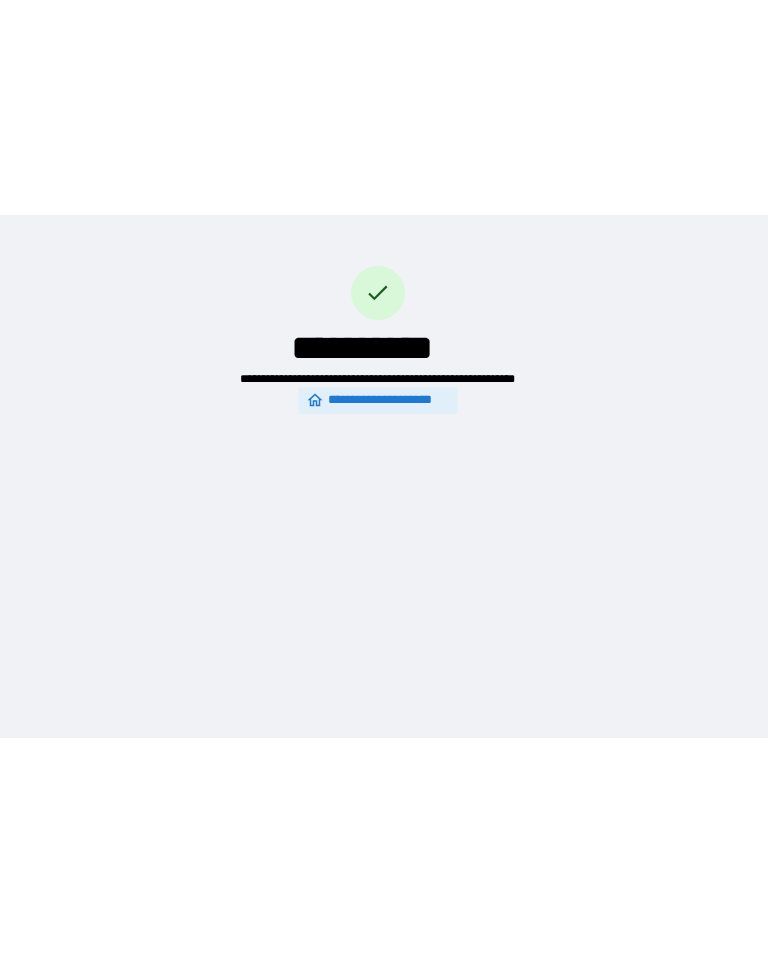 scroll, scrollTop: 0, scrollLeft: 0, axis: both 